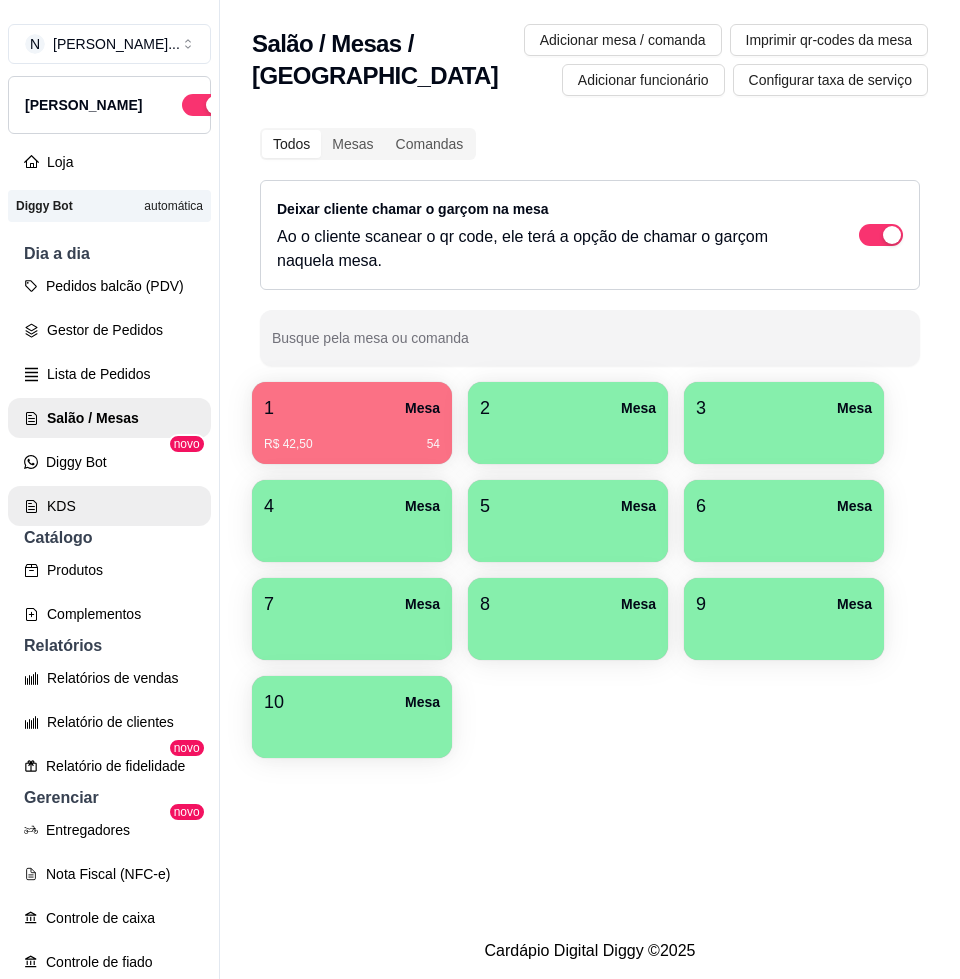 scroll, scrollTop: 0, scrollLeft: 0, axis: both 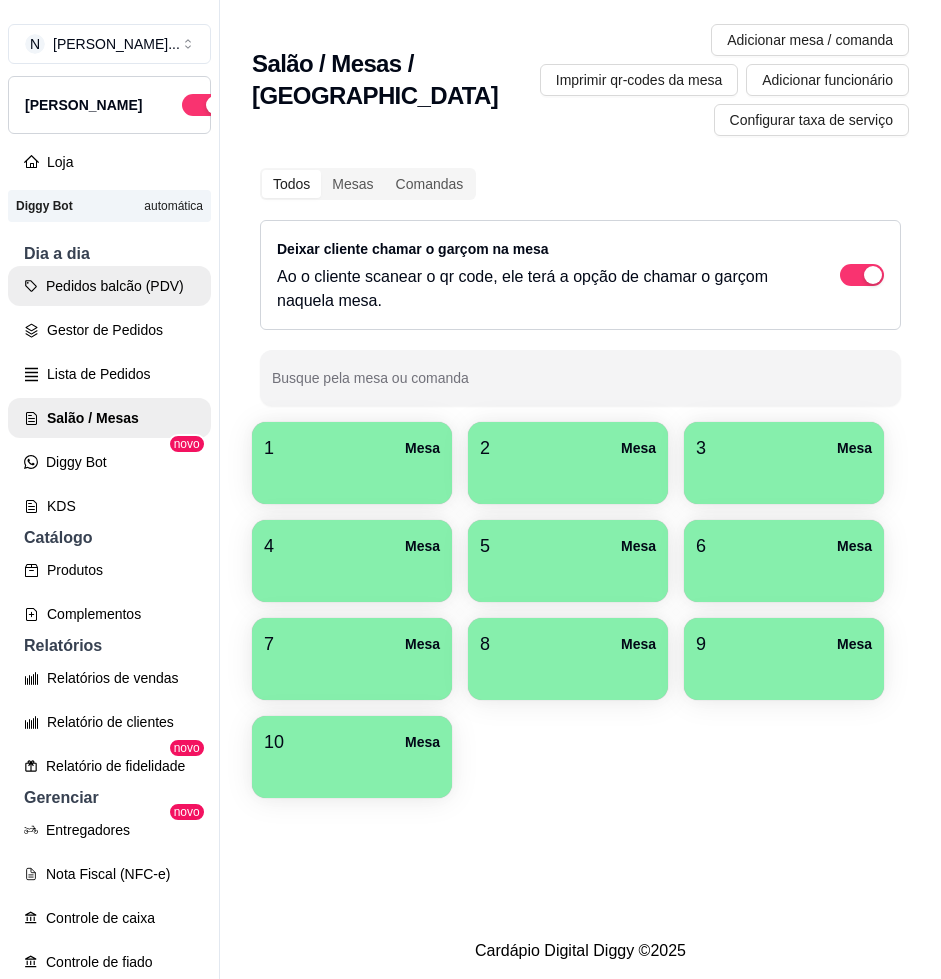 click on "Pedidos balcão (PDV)" at bounding box center [109, 286] 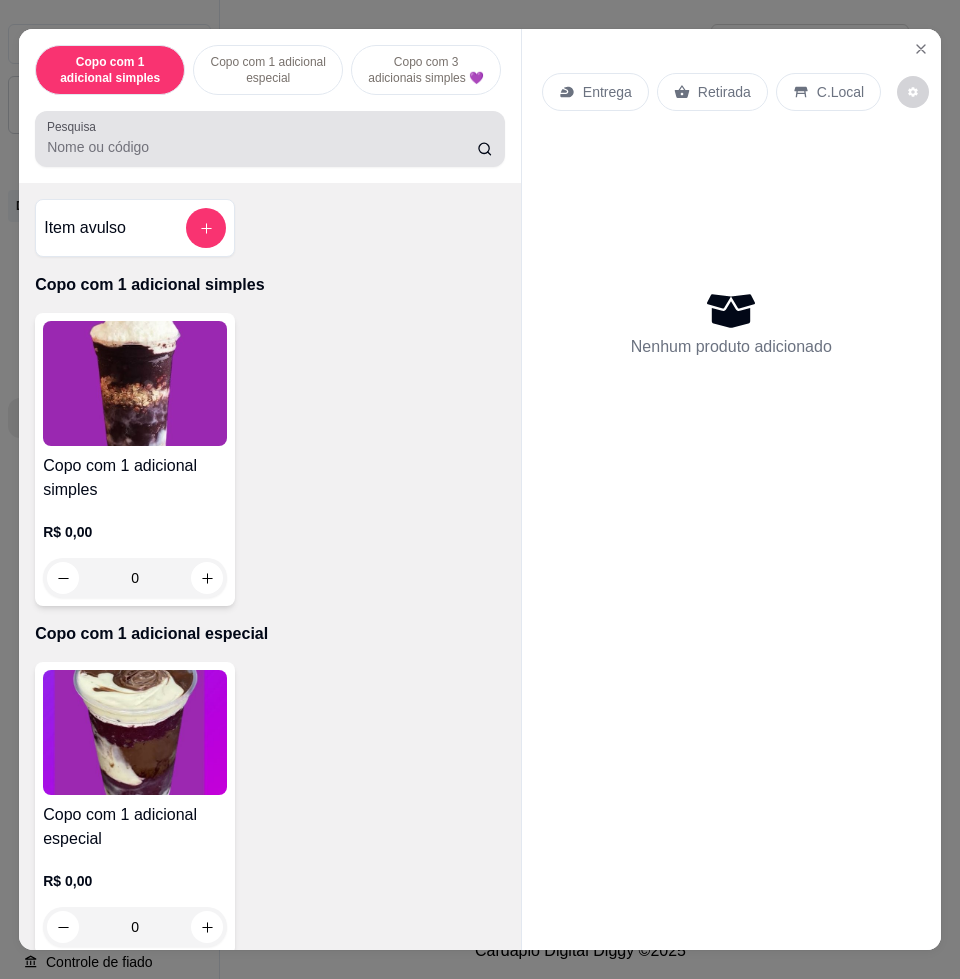 click at bounding box center [270, 139] 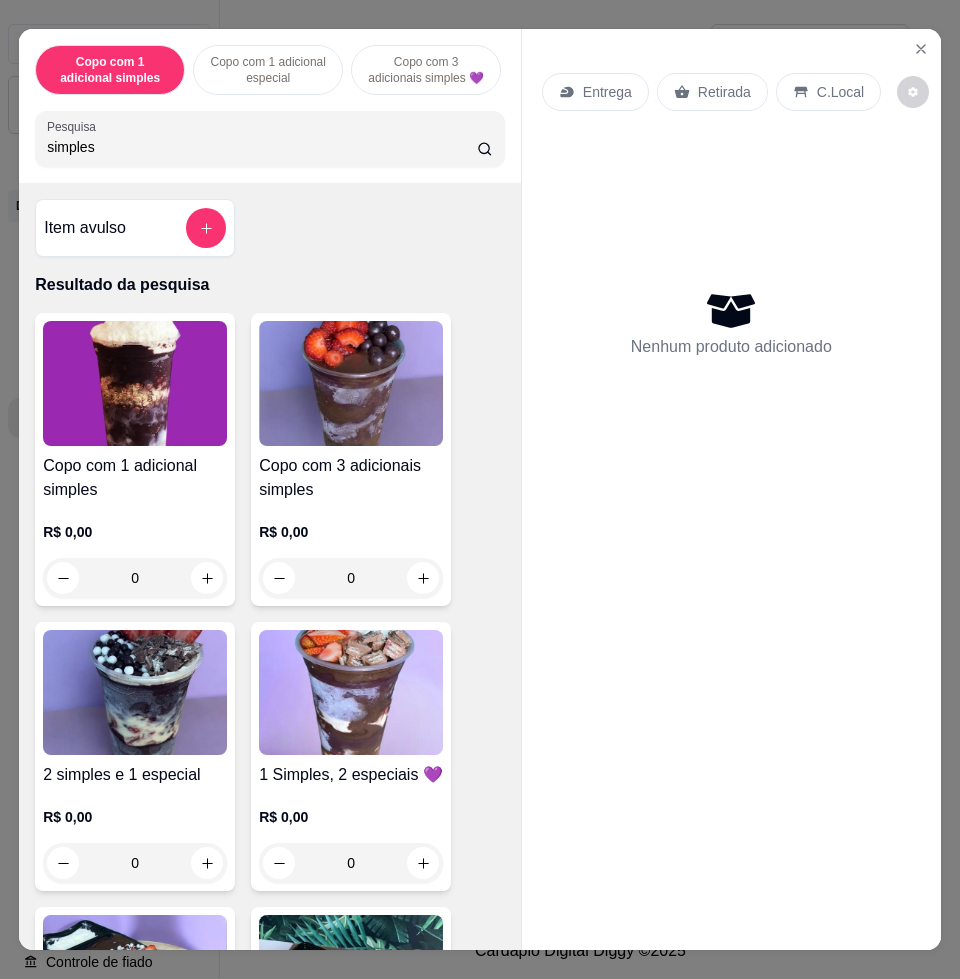scroll, scrollTop: 125, scrollLeft: 0, axis: vertical 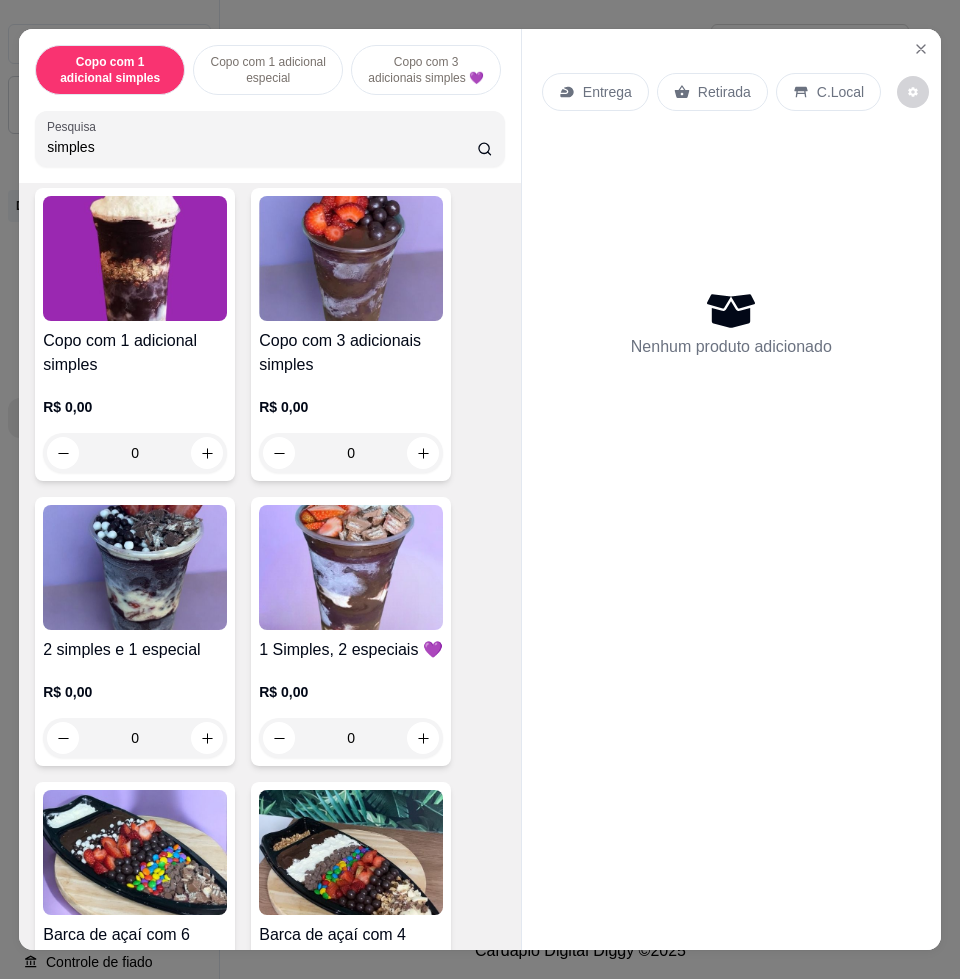 type on "simples" 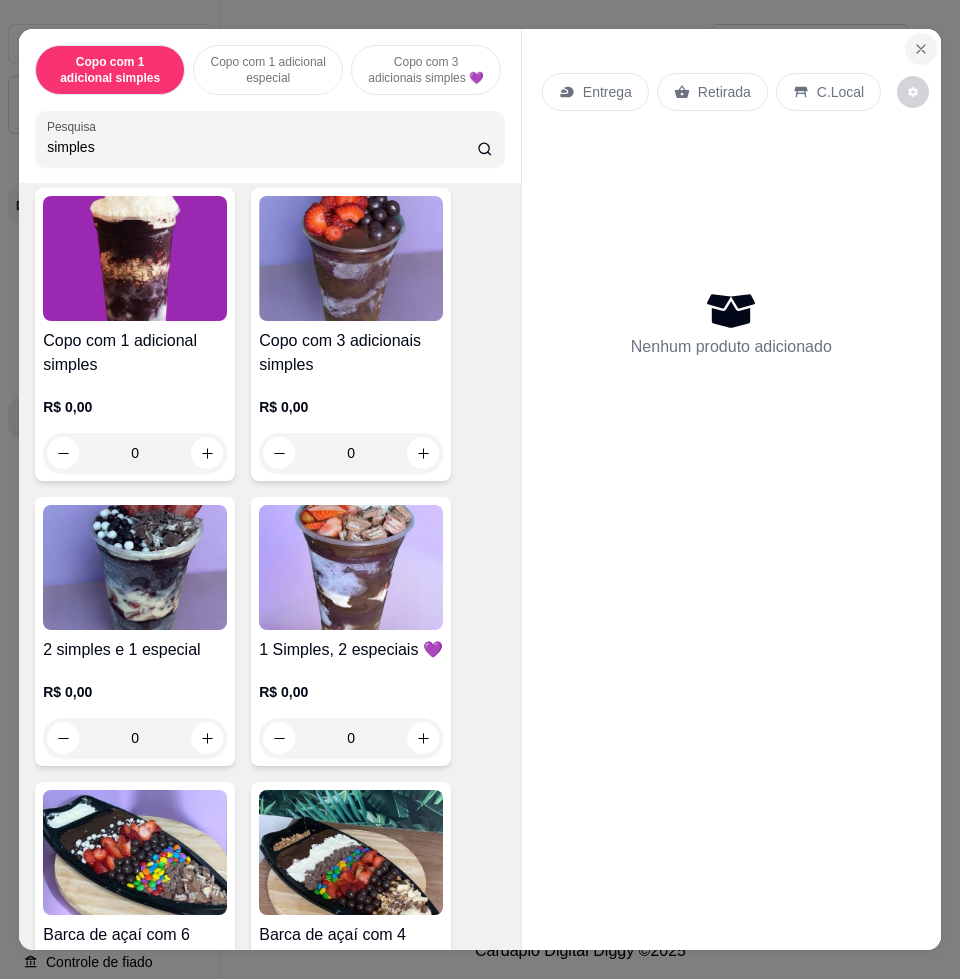 click at bounding box center (921, 49) 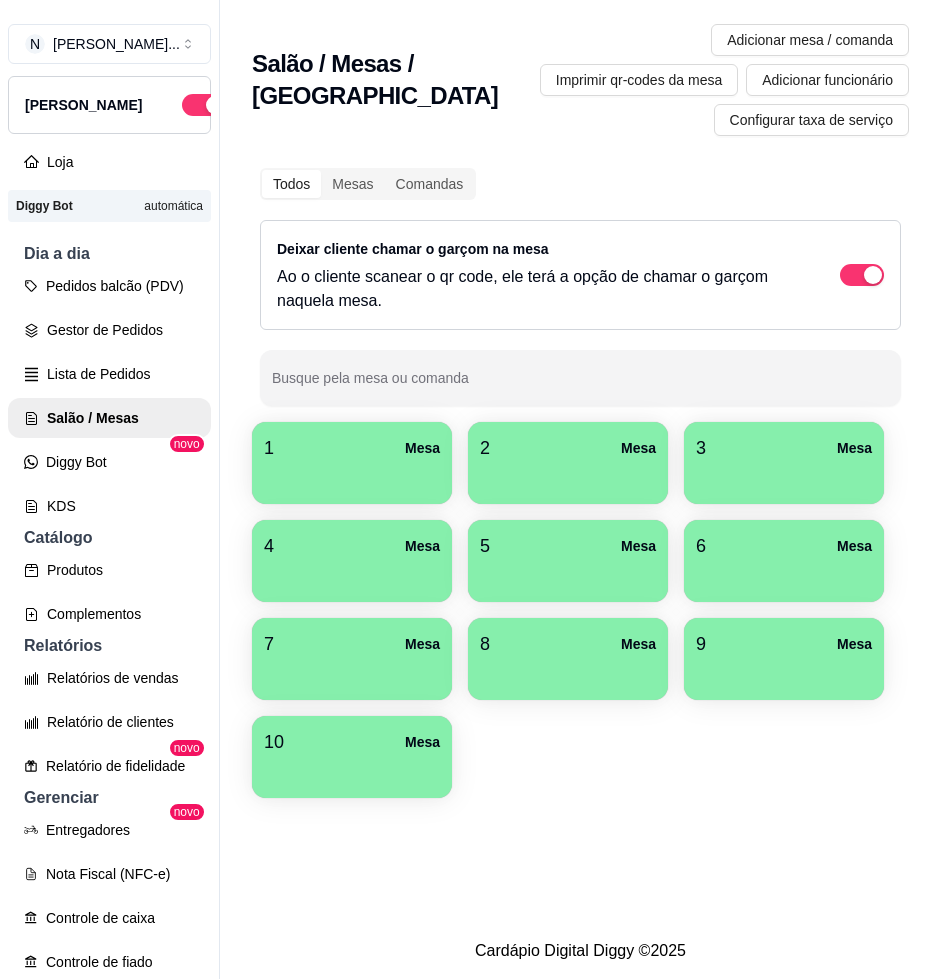 click at bounding box center [352, 477] 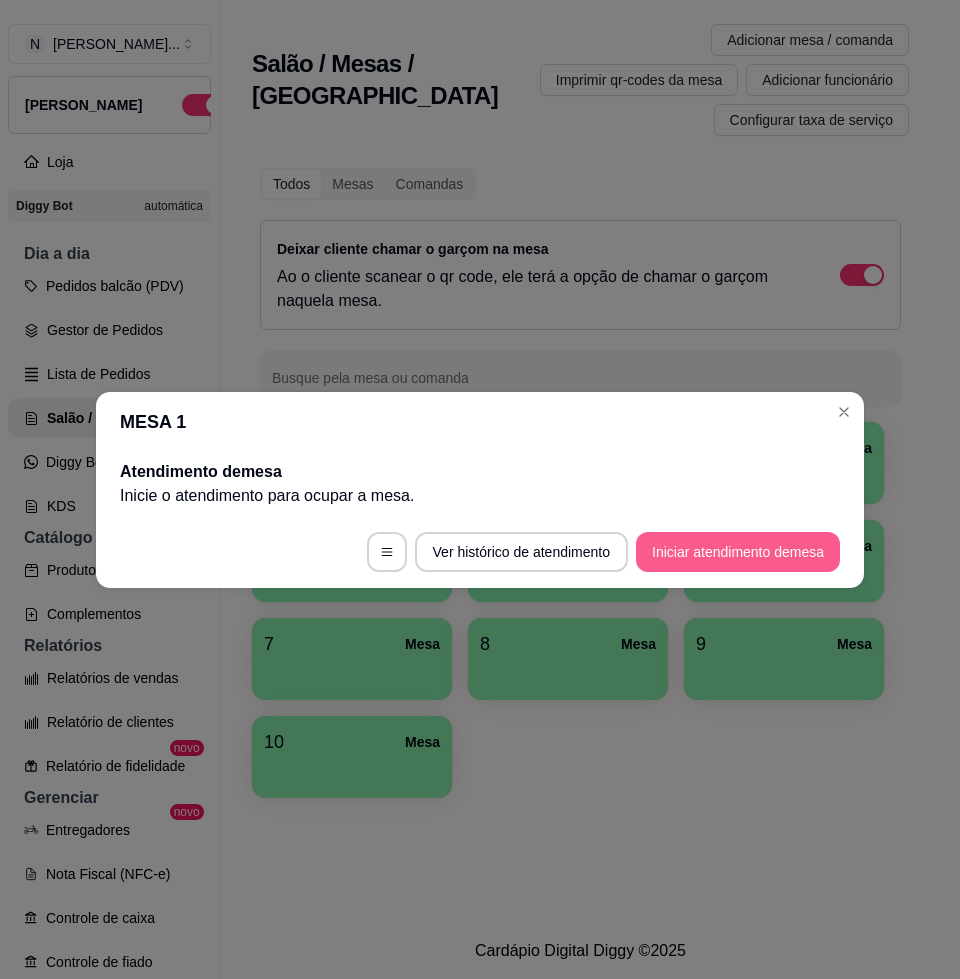 click on "Iniciar atendimento de  mesa" at bounding box center (738, 552) 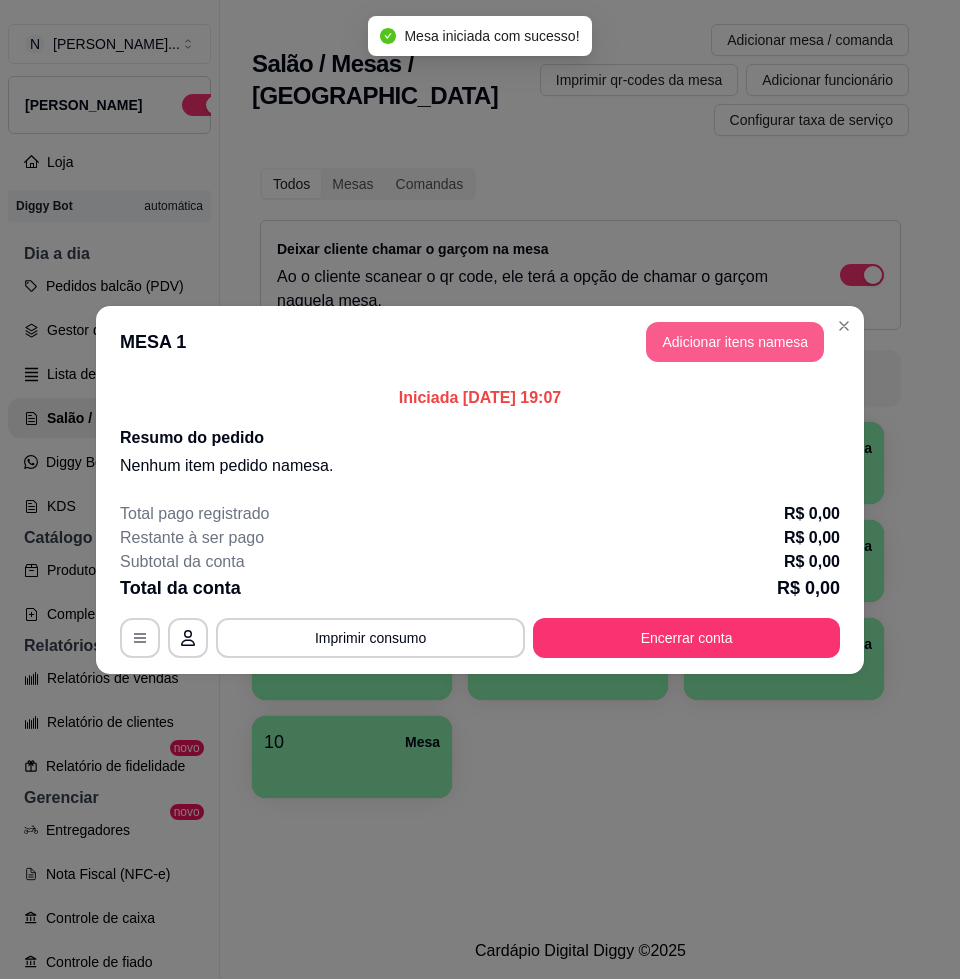 click on "Adicionar itens na  mesa" at bounding box center [735, 342] 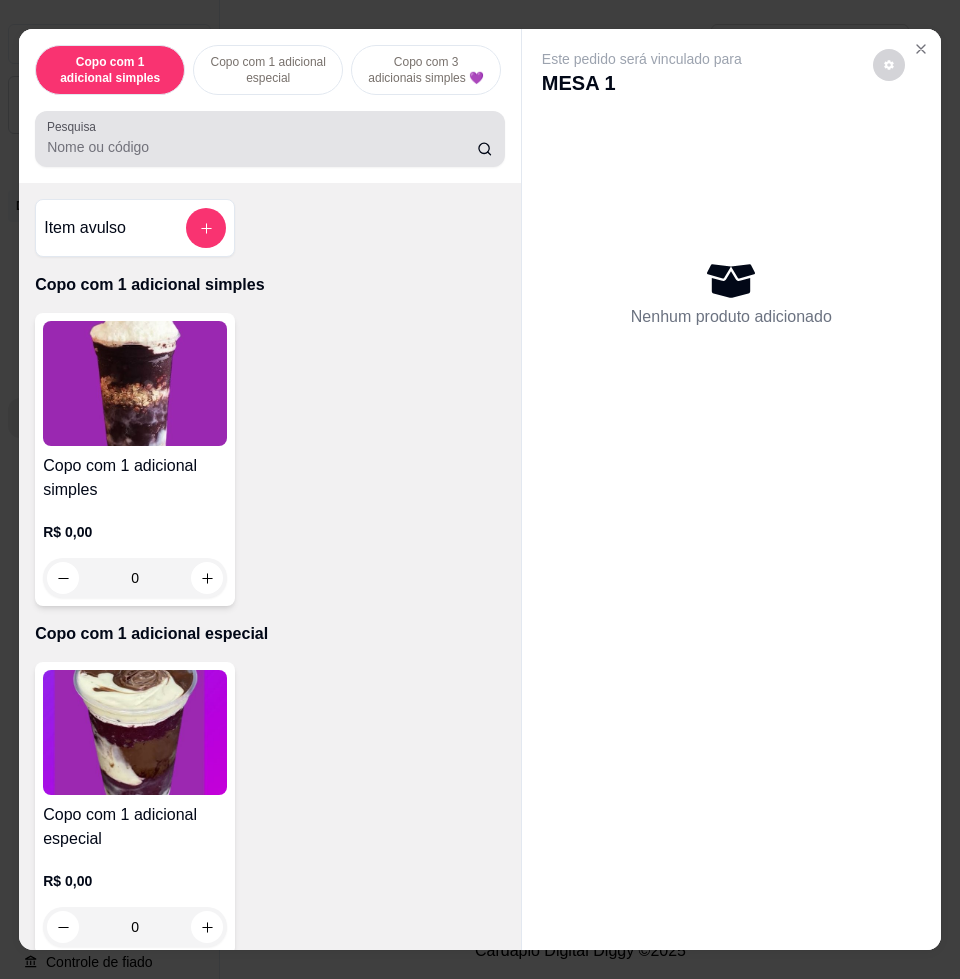 click at bounding box center [270, 139] 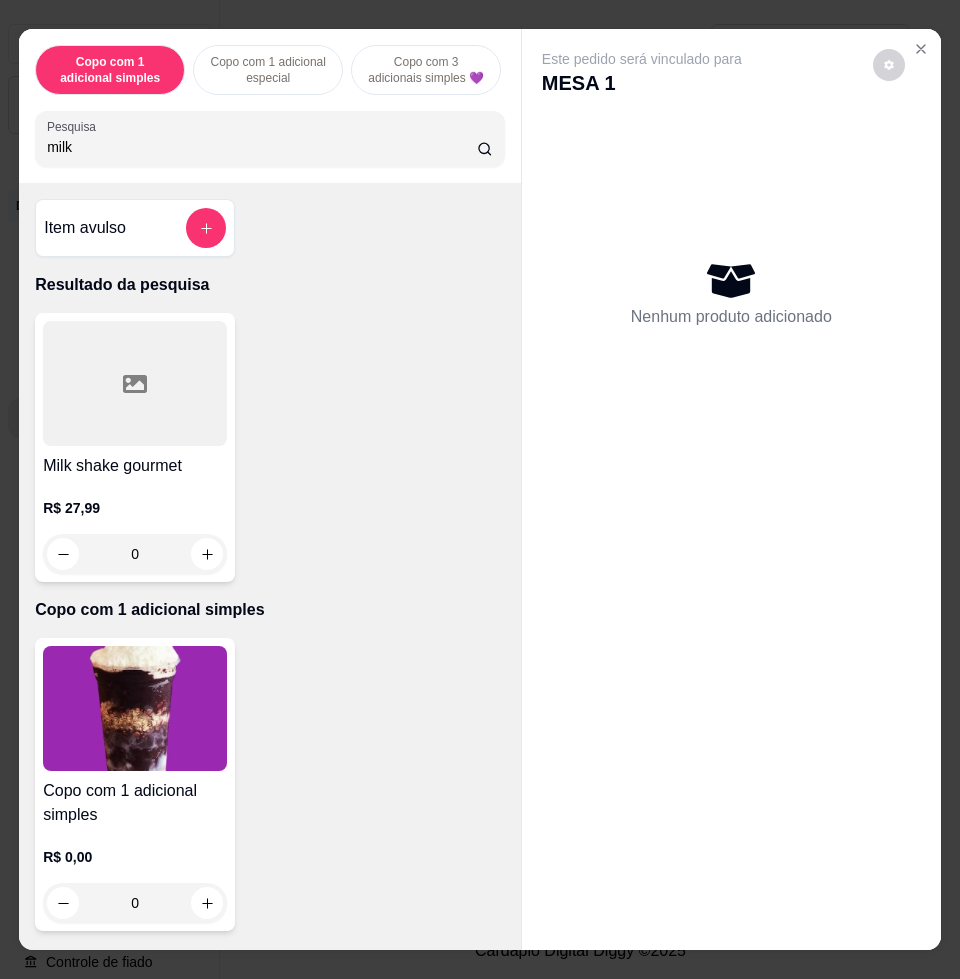 type on "milk" 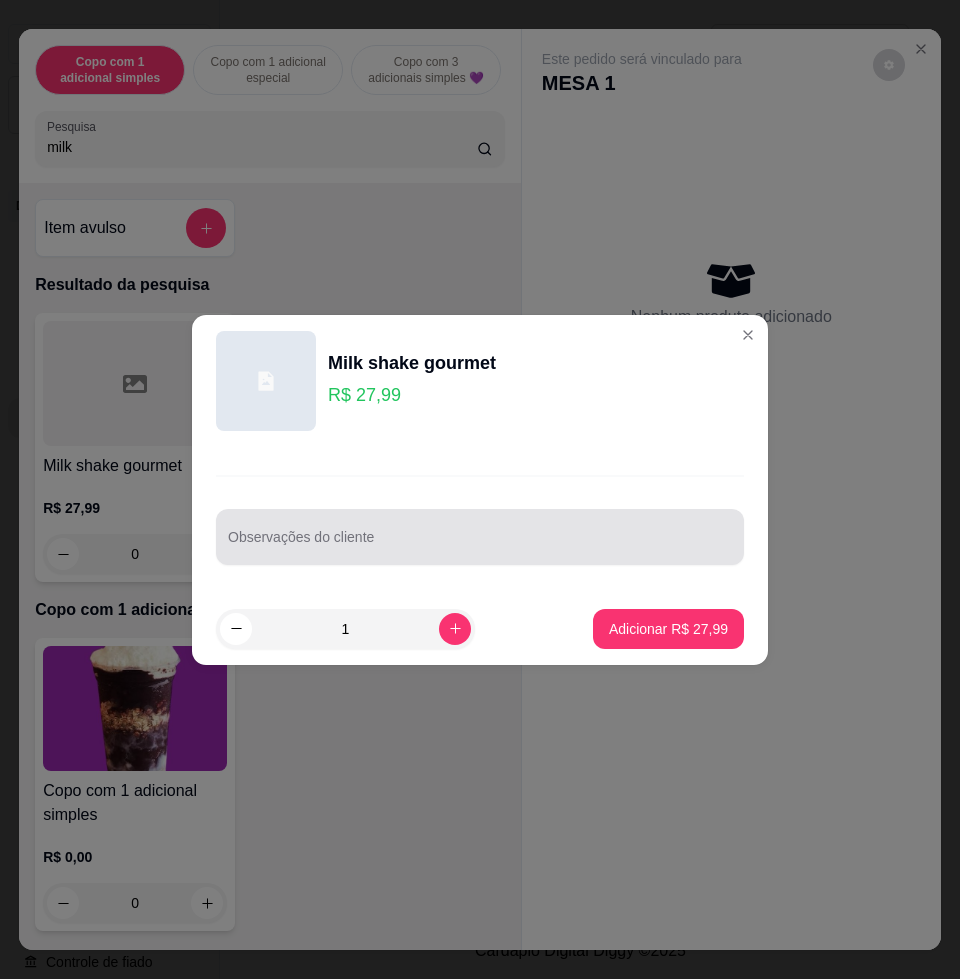 click on "Observações do cliente" at bounding box center (480, 545) 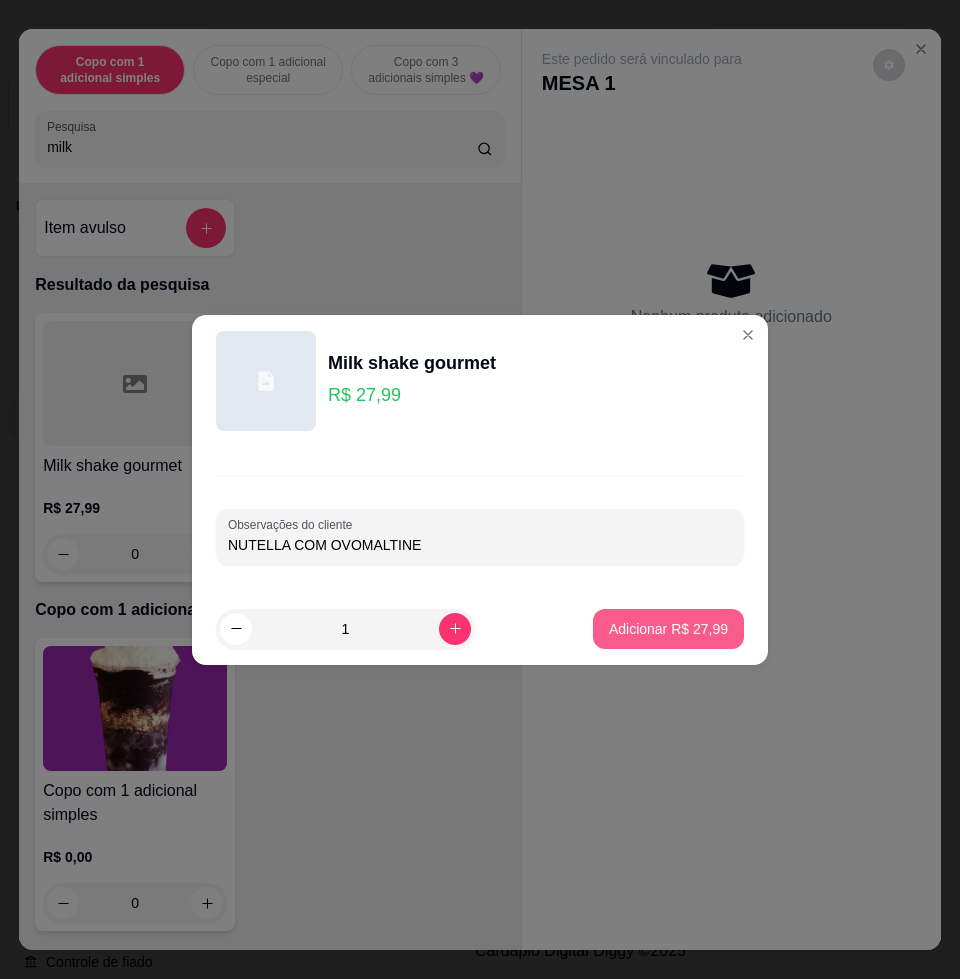 type on "NUTELLA COM OVOMALTINE" 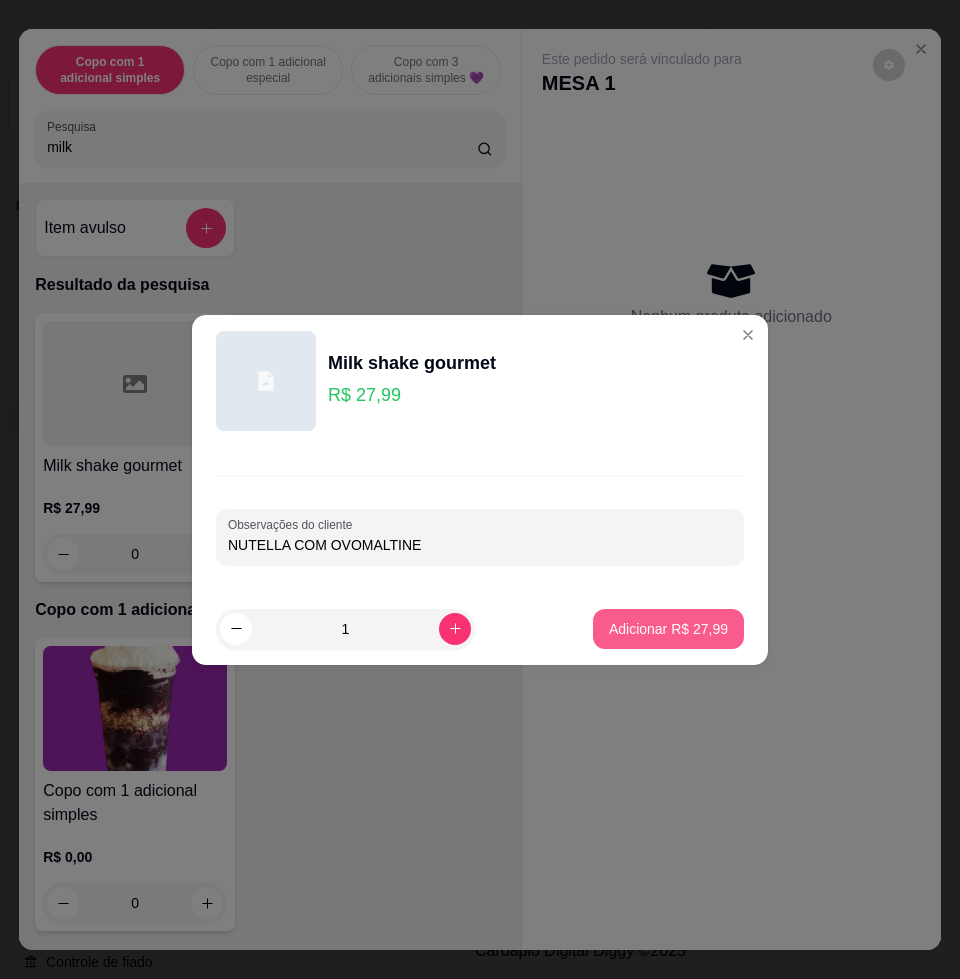 click on "Adicionar   R$ 27,99" at bounding box center [668, 629] 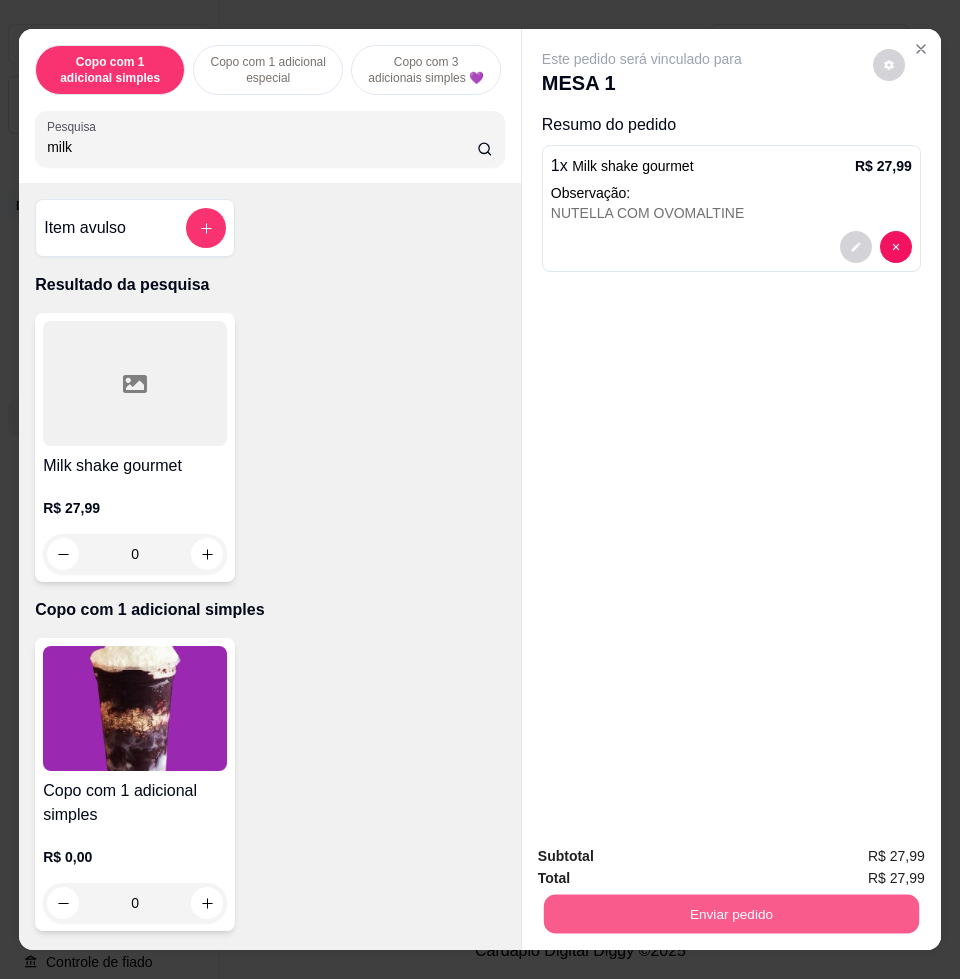 click on "Enviar pedido" at bounding box center (731, 913) 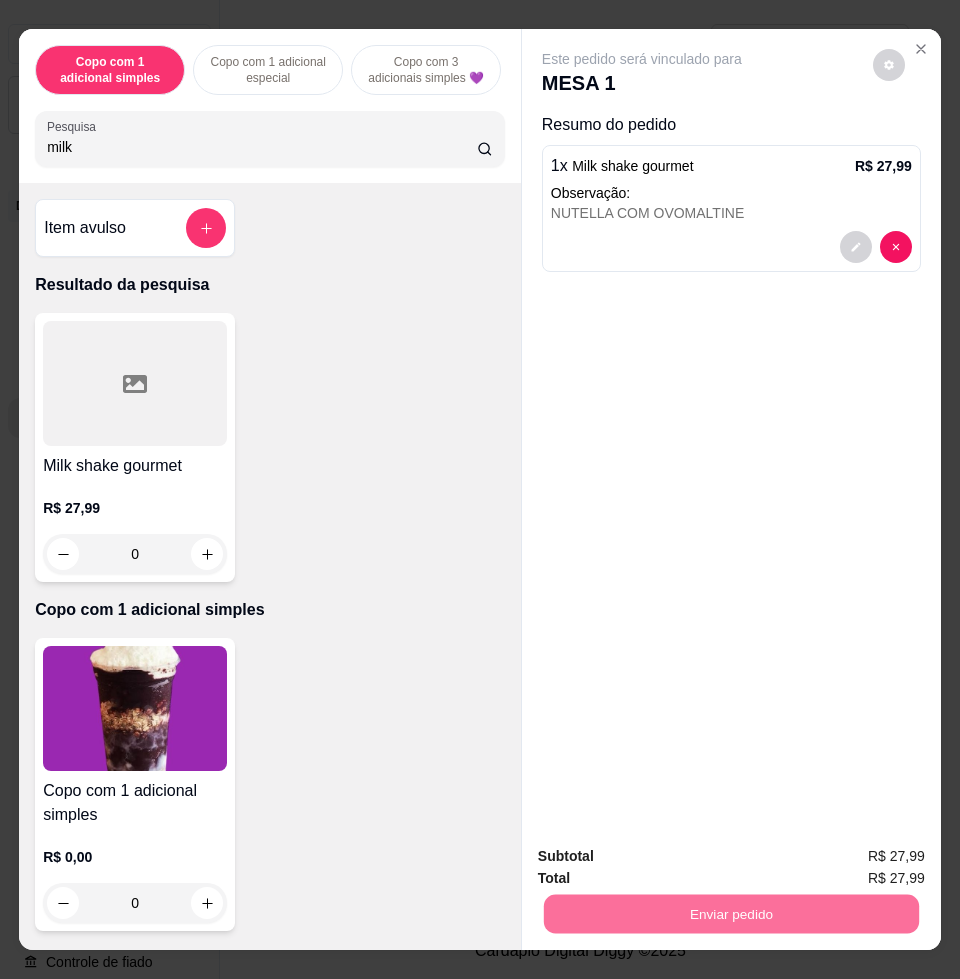 click on "Não registrar e enviar pedido" at bounding box center [663, 855] 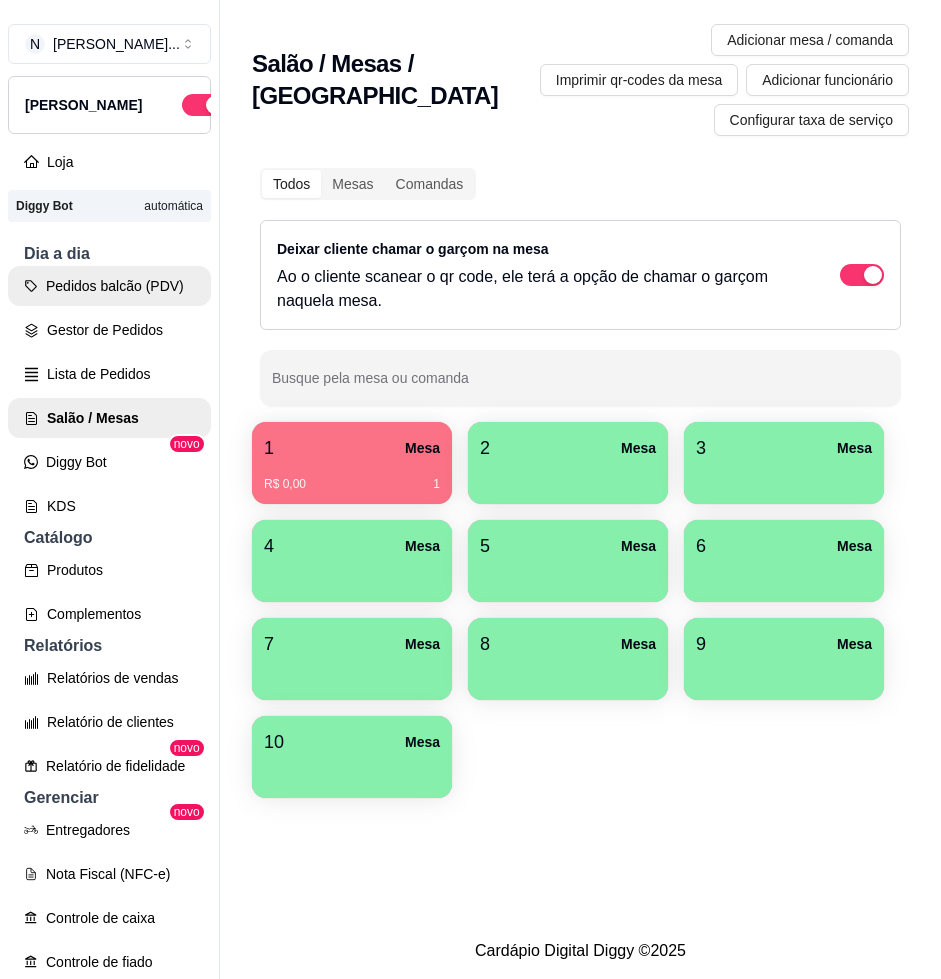 click on "Pedidos balcão (PDV)" at bounding box center (109, 286) 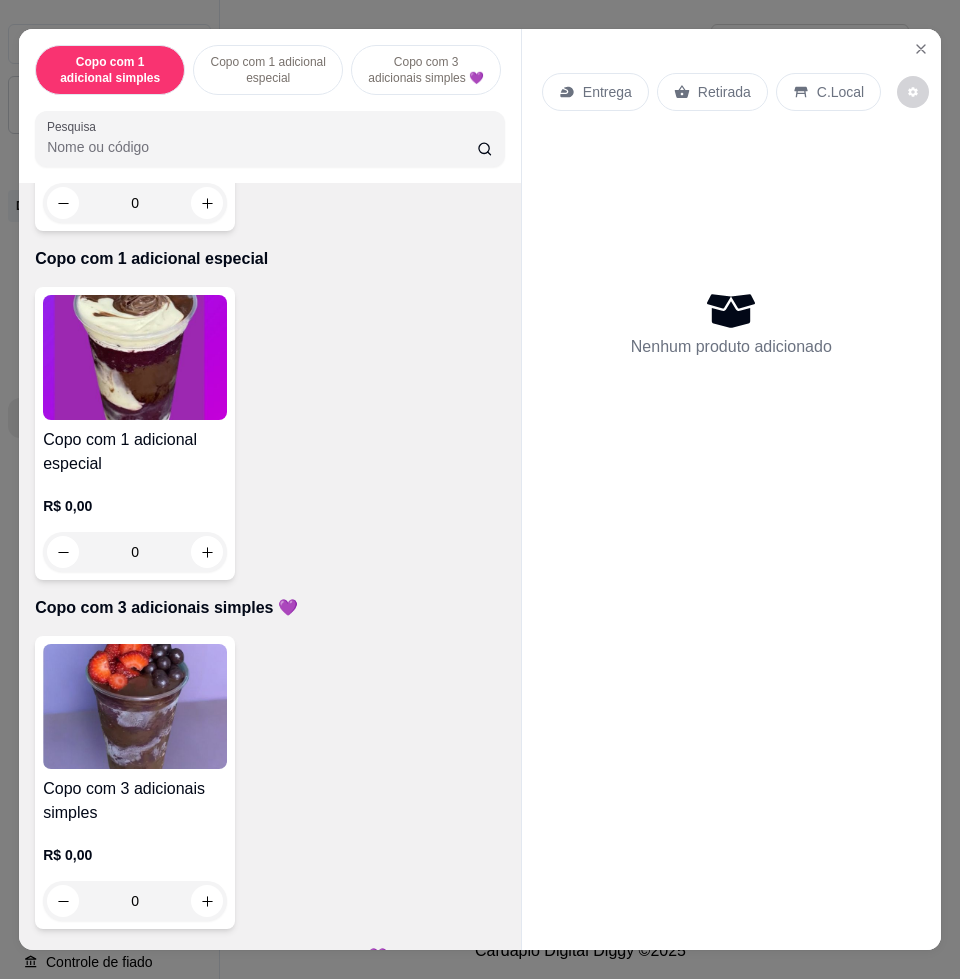 scroll, scrollTop: 500, scrollLeft: 0, axis: vertical 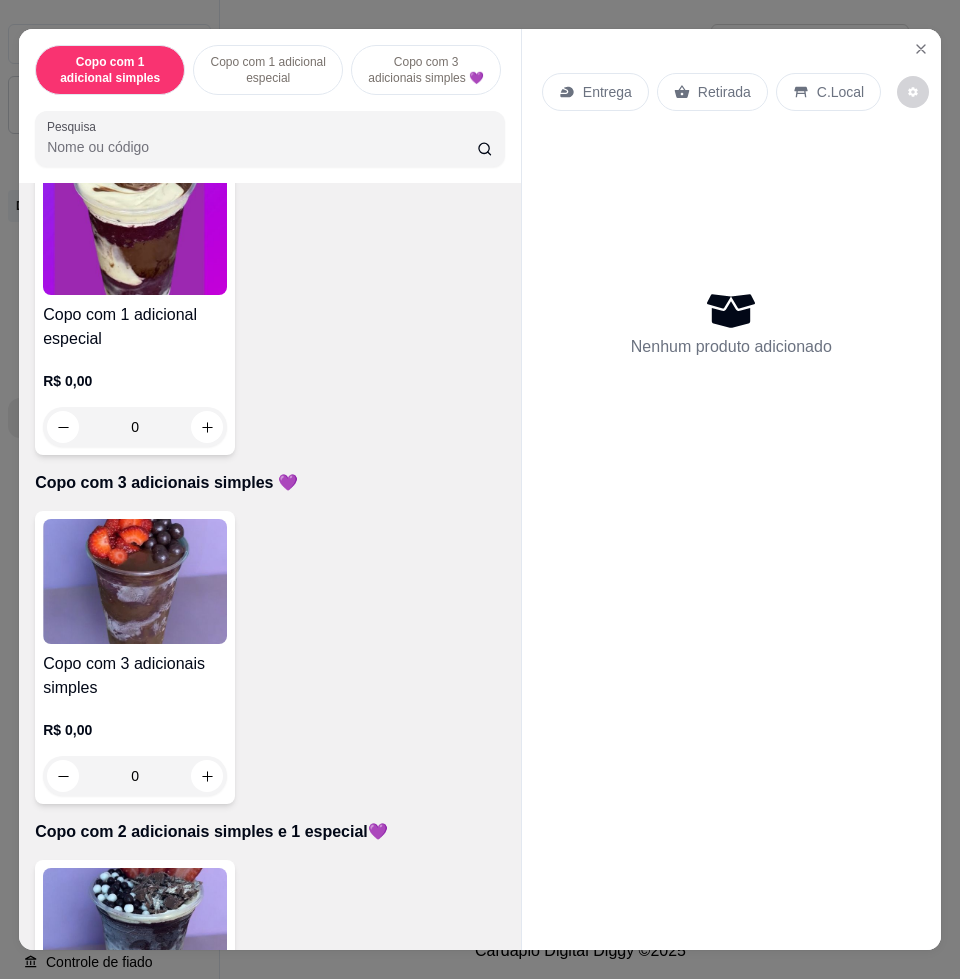 click at bounding box center (135, 581) 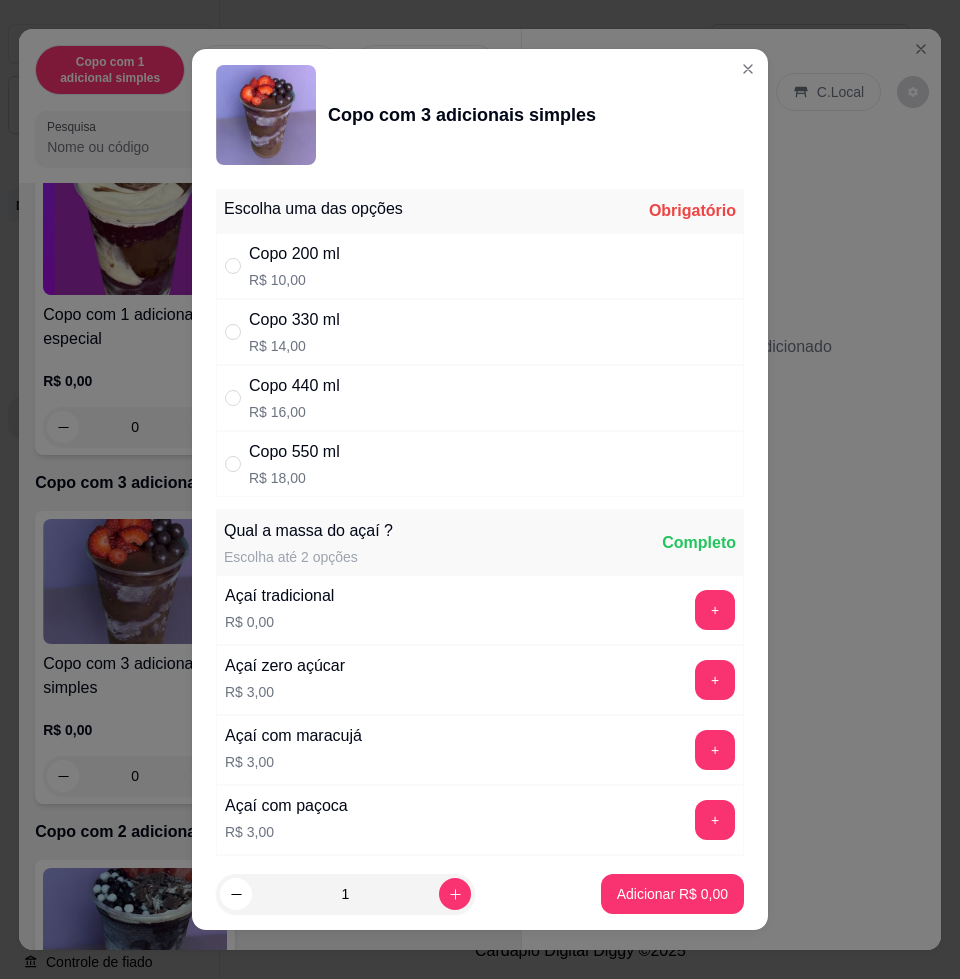 click on "Copo 440 ml" at bounding box center (294, 386) 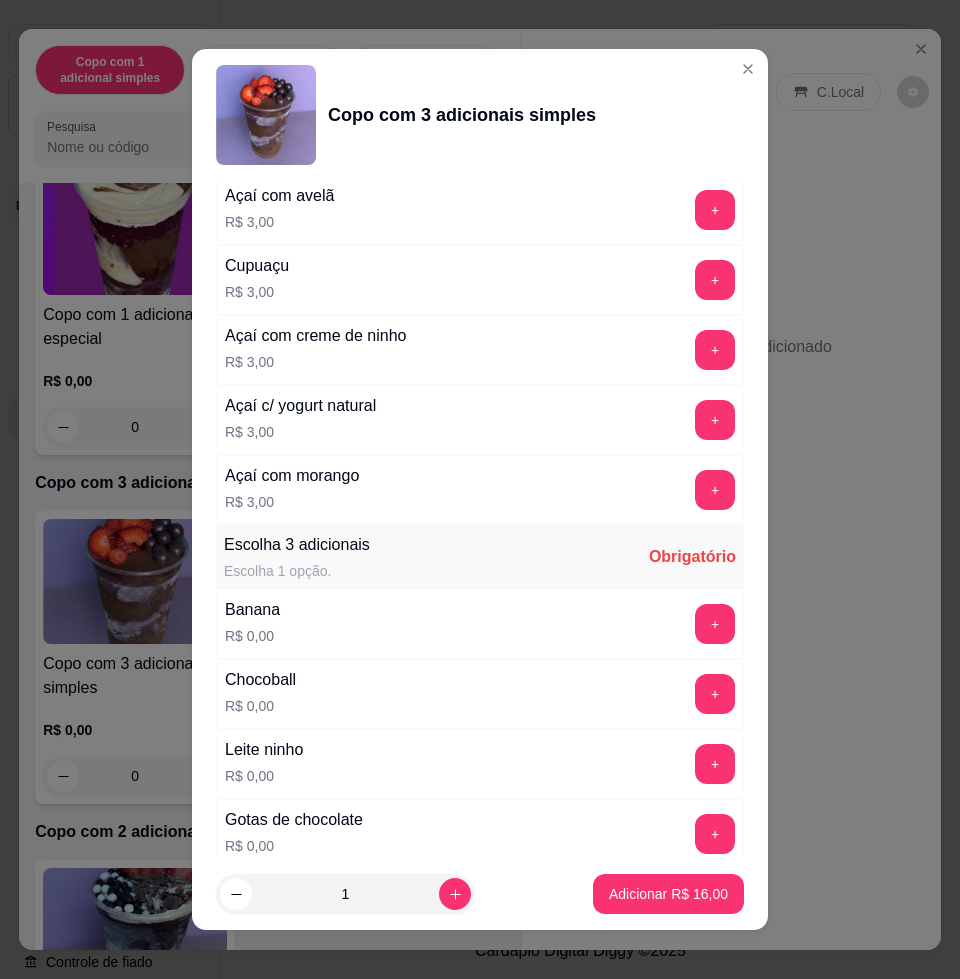 scroll, scrollTop: 875, scrollLeft: 0, axis: vertical 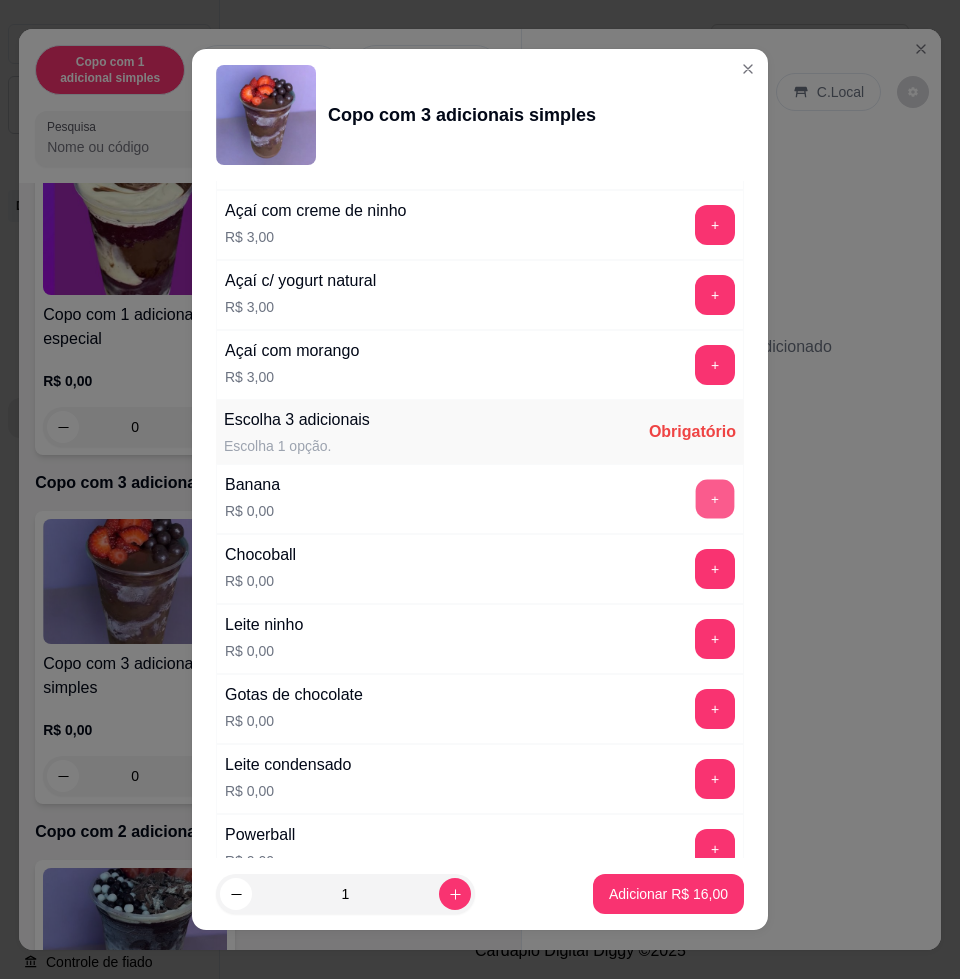 click on "+" at bounding box center [715, 499] 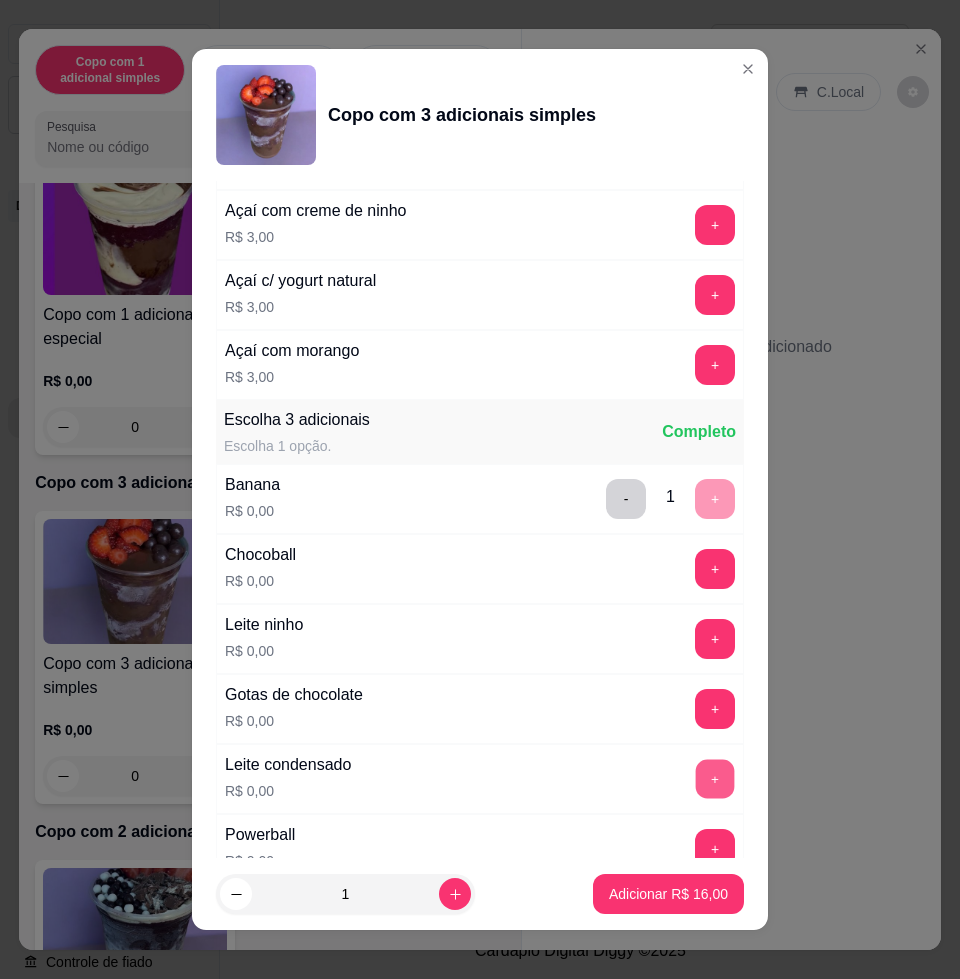 click on "+" at bounding box center [715, 779] 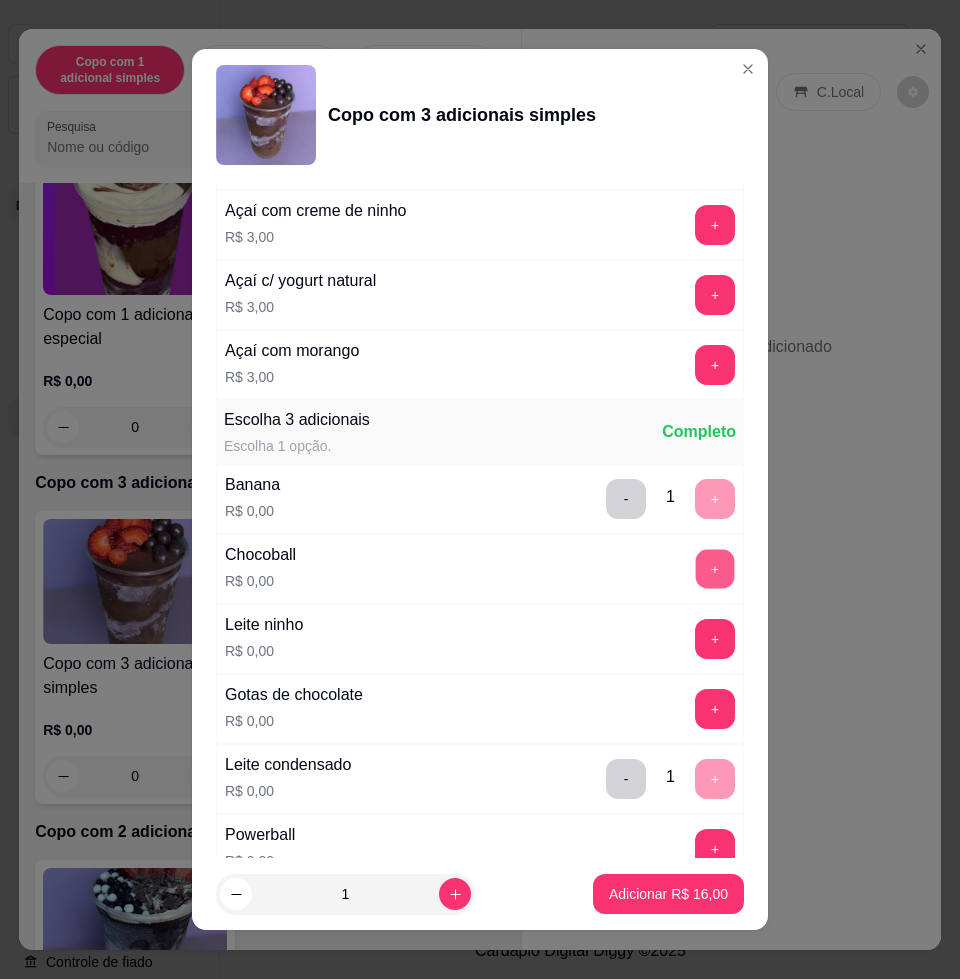 click on "+" at bounding box center (715, 569) 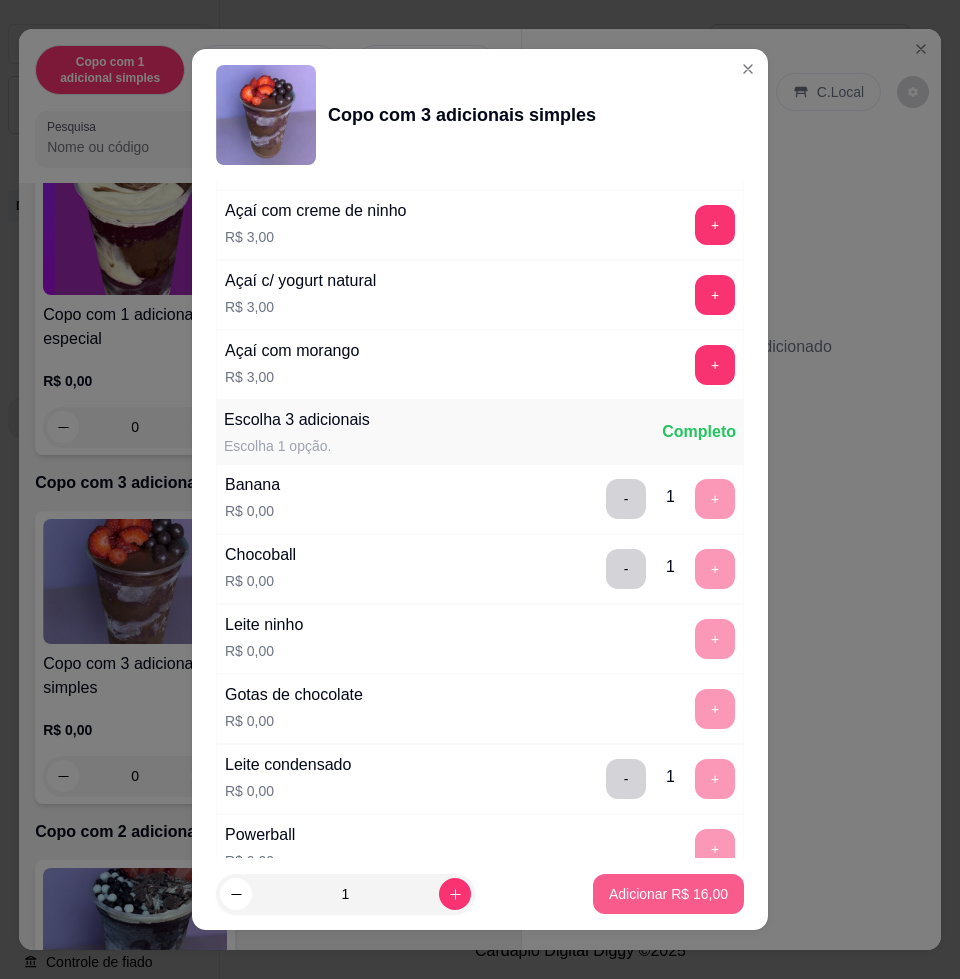click on "Adicionar   R$ 16,00" at bounding box center (668, 894) 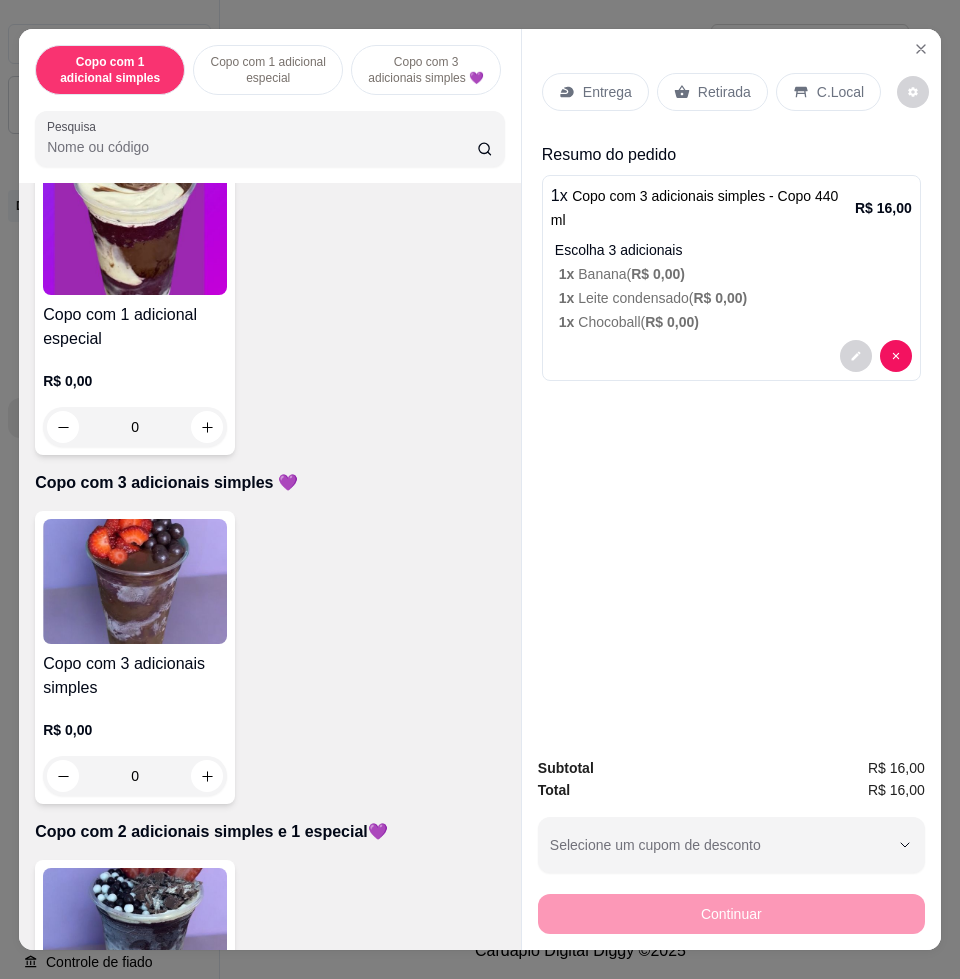 click on "Entrega" at bounding box center [607, 92] 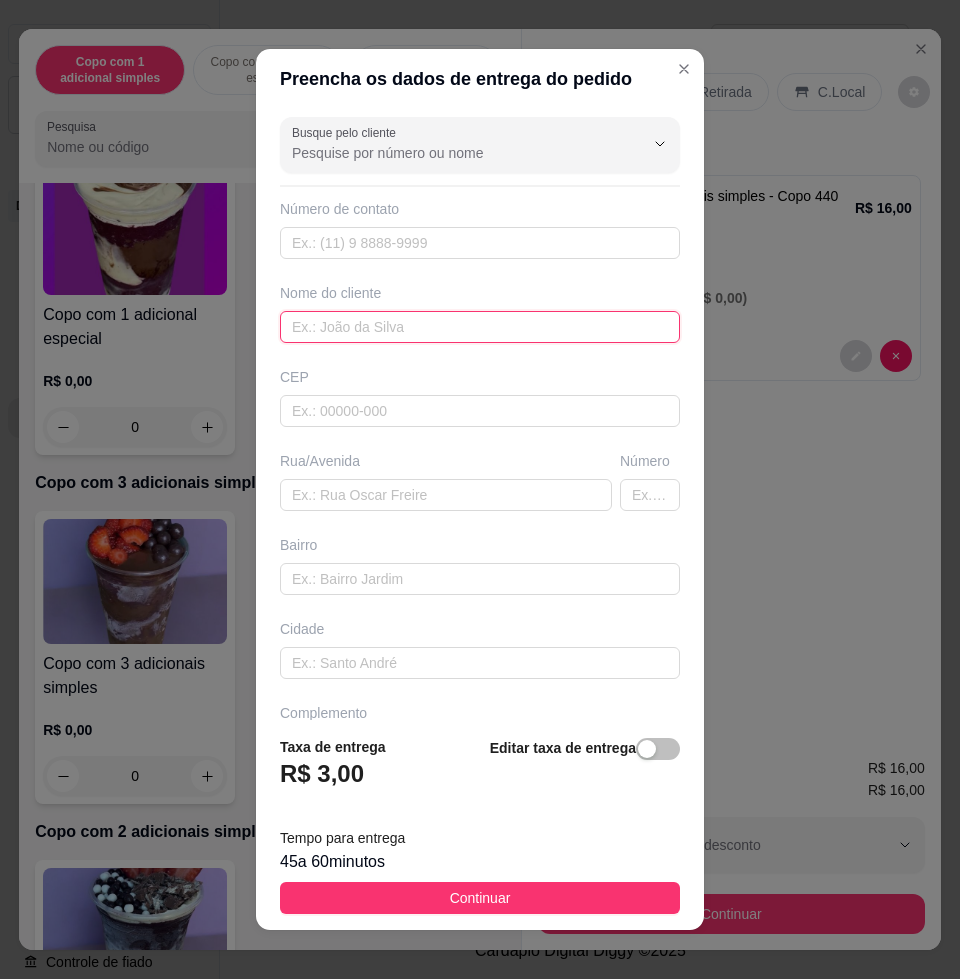 click at bounding box center [480, 327] 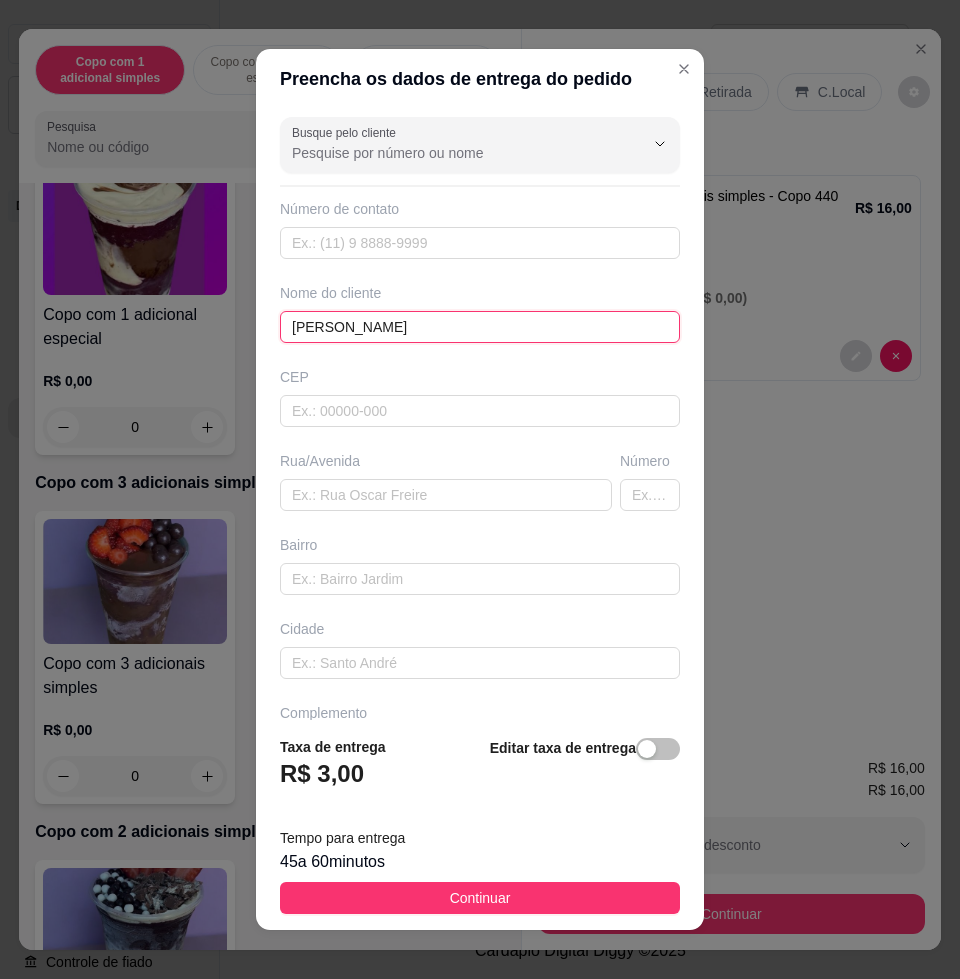 type on "J" 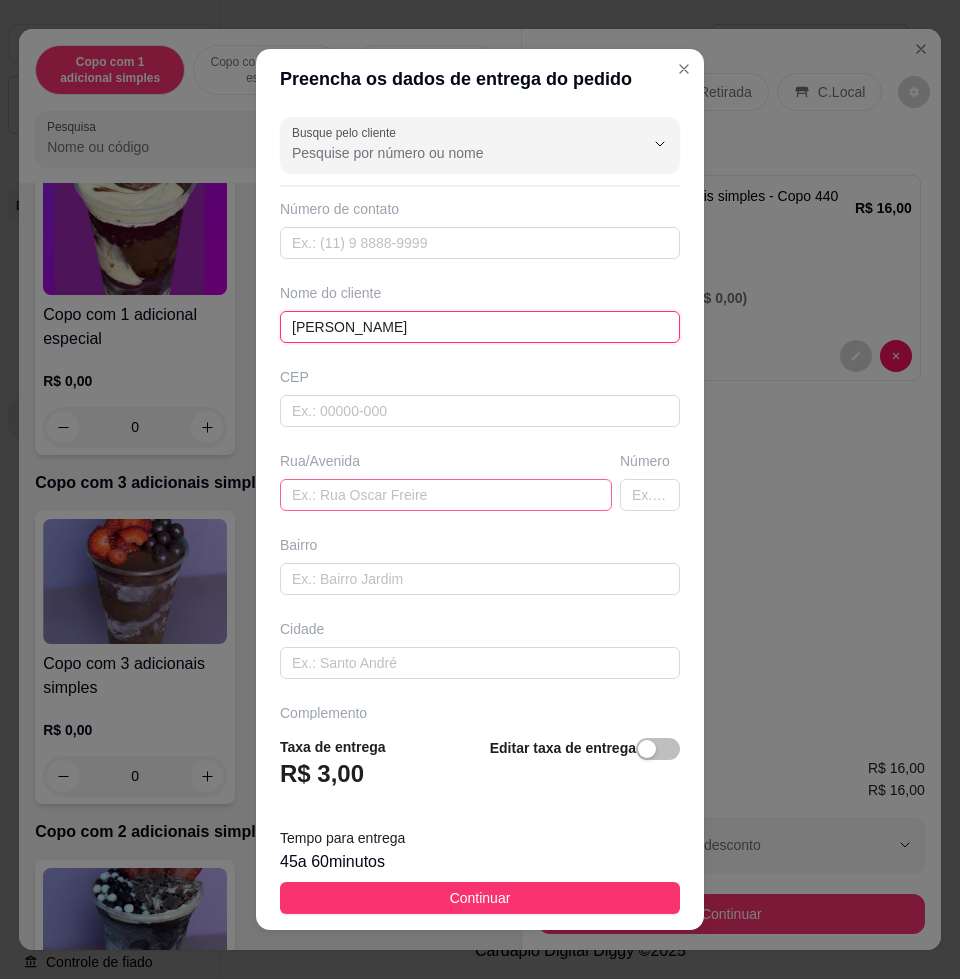type on "[PERSON_NAME]" 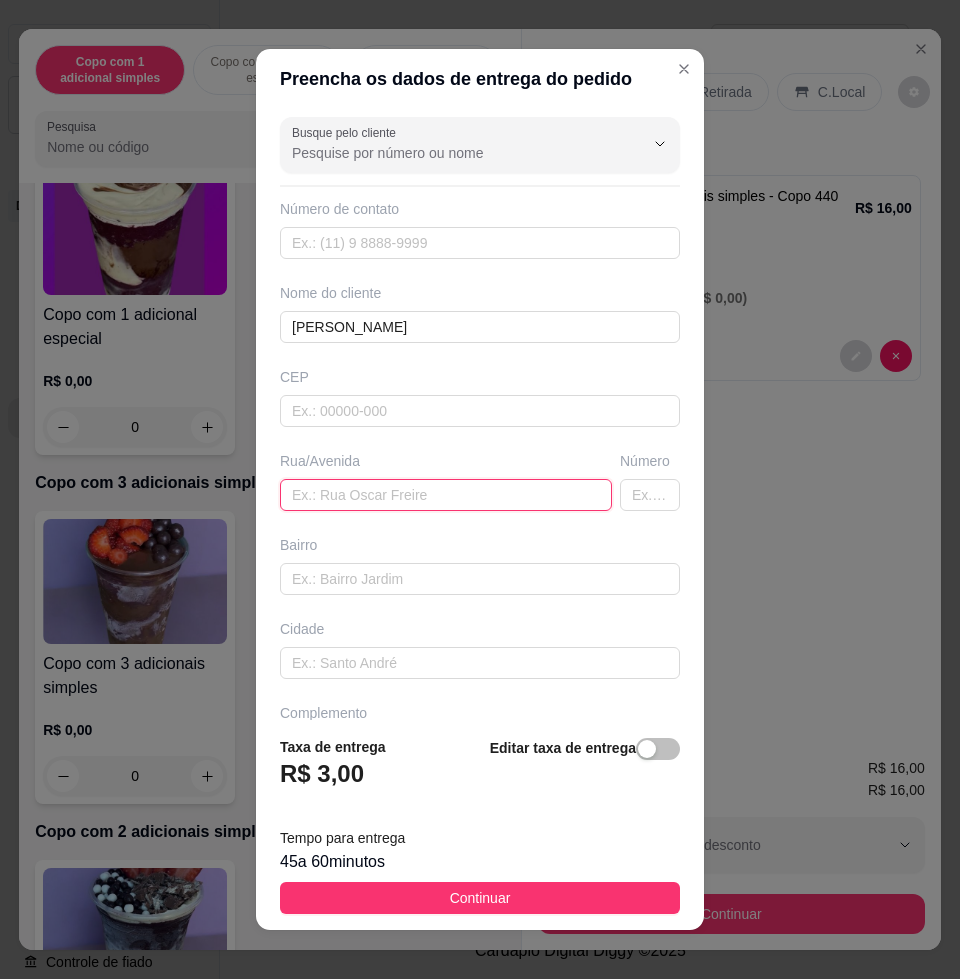 click at bounding box center [446, 495] 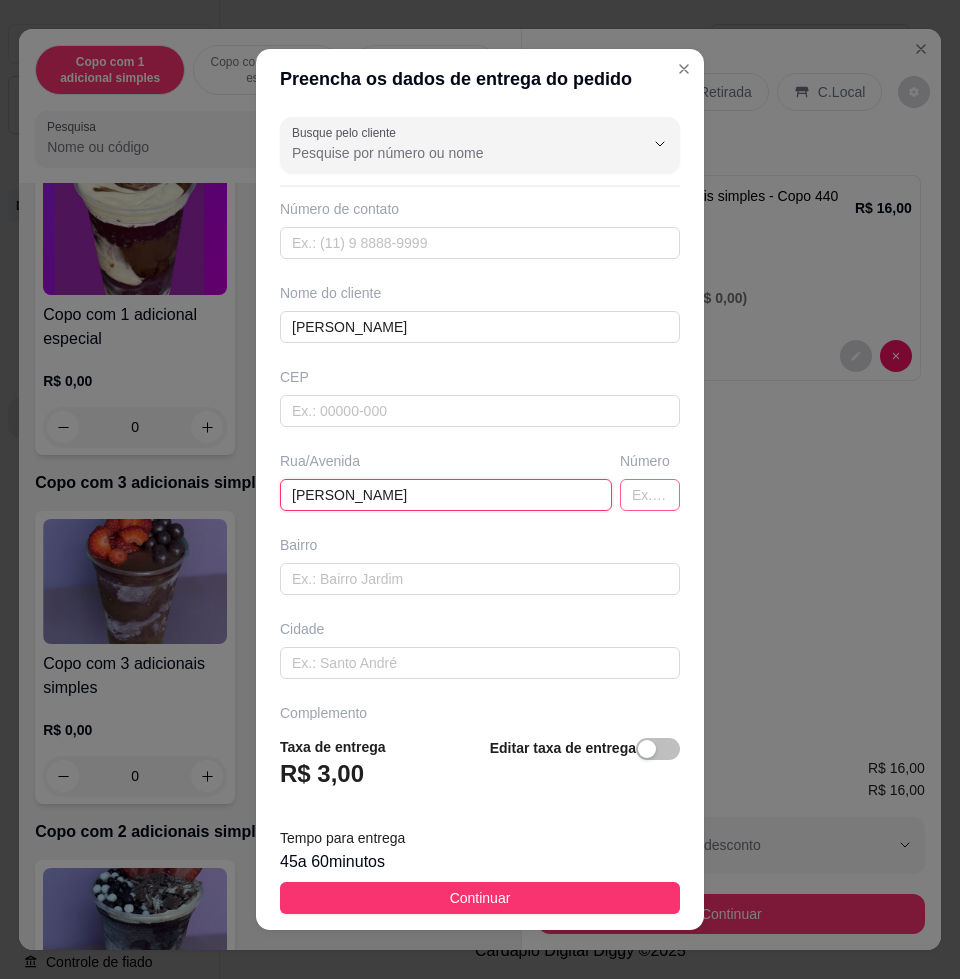 type on "[PERSON_NAME]" 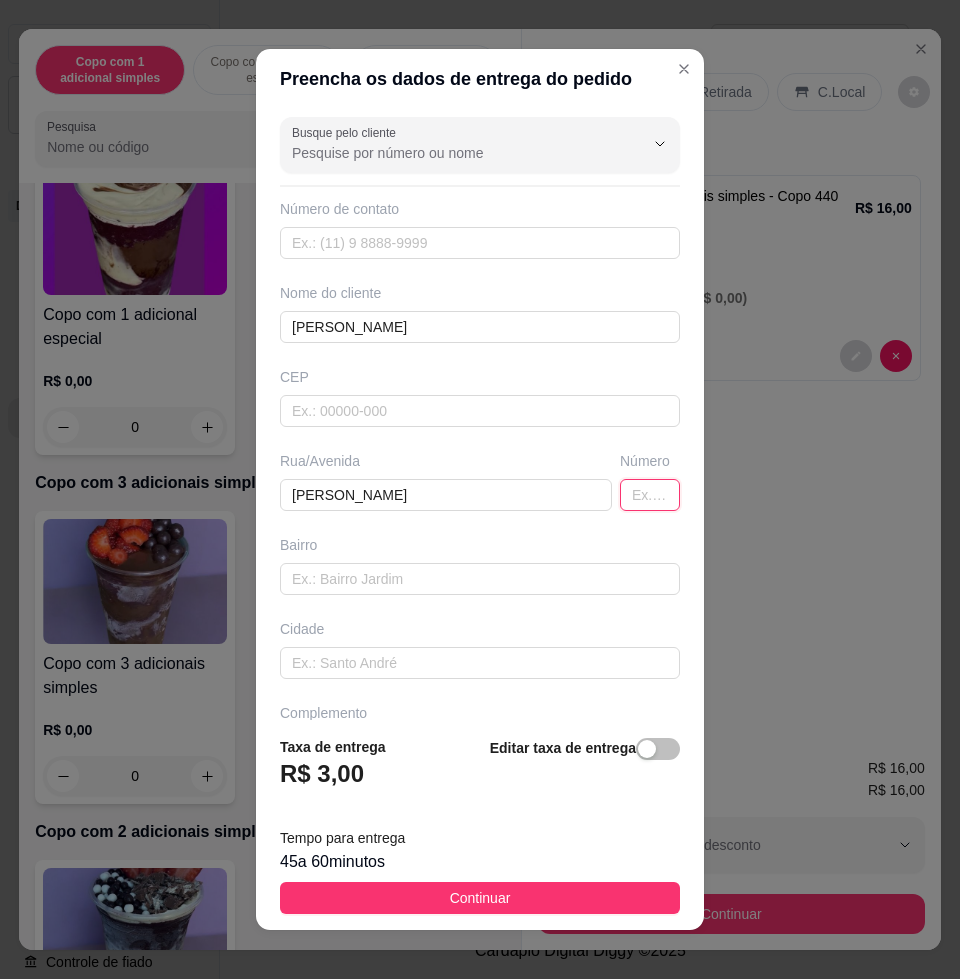 click at bounding box center [650, 495] 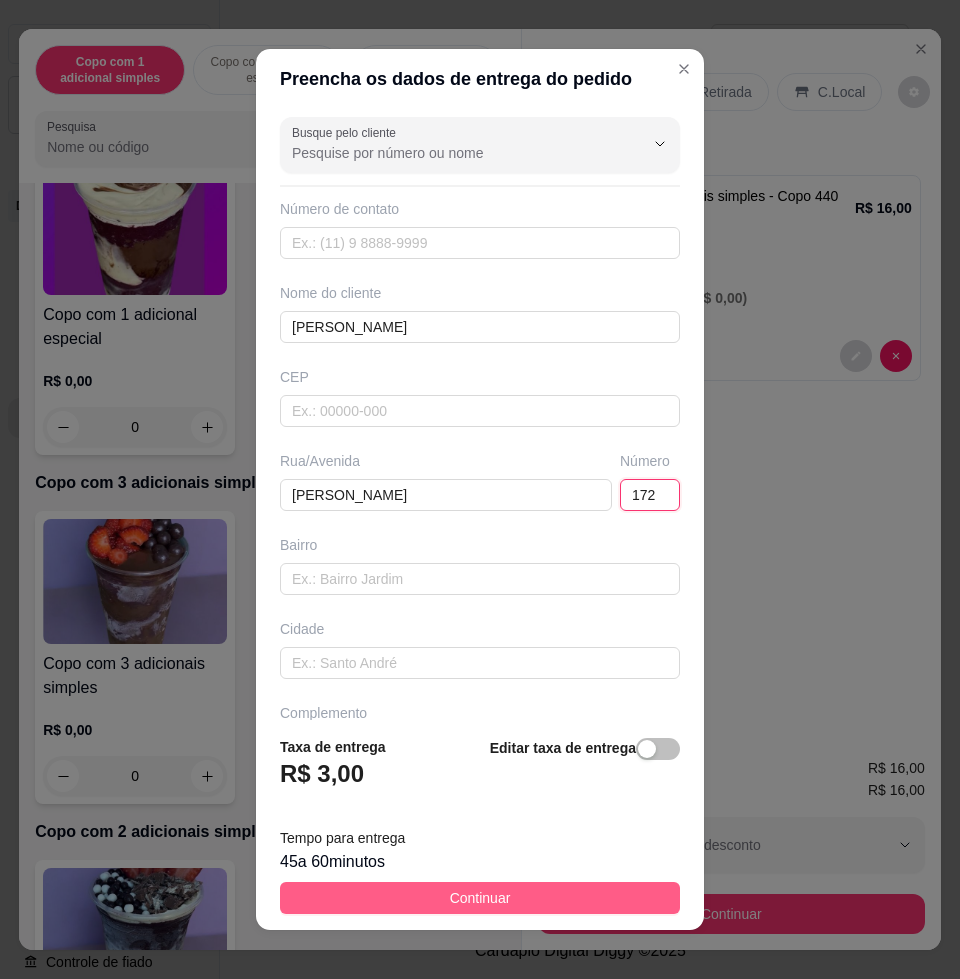 type on "172" 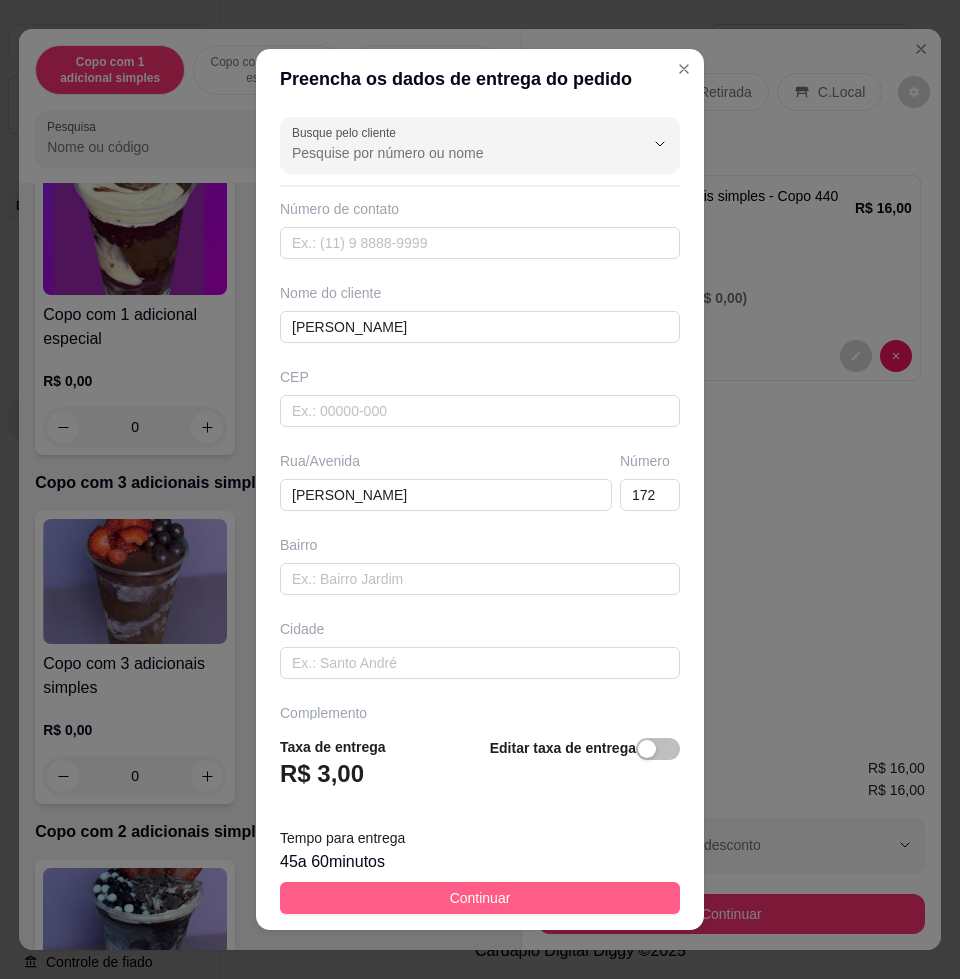 click on "Continuar" at bounding box center [480, 898] 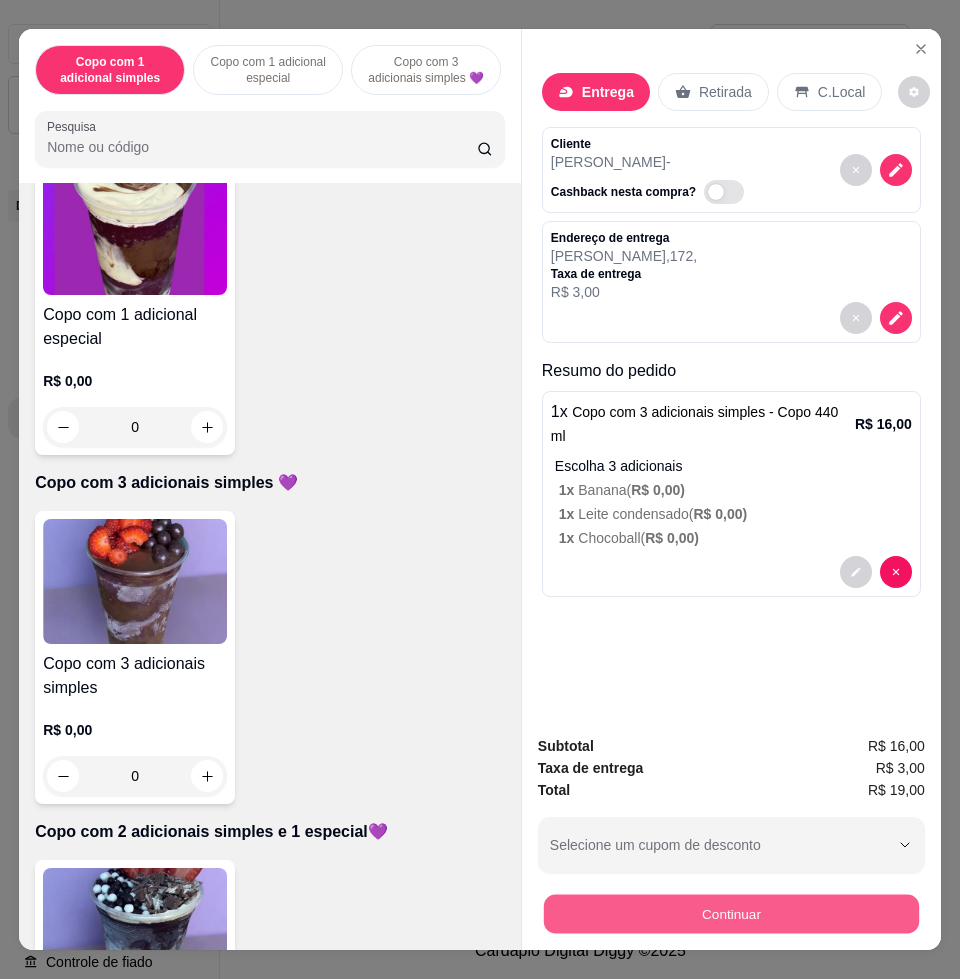 click on "Continuar" at bounding box center [731, 913] 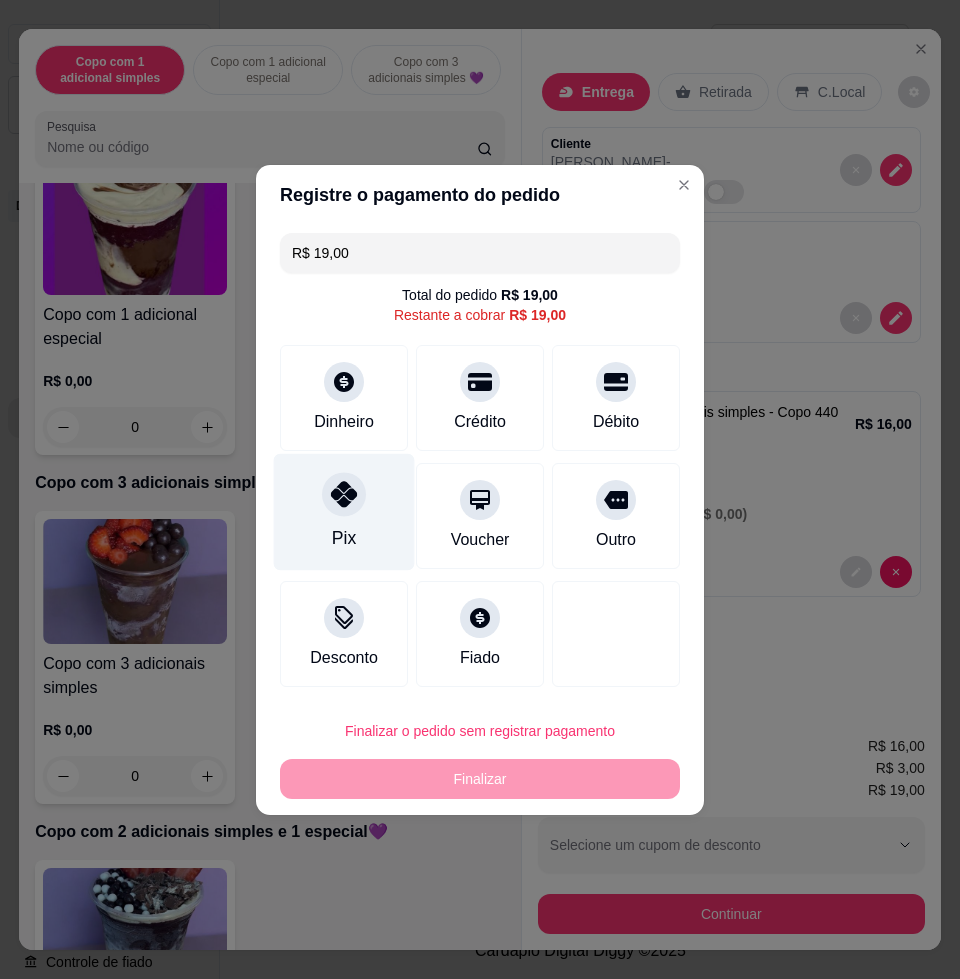 click on "Pix" at bounding box center (344, 511) 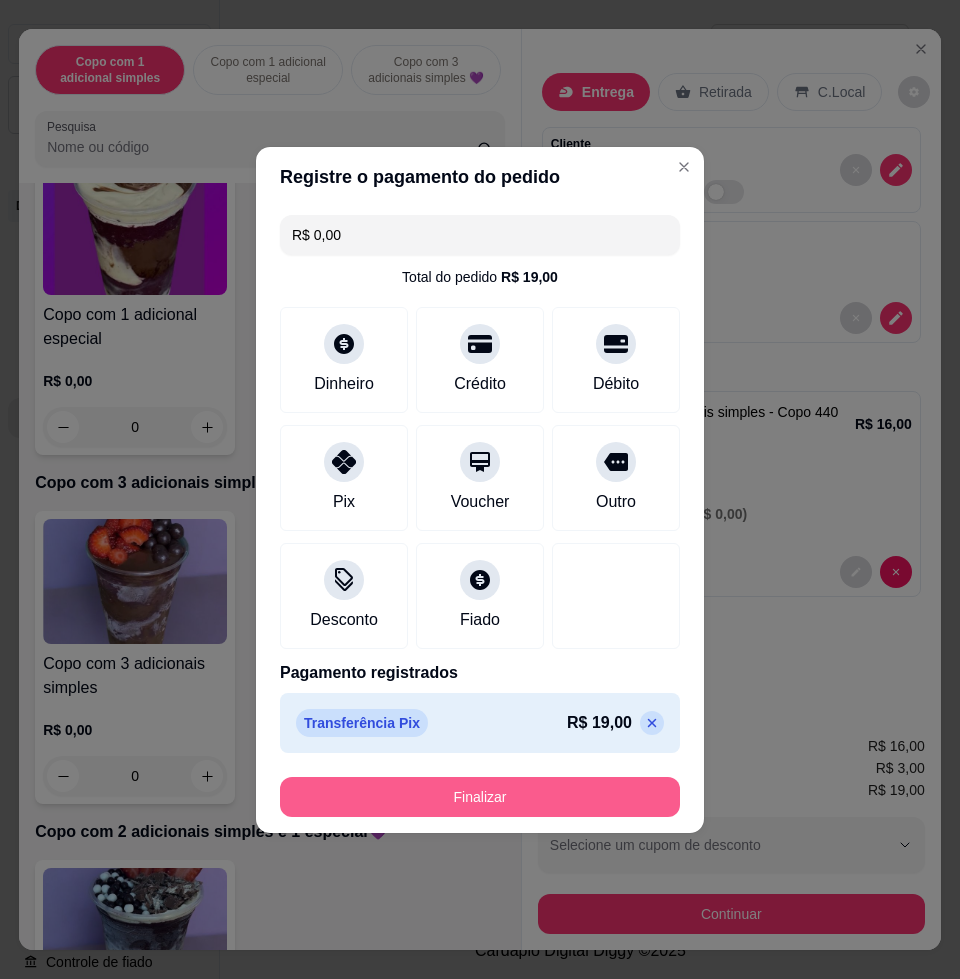 click on "Finalizar" at bounding box center [480, 797] 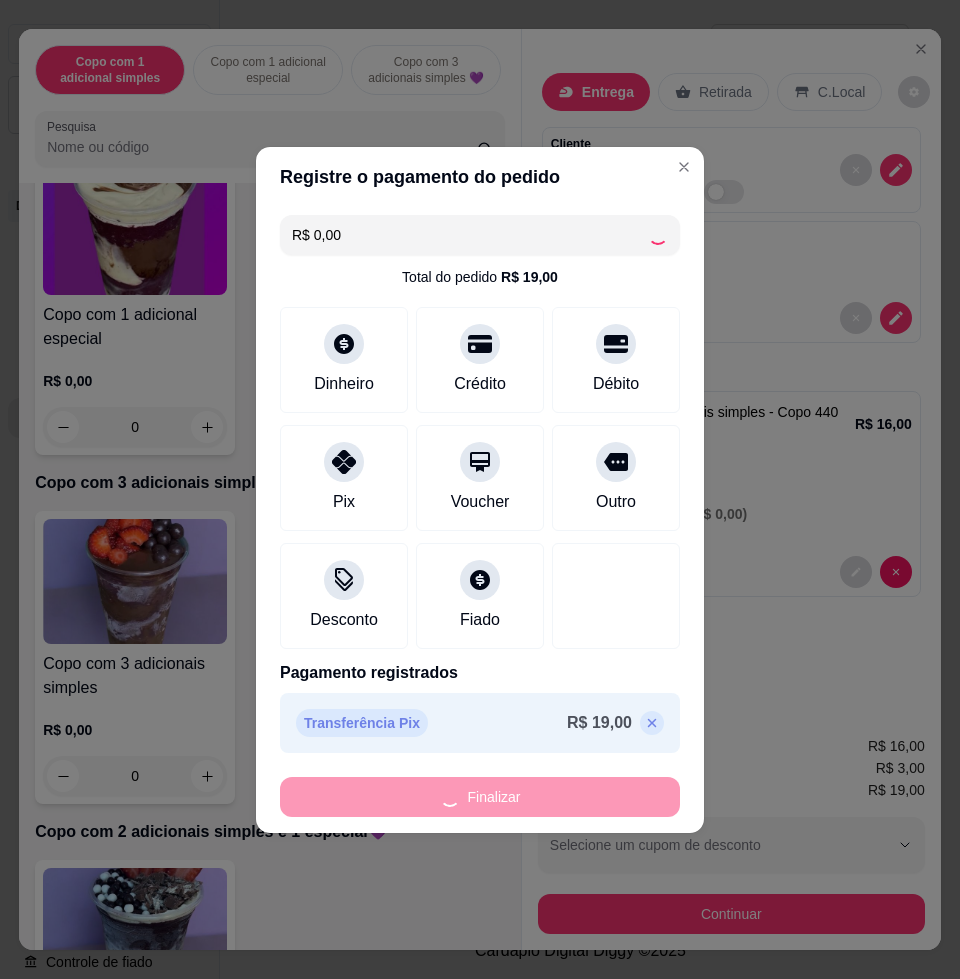 type on "-R$ 19,00" 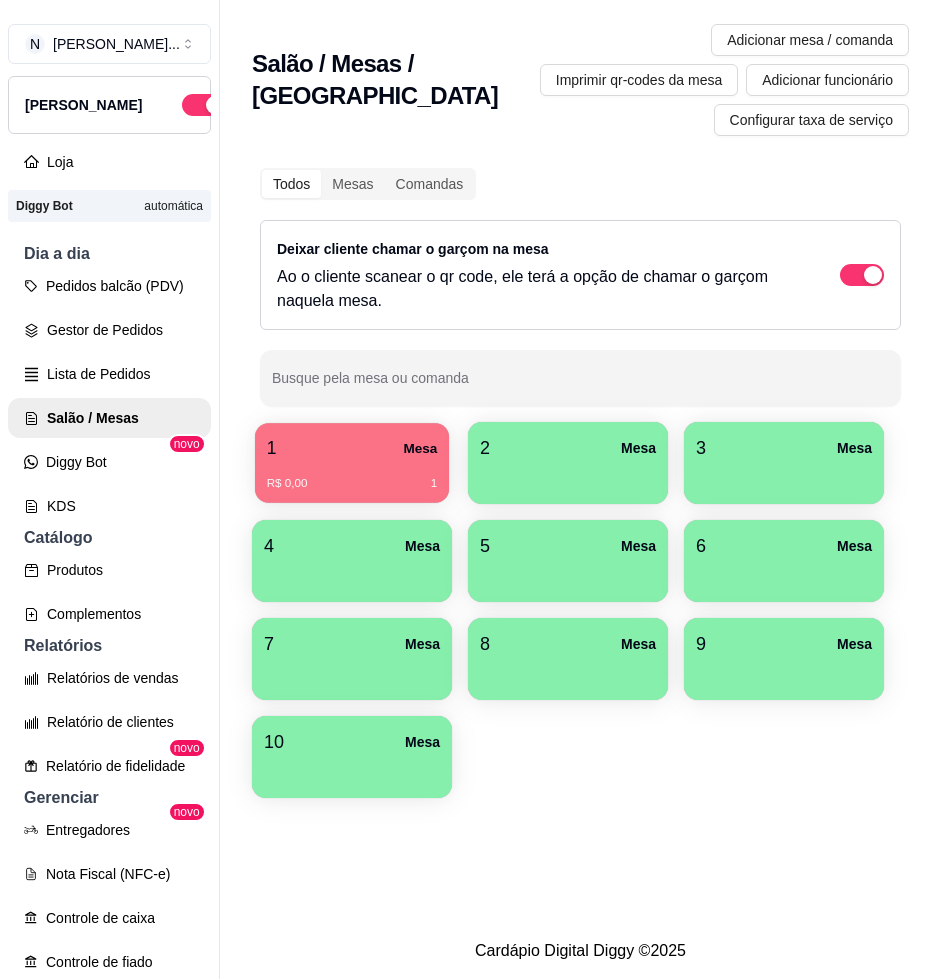 click on "R$ 0,00 1" at bounding box center [352, 476] 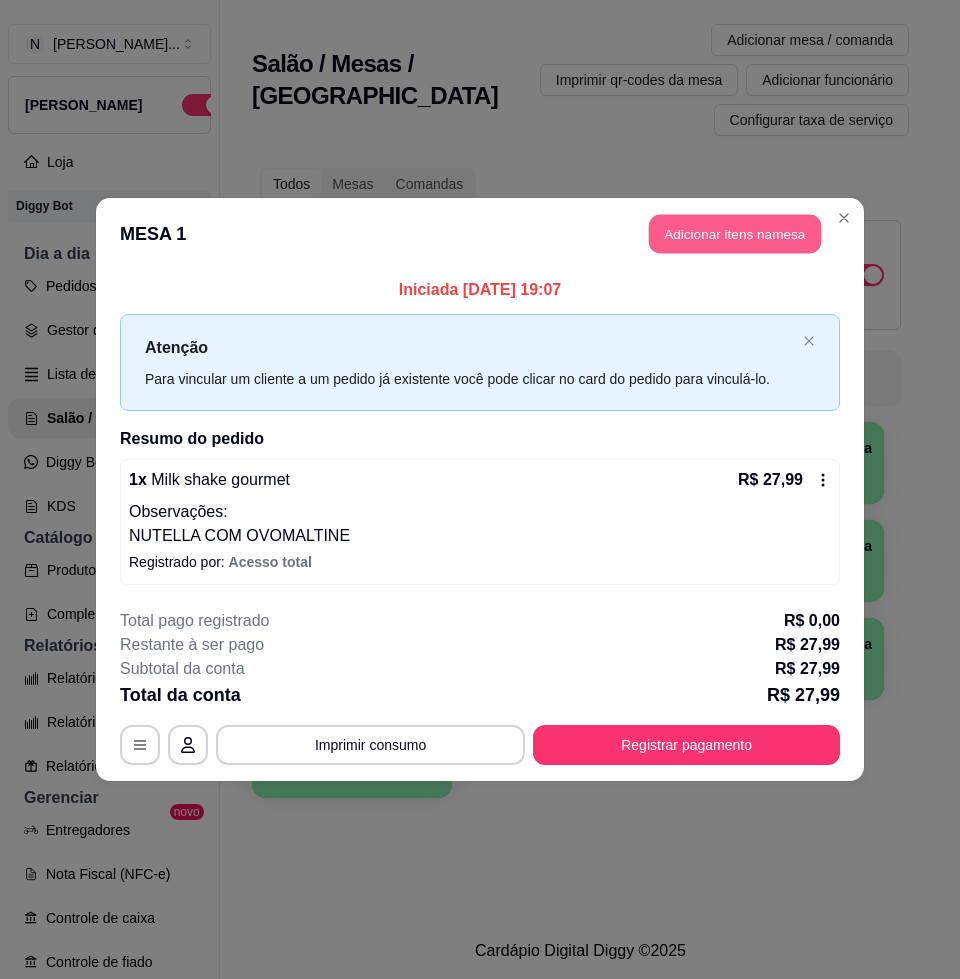 click on "Adicionar itens na  mesa" at bounding box center (735, 234) 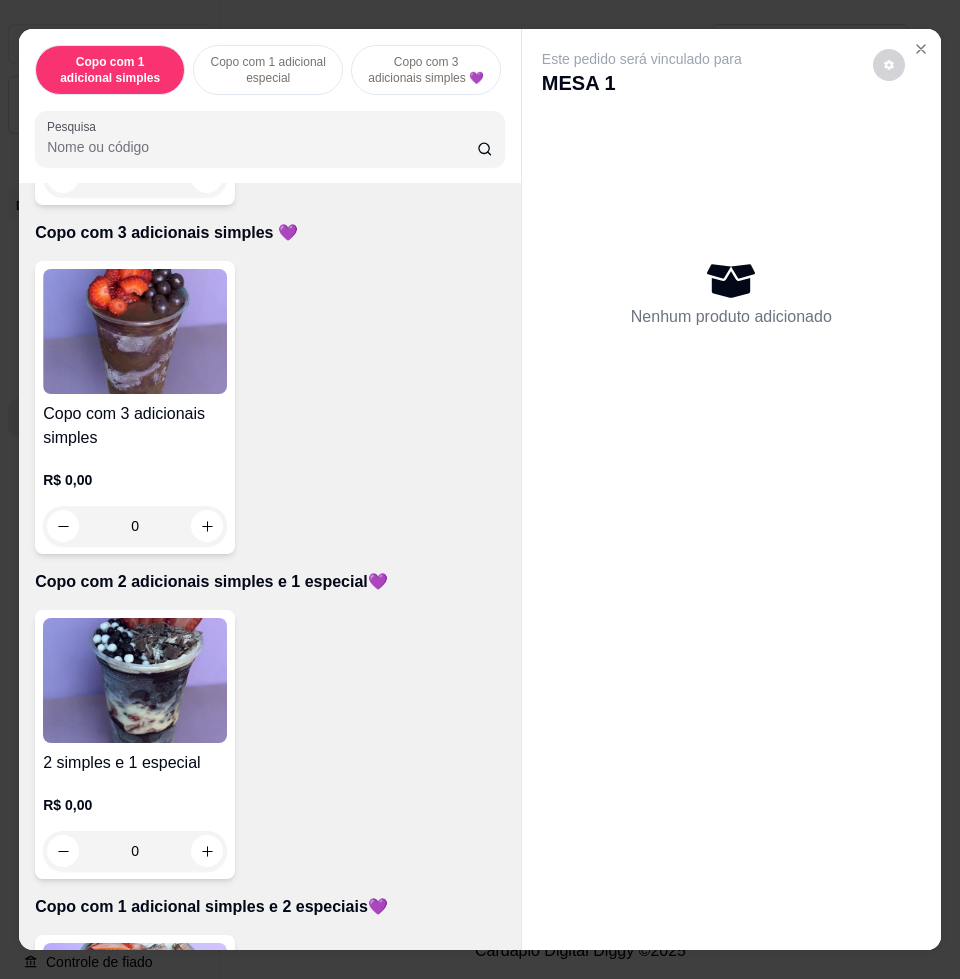scroll, scrollTop: 1000, scrollLeft: 0, axis: vertical 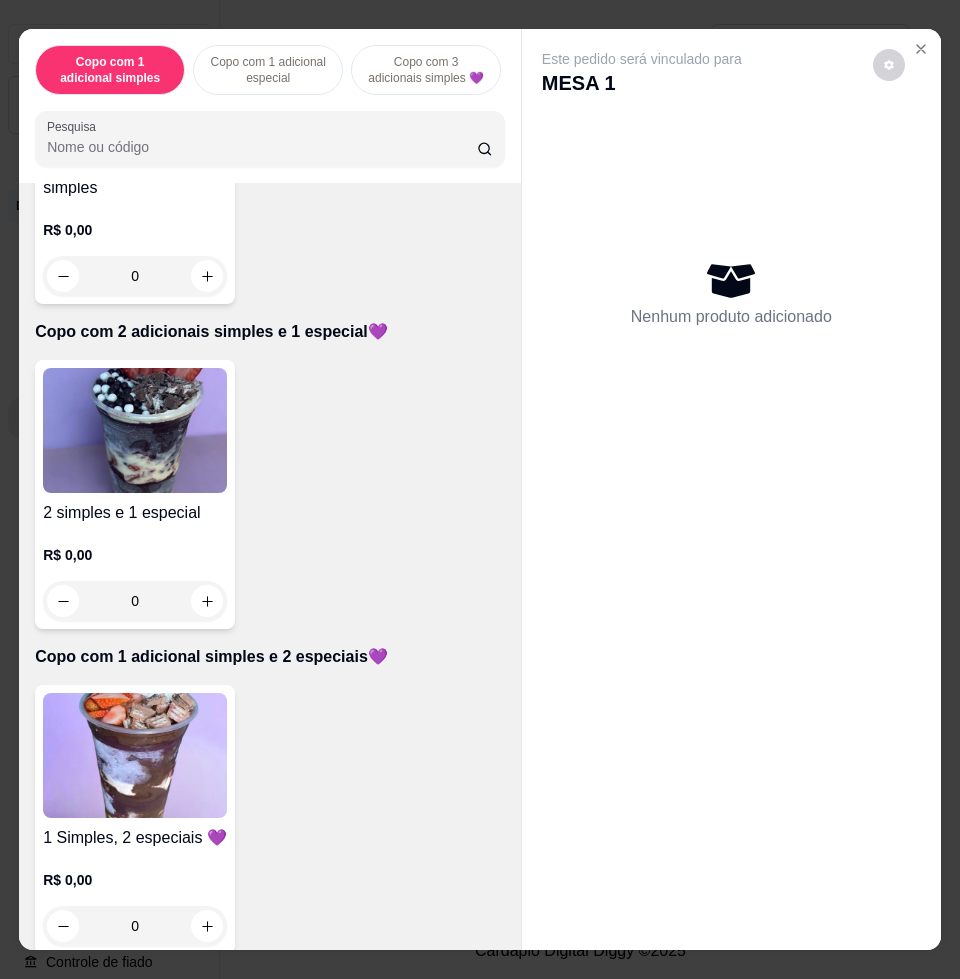 click at bounding box center [135, 755] 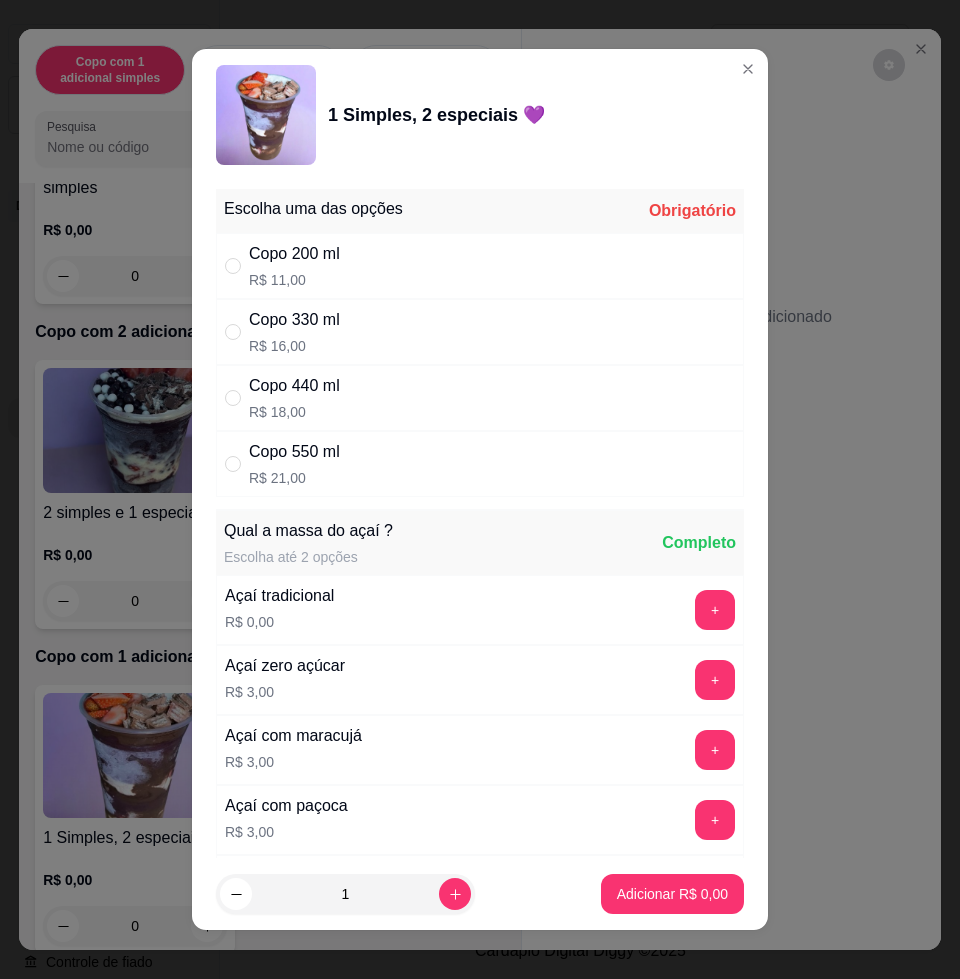 click on "Copo 440 ml  R$ 18,00" at bounding box center (480, 398) 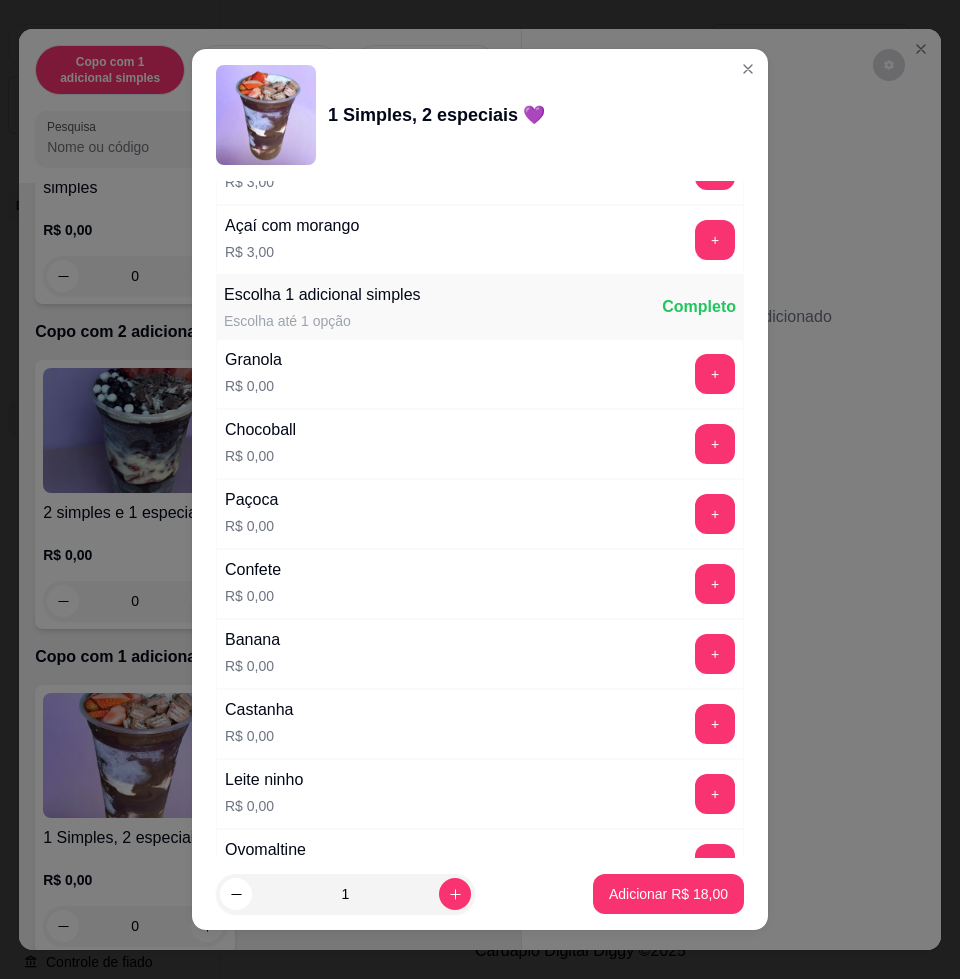scroll, scrollTop: 1500, scrollLeft: 0, axis: vertical 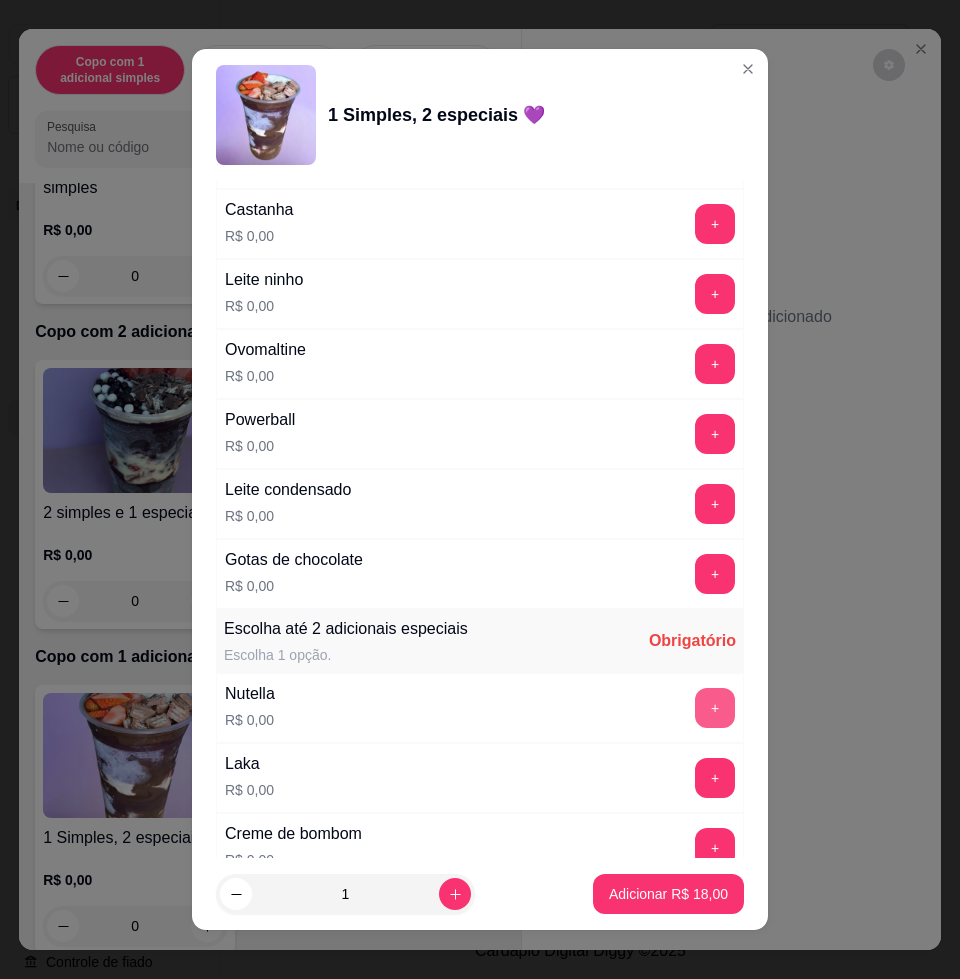 click on "+" at bounding box center [715, 708] 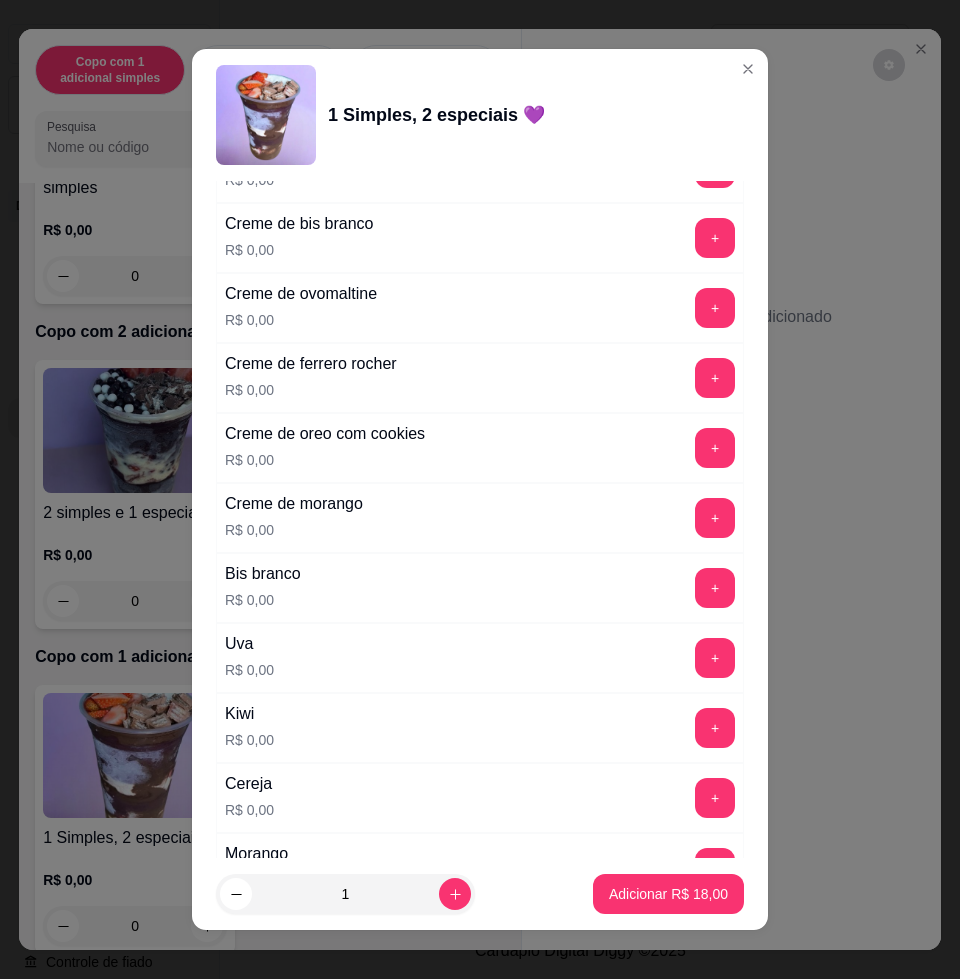 scroll, scrollTop: 2375, scrollLeft: 0, axis: vertical 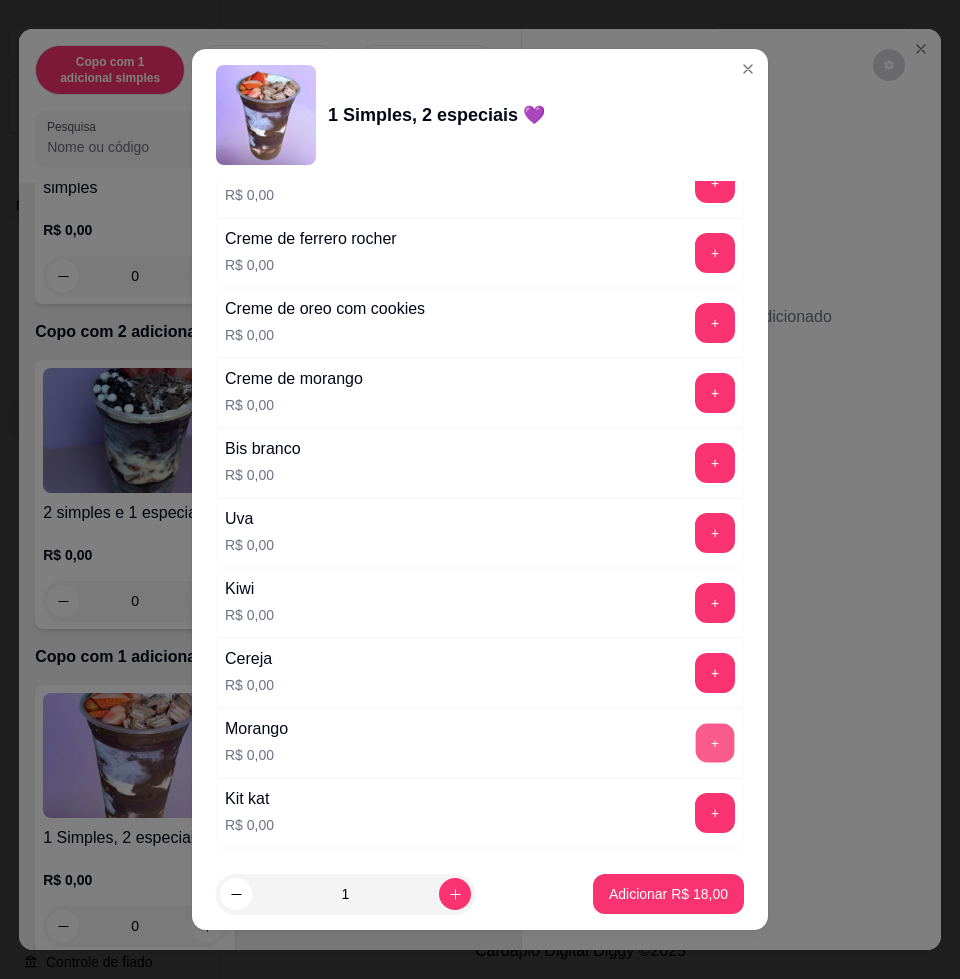 click on "+" at bounding box center (715, 743) 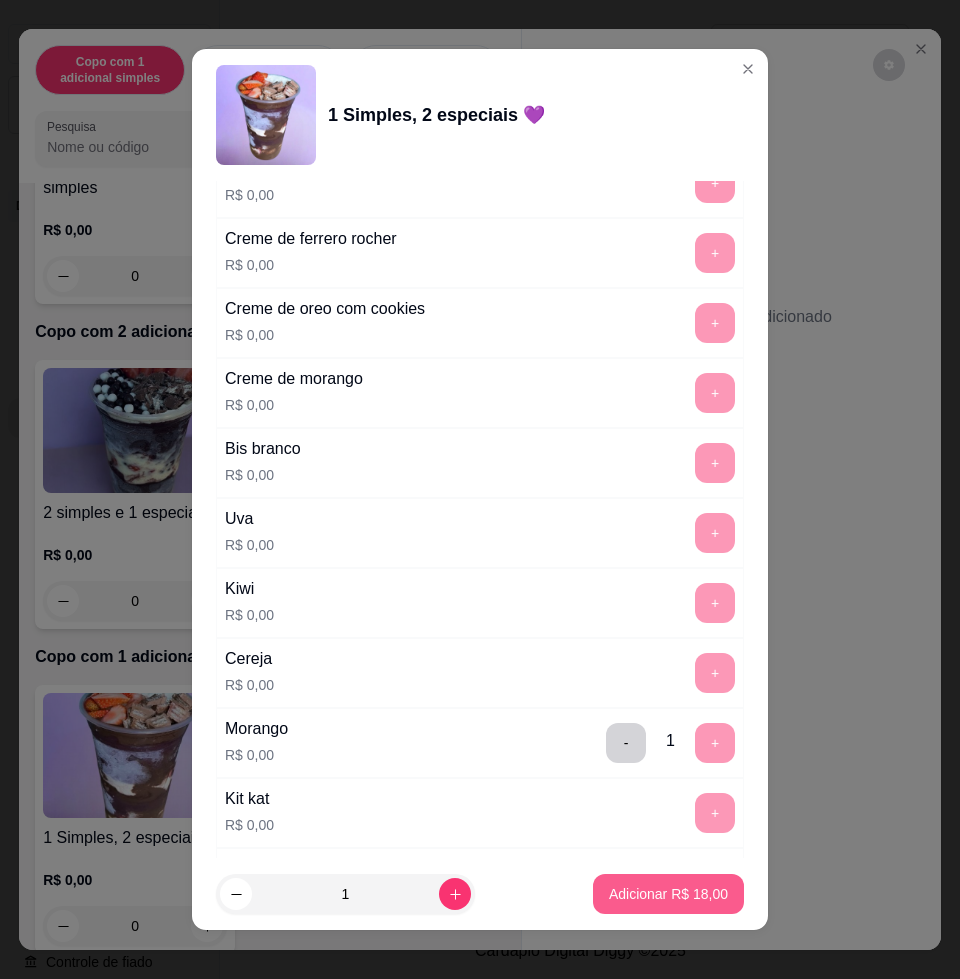 click on "Adicionar   R$ 18,00" at bounding box center [668, 894] 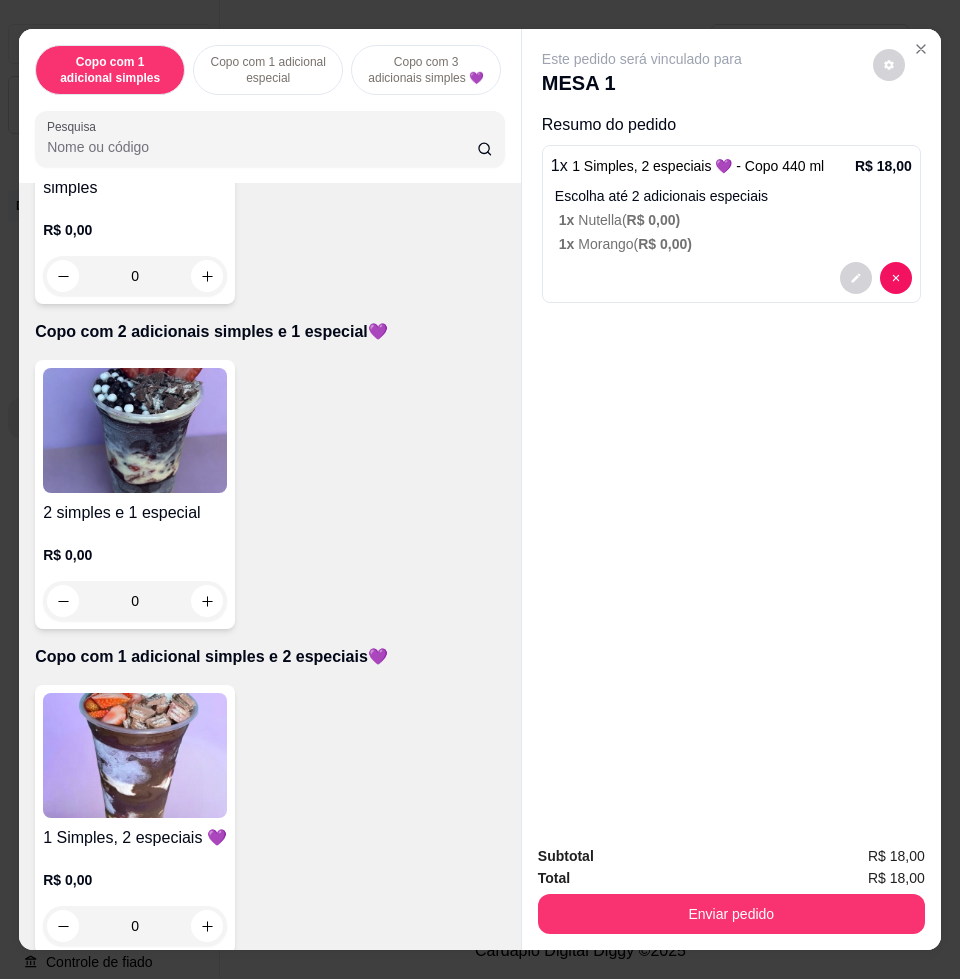 click at bounding box center (135, 755) 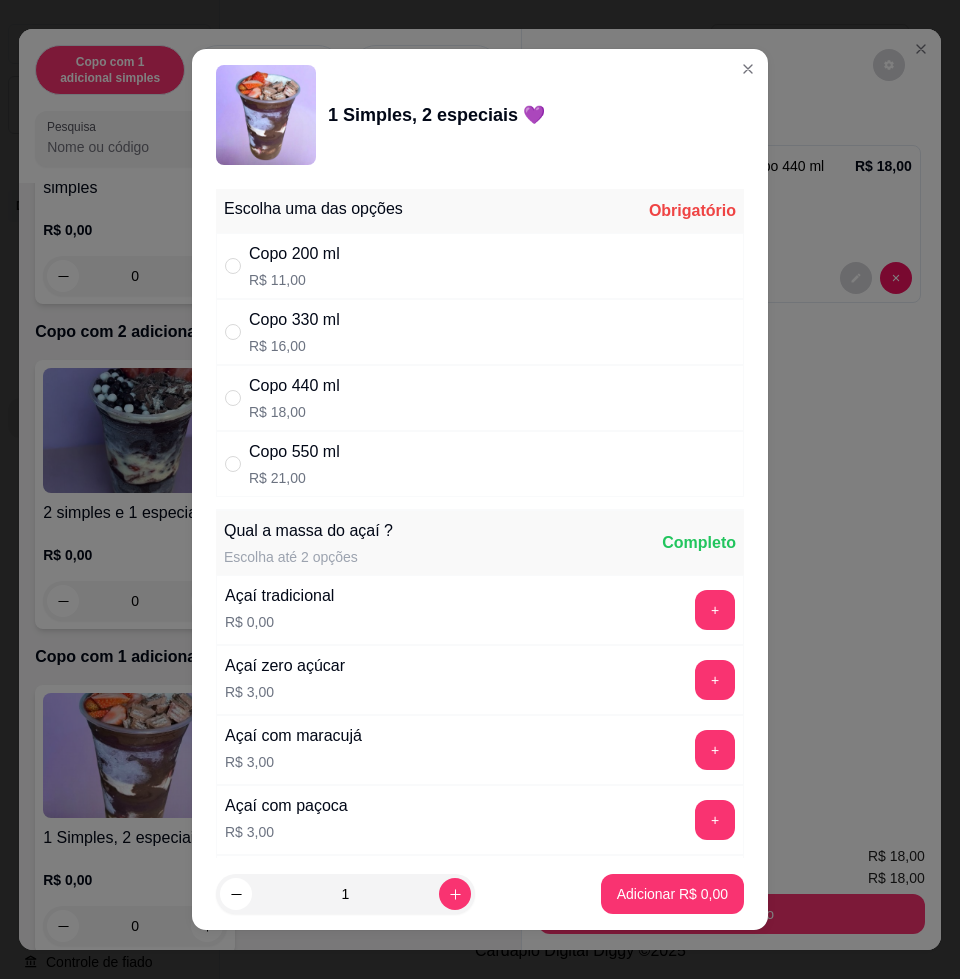 click on "R$ 18,00" at bounding box center [294, 412] 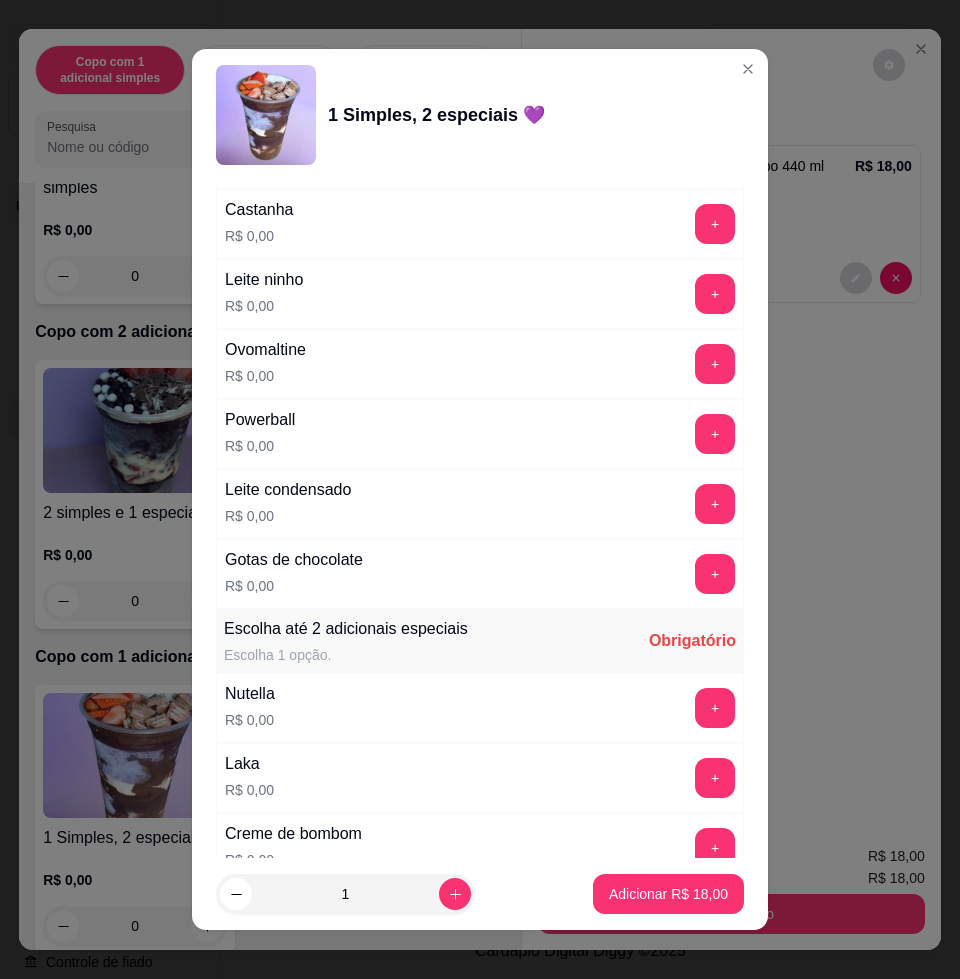 scroll, scrollTop: 1750, scrollLeft: 0, axis: vertical 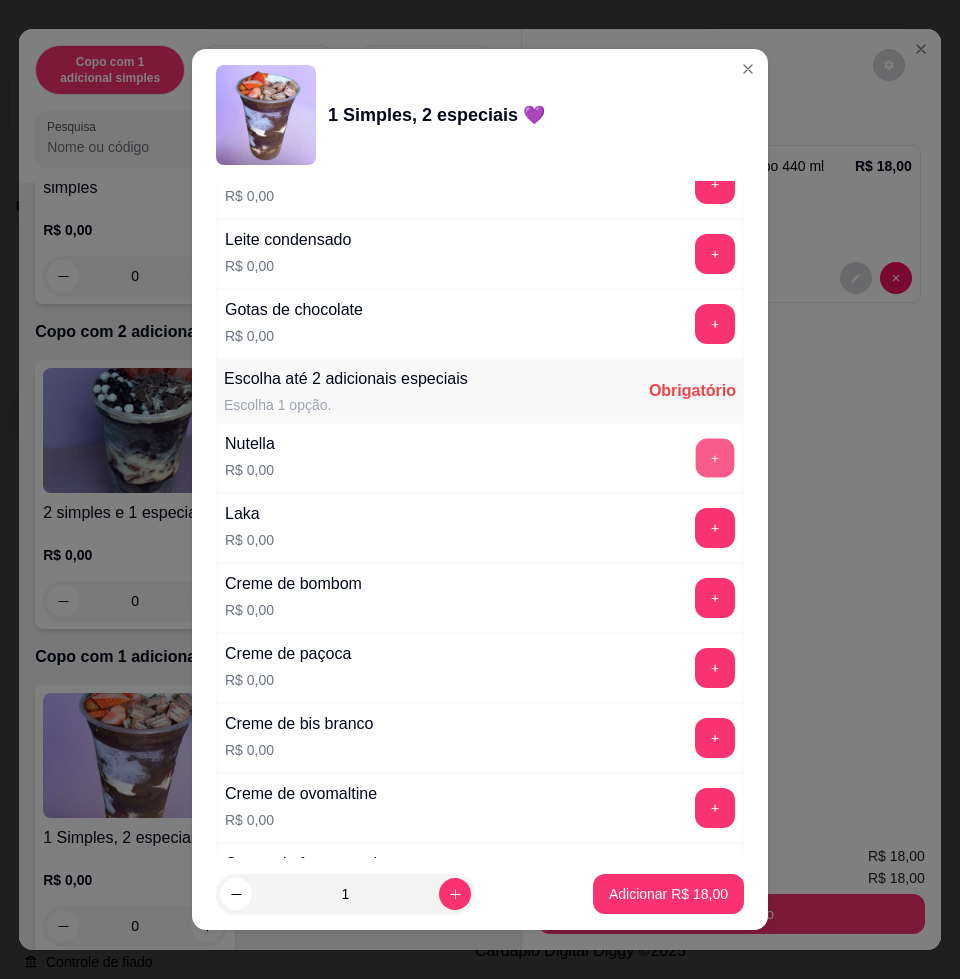 click on "+" at bounding box center (715, 458) 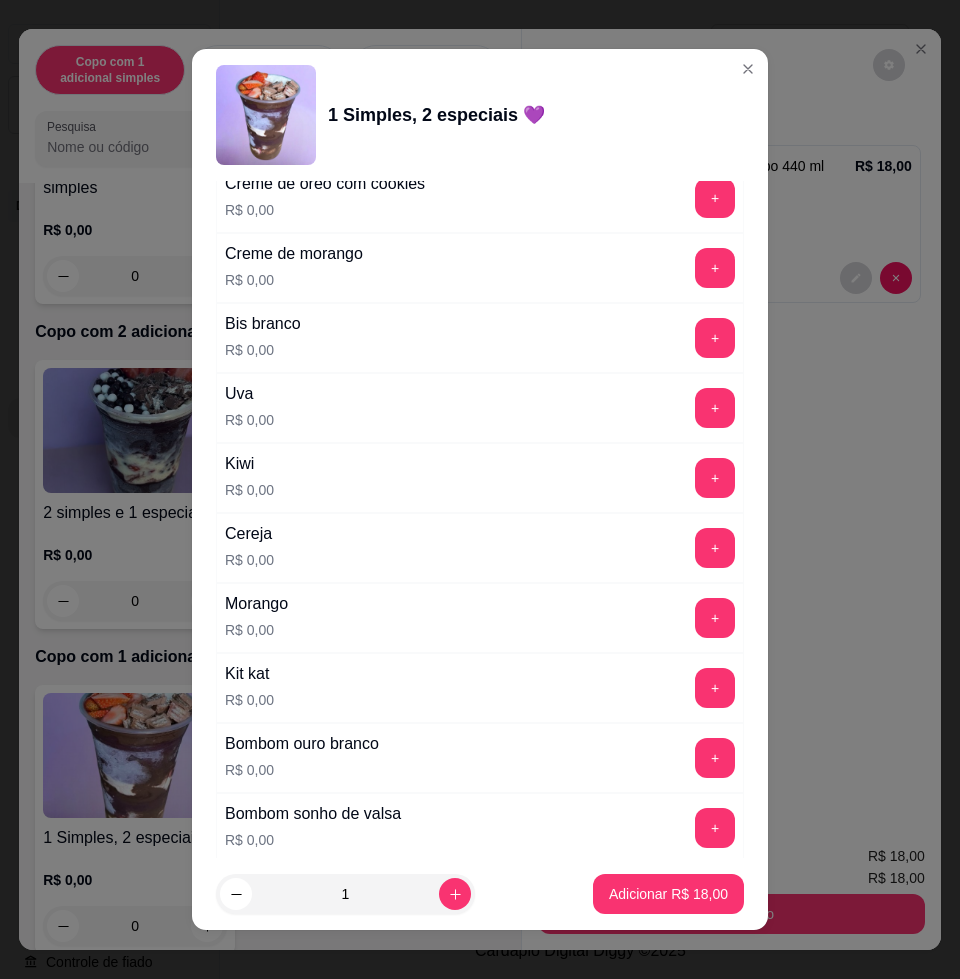 scroll, scrollTop: 2625, scrollLeft: 0, axis: vertical 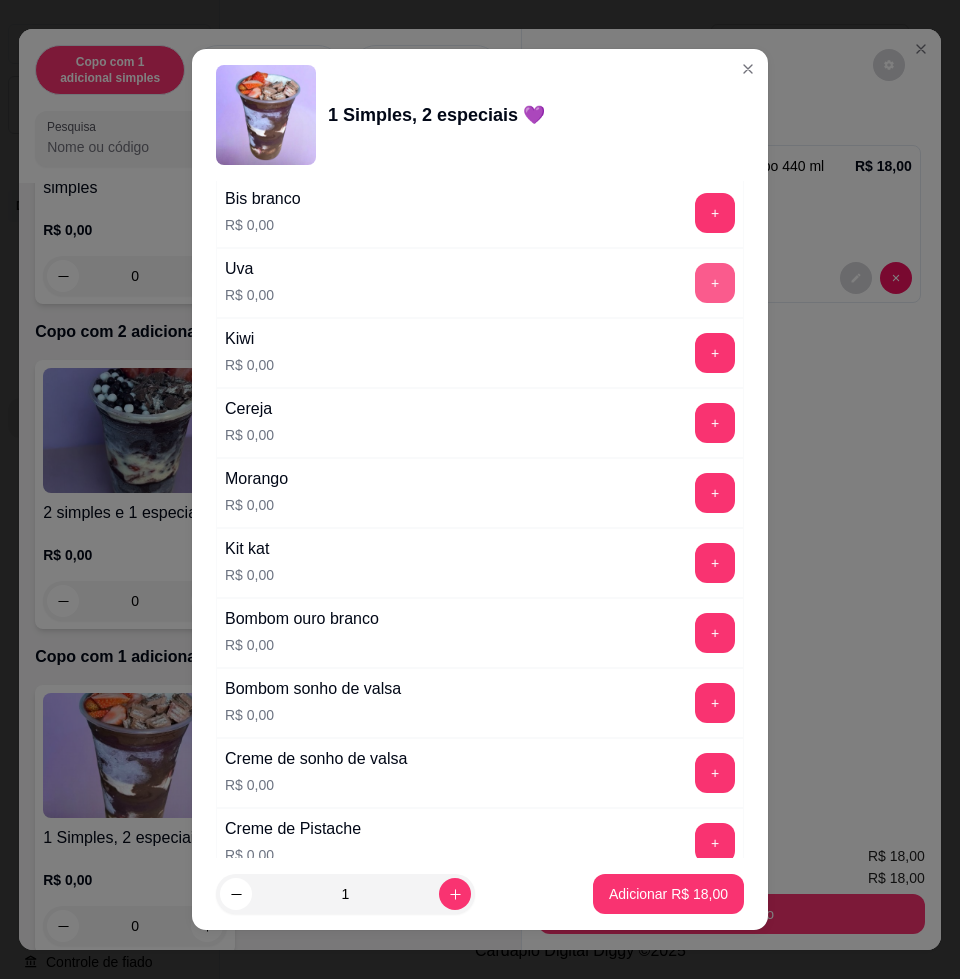 click on "+" at bounding box center (715, 283) 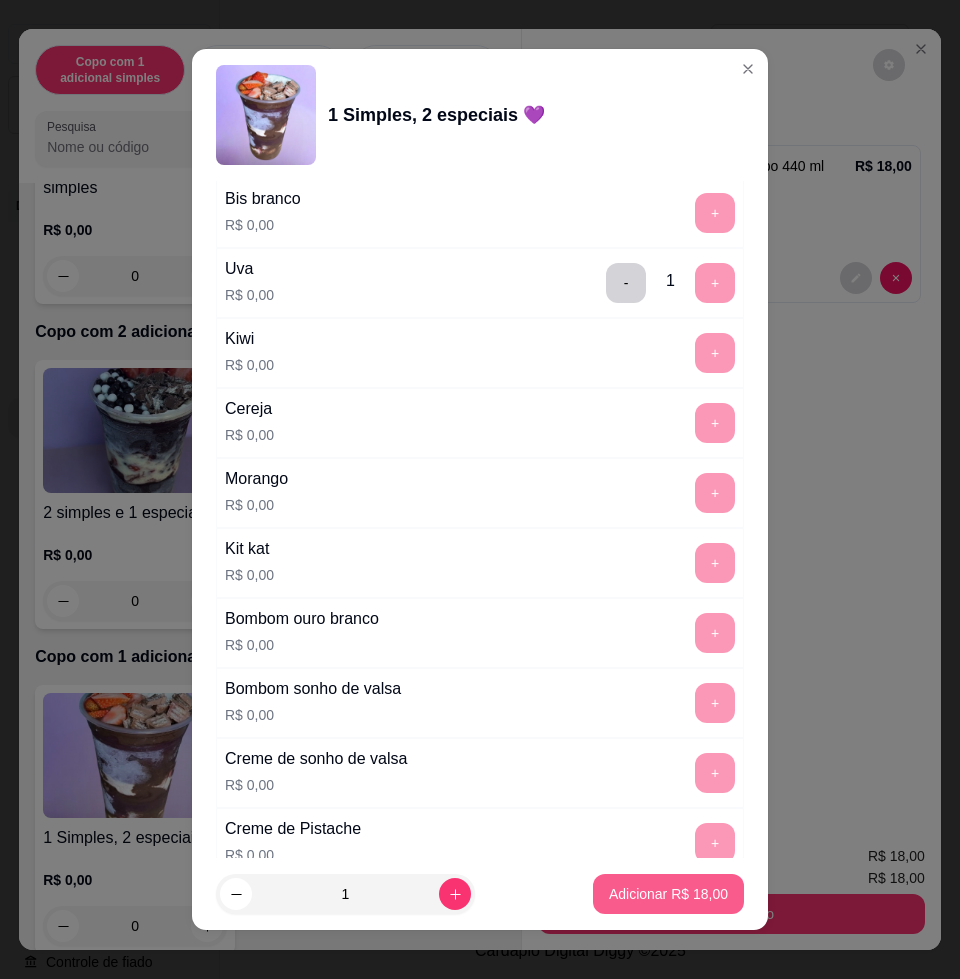 click on "Adicionar   R$ 18,00" at bounding box center [668, 894] 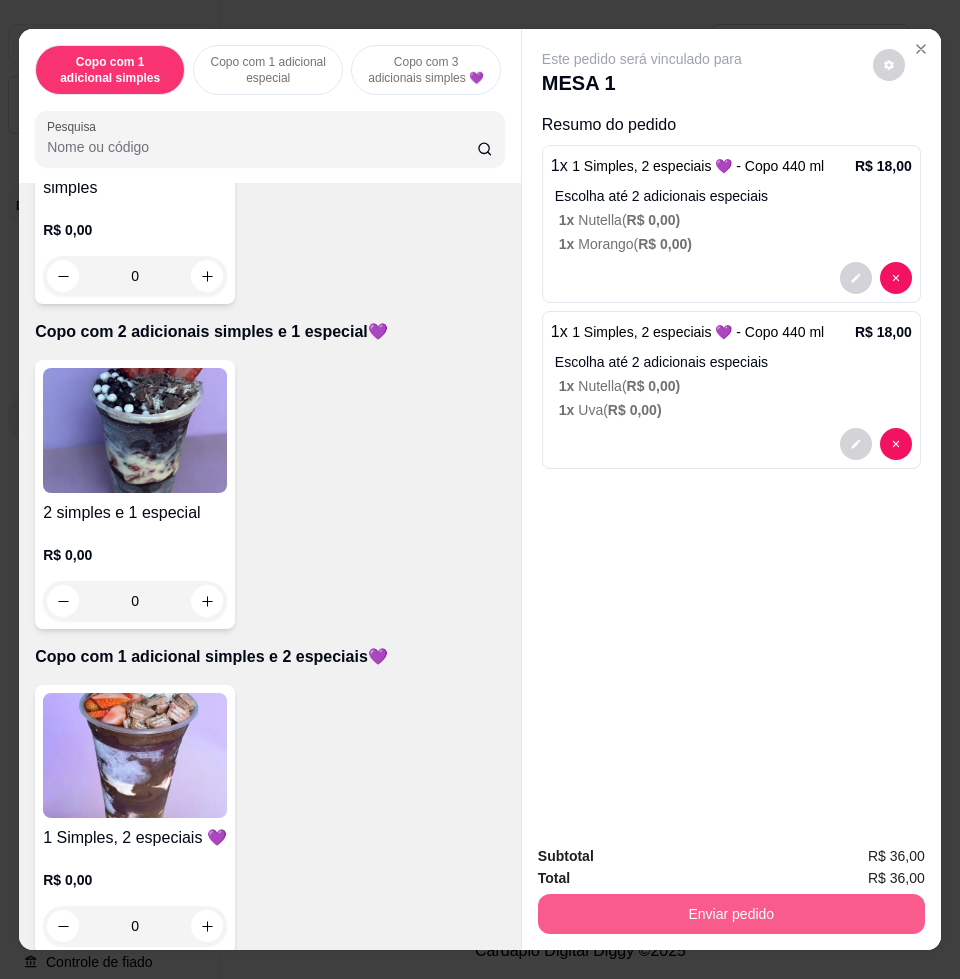 click on "Enviar pedido" at bounding box center (731, 914) 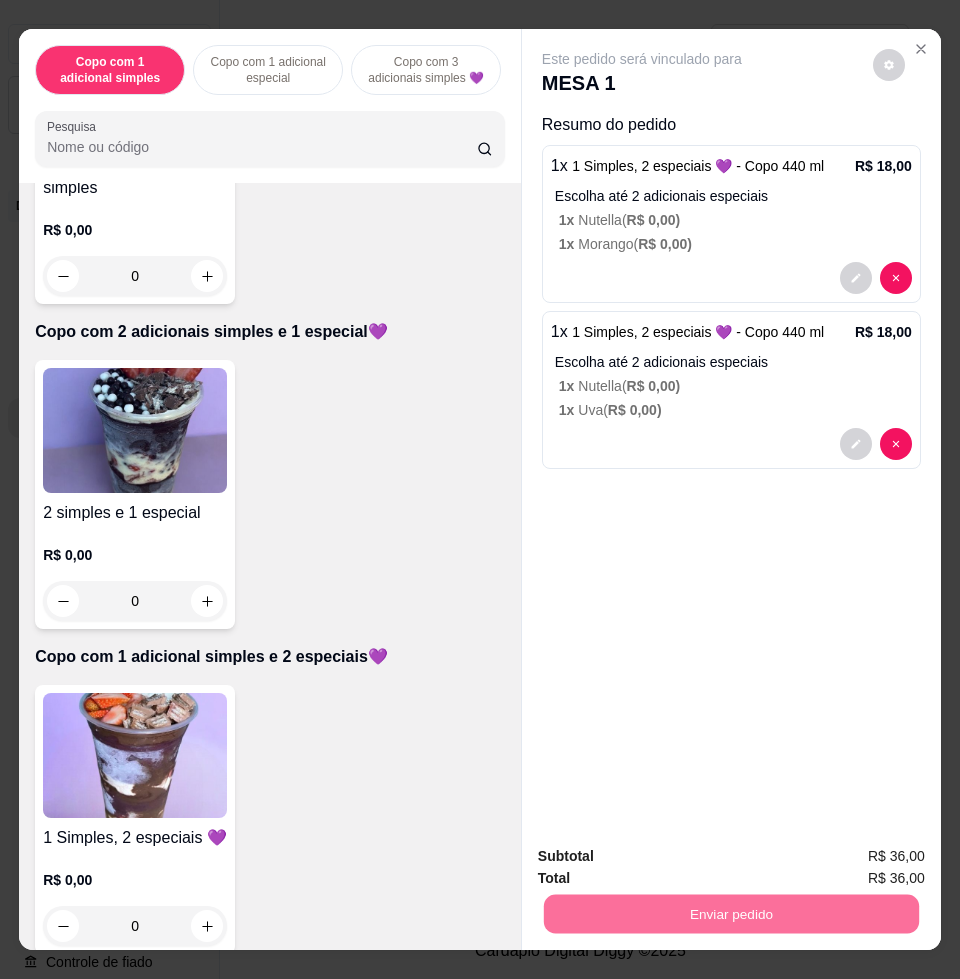 click on "Não registrar e enviar pedido" at bounding box center (663, 855) 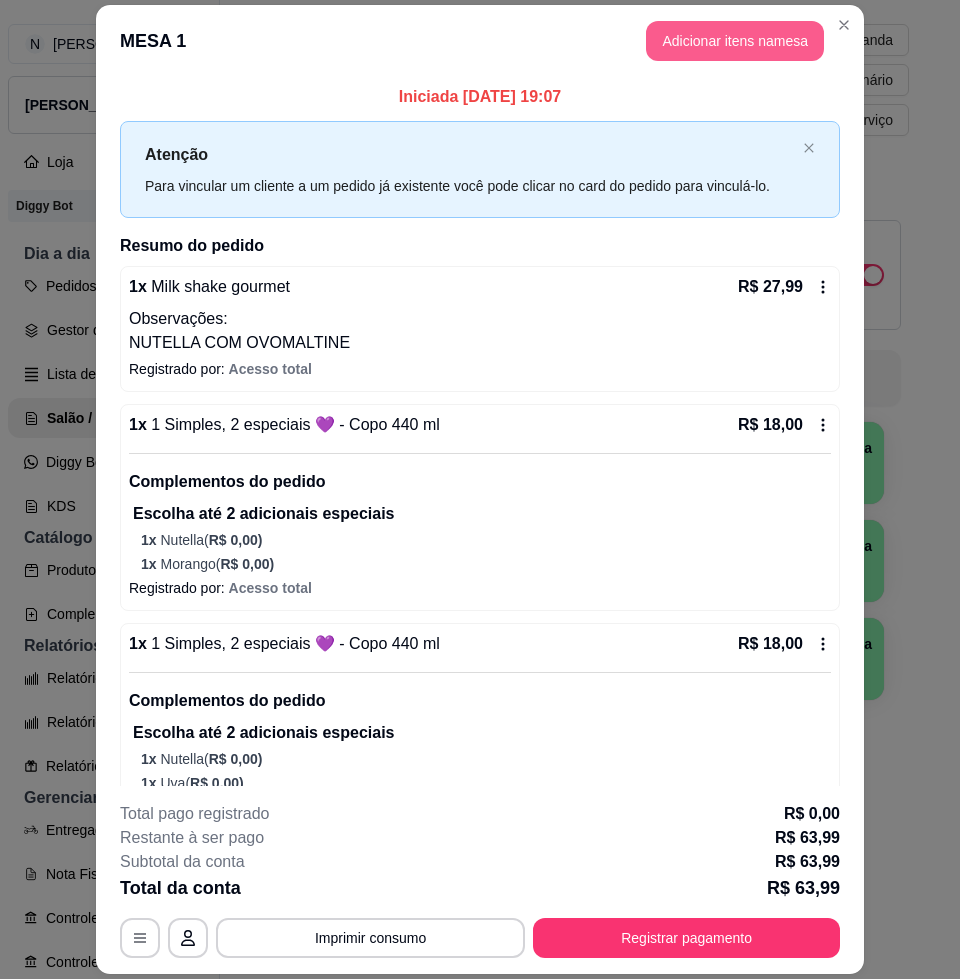 click on "Adicionar itens na  mesa" at bounding box center (735, 41) 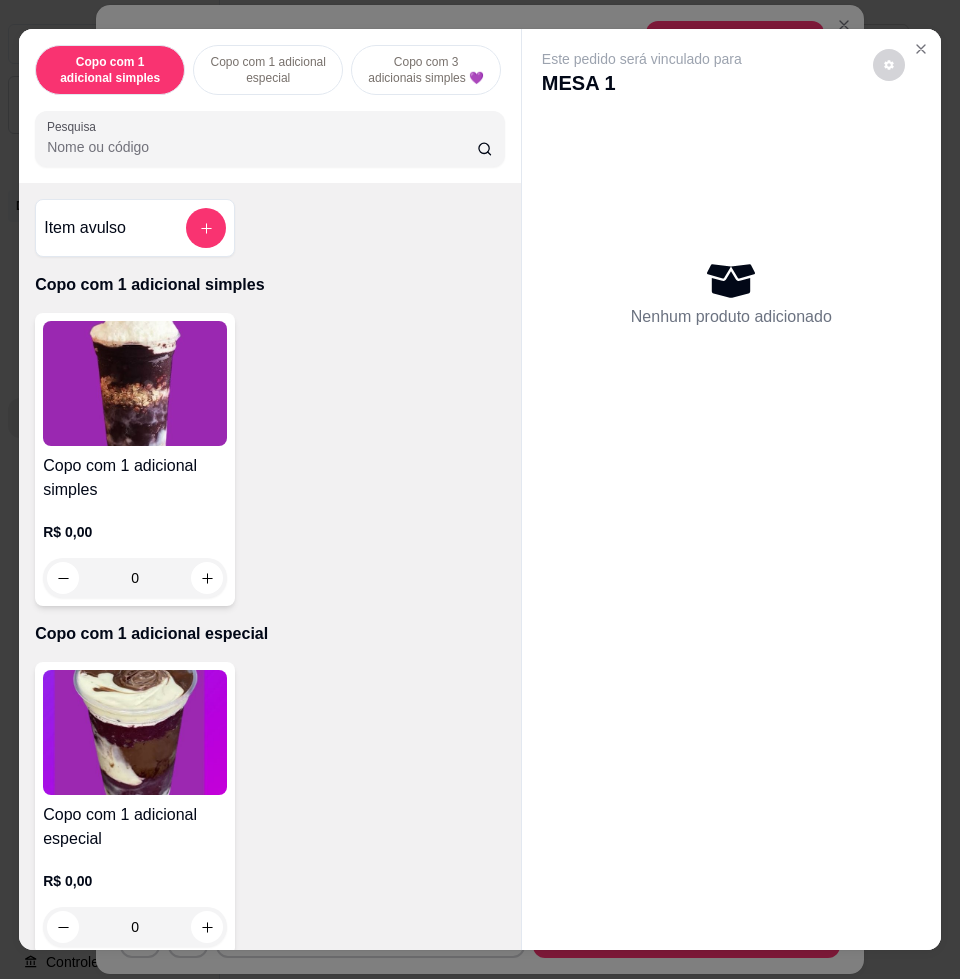 click on "Pesquisa" at bounding box center (262, 147) 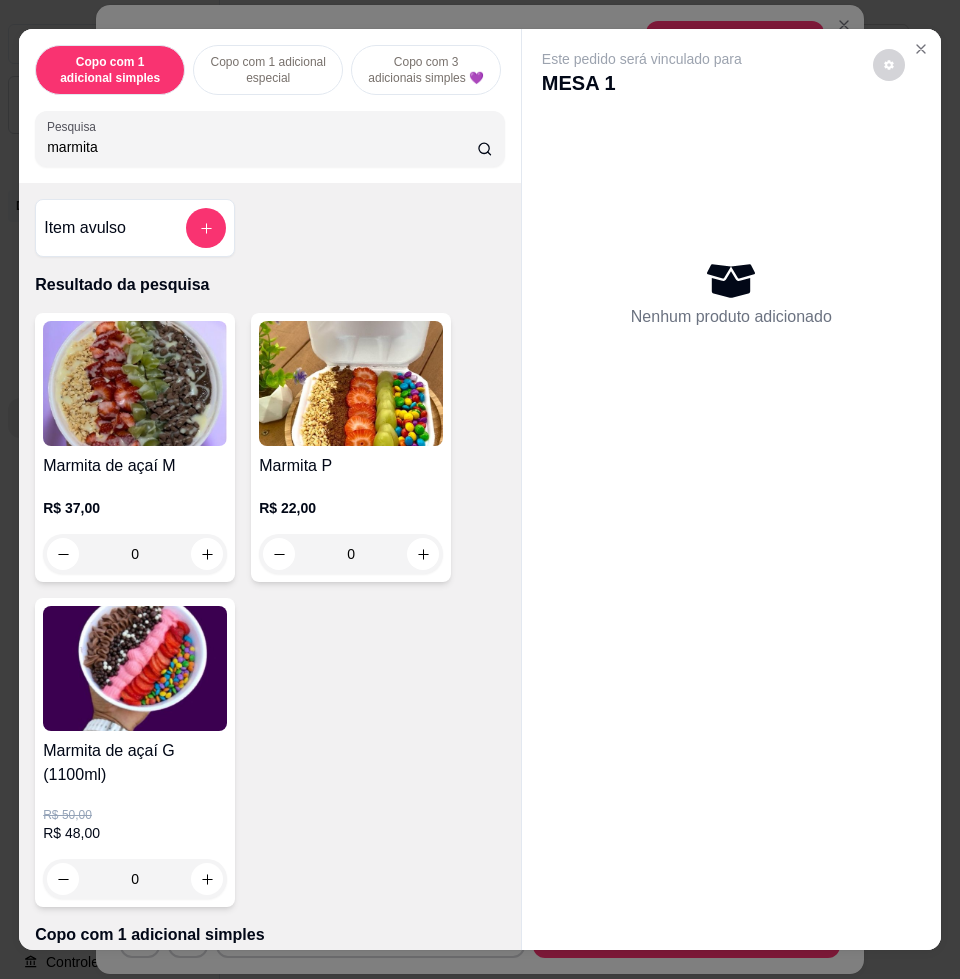 type on "marmita" 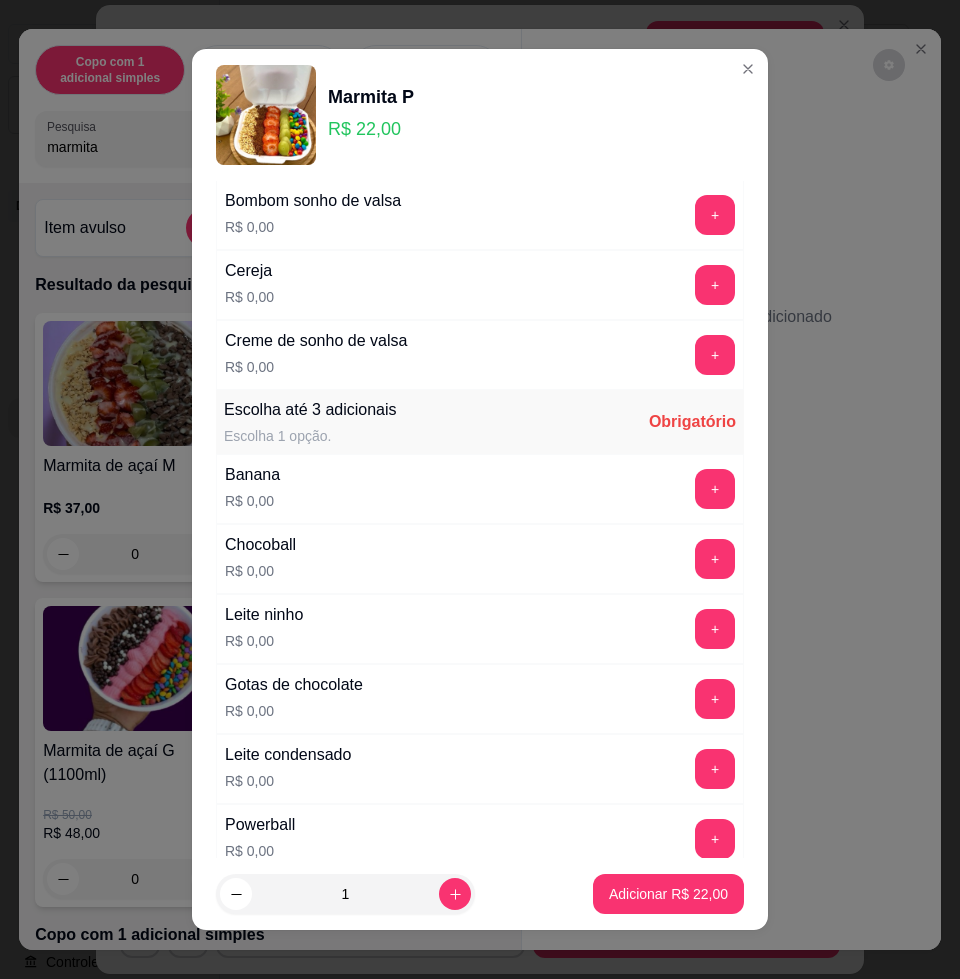 scroll, scrollTop: 1375, scrollLeft: 0, axis: vertical 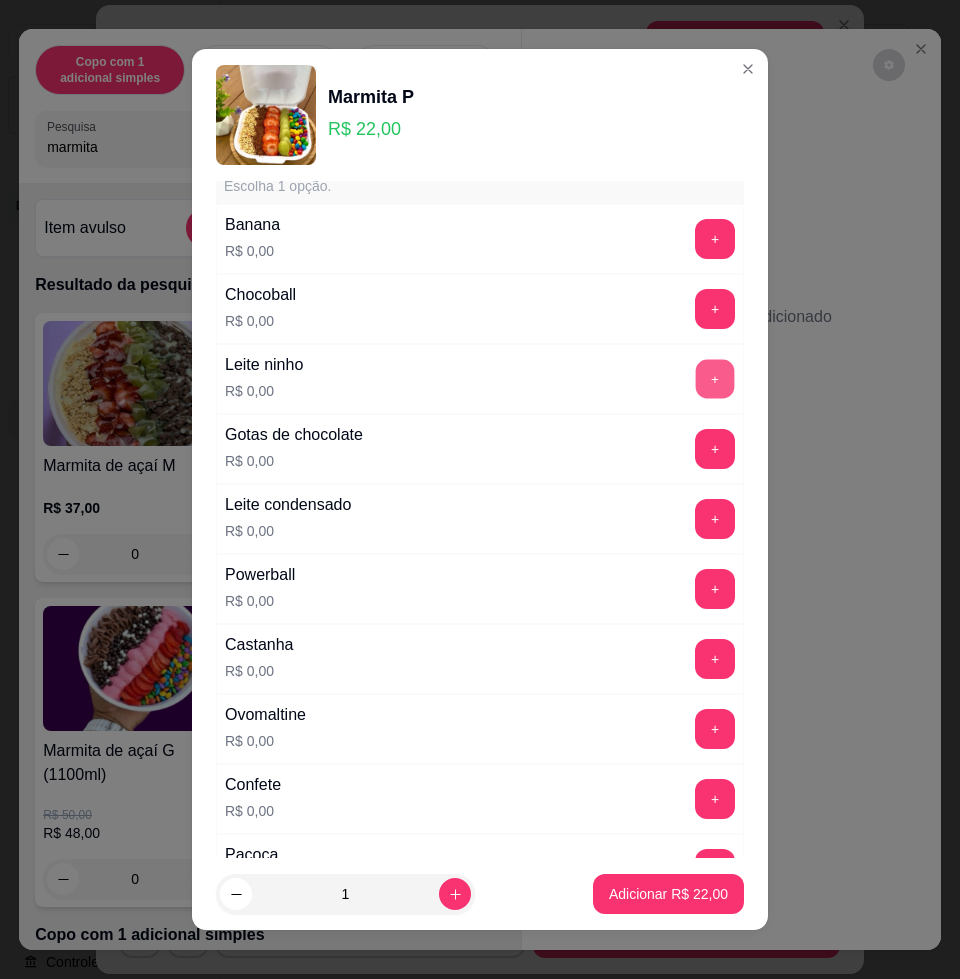 click on "+" at bounding box center (715, 379) 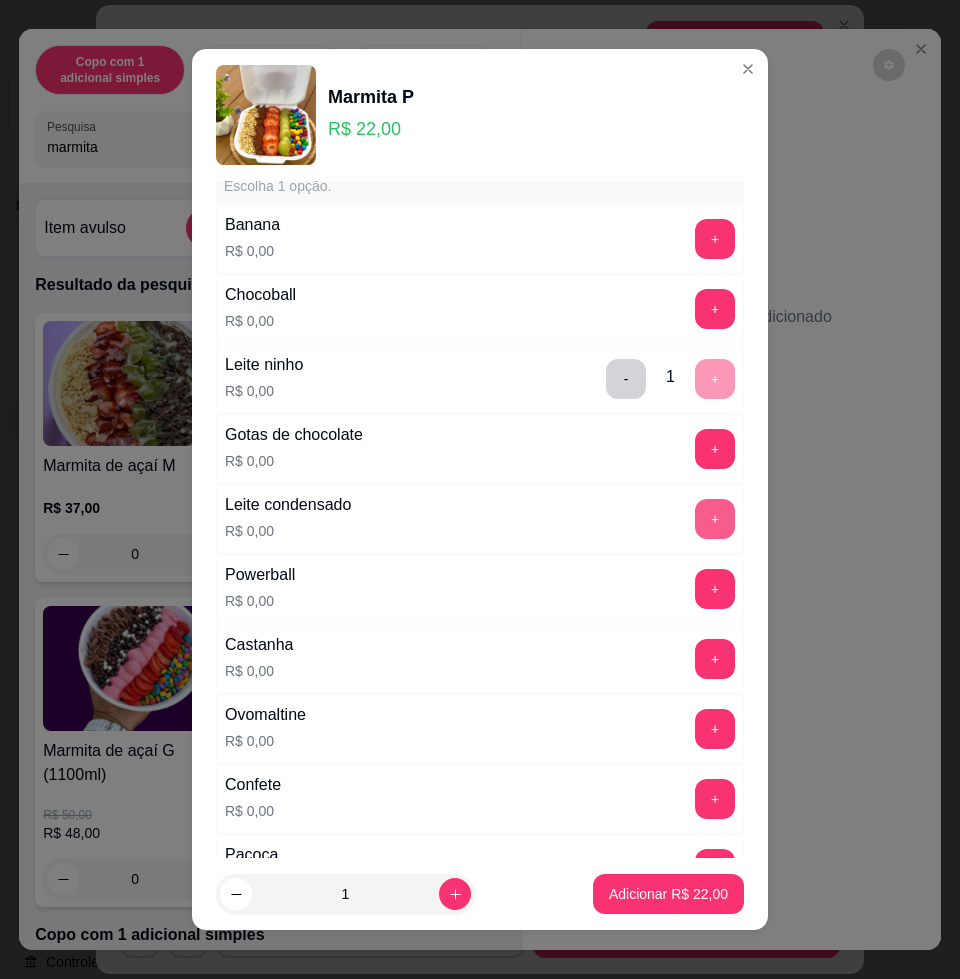 click on "+" at bounding box center [715, 519] 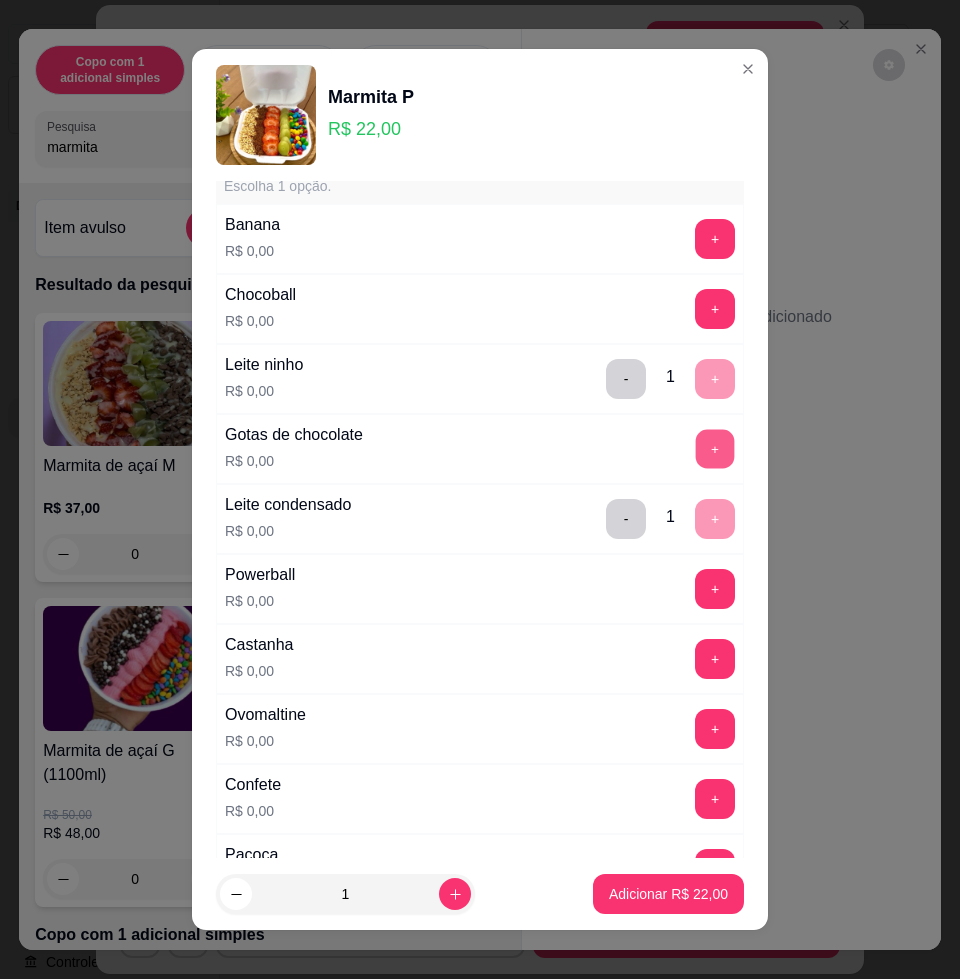 click on "+" at bounding box center [715, 449] 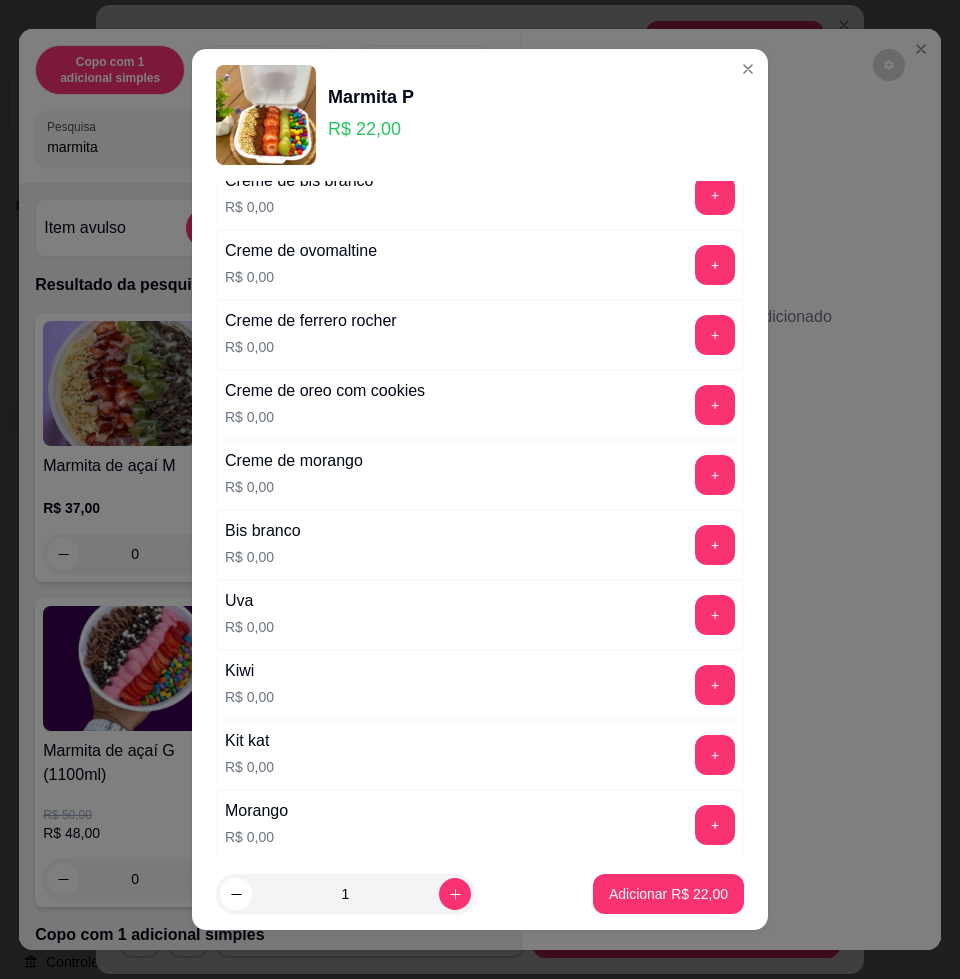 scroll, scrollTop: 0, scrollLeft: 0, axis: both 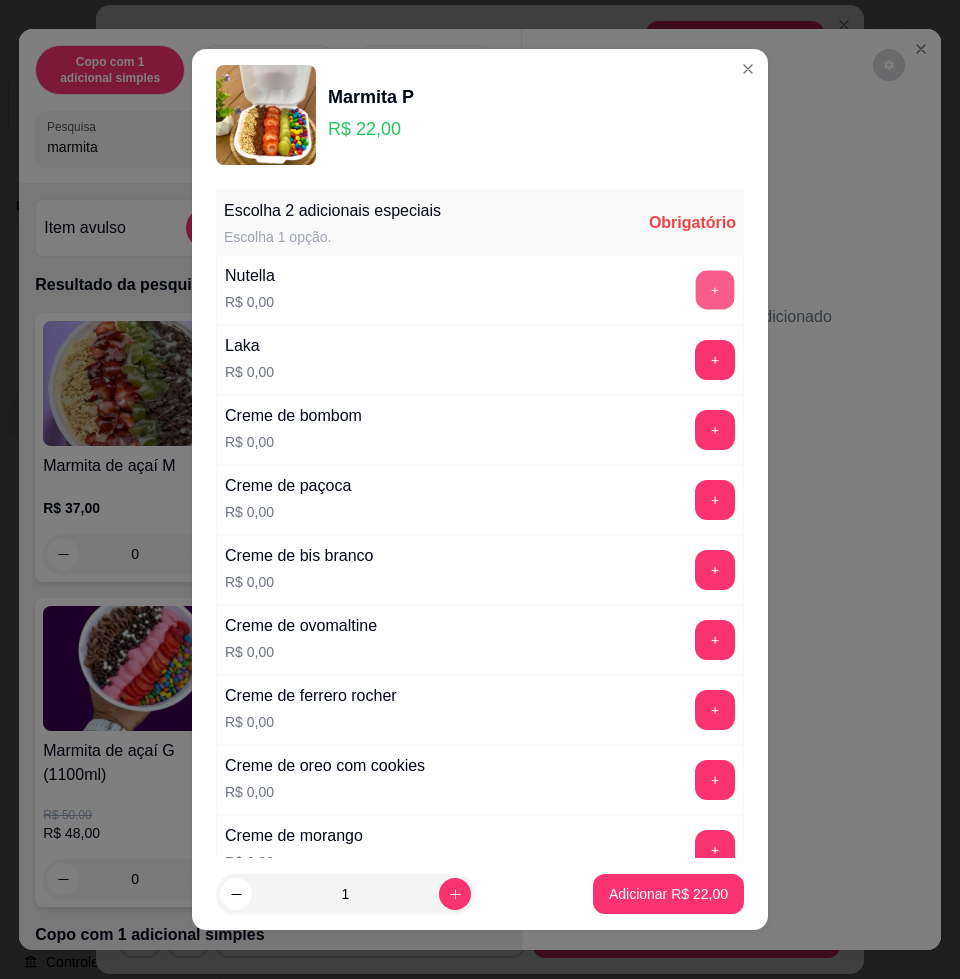 click on "+" at bounding box center (715, 290) 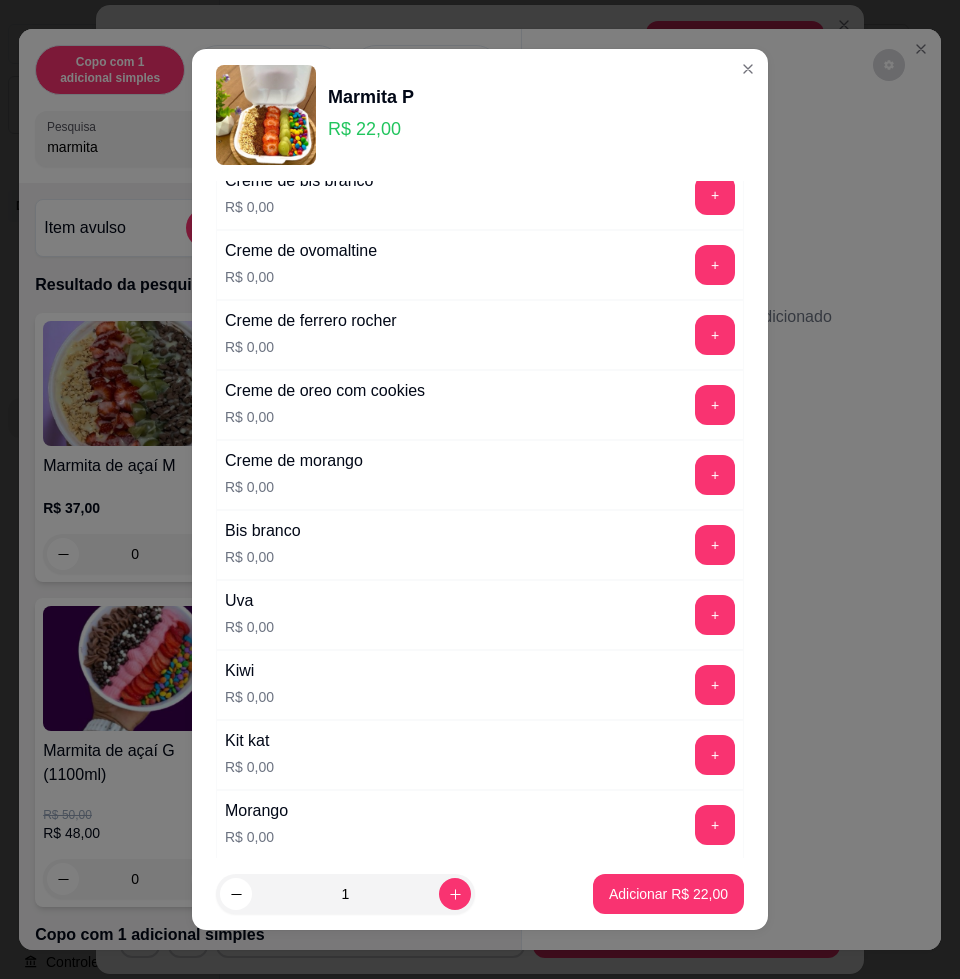 scroll, scrollTop: 625, scrollLeft: 0, axis: vertical 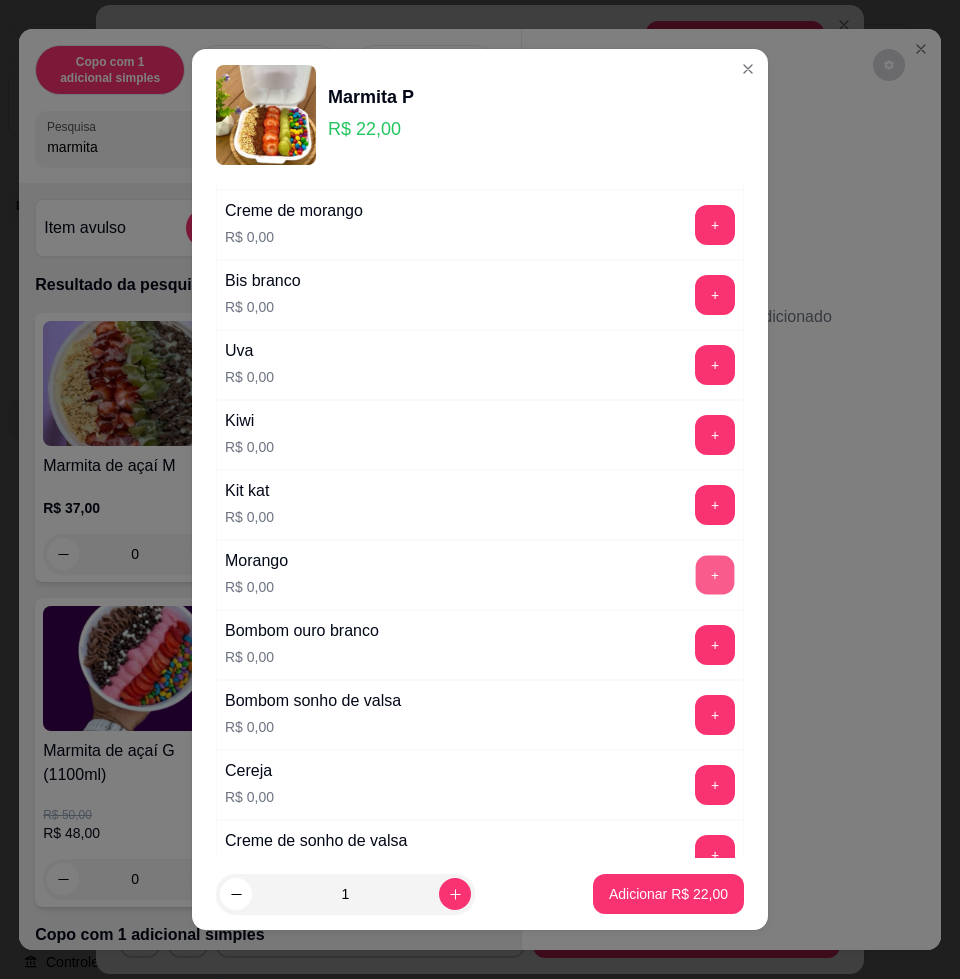 click on "+" at bounding box center (715, 575) 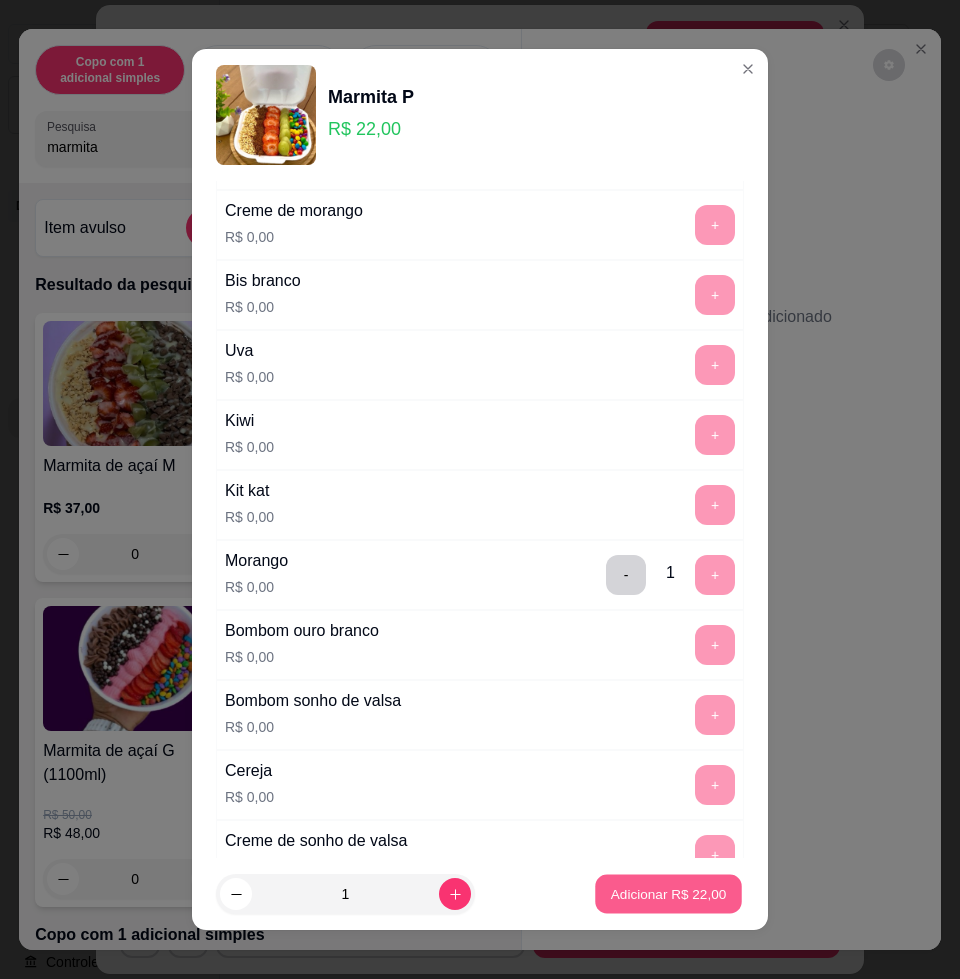 click on "Adicionar   R$ 22,00" at bounding box center [669, 893] 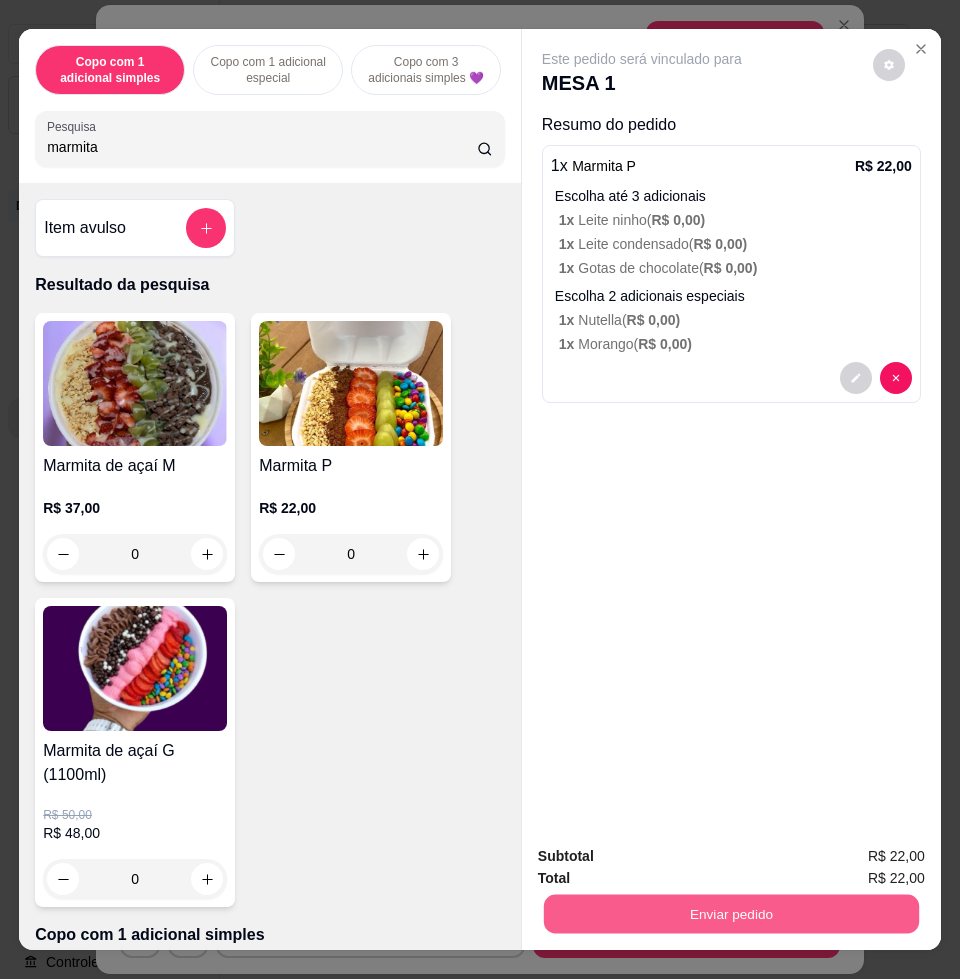 click on "Enviar pedido" at bounding box center (731, 913) 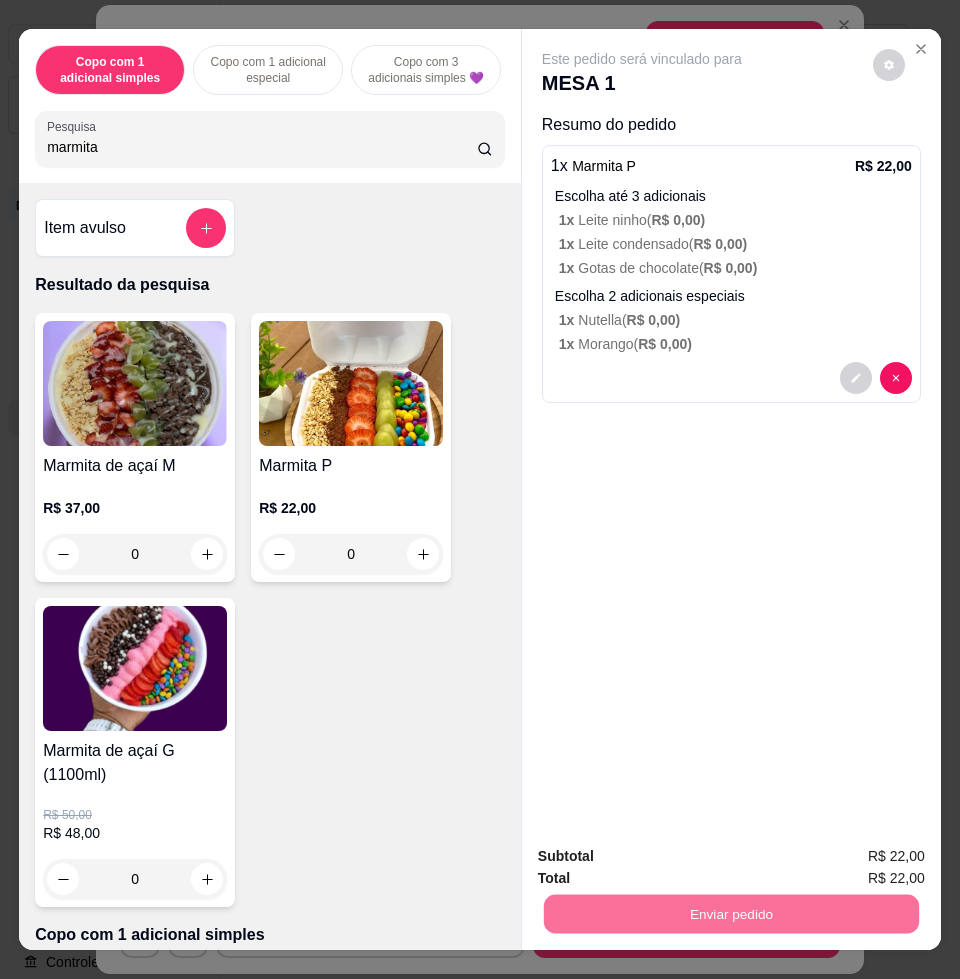 click on "Não registrar e enviar pedido" at bounding box center (663, 855) 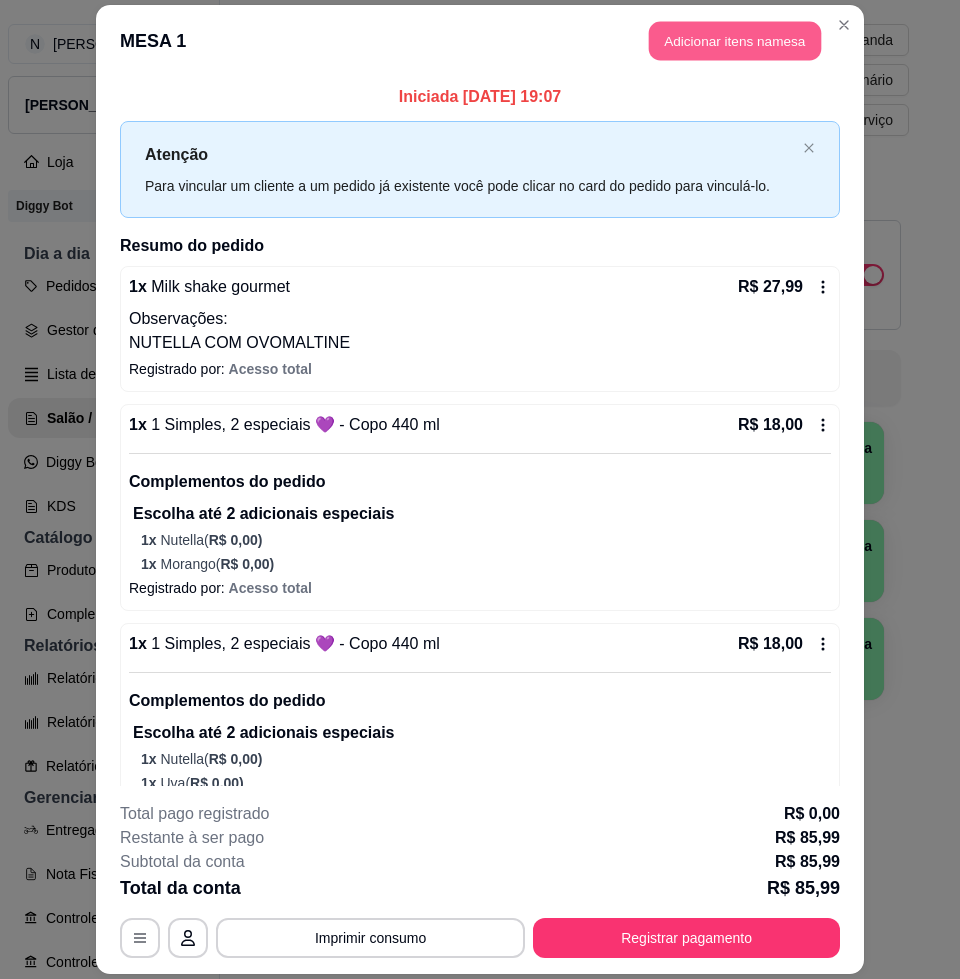 click on "Adicionar itens na  mesa" at bounding box center (735, 41) 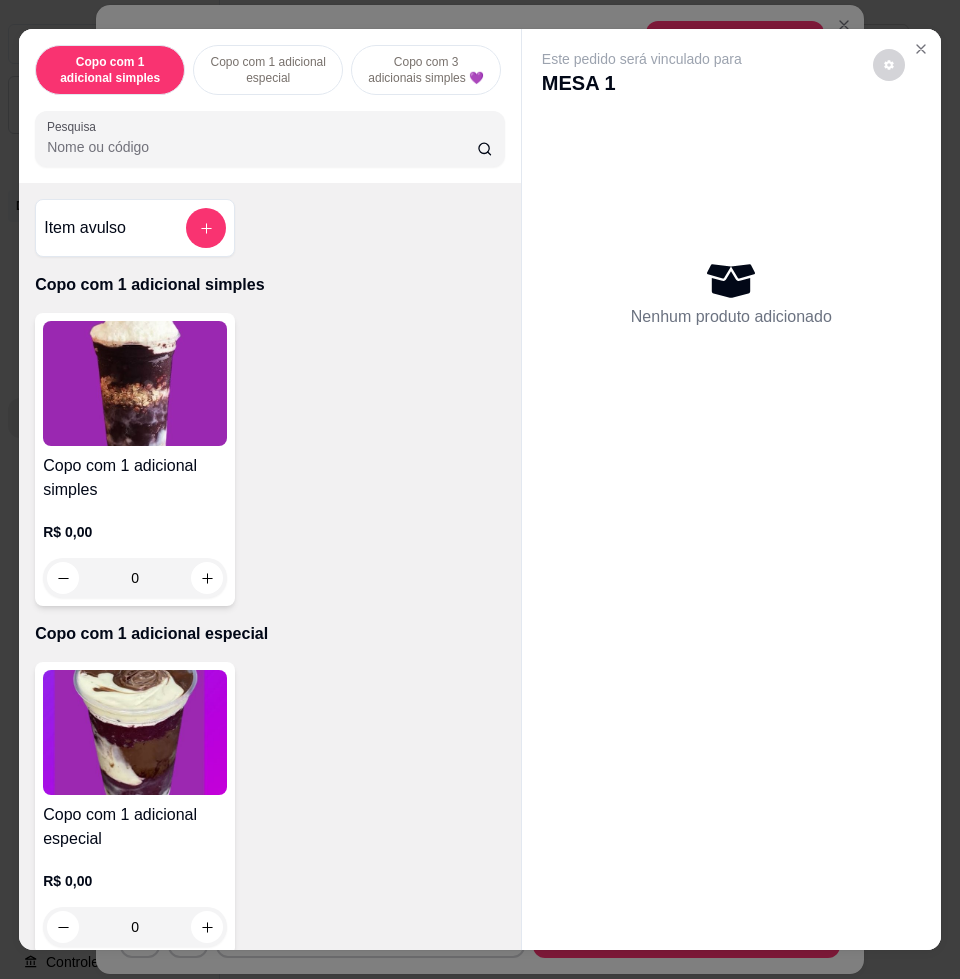 click on "Pesquisa" at bounding box center [262, 147] 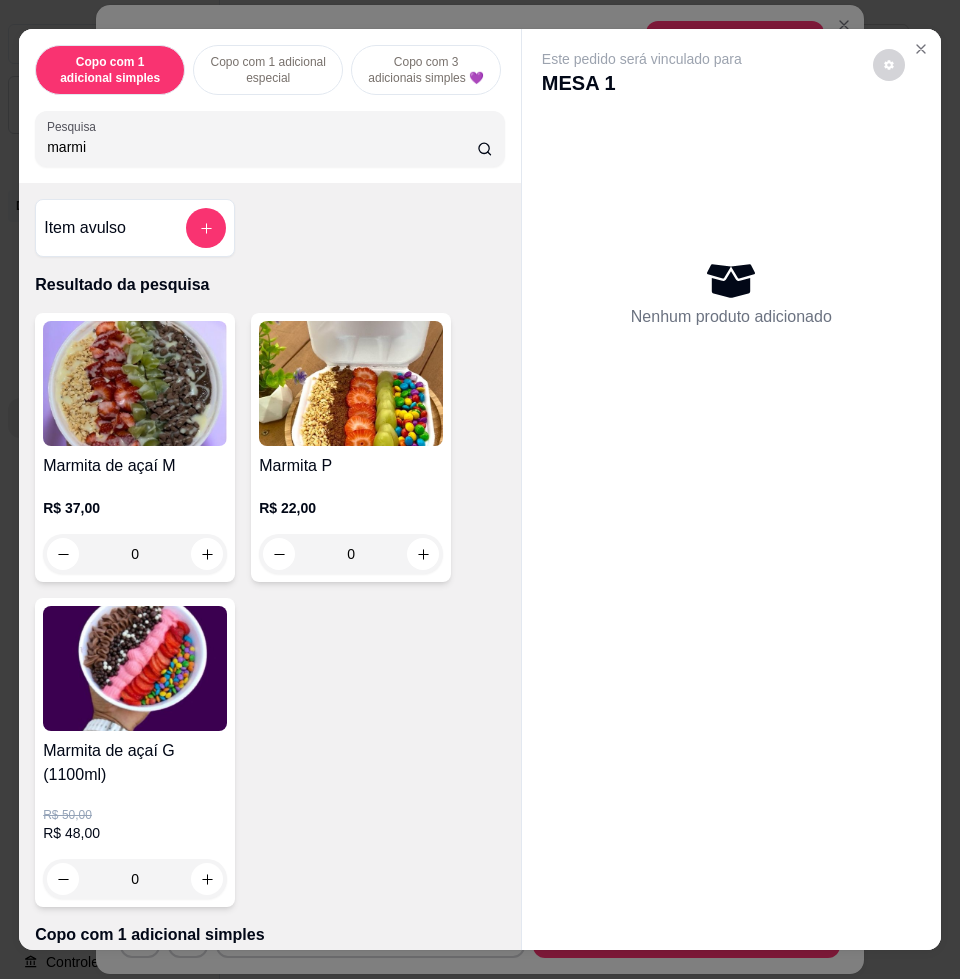 type on "marmi" 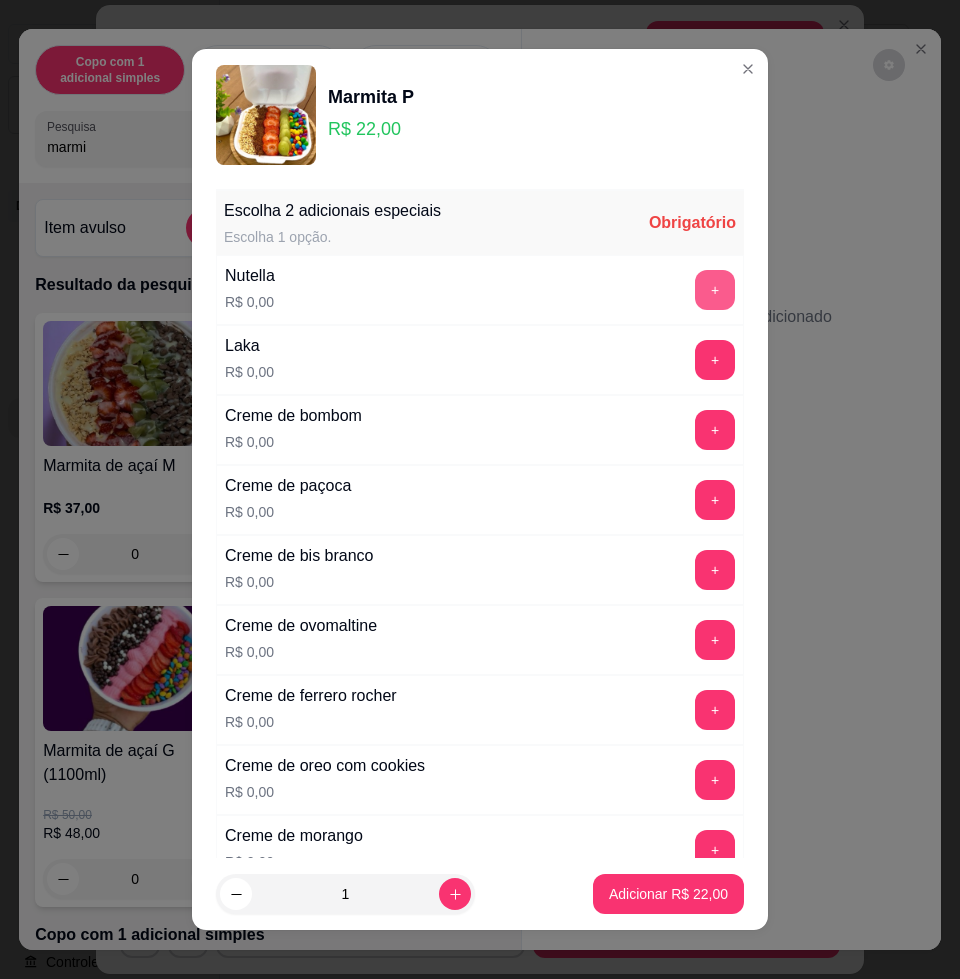 click on "+" at bounding box center (715, 290) 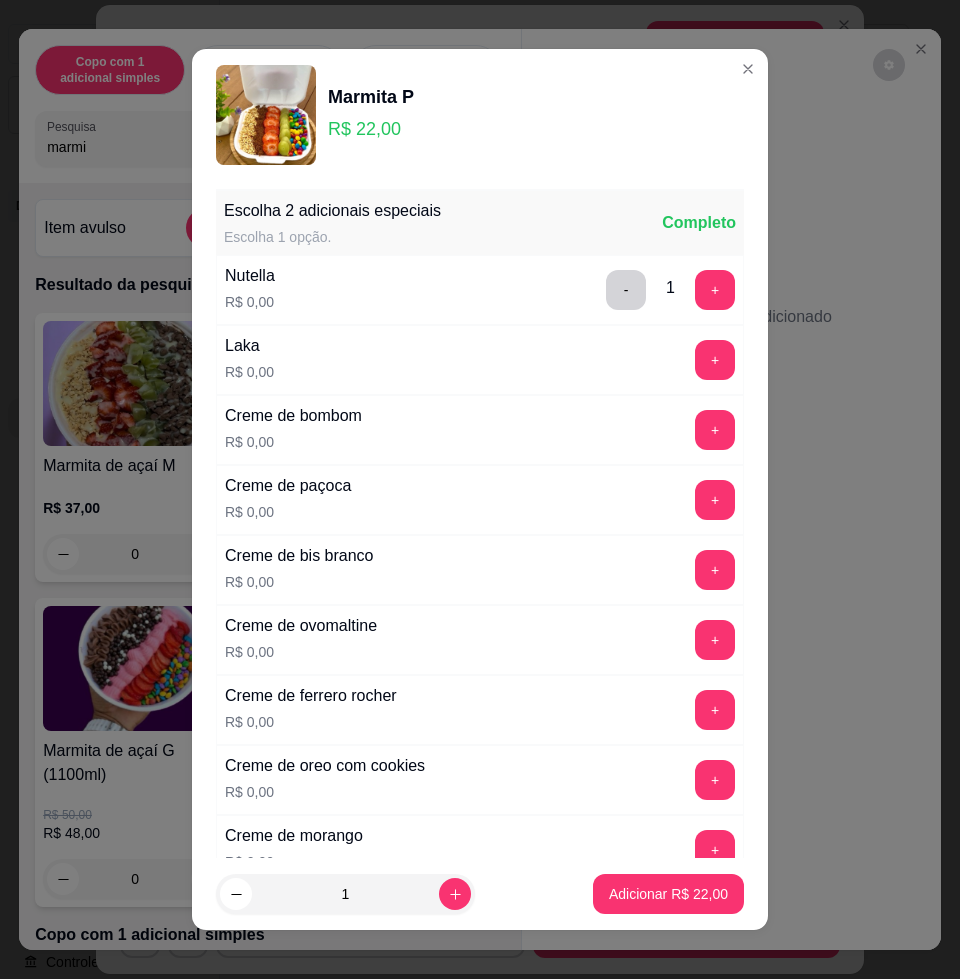 scroll, scrollTop: 375, scrollLeft: 0, axis: vertical 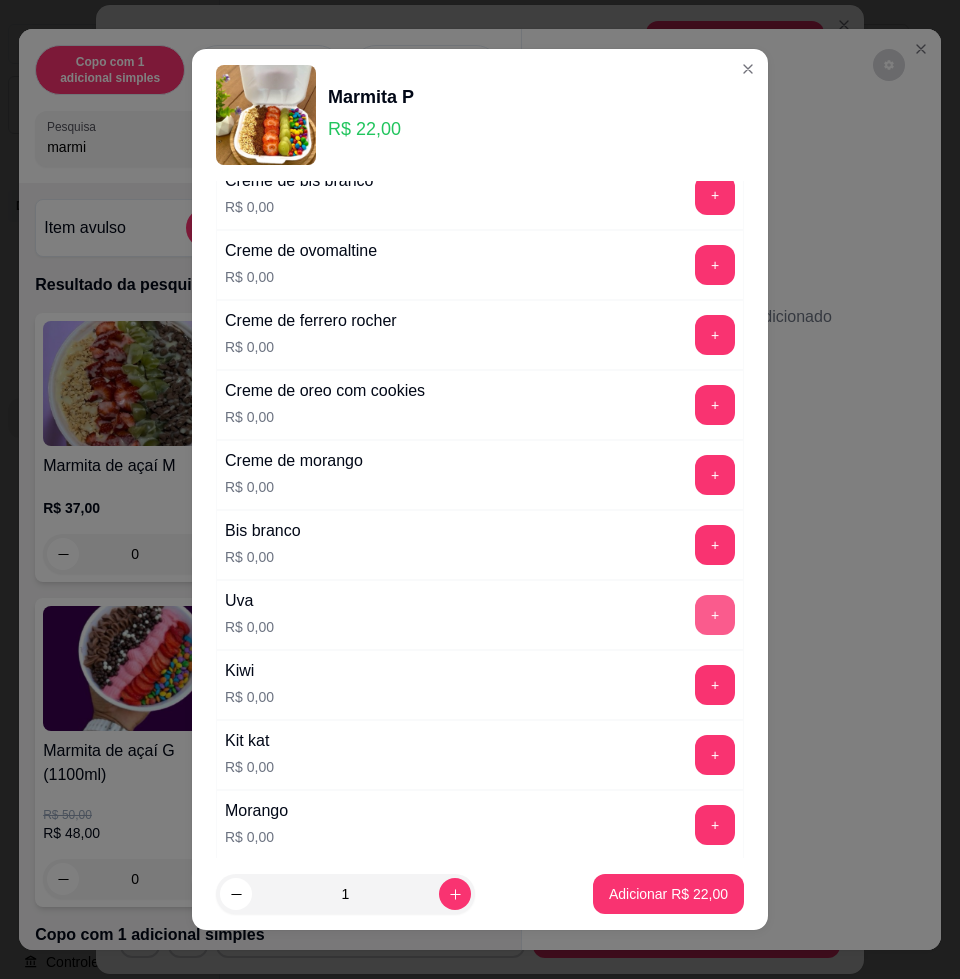 click on "+" at bounding box center [715, 615] 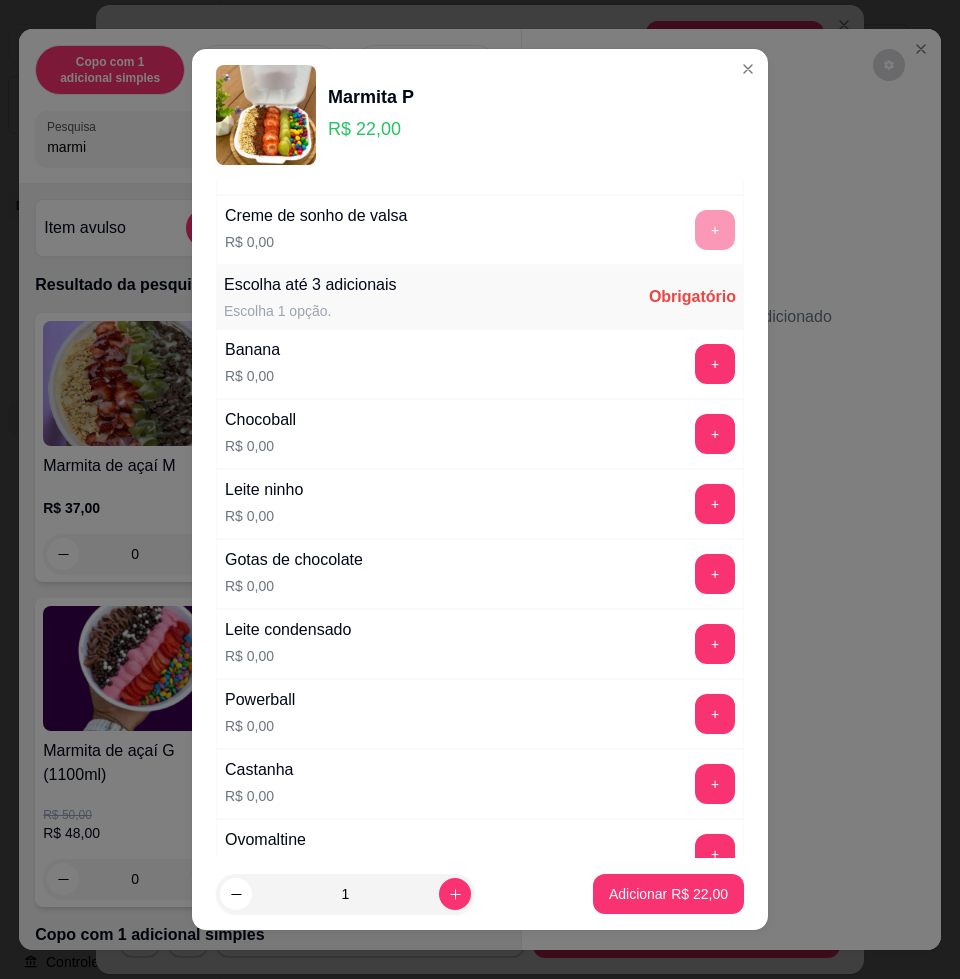 scroll, scrollTop: 1375, scrollLeft: 0, axis: vertical 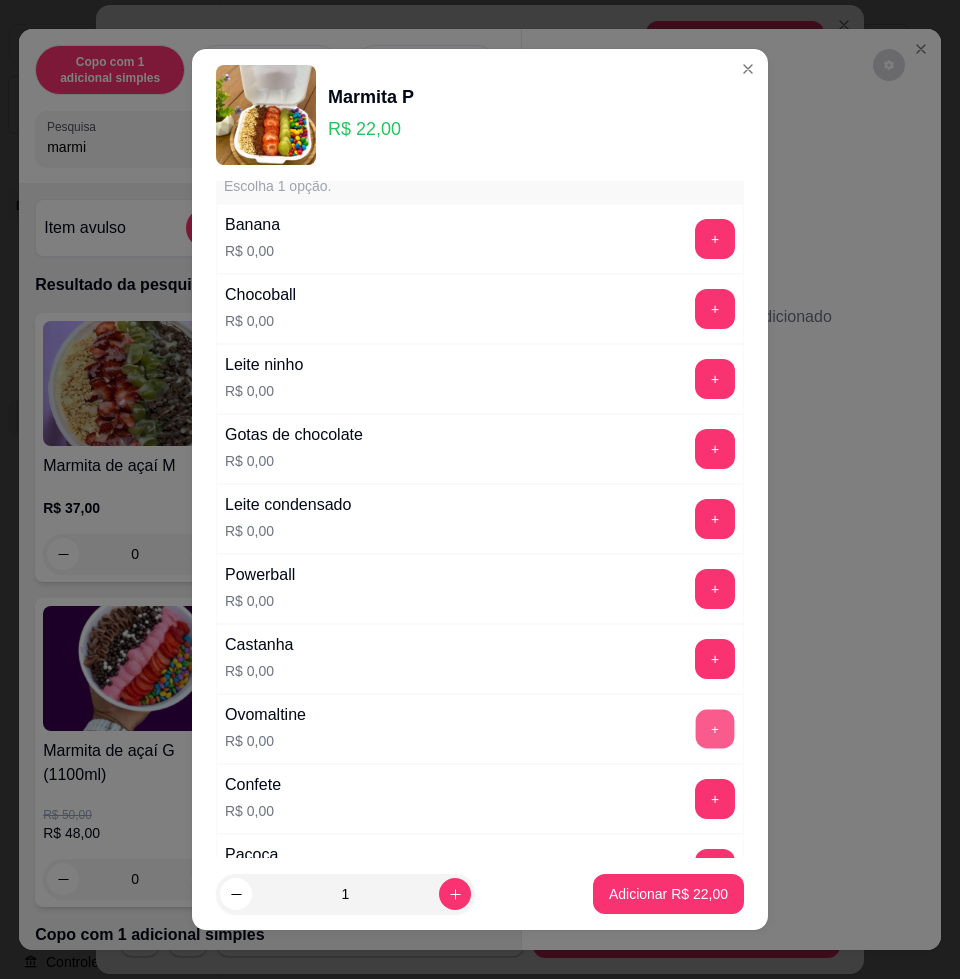 click on "+" at bounding box center [715, 729] 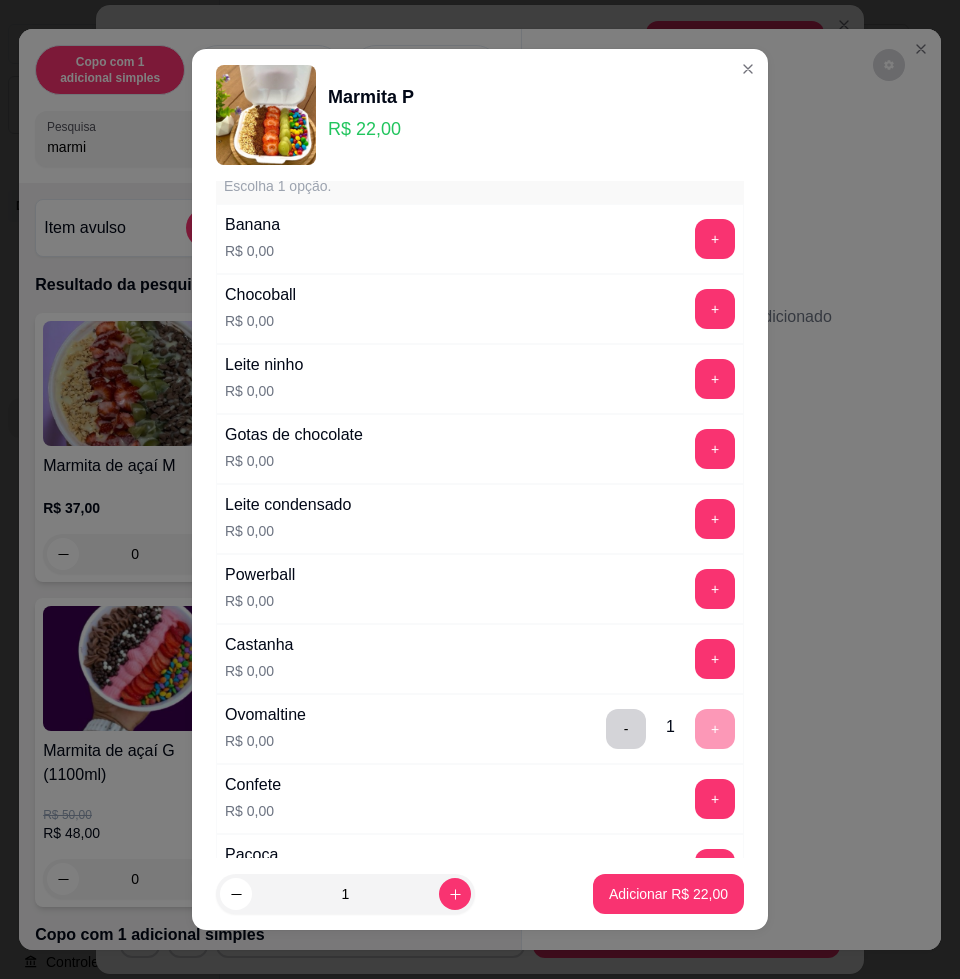 scroll, scrollTop: 1500, scrollLeft: 0, axis: vertical 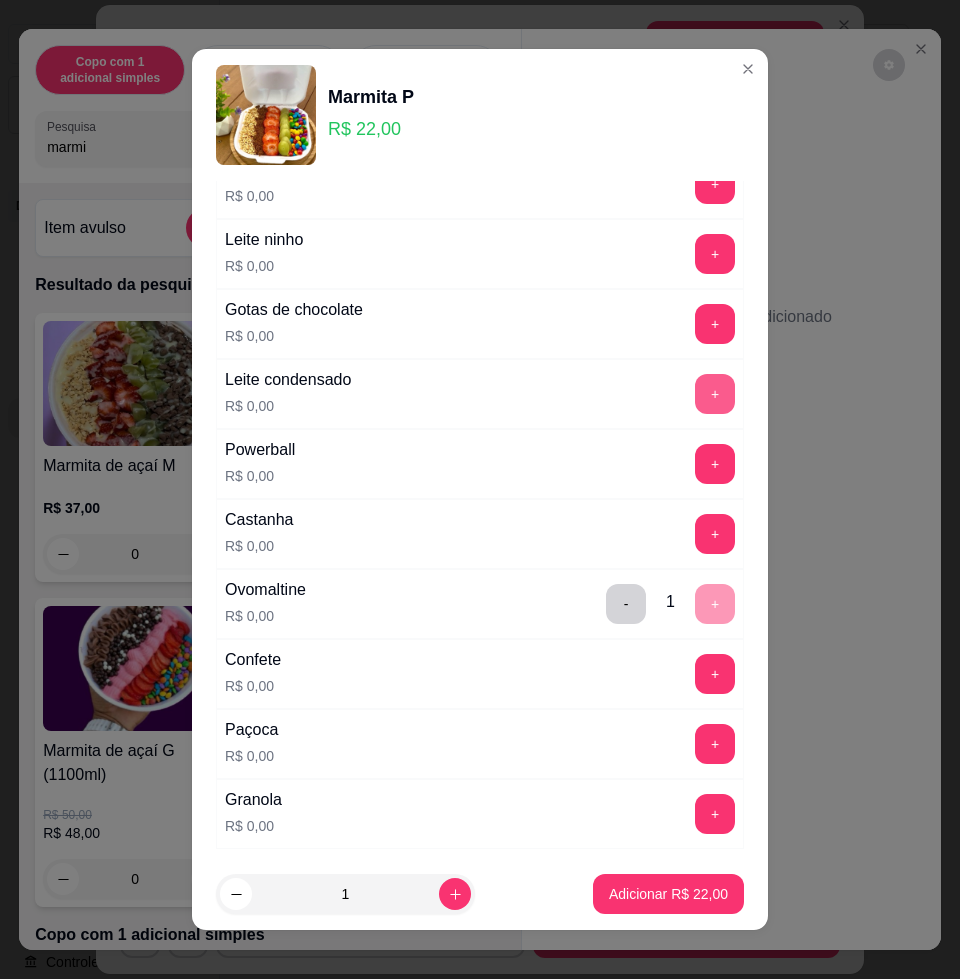 click on "+" at bounding box center [715, 394] 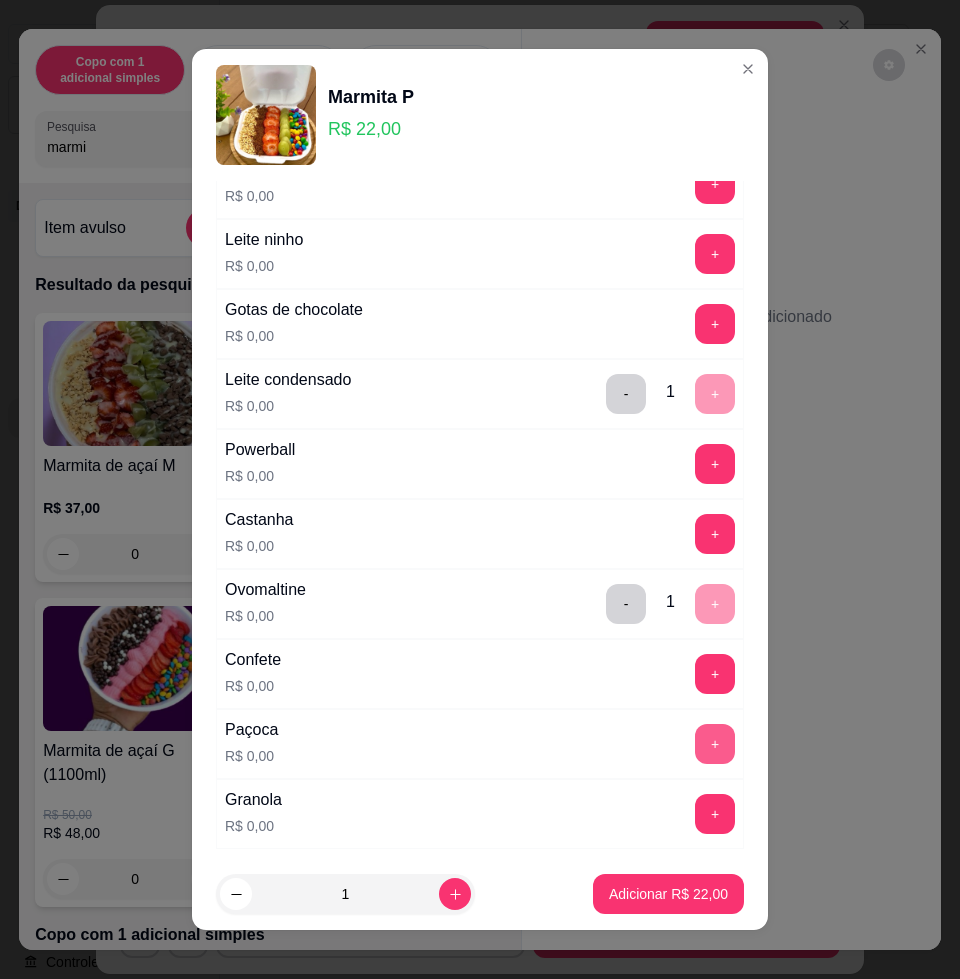 click on "+" at bounding box center [715, 744] 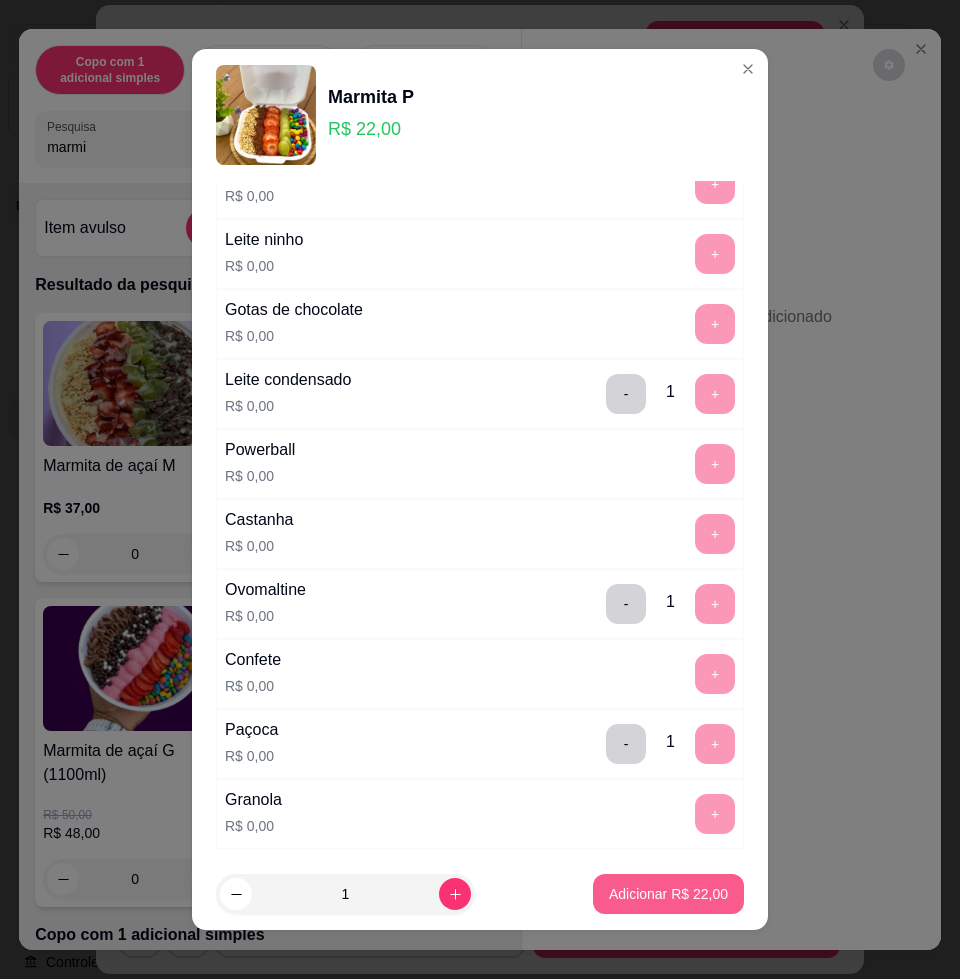 click on "Adicionar   R$ 22,00" at bounding box center (668, 894) 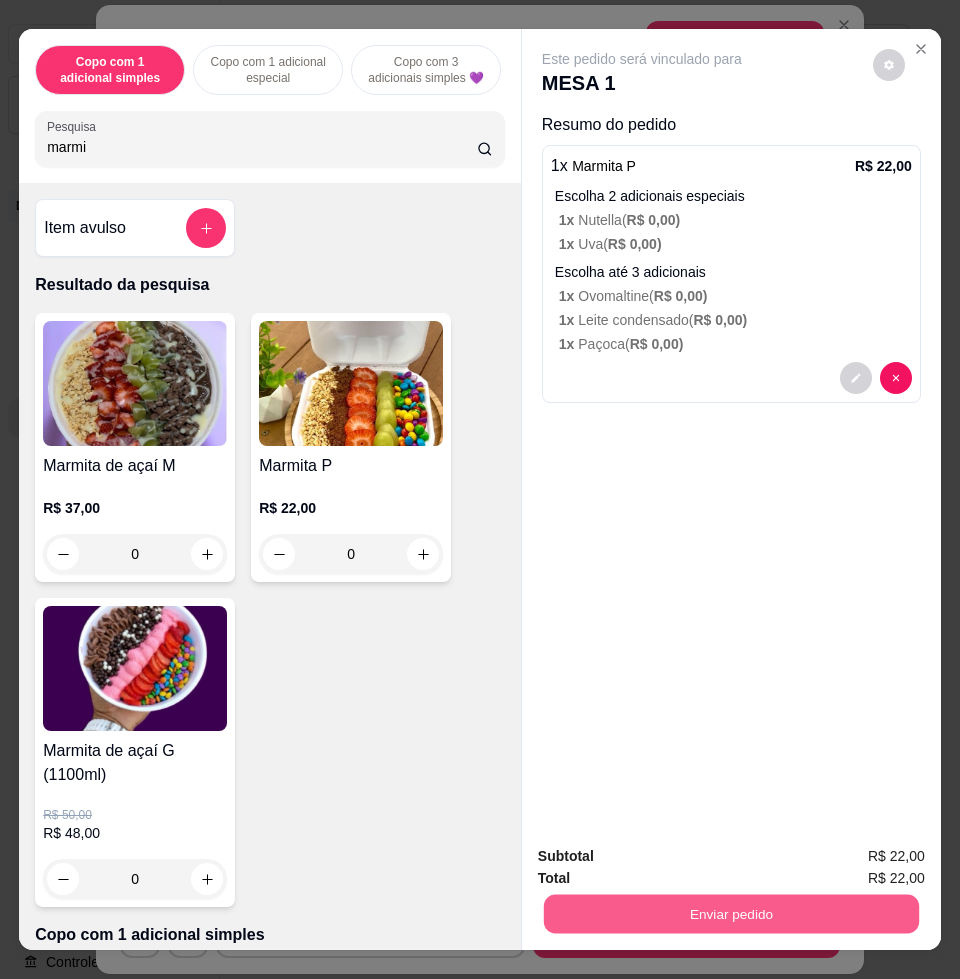 click on "Enviar pedido" at bounding box center [731, 913] 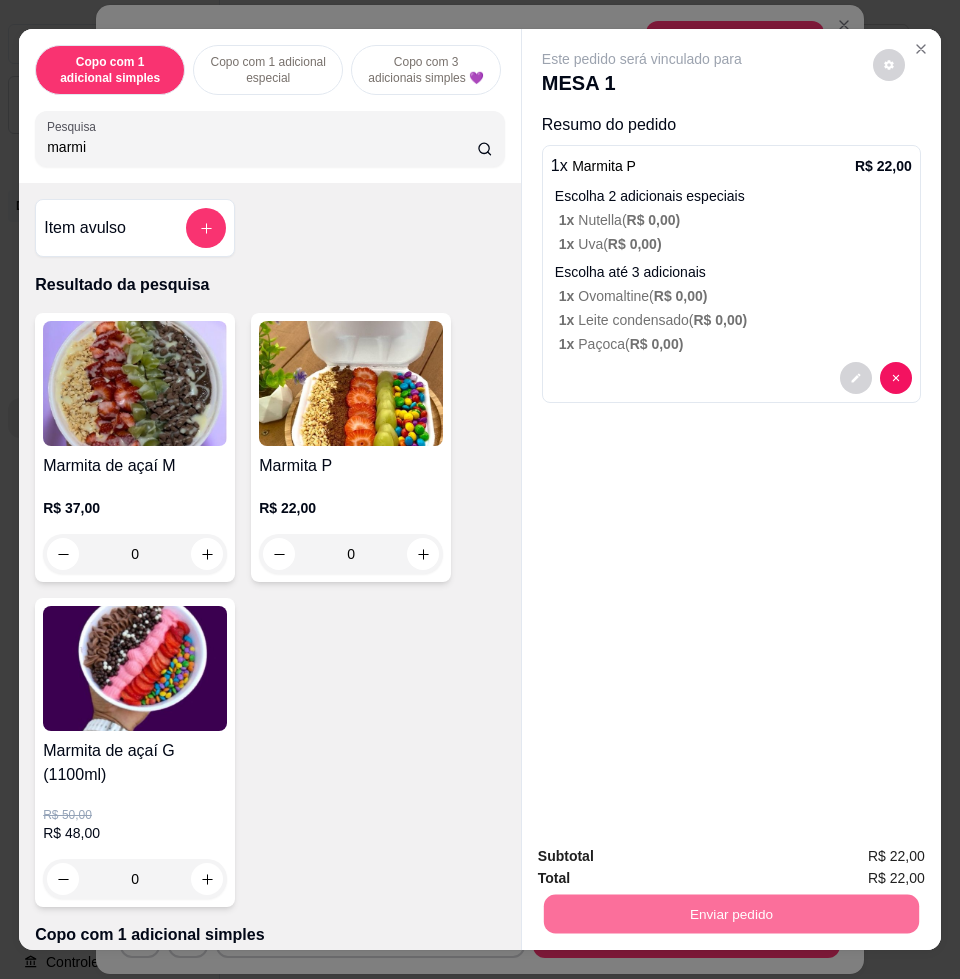 click on "Não registrar e enviar pedido" at bounding box center [663, 855] 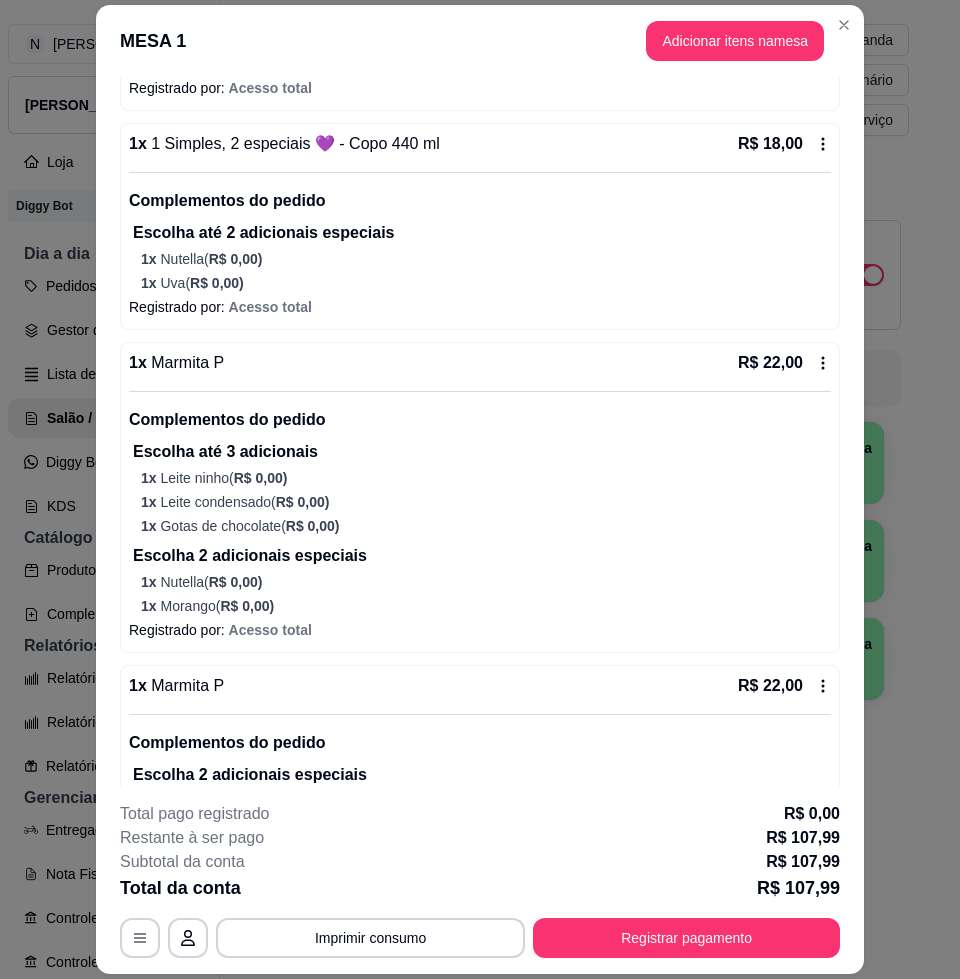 scroll, scrollTop: 698, scrollLeft: 0, axis: vertical 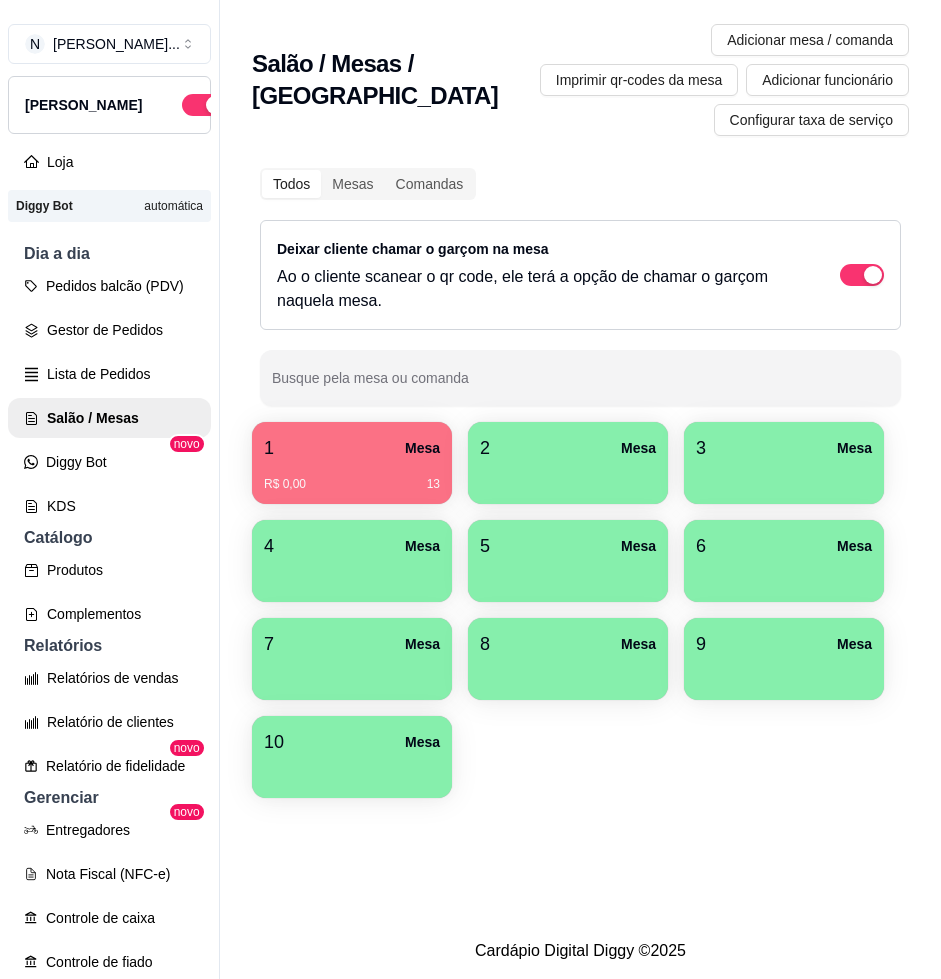 click on "2 Mesa" at bounding box center (568, 448) 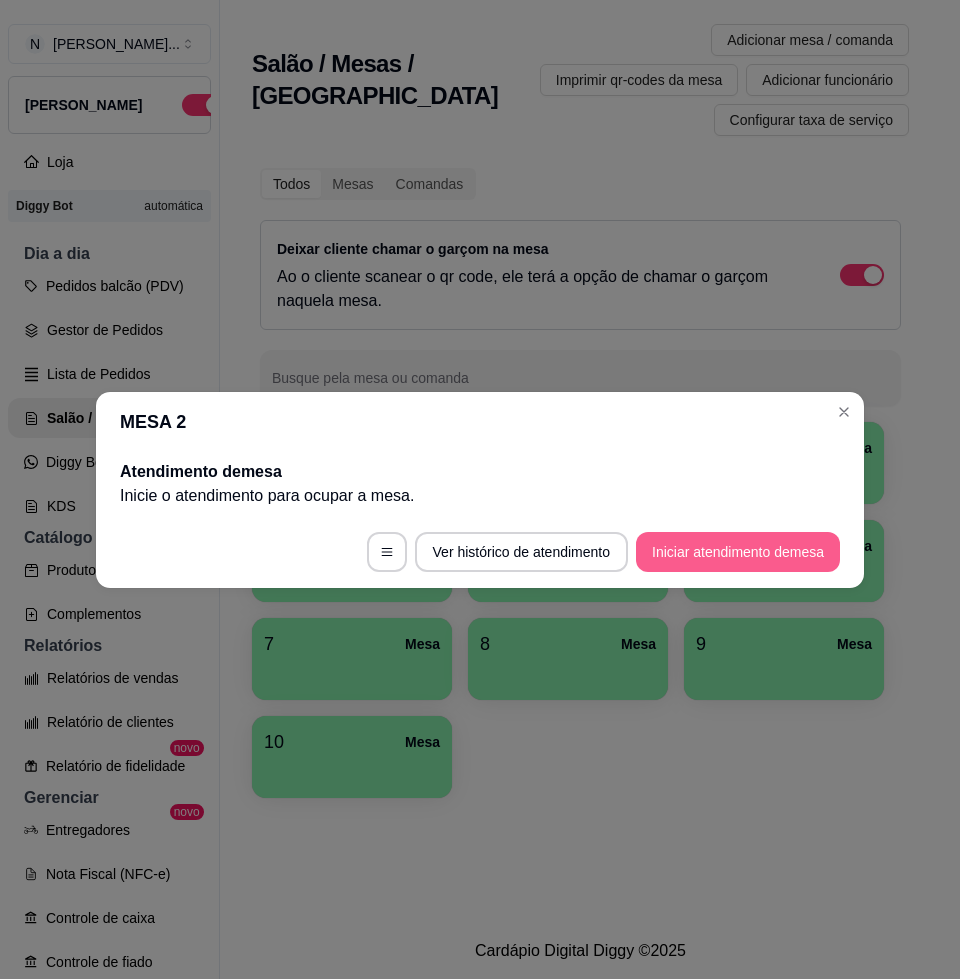 click on "Iniciar atendimento de  mesa" at bounding box center [738, 552] 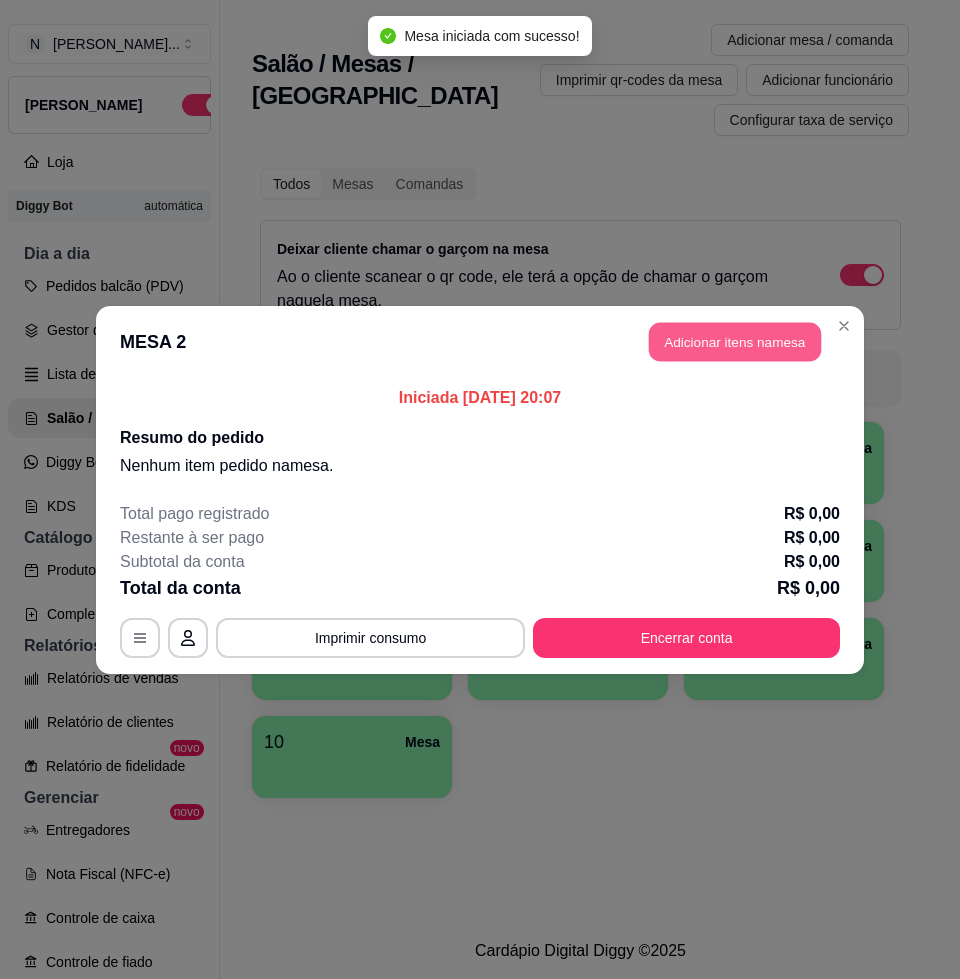 click on "Adicionar itens na  mesa" at bounding box center (735, 341) 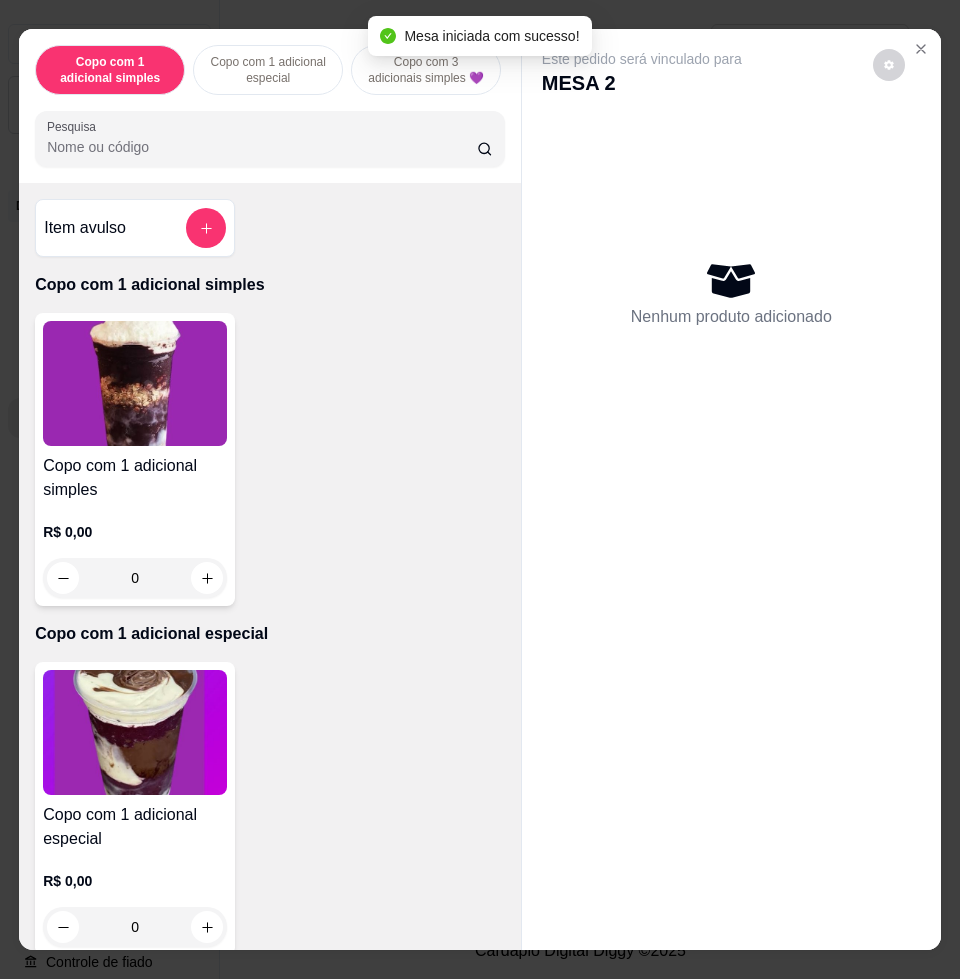 click on "Pesquisa" at bounding box center (270, 139) 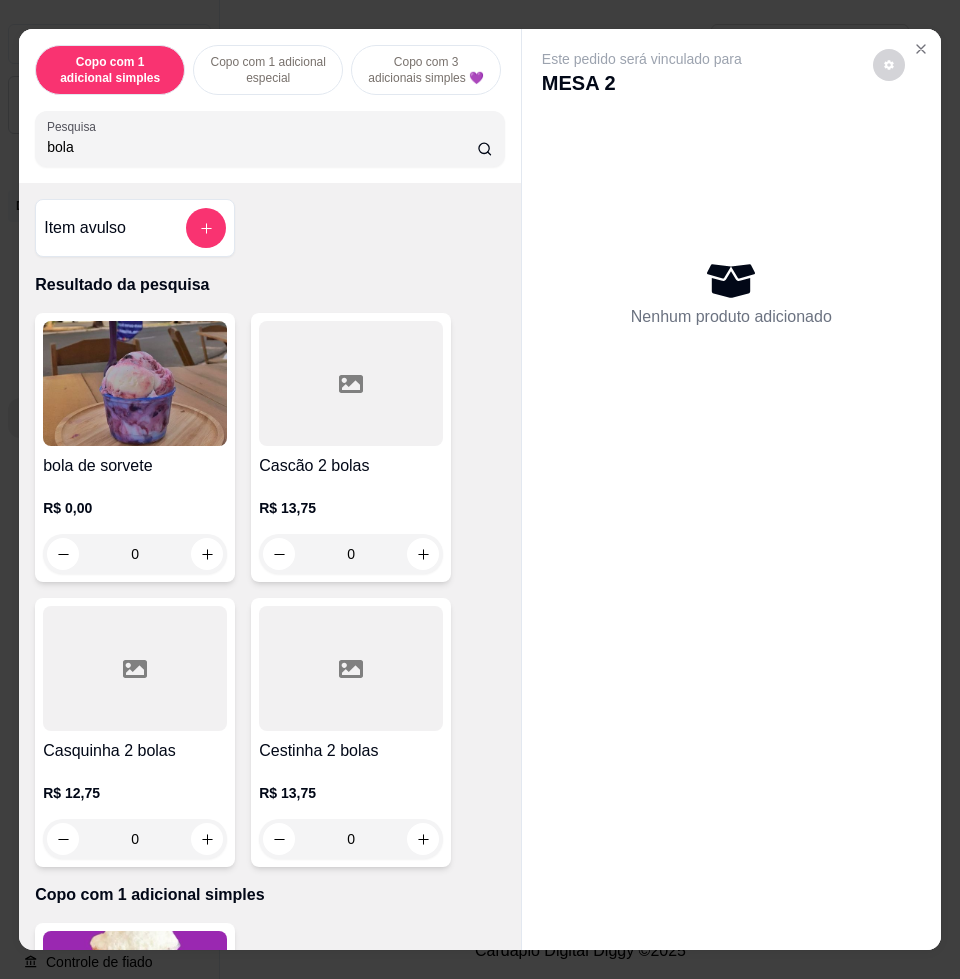 type on "bola" 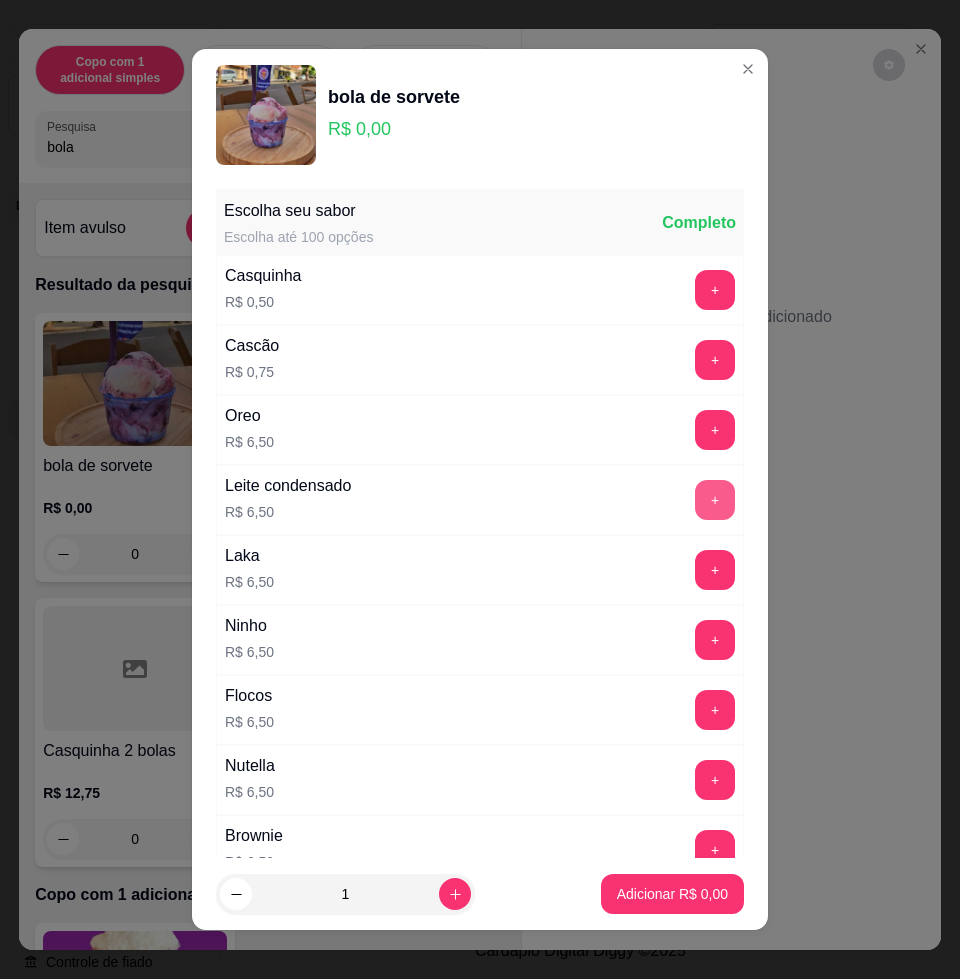 click on "+" at bounding box center [715, 500] 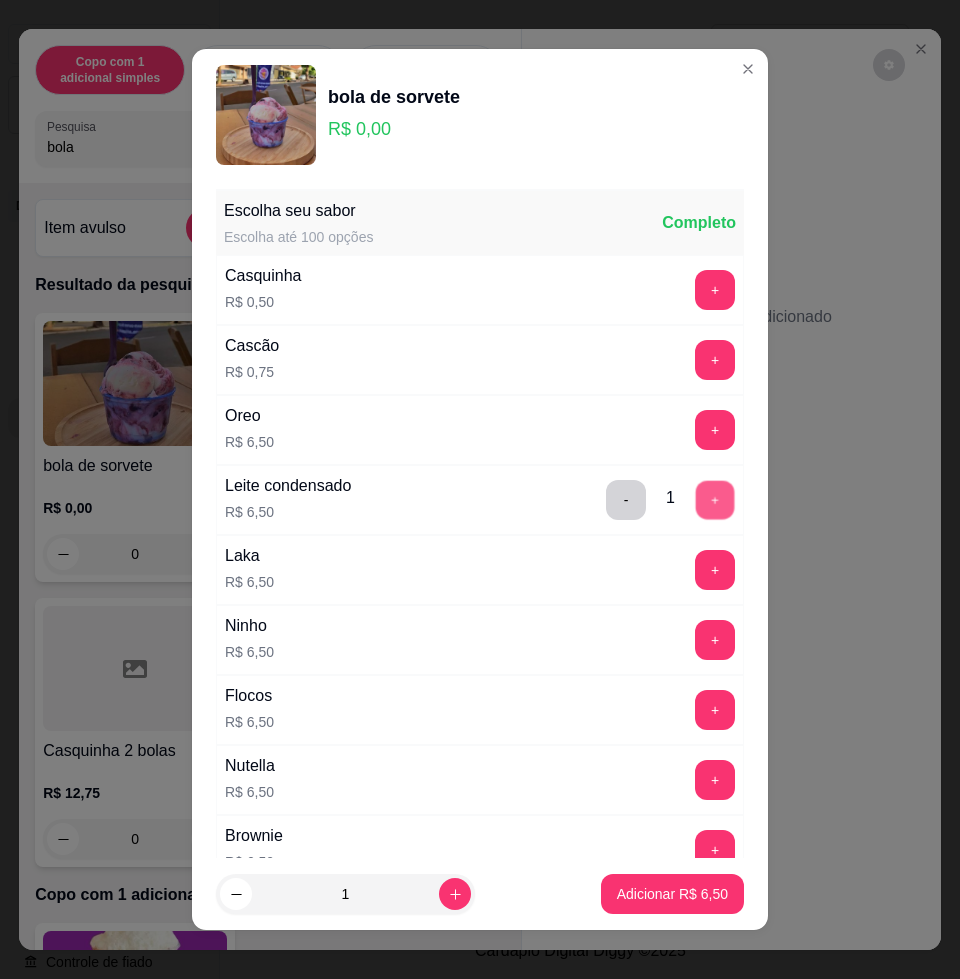 click on "+" at bounding box center [715, 500] 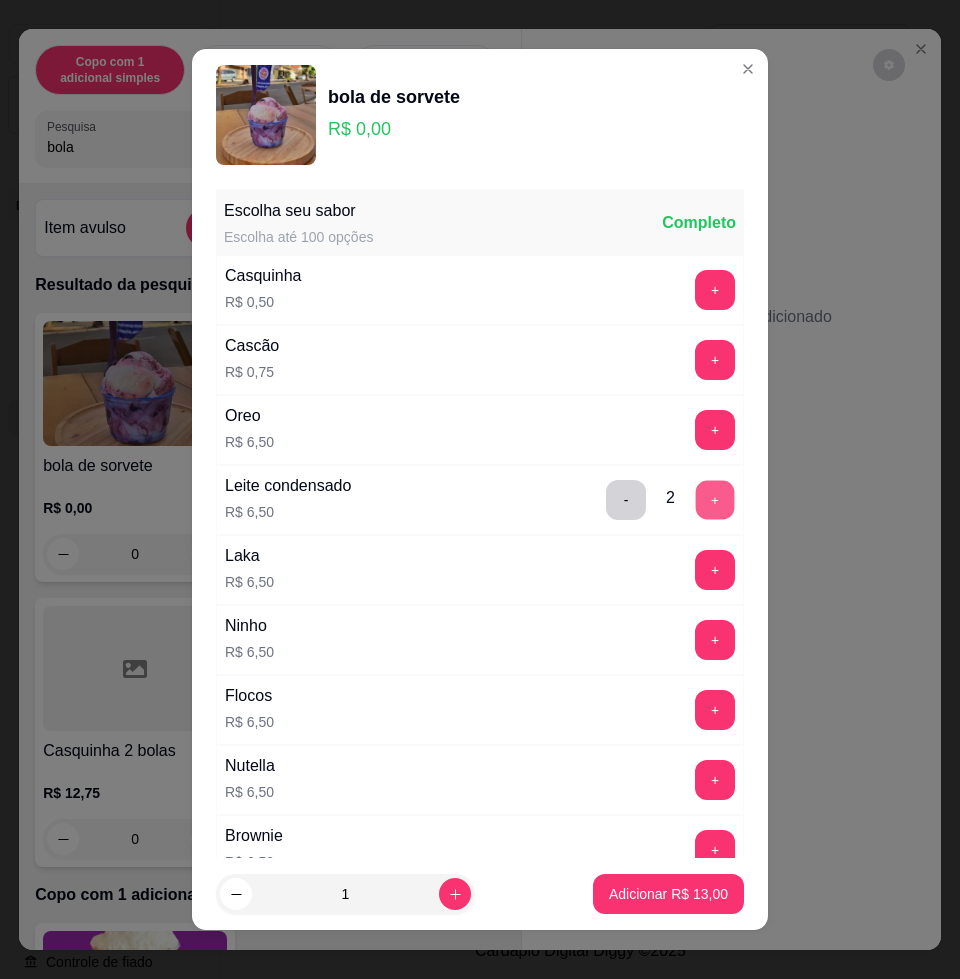 click on "+" at bounding box center [715, 500] 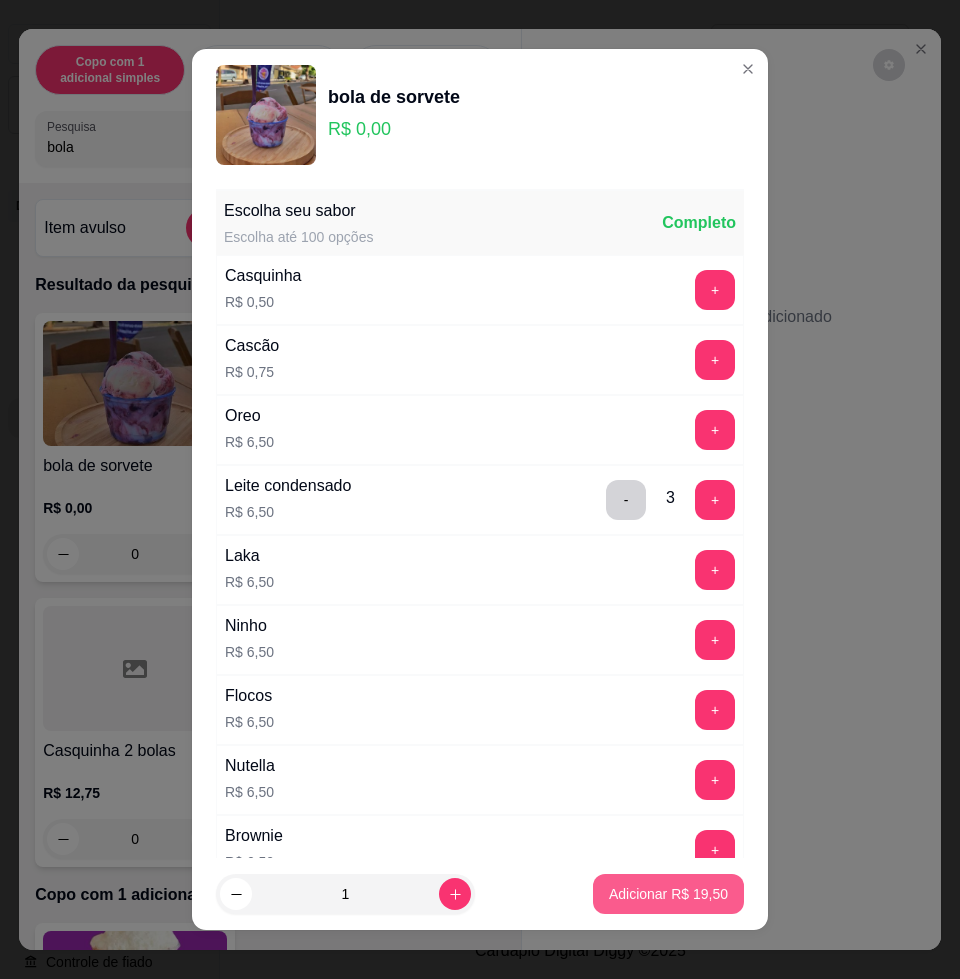 click on "Adicionar   R$ 19,50" at bounding box center (668, 894) 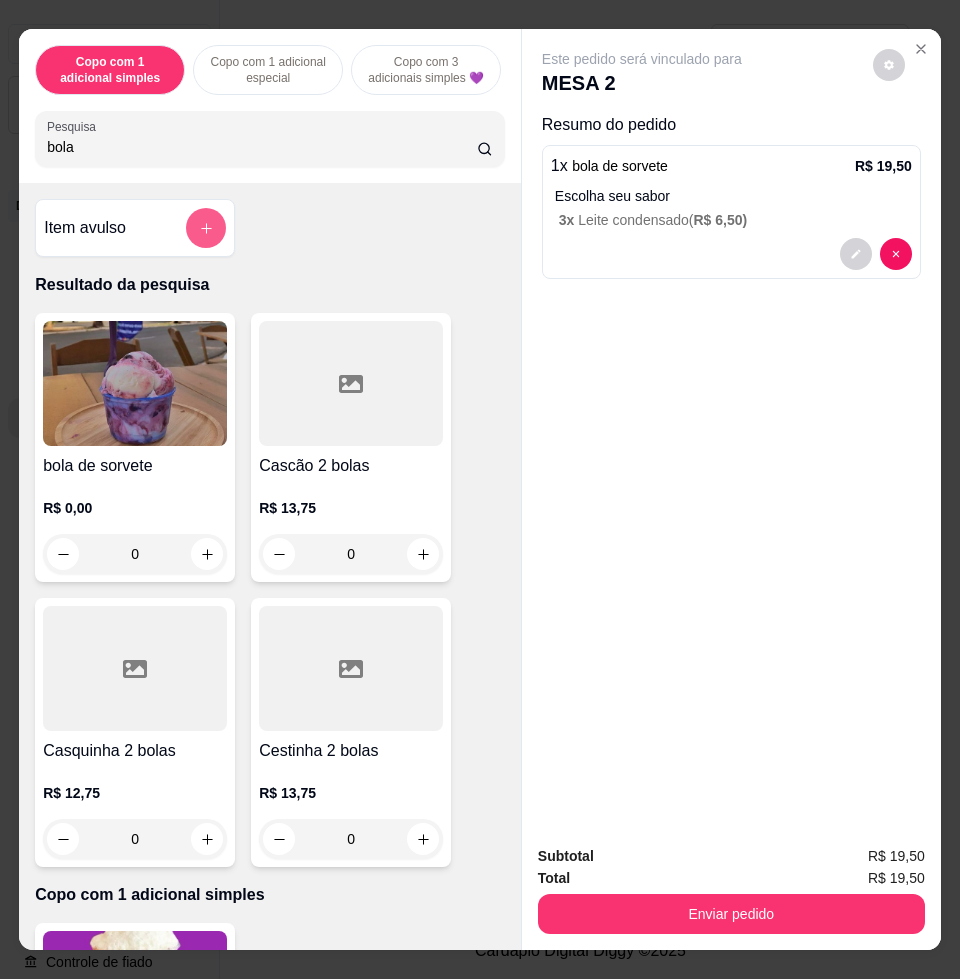 click at bounding box center (206, 228) 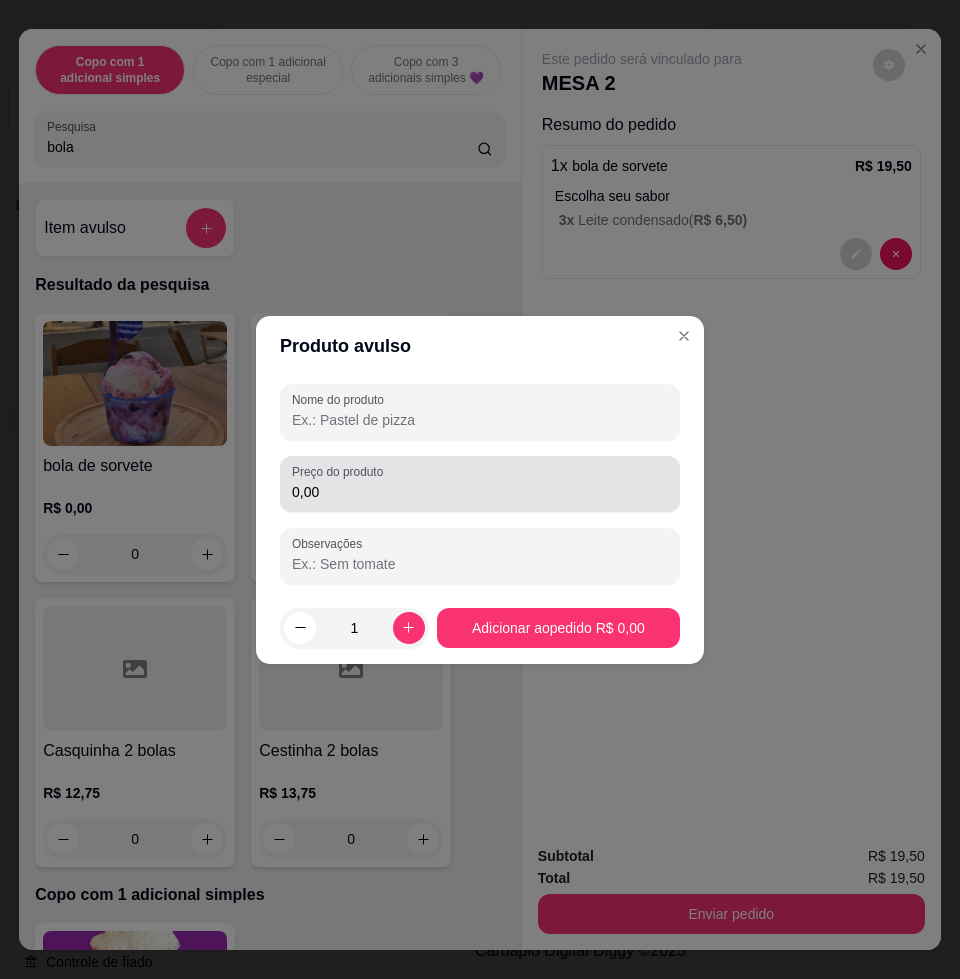 click on "0,00" at bounding box center [480, 492] 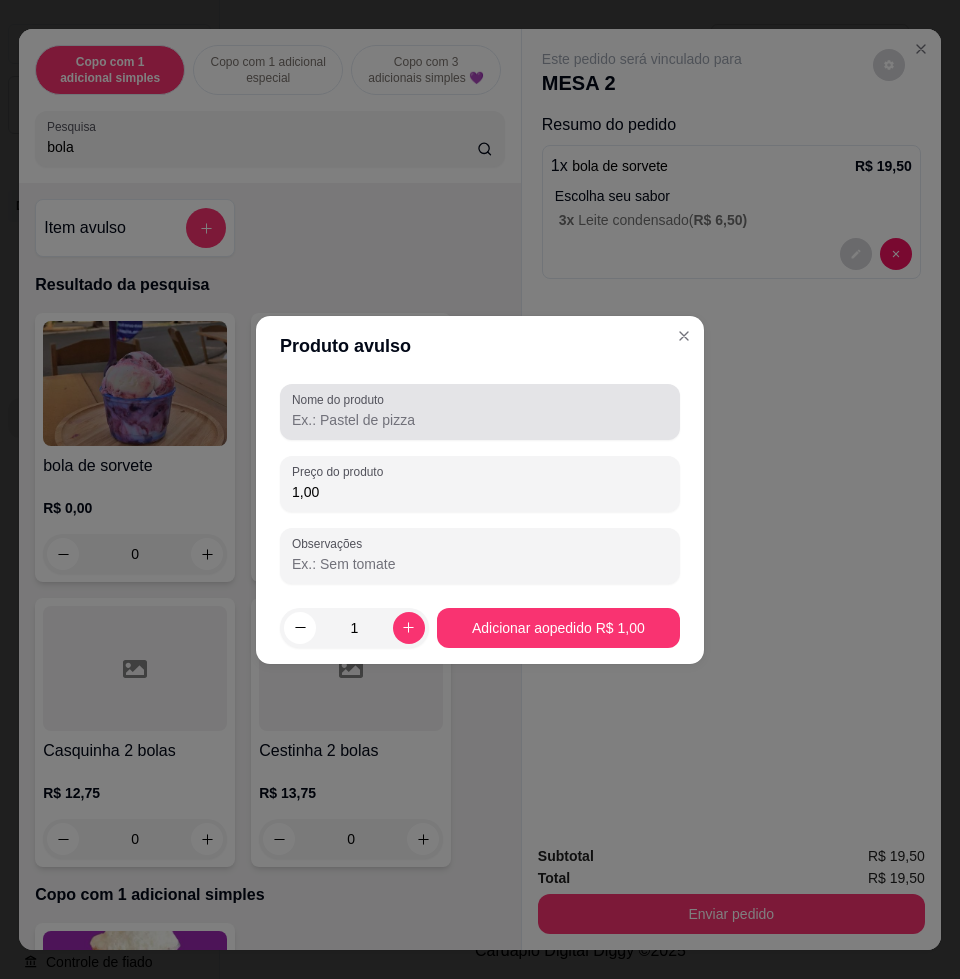 type on "1,00" 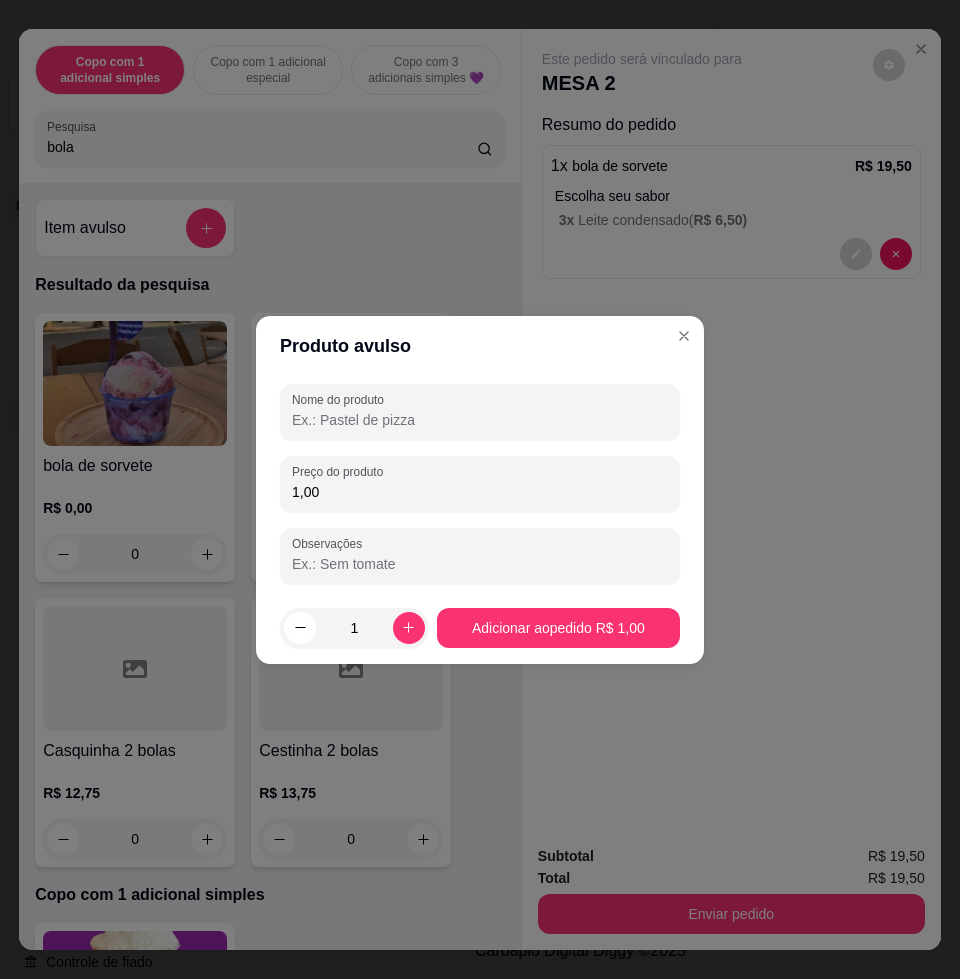 click on "Nome do produto" at bounding box center (480, 420) 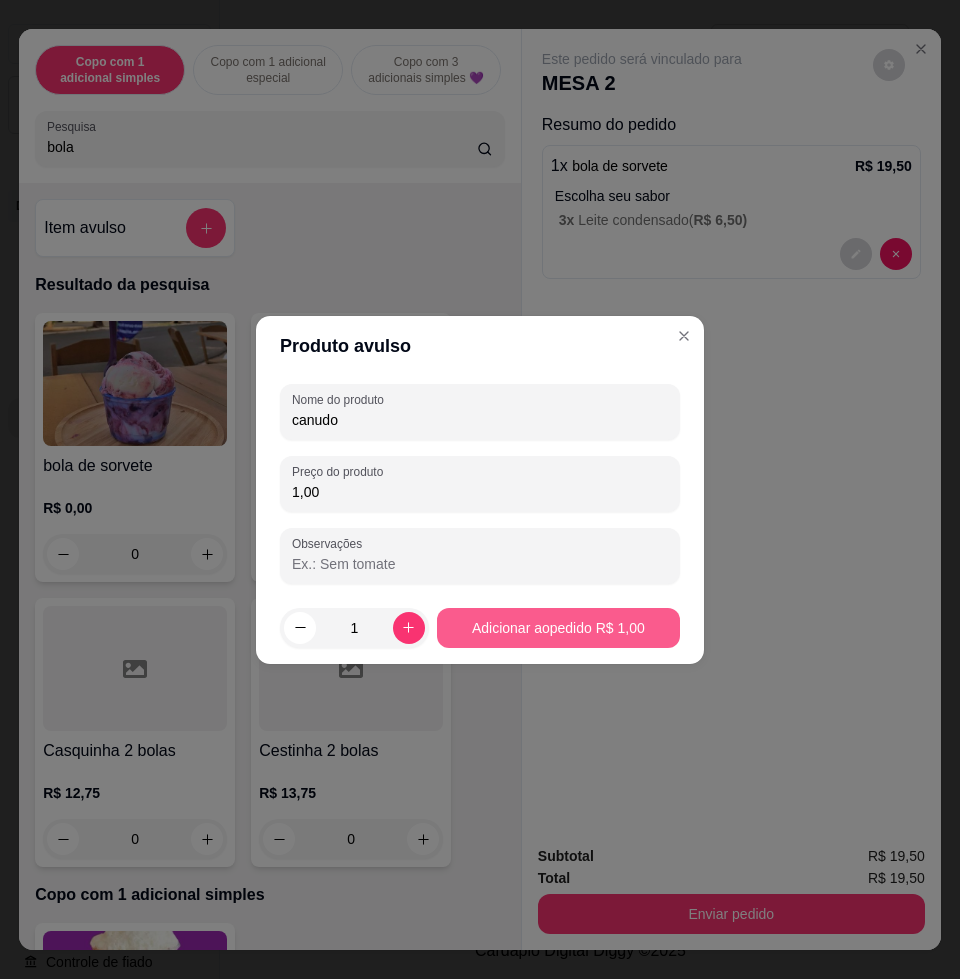 type on "canudo" 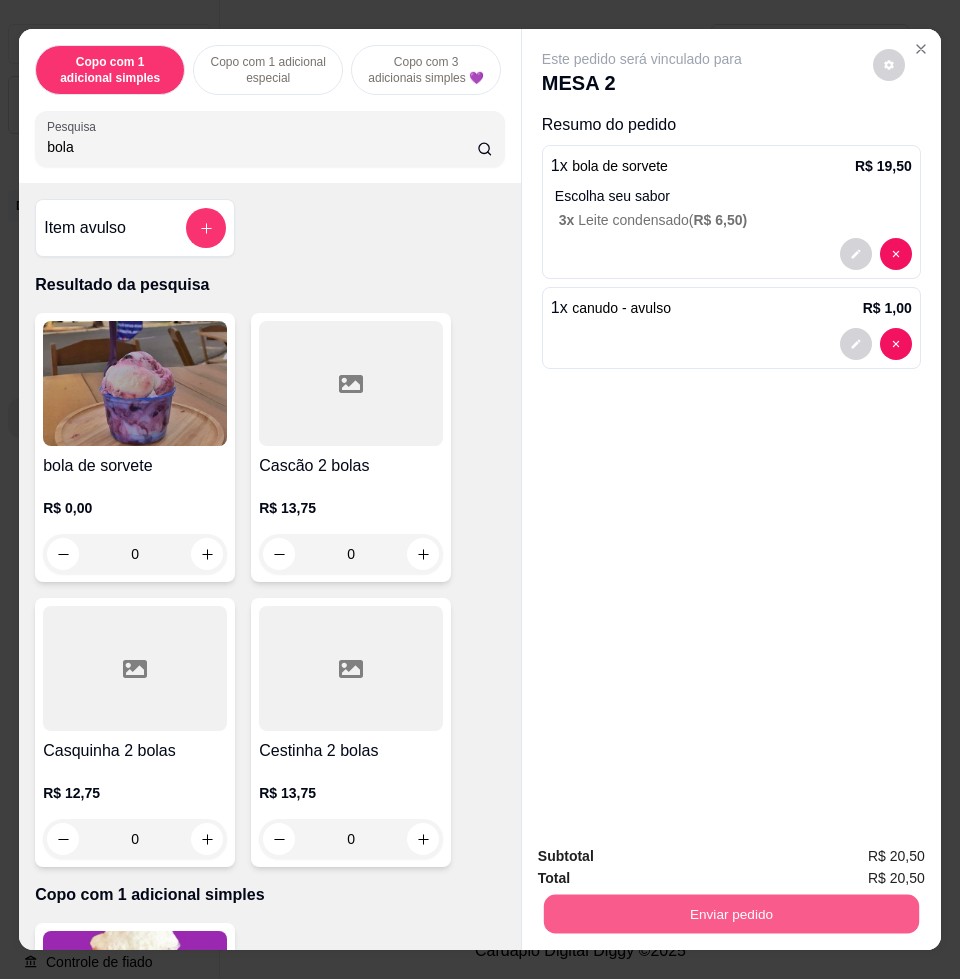 click on "Enviar pedido" at bounding box center (731, 913) 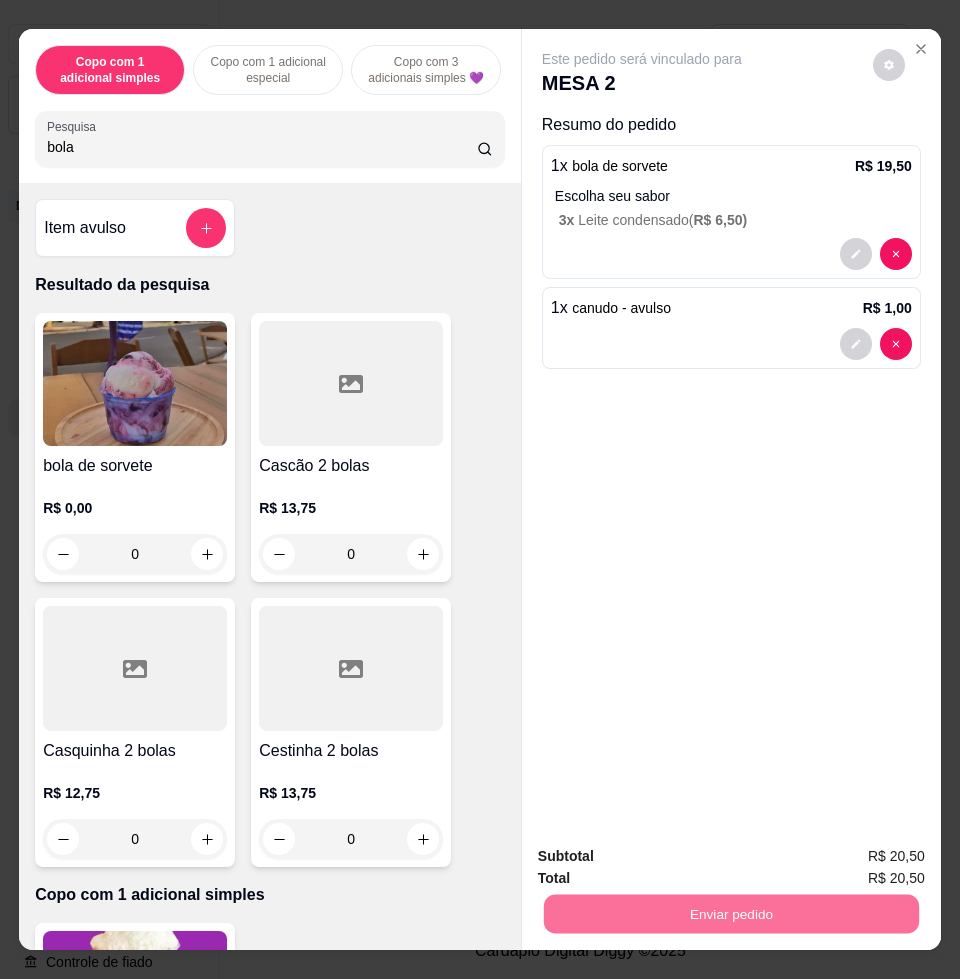 click on "Não registrar e enviar pedido" at bounding box center [663, 855] 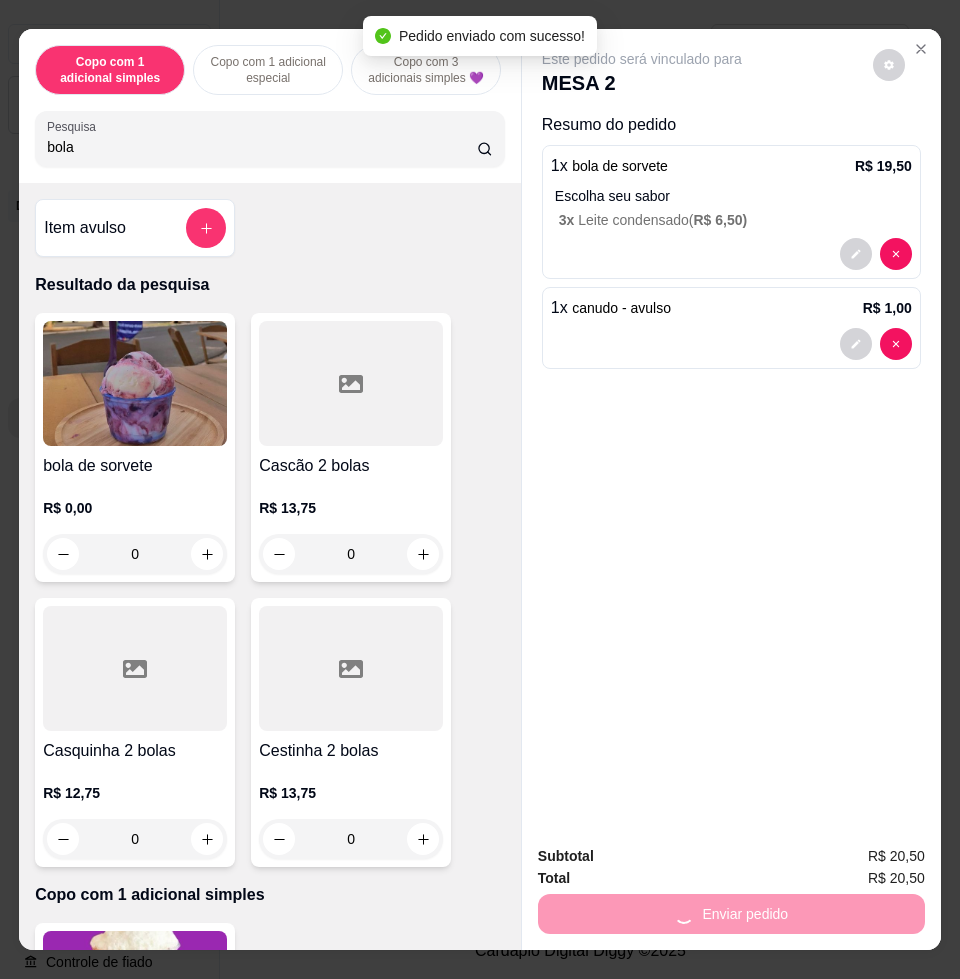 click on "Total R$ 20,50" at bounding box center (731, 878) 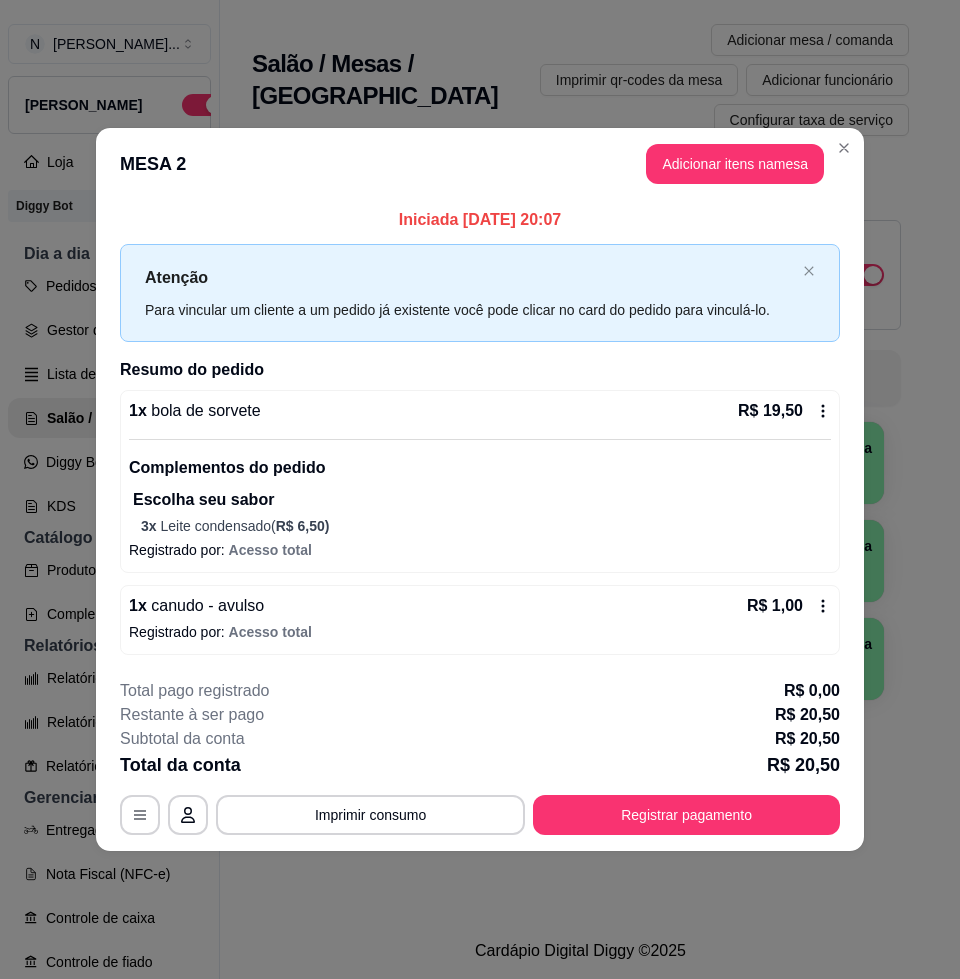 click on "**********" at bounding box center (480, 489) 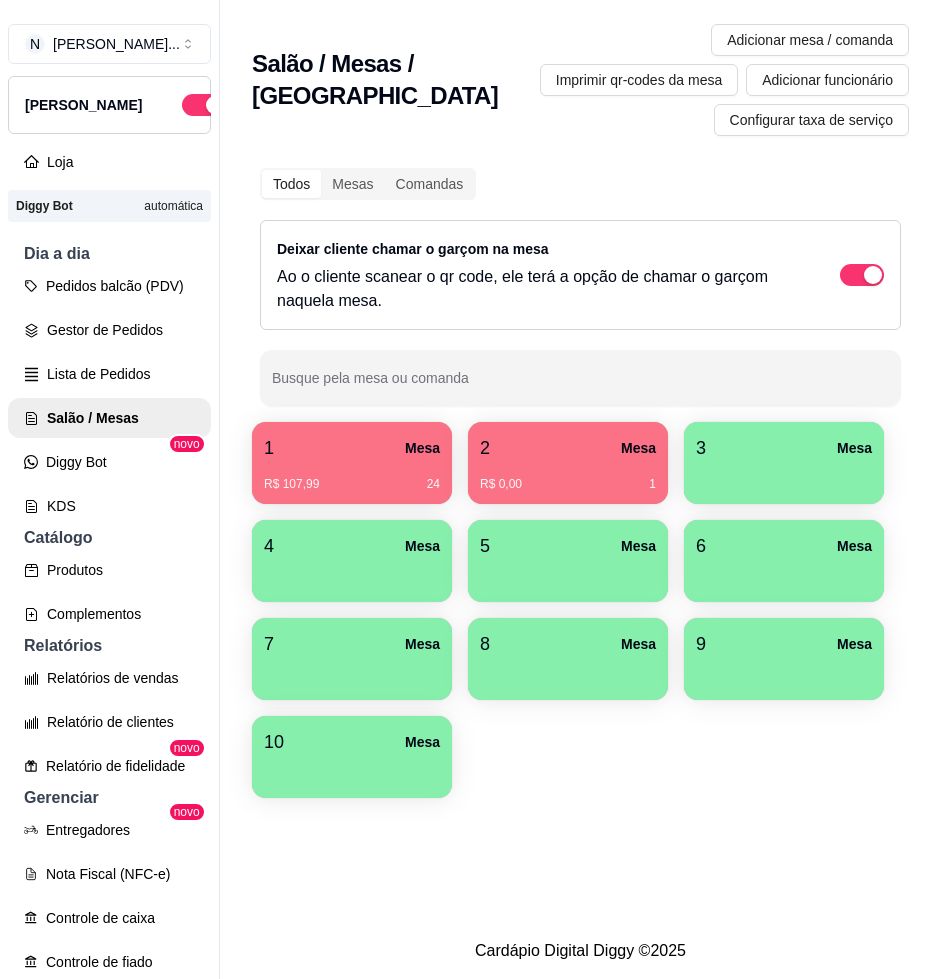 type 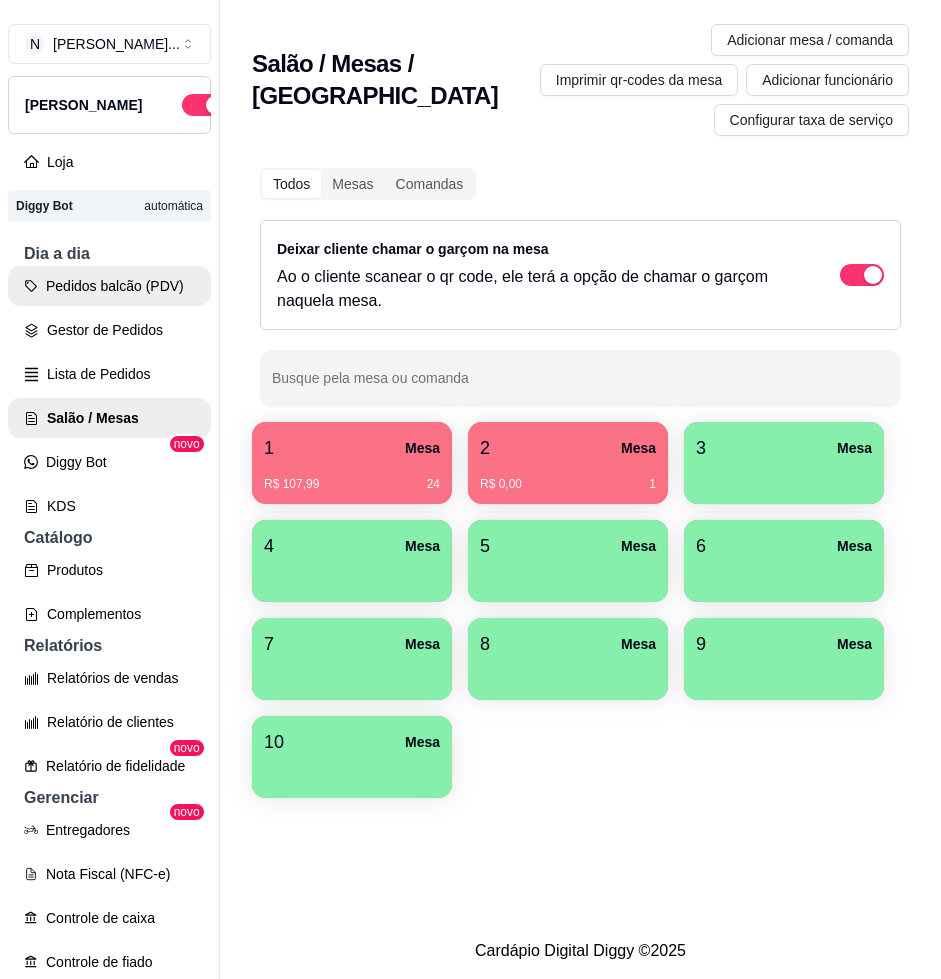 click on "Pedidos balcão (PDV)" at bounding box center [109, 286] 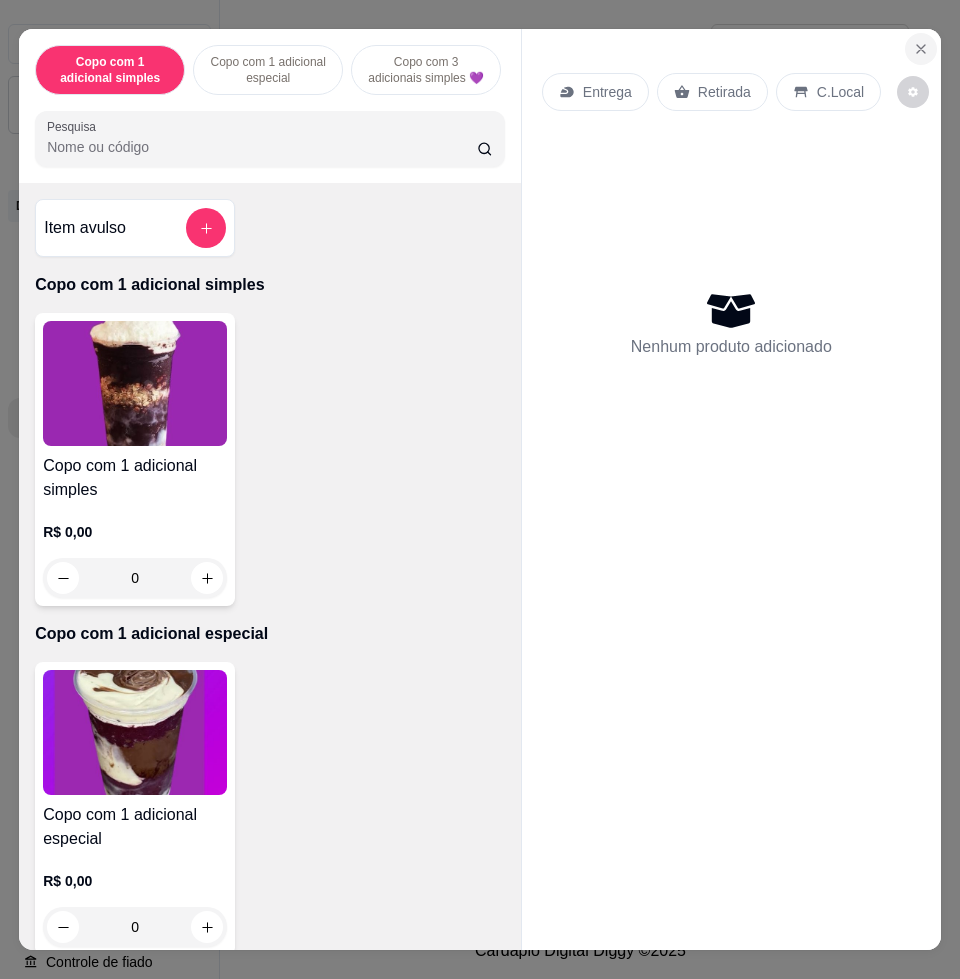 click 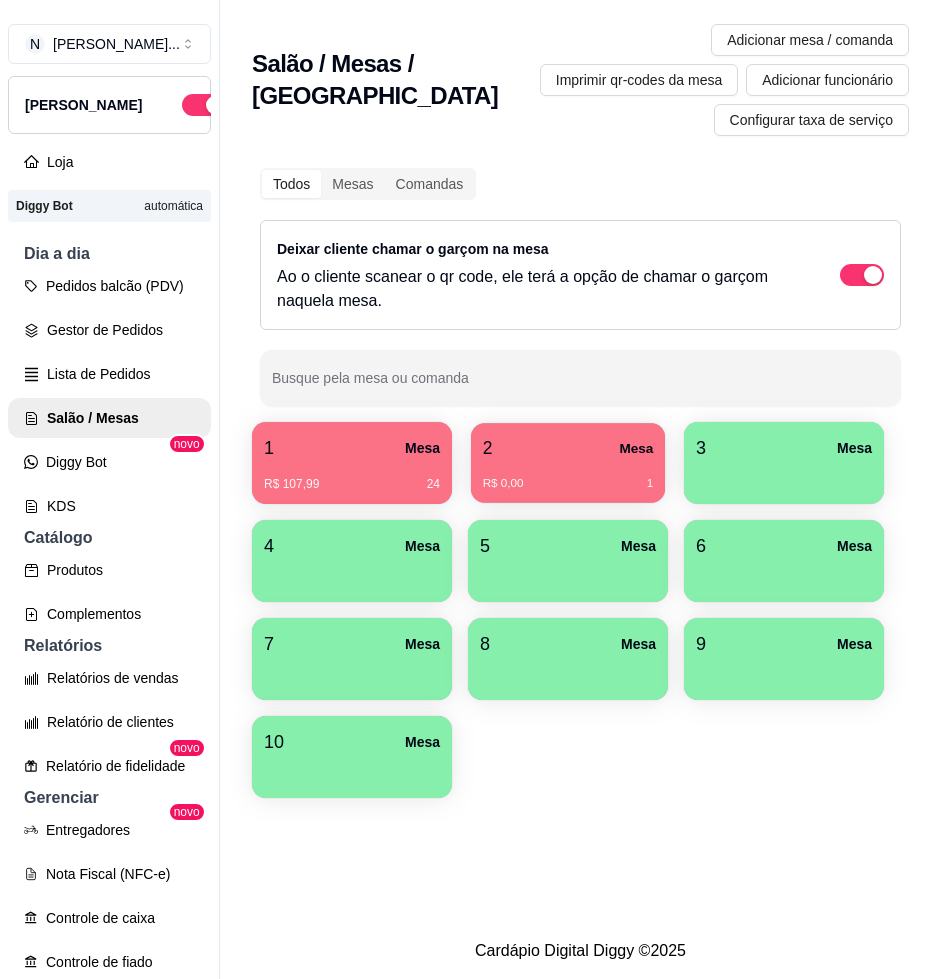 click on "2 Mesa" at bounding box center (568, 448) 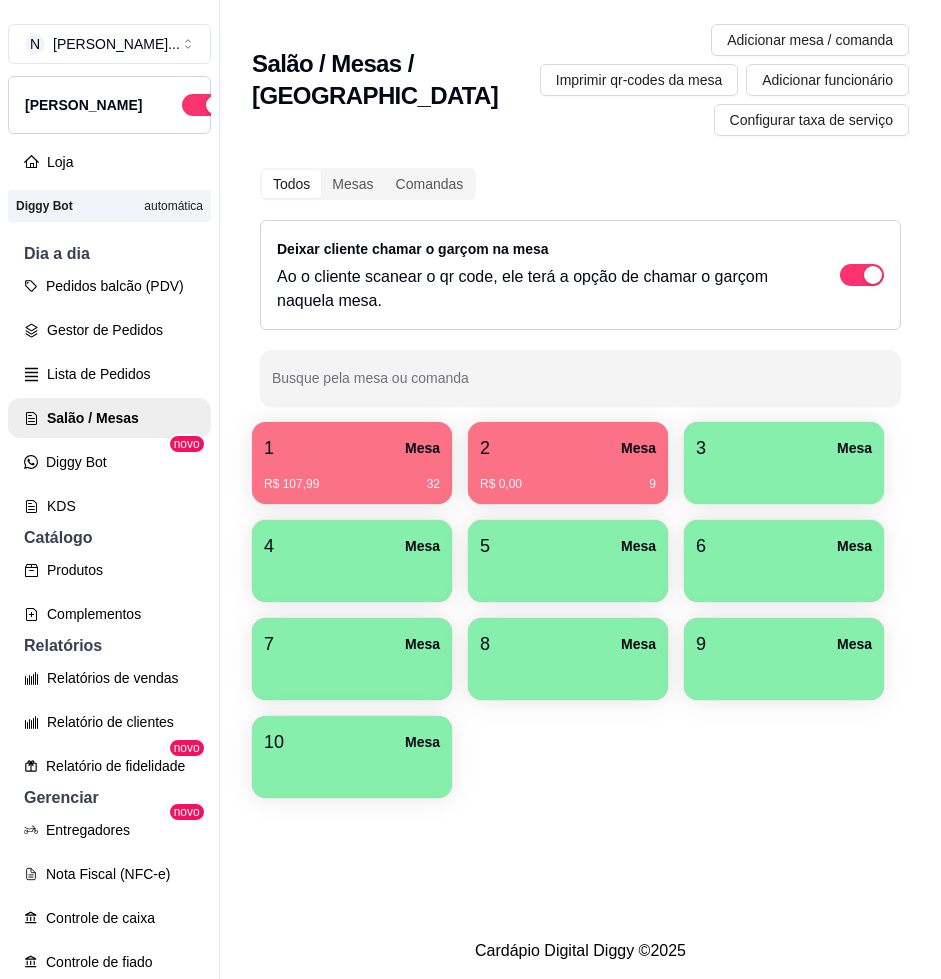 click at bounding box center (784, 477) 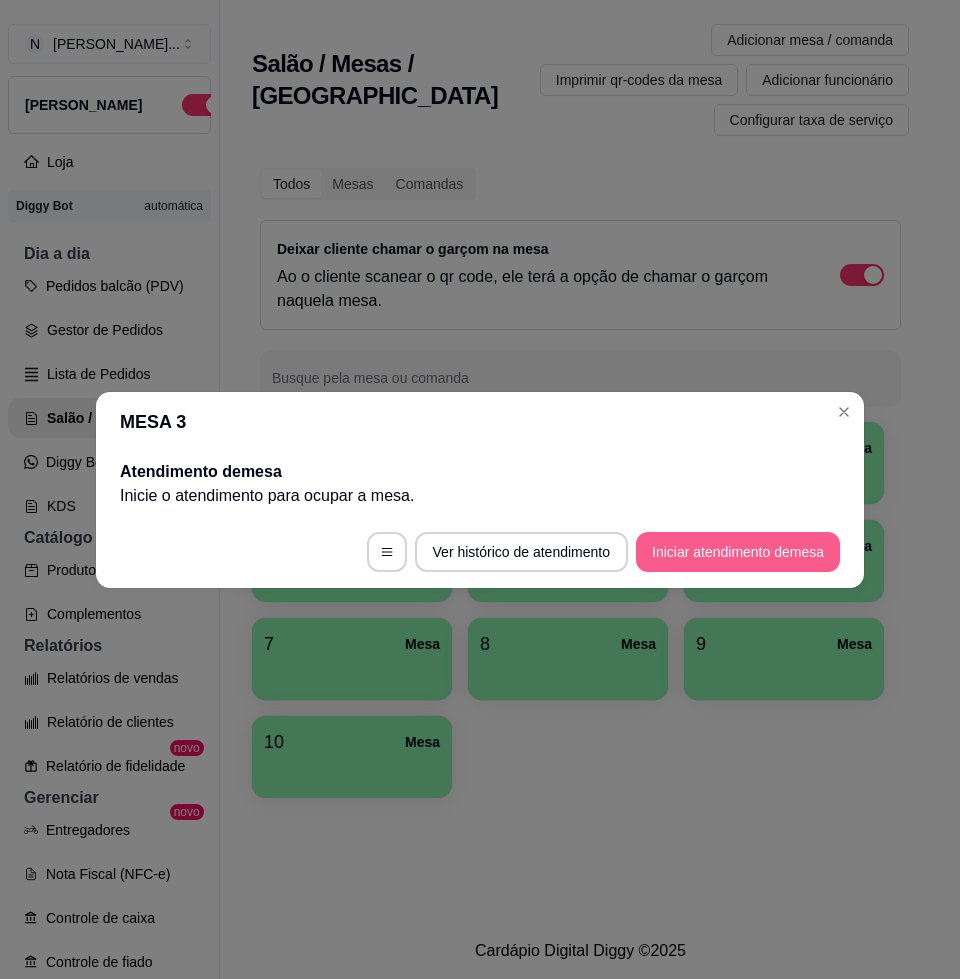 click on "Iniciar atendimento de  mesa" at bounding box center (738, 552) 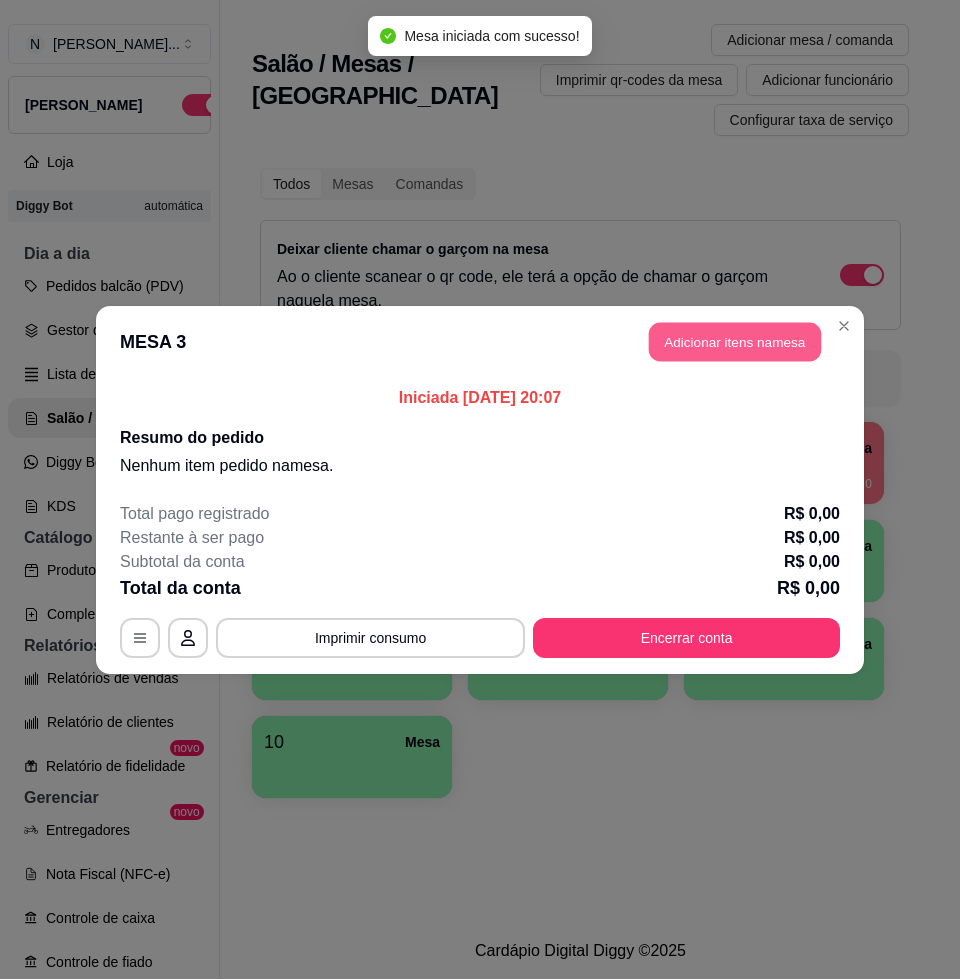 click on "Adicionar itens na  mesa" at bounding box center (735, 341) 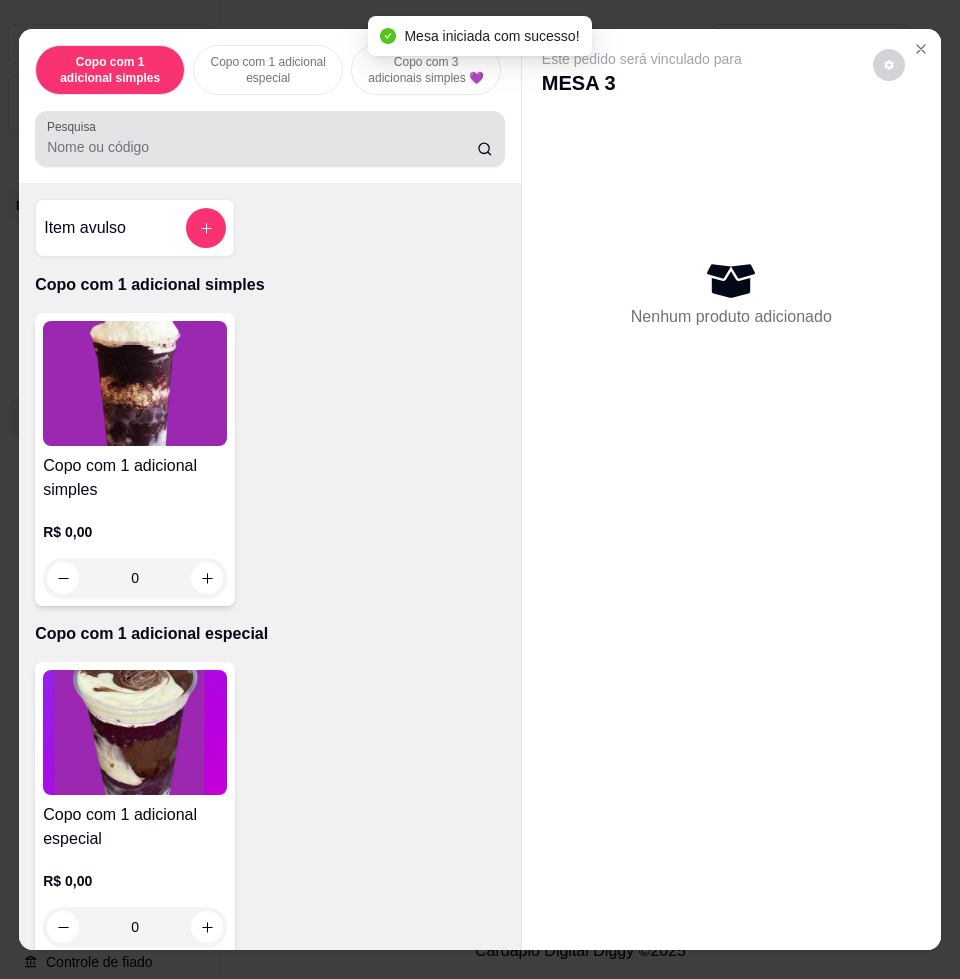 click on "Pesquisa" at bounding box center (262, 147) 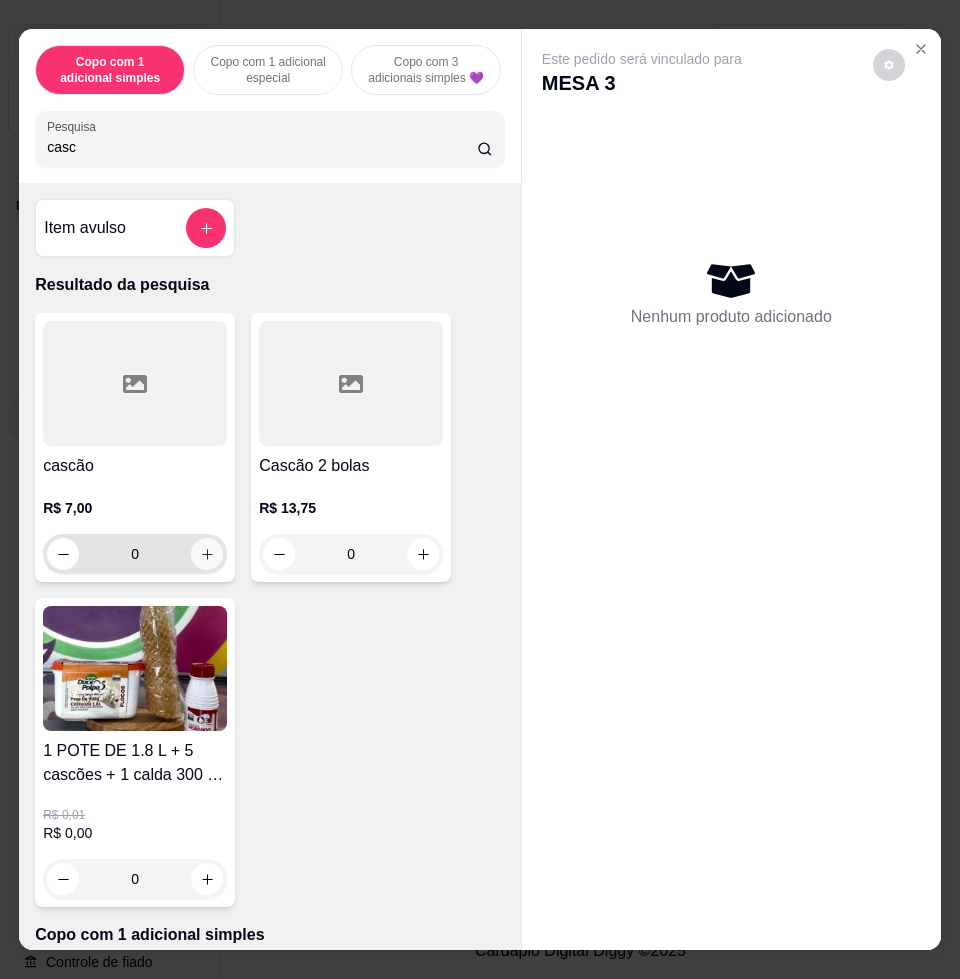type on "casc" 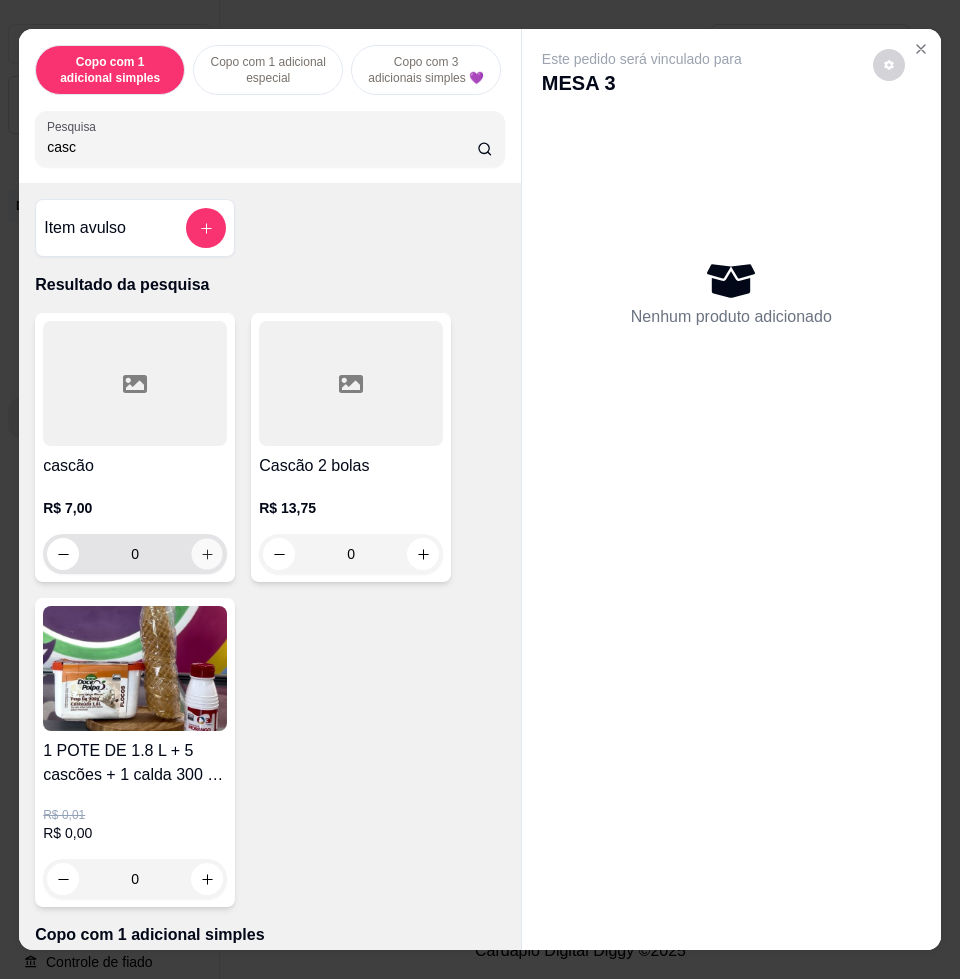 click 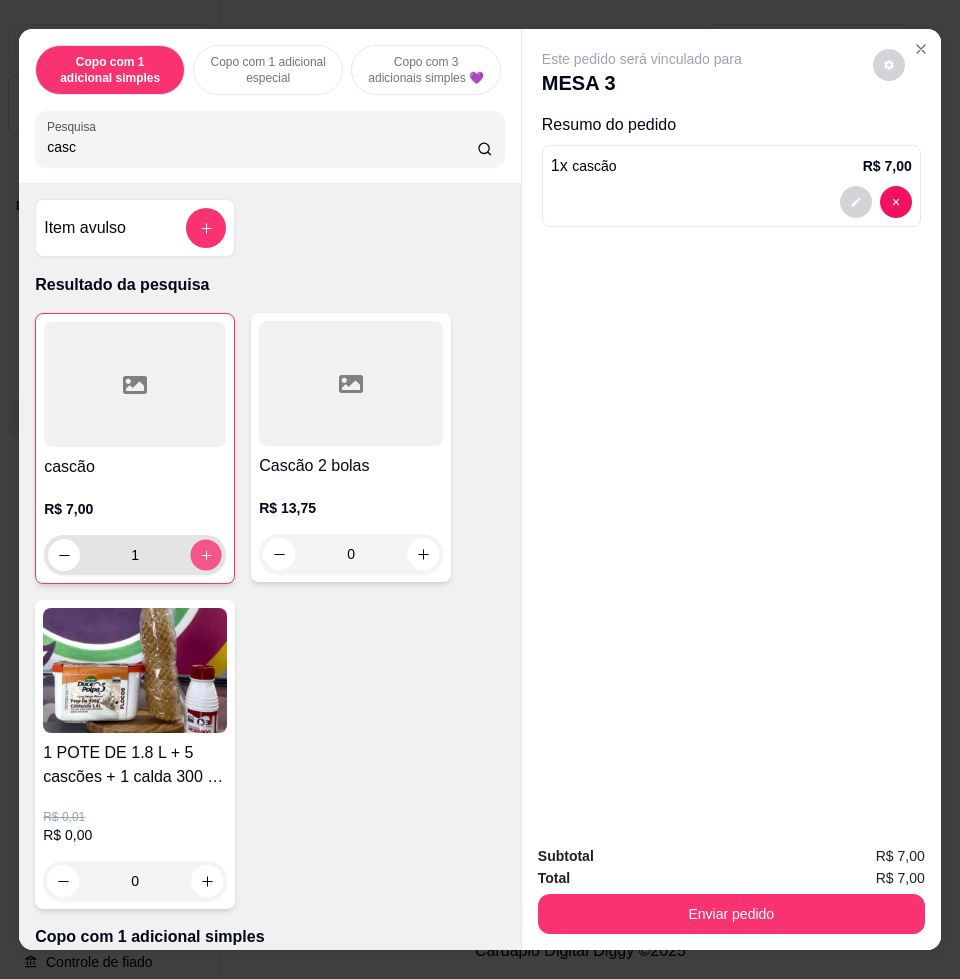 click 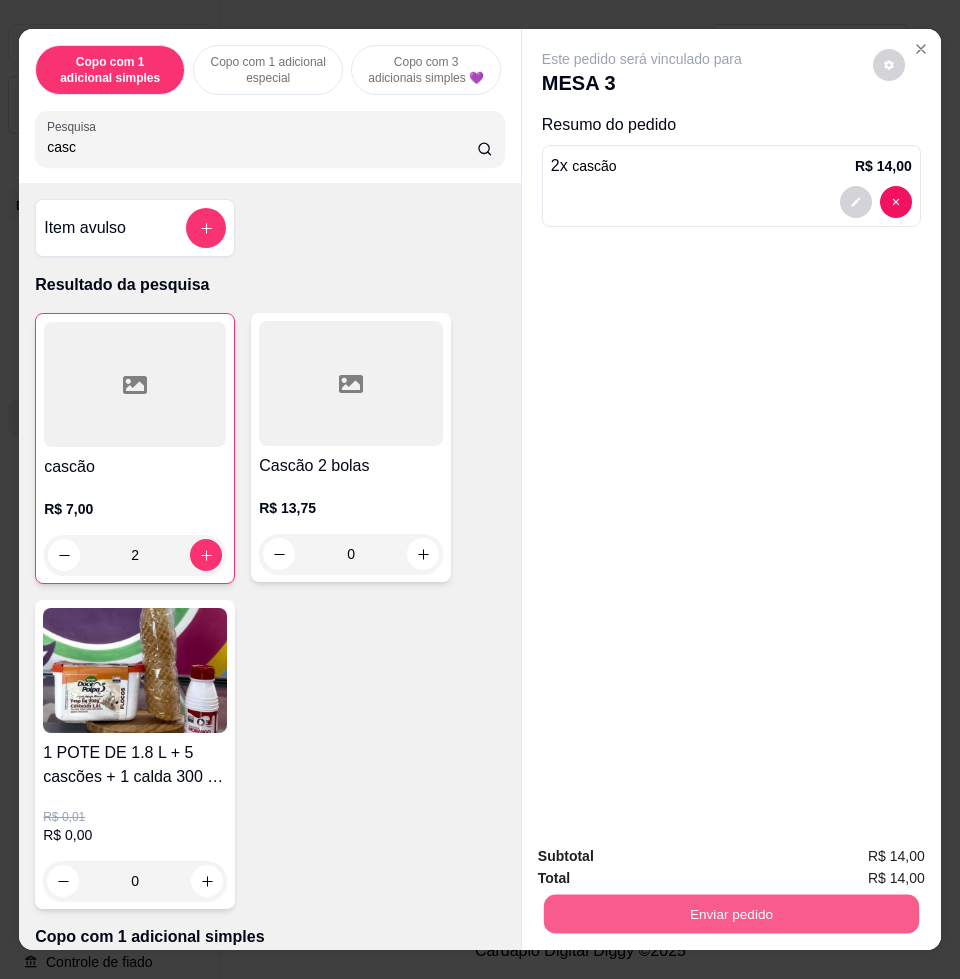 click on "Enviar pedido" at bounding box center (731, 913) 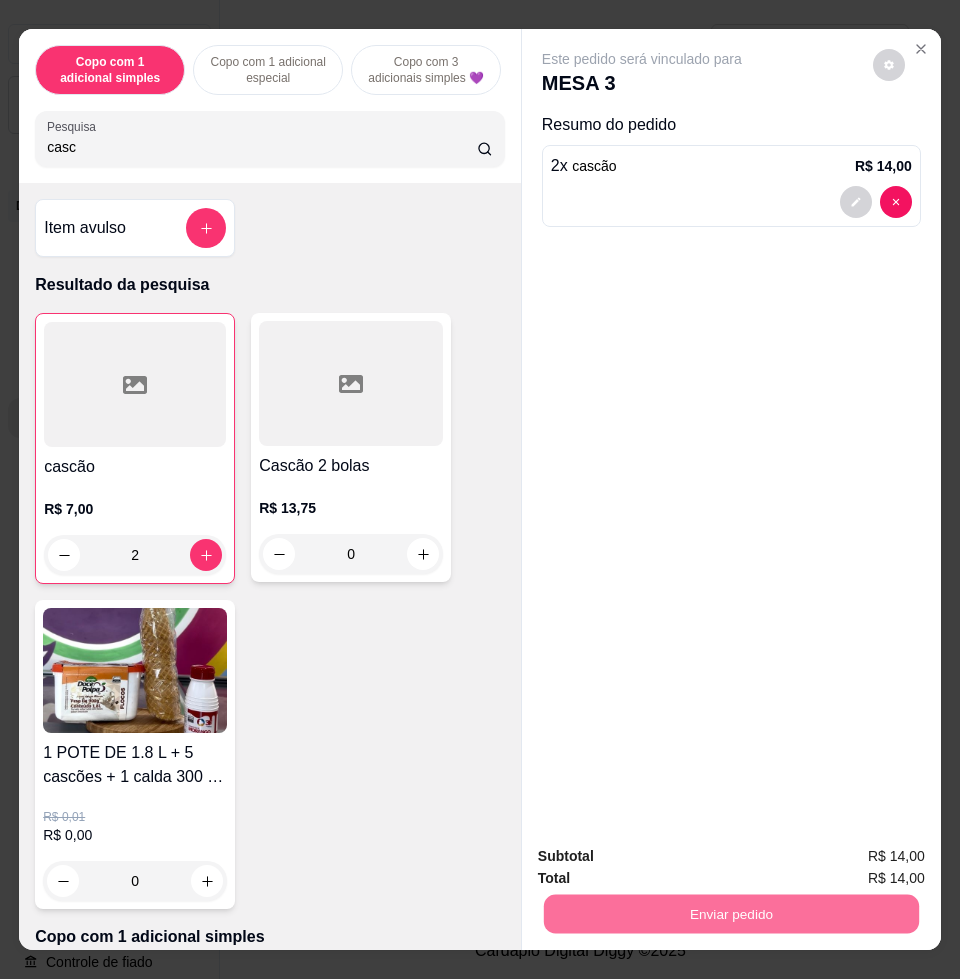 click on "Não registrar e enviar pedido" at bounding box center [663, 855] 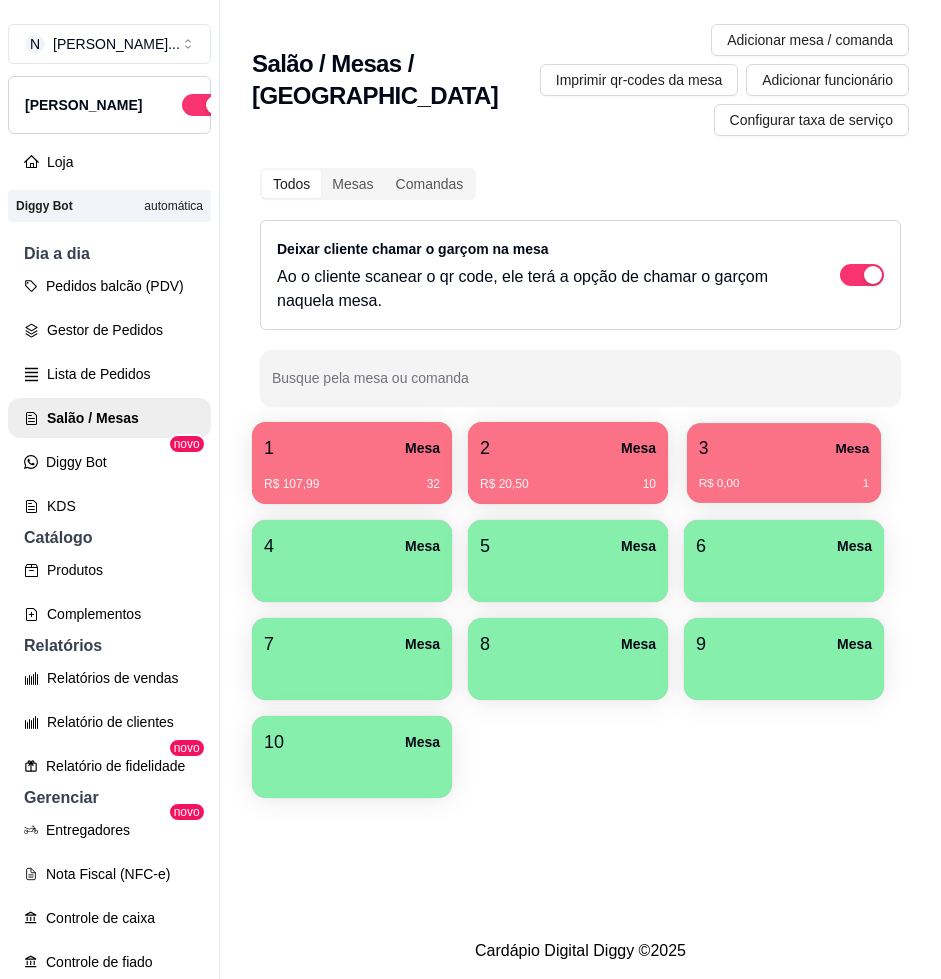 click on "R$ 0,00 1" at bounding box center (784, 476) 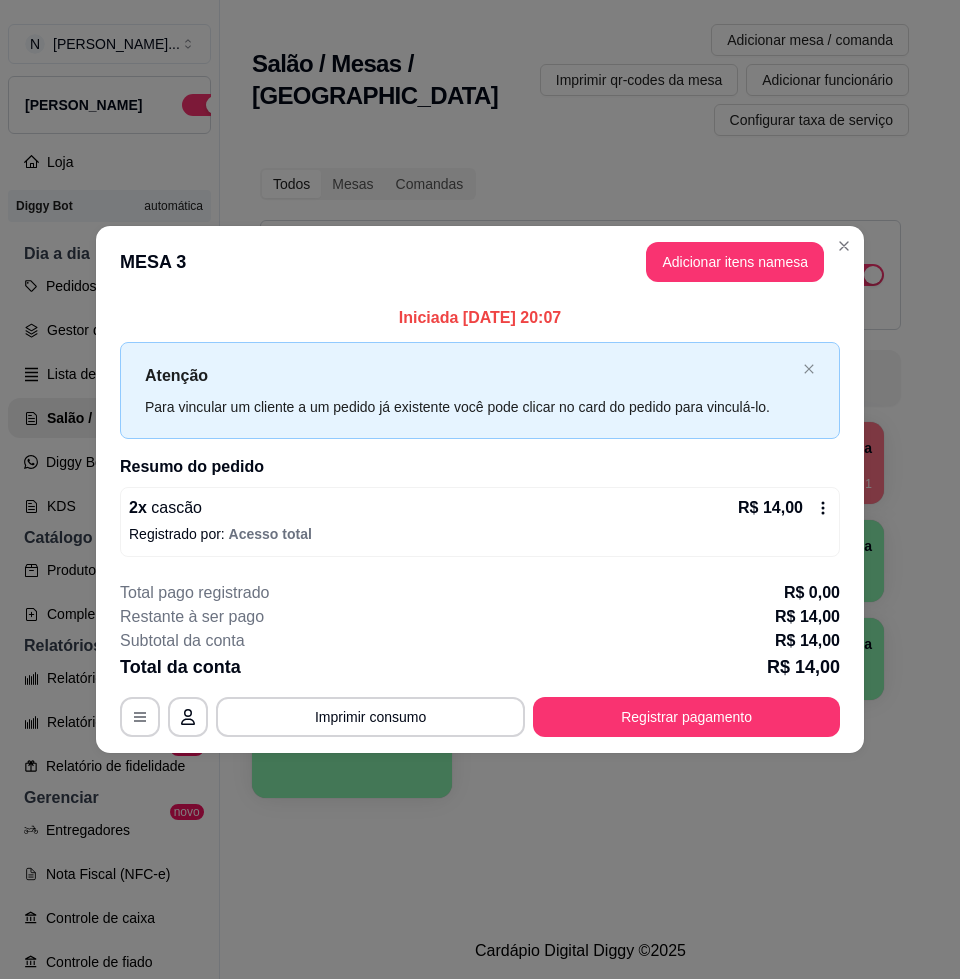 click 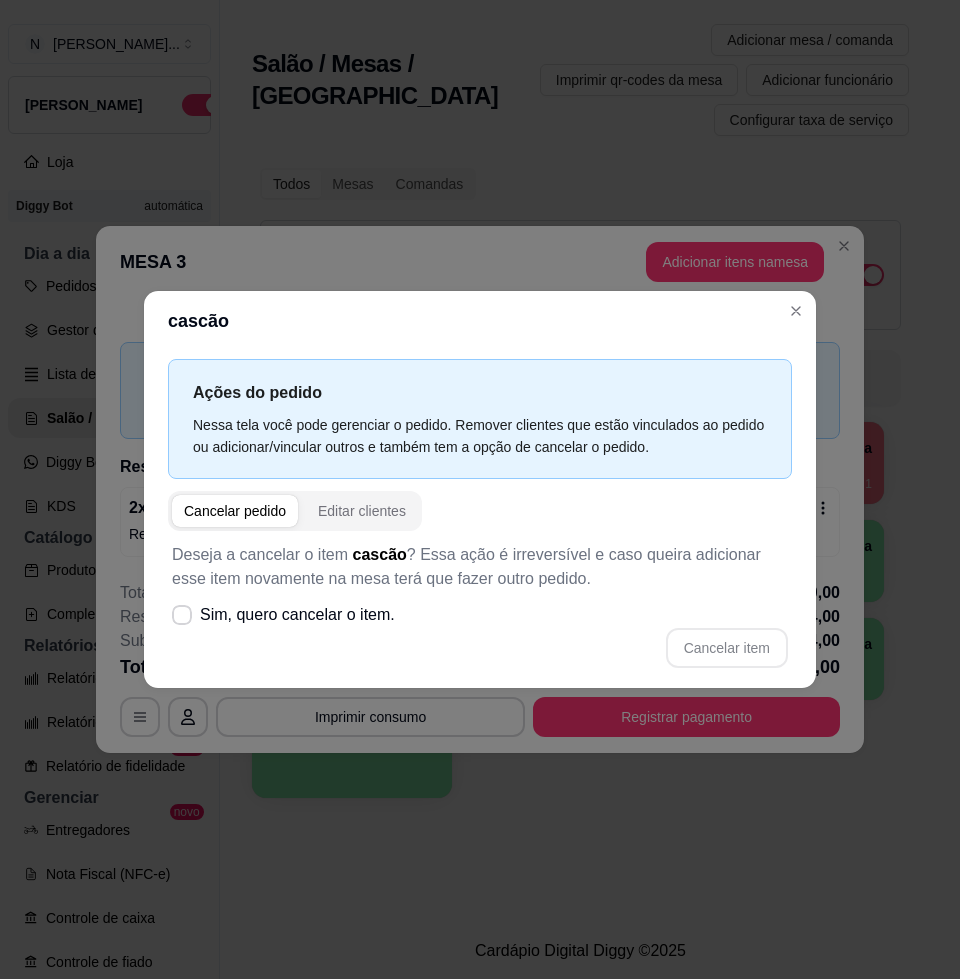 click at bounding box center (235, 511) 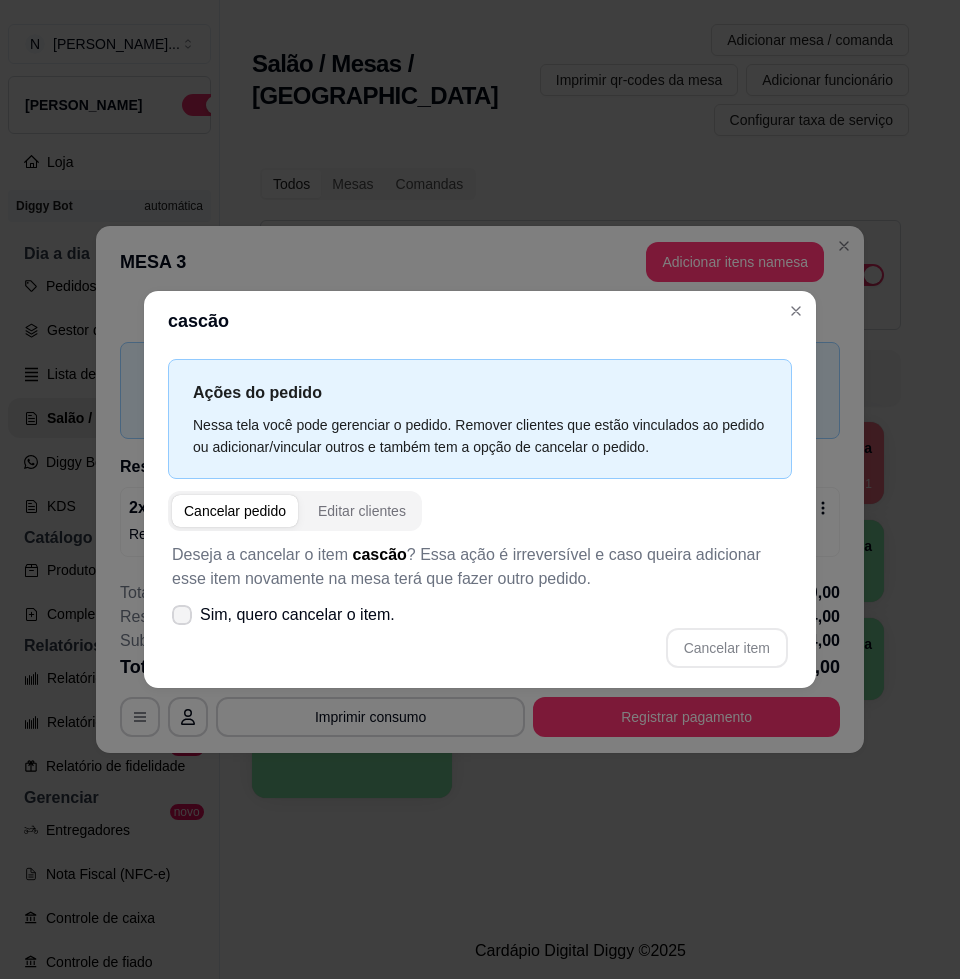 click 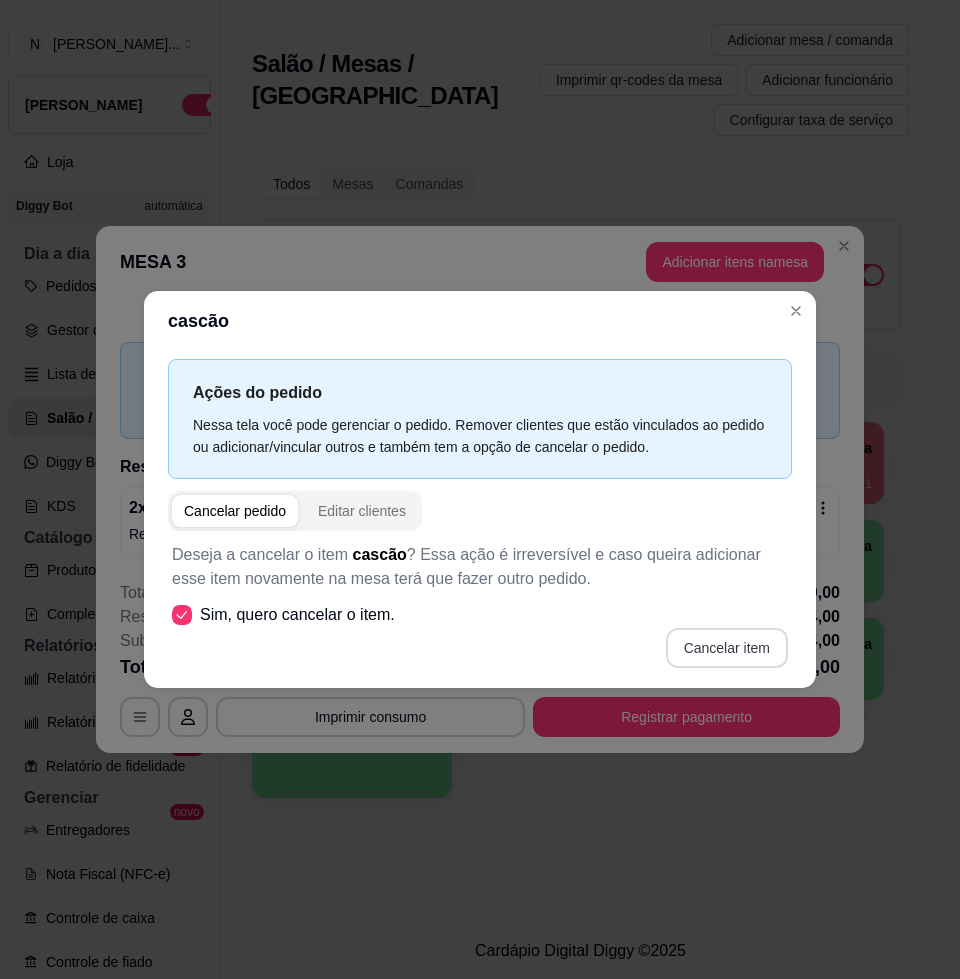 click on "Cancelar item" at bounding box center [727, 648] 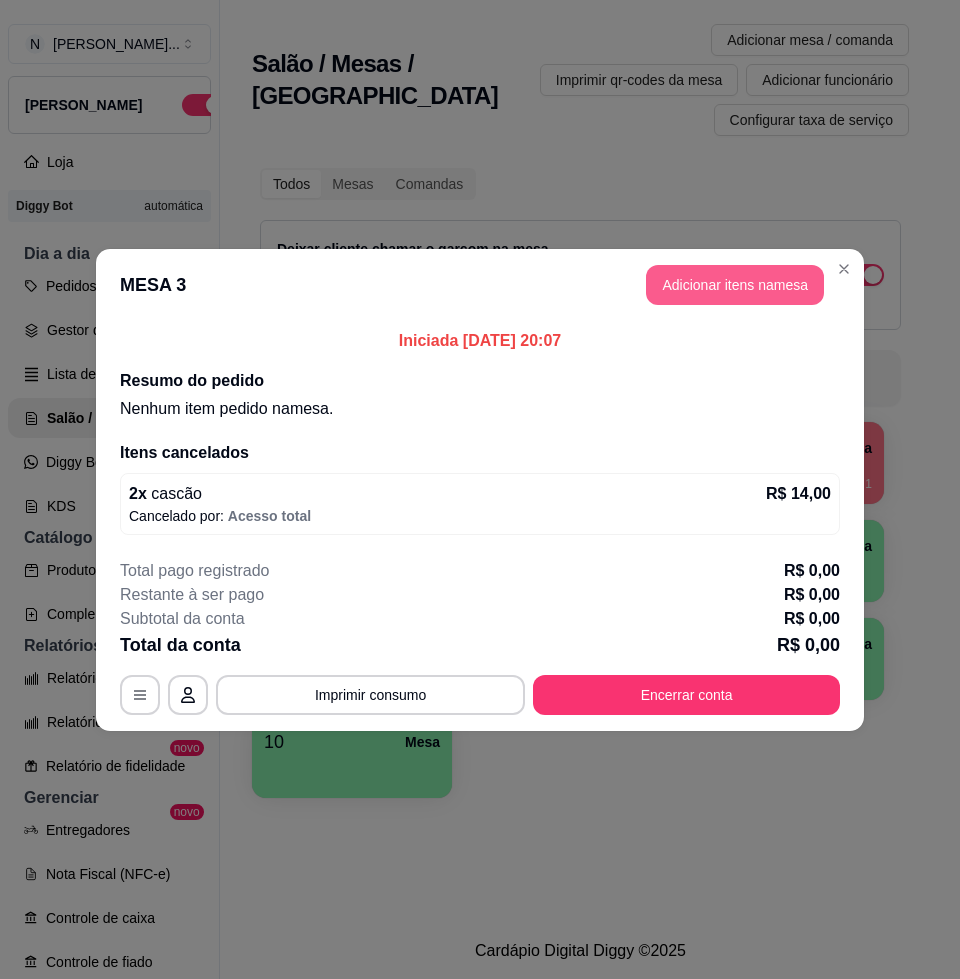 click on "Adicionar itens na  mesa" at bounding box center [735, 285] 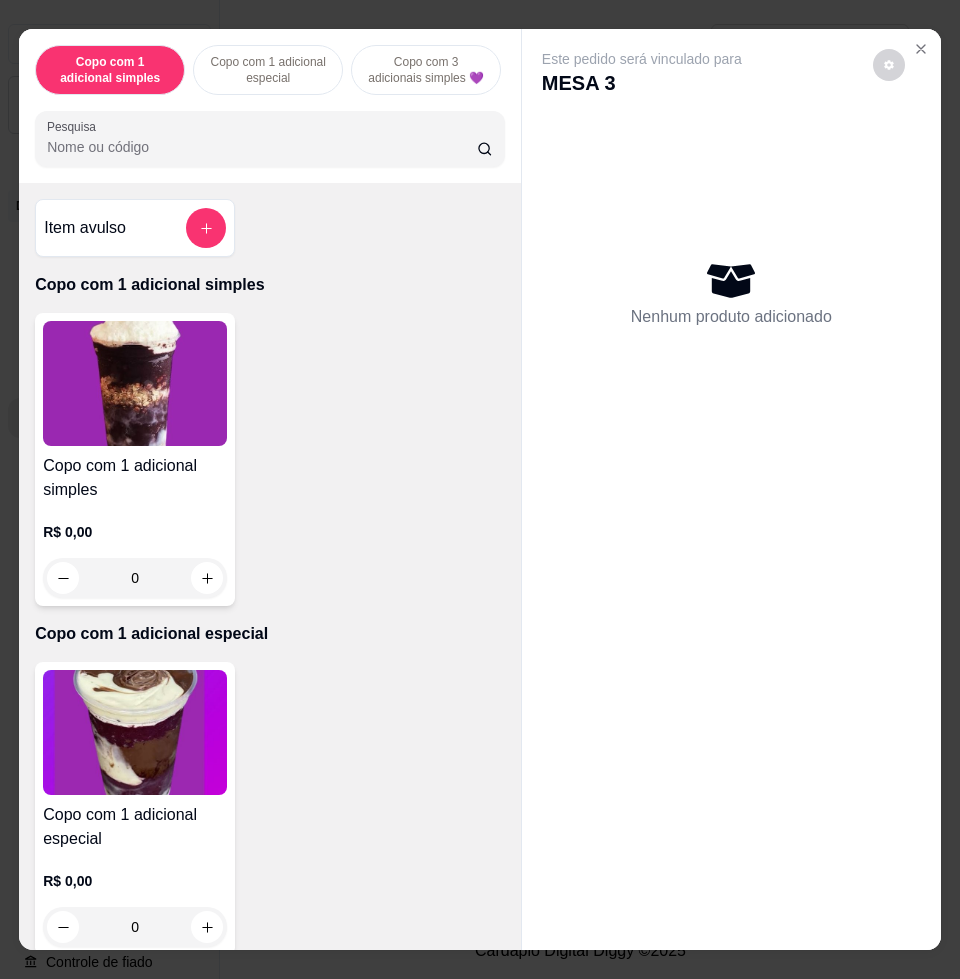 click on "Pesquisa" at bounding box center [262, 147] 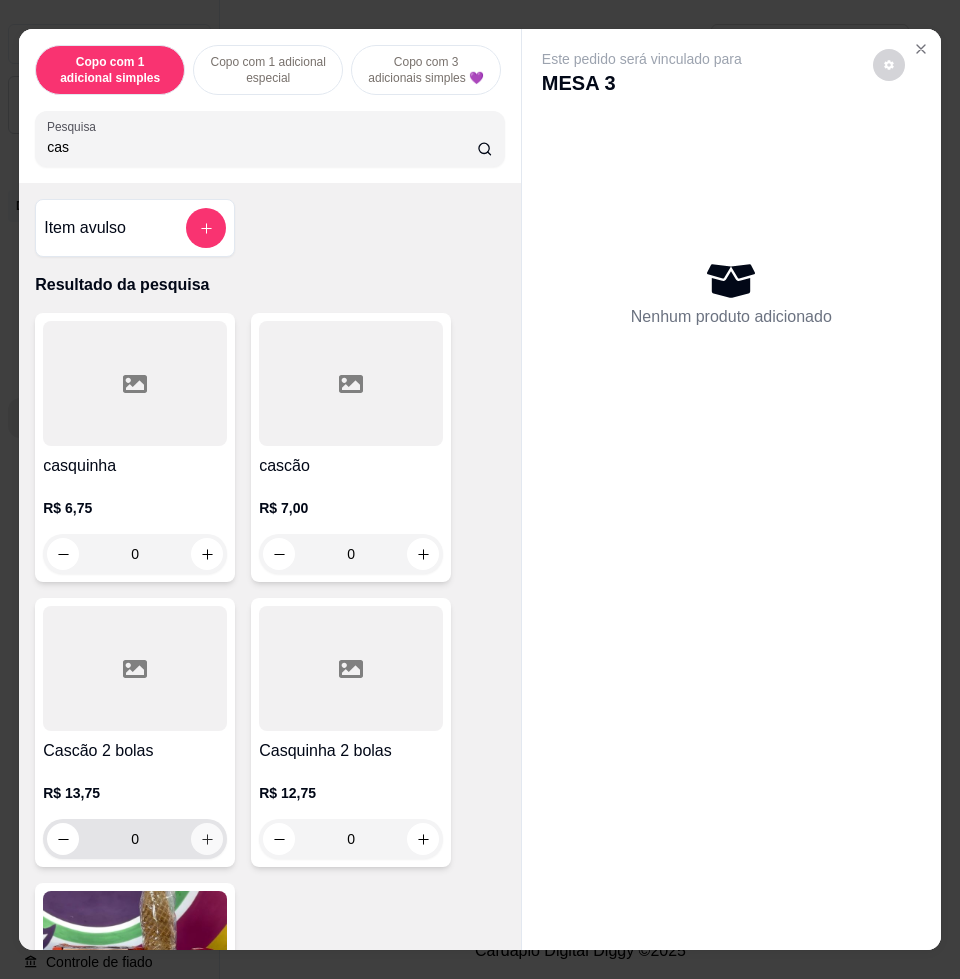 type on "cas" 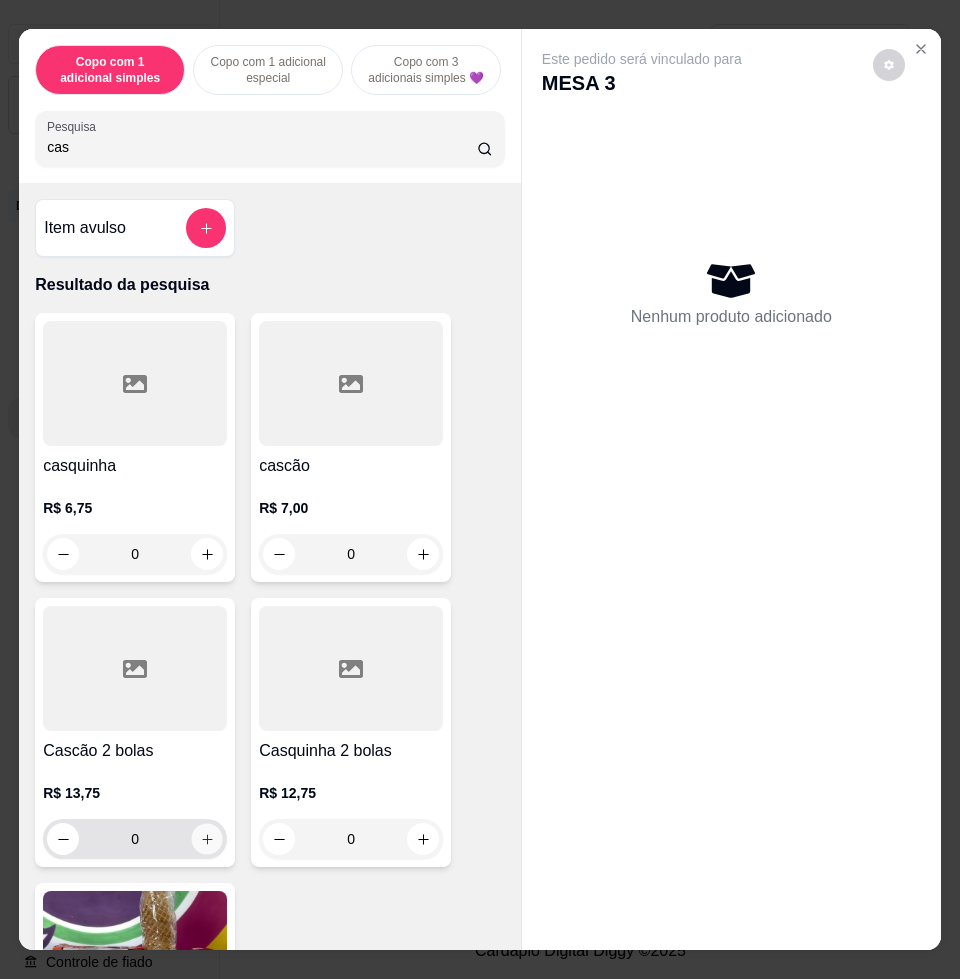click 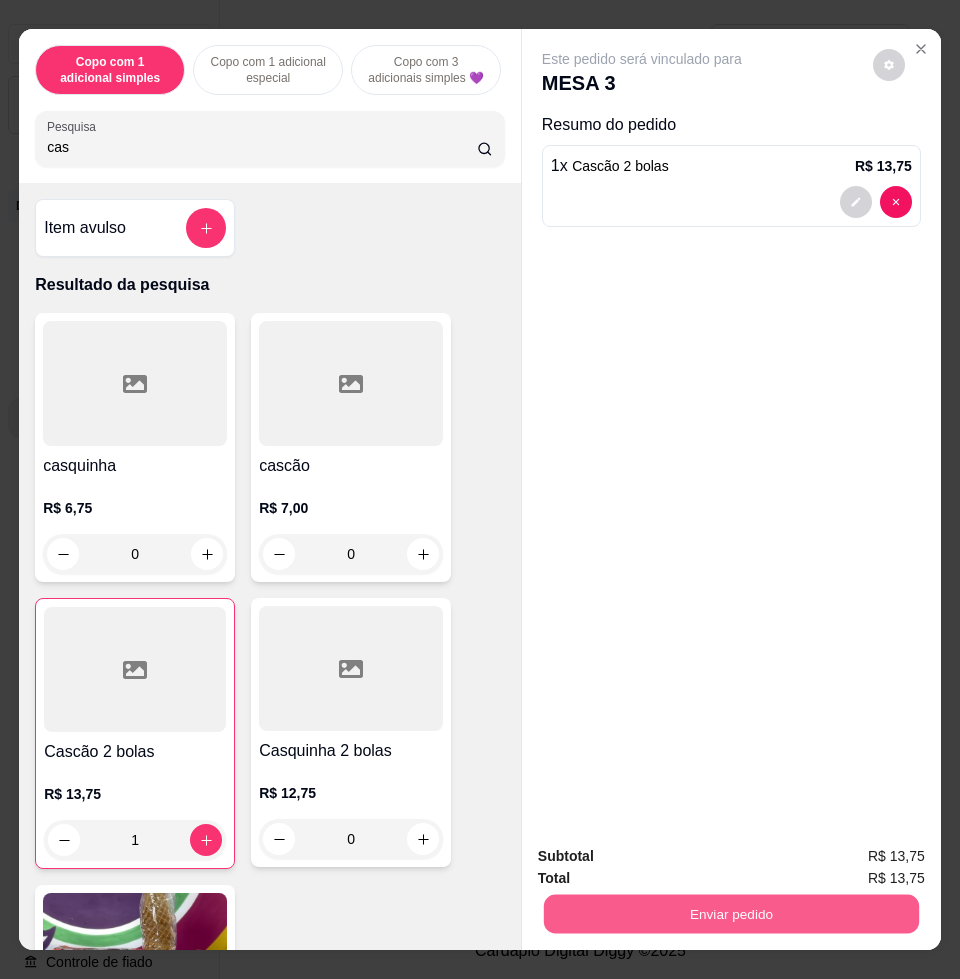 click on "Enviar pedido" at bounding box center [731, 913] 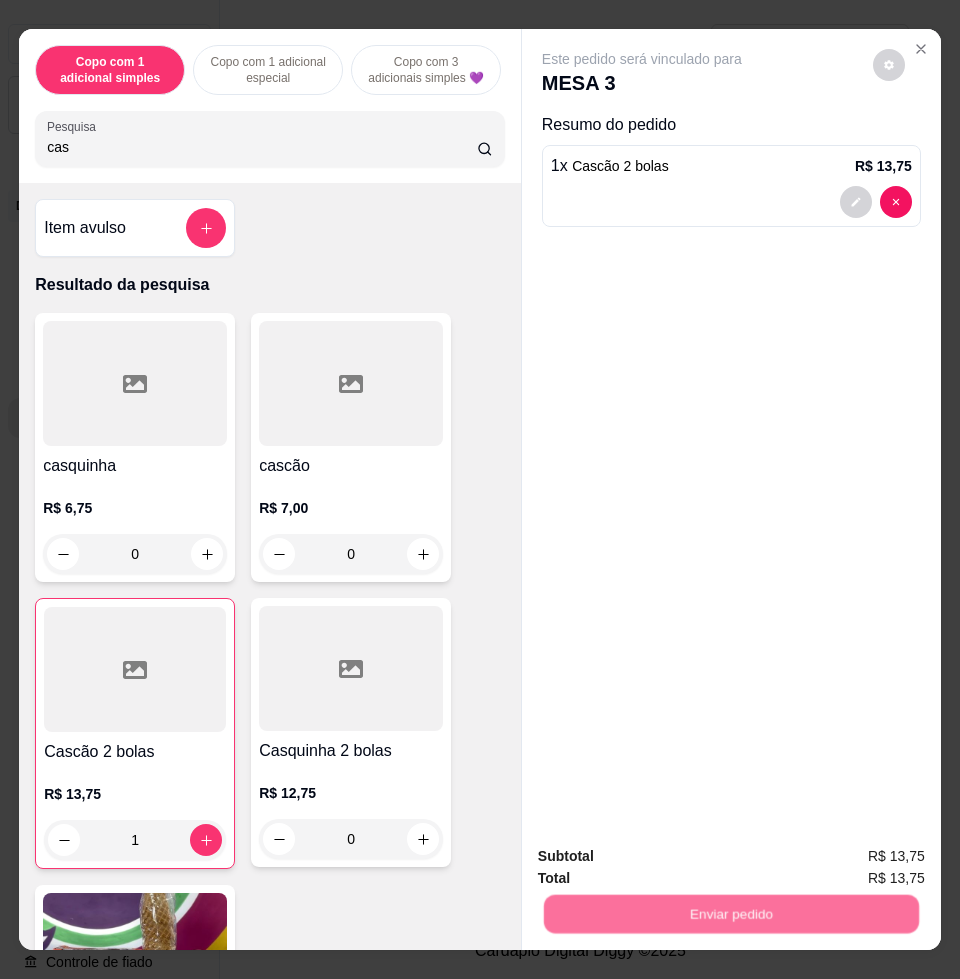click on "Não registrar e enviar pedido" at bounding box center (663, 855) 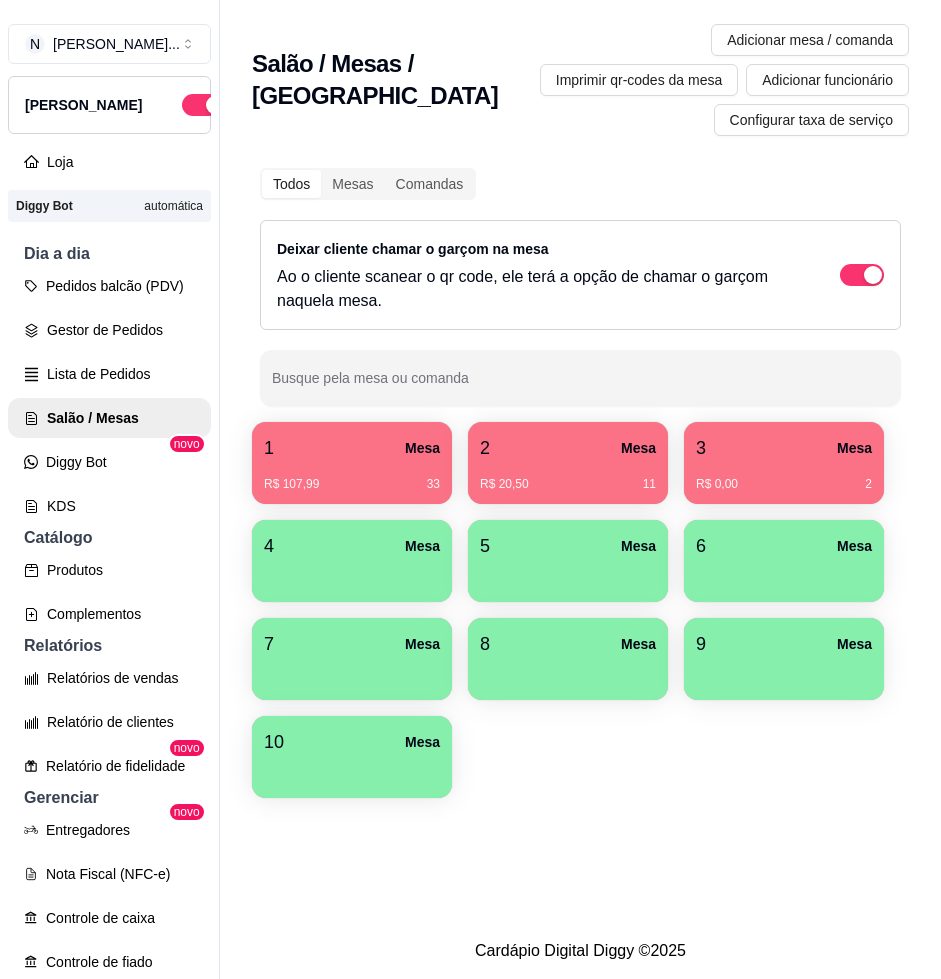 click on "R$ 0,00 2" at bounding box center (784, 484) 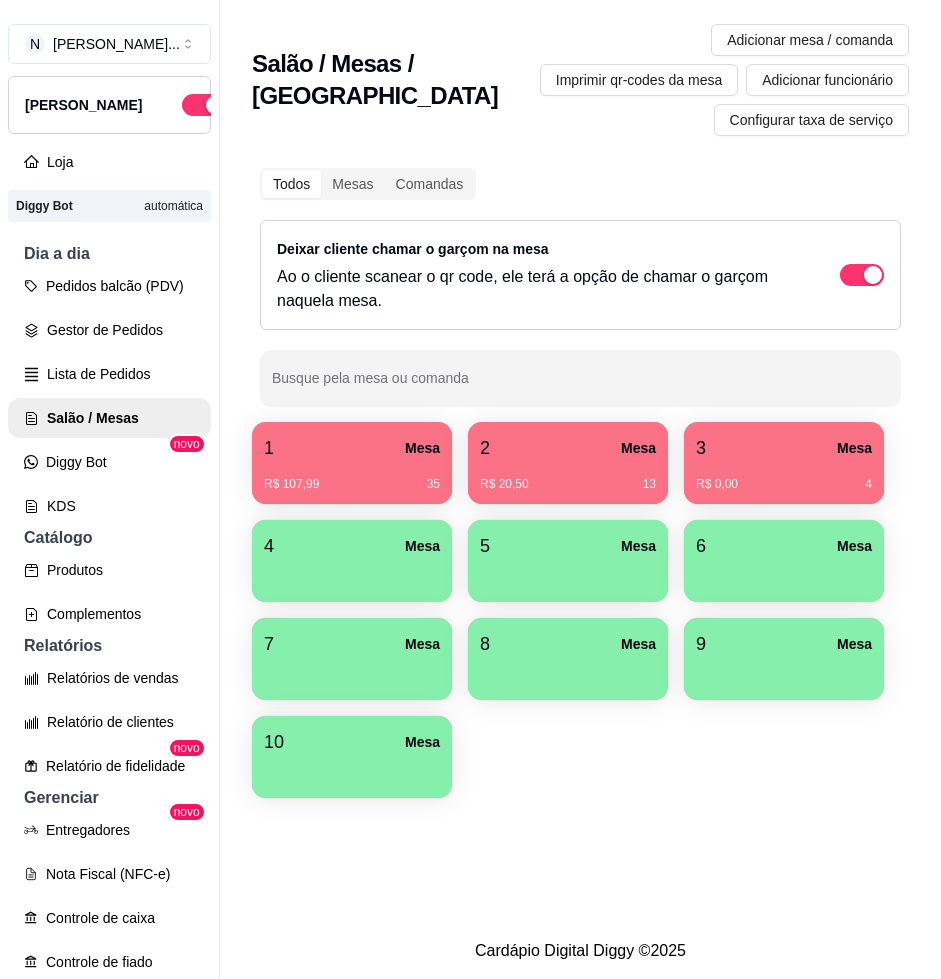 click on "R$ 20,50 13" at bounding box center [568, 477] 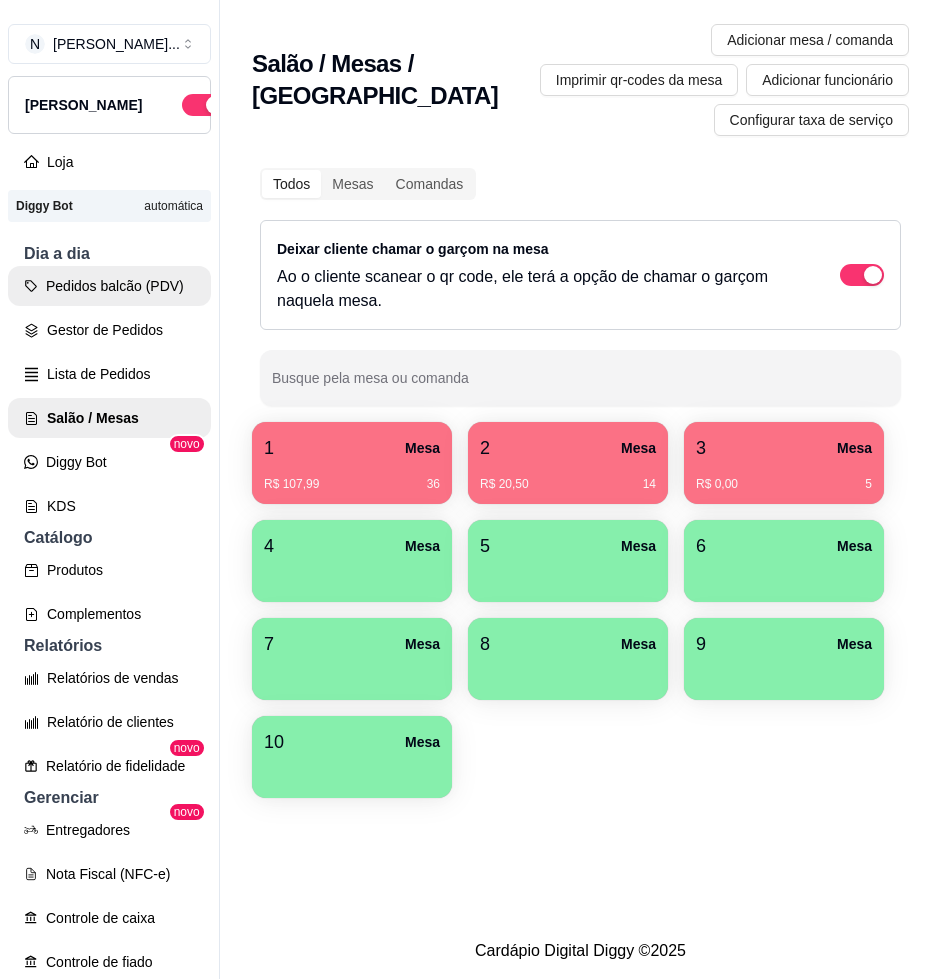 click on "Pedidos balcão (PDV)" at bounding box center (109, 286) 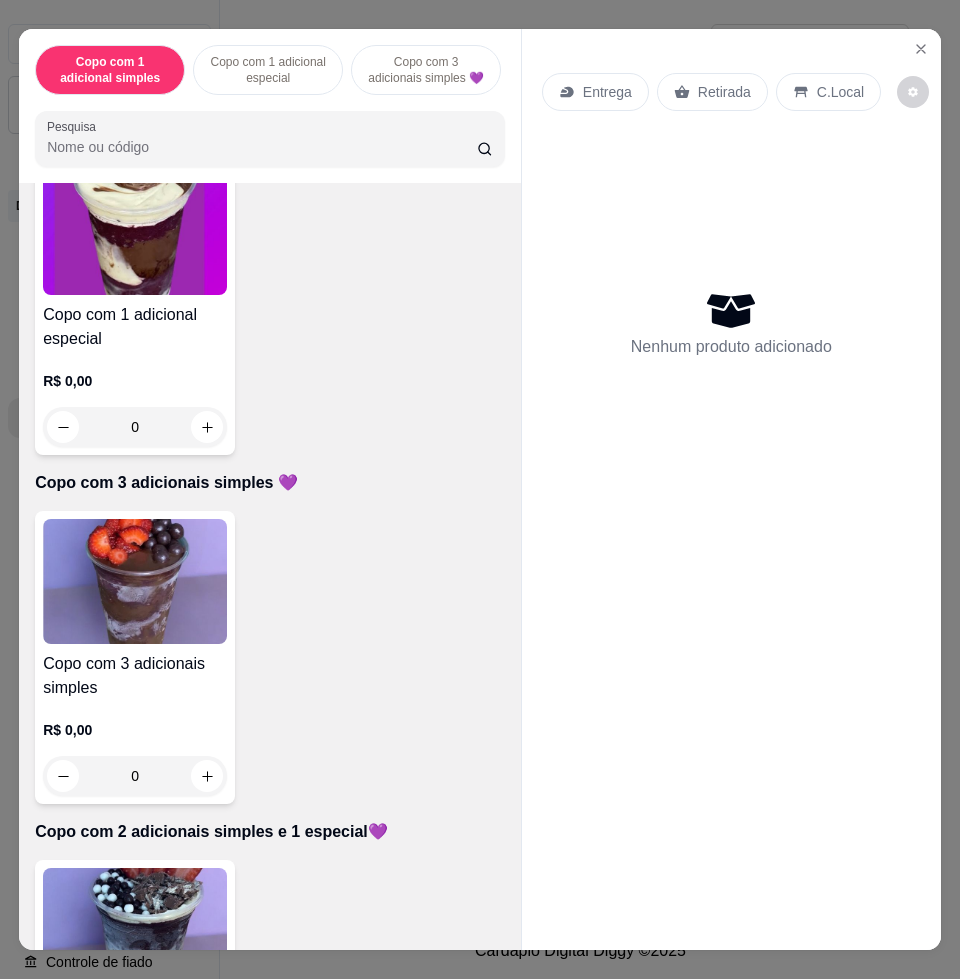 scroll, scrollTop: 625, scrollLeft: 0, axis: vertical 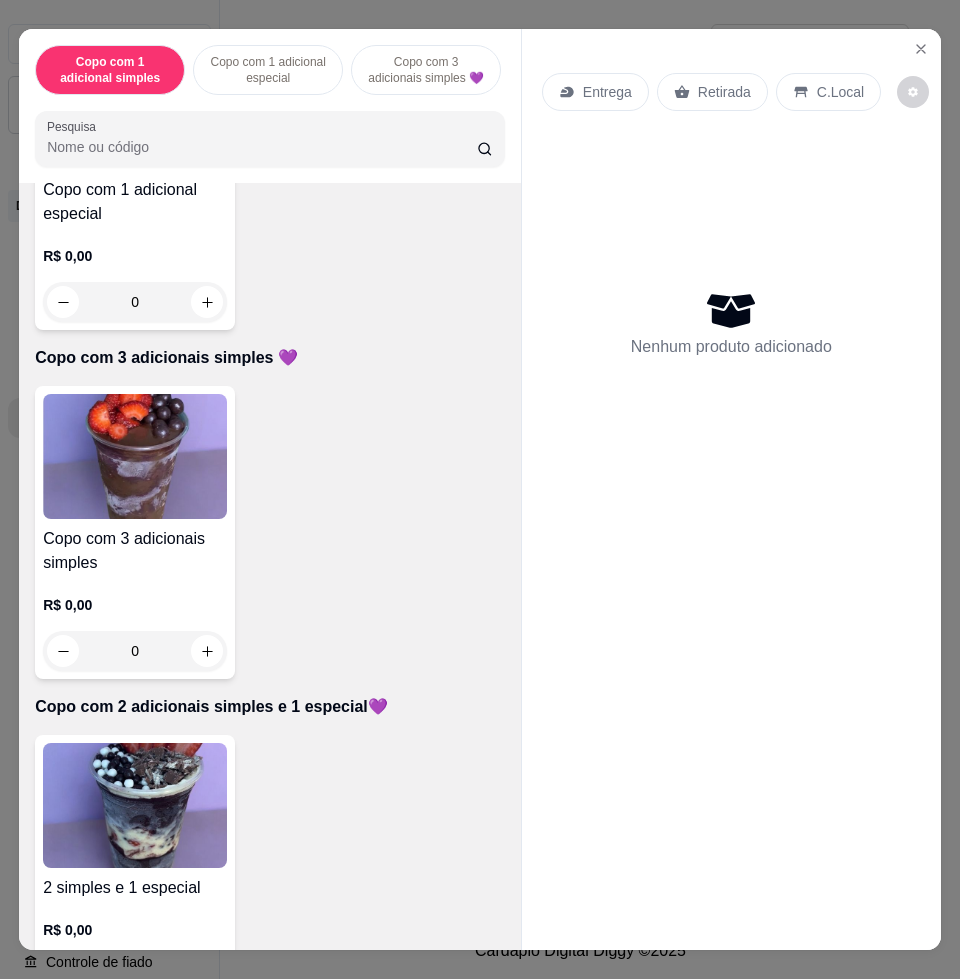click at bounding box center [135, 456] 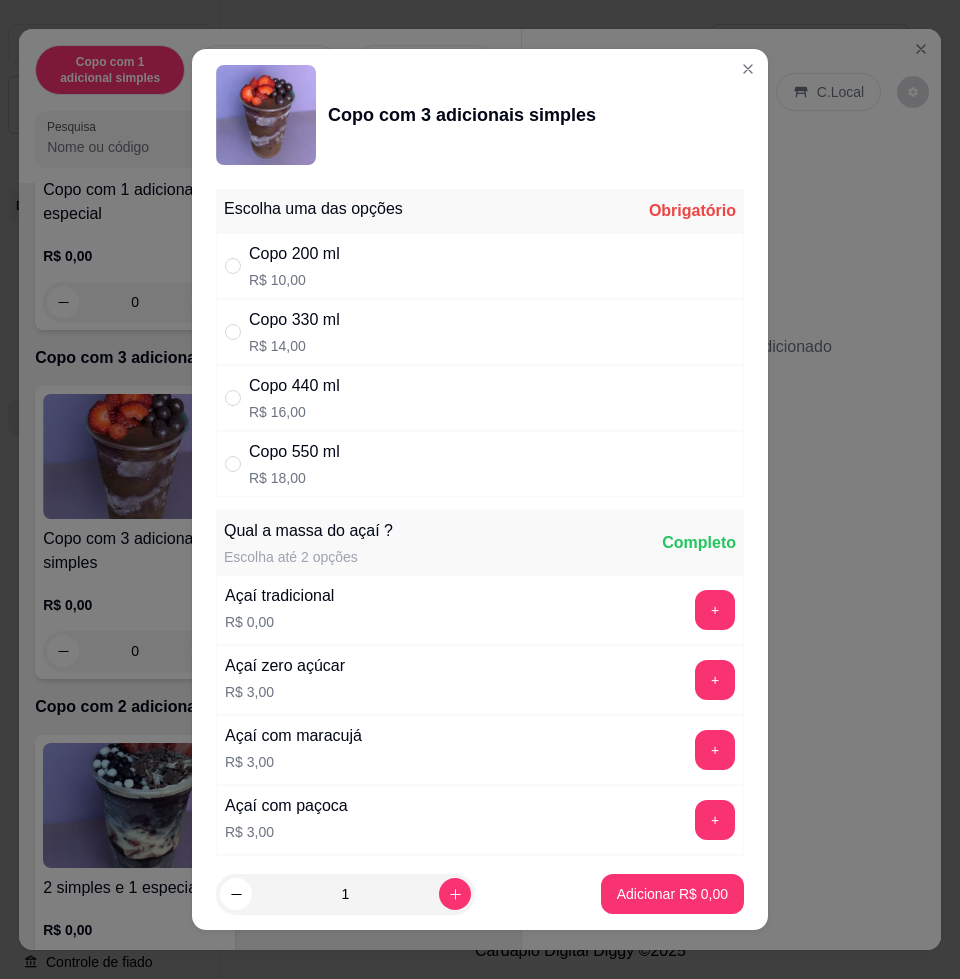 click on "Copo 550 ml" at bounding box center (294, 452) 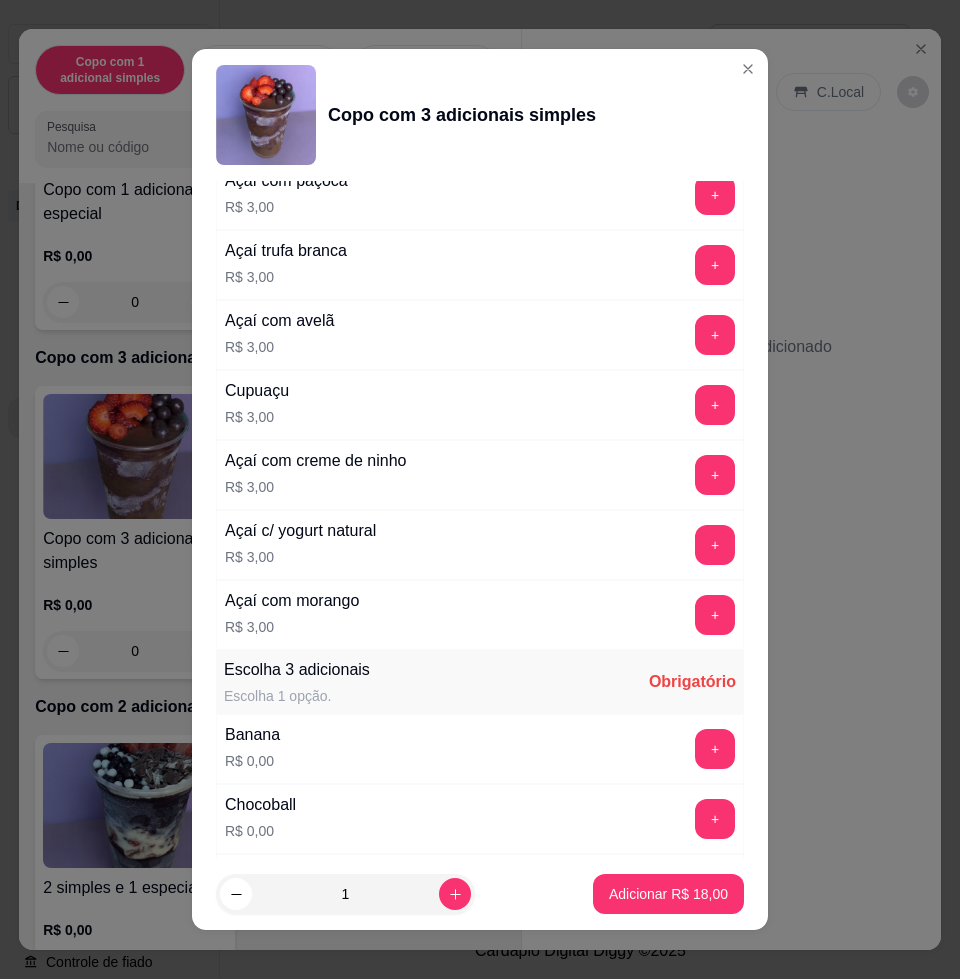 scroll, scrollTop: 875, scrollLeft: 0, axis: vertical 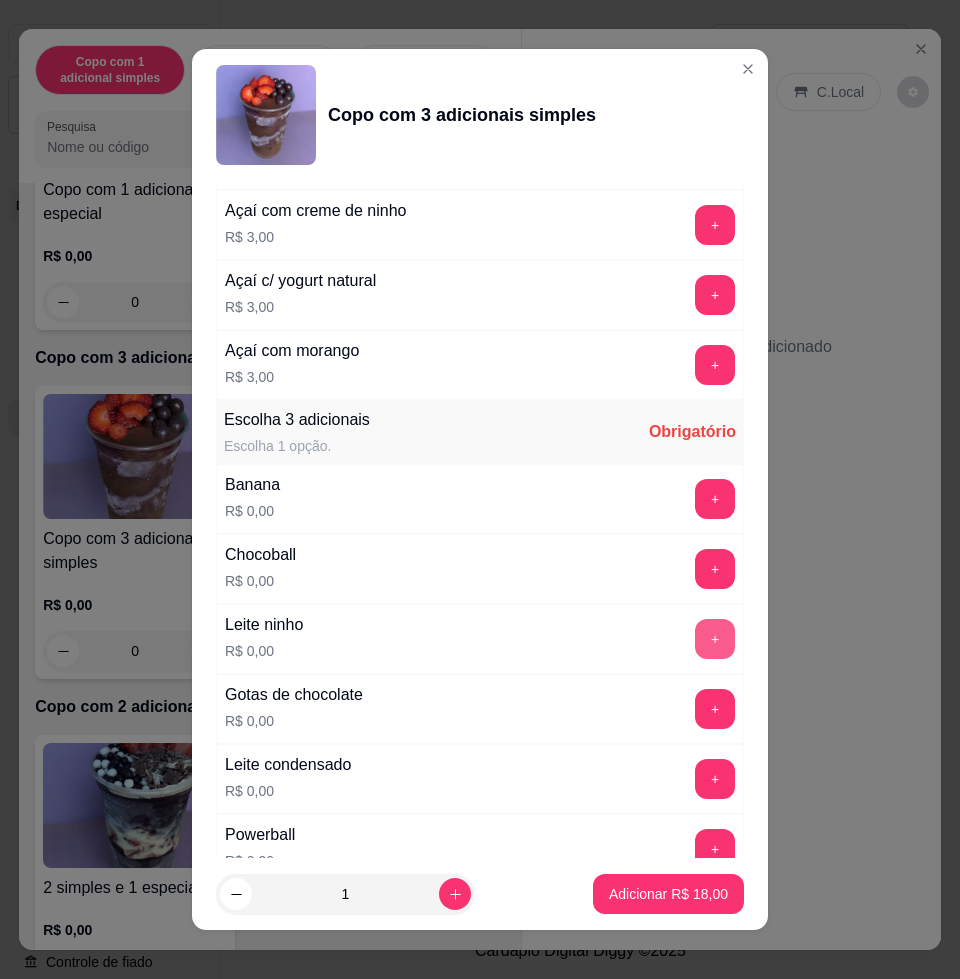 click on "+" at bounding box center (715, 639) 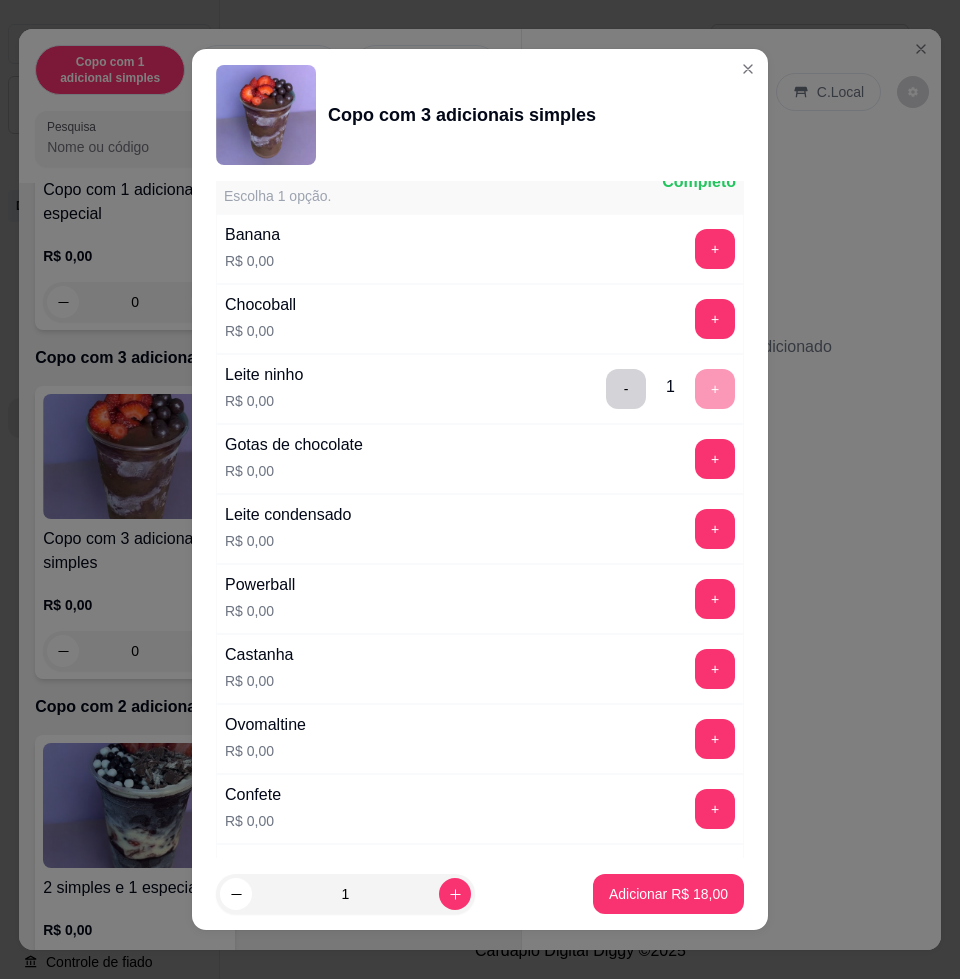 scroll, scrollTop: 1250, scrollLeft: 0, axis: vertical 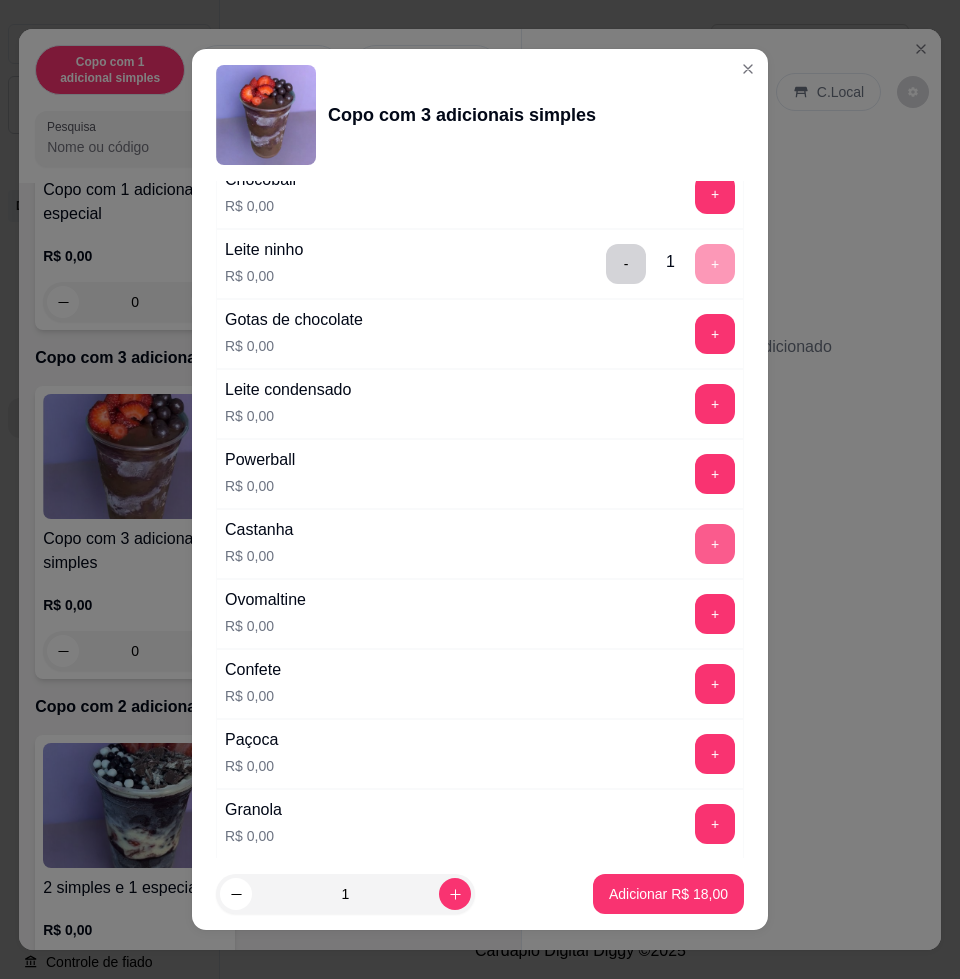 click on "+" at bounding box center (715, 544) 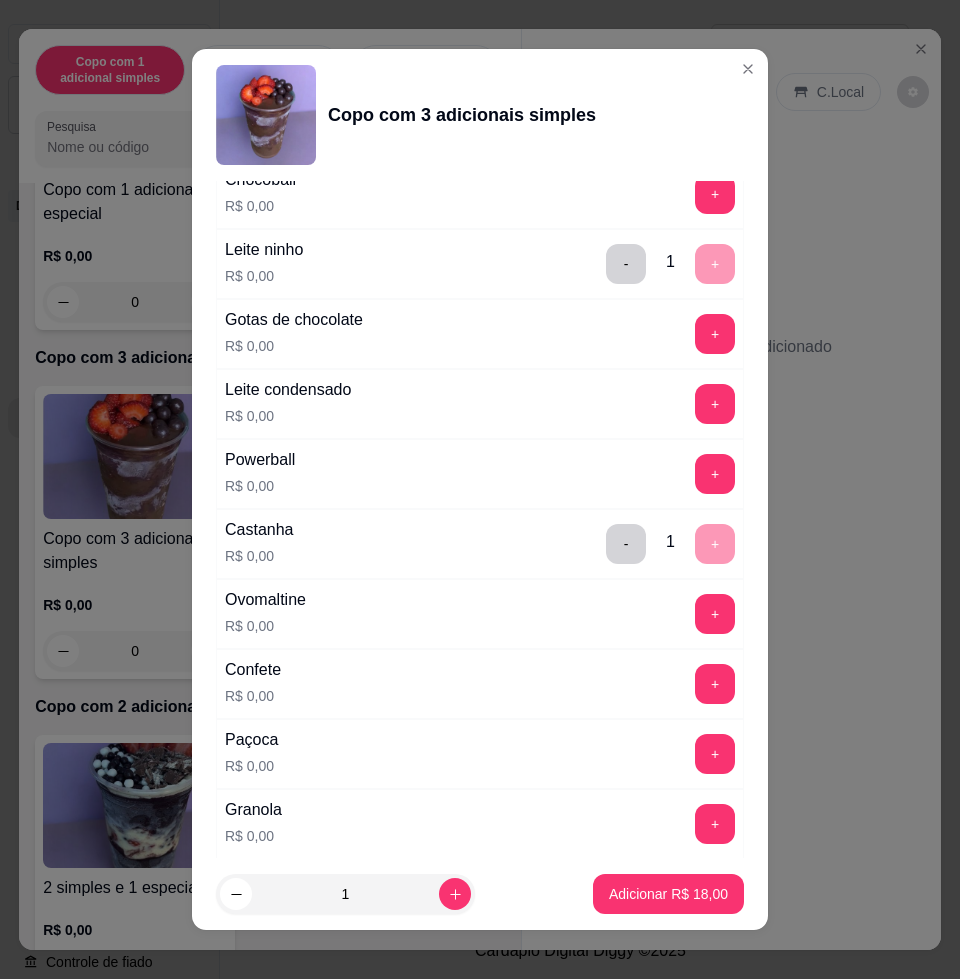 scroll, scrollTop: 1125, scrollLeft: 0, axis: vertical 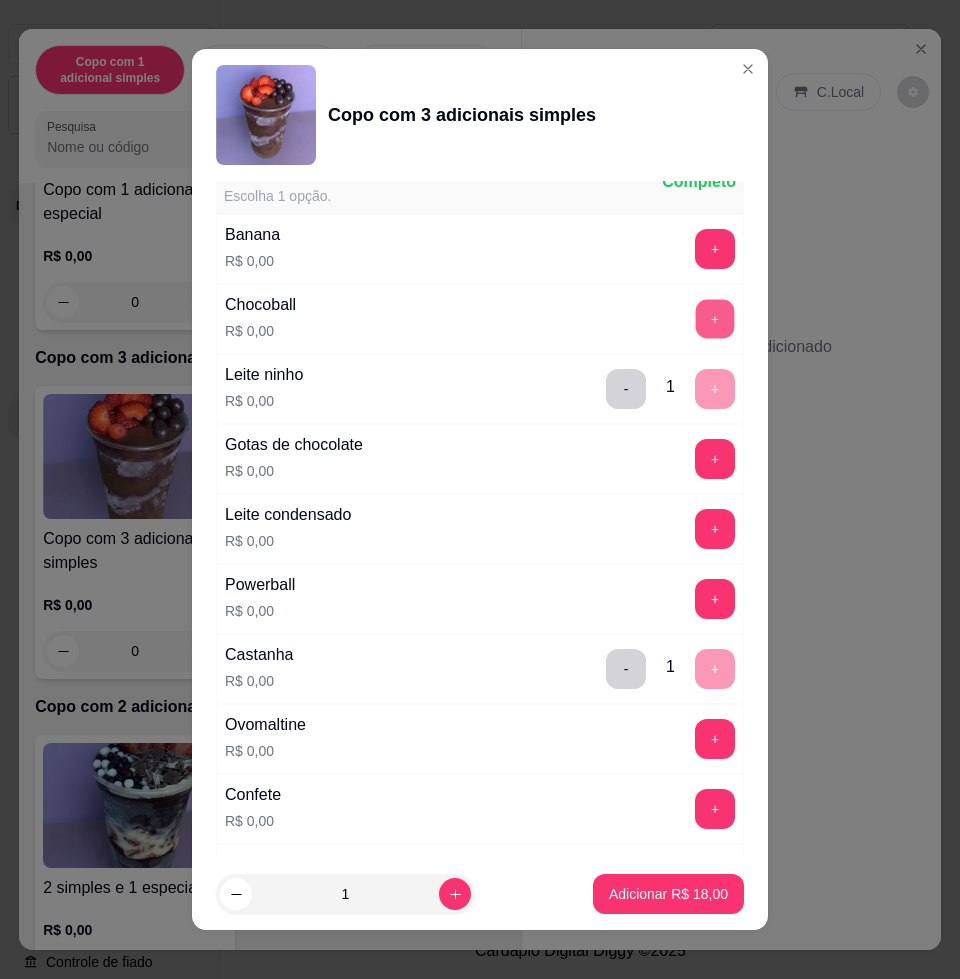 click on "+" at bounding box center [715, 319] 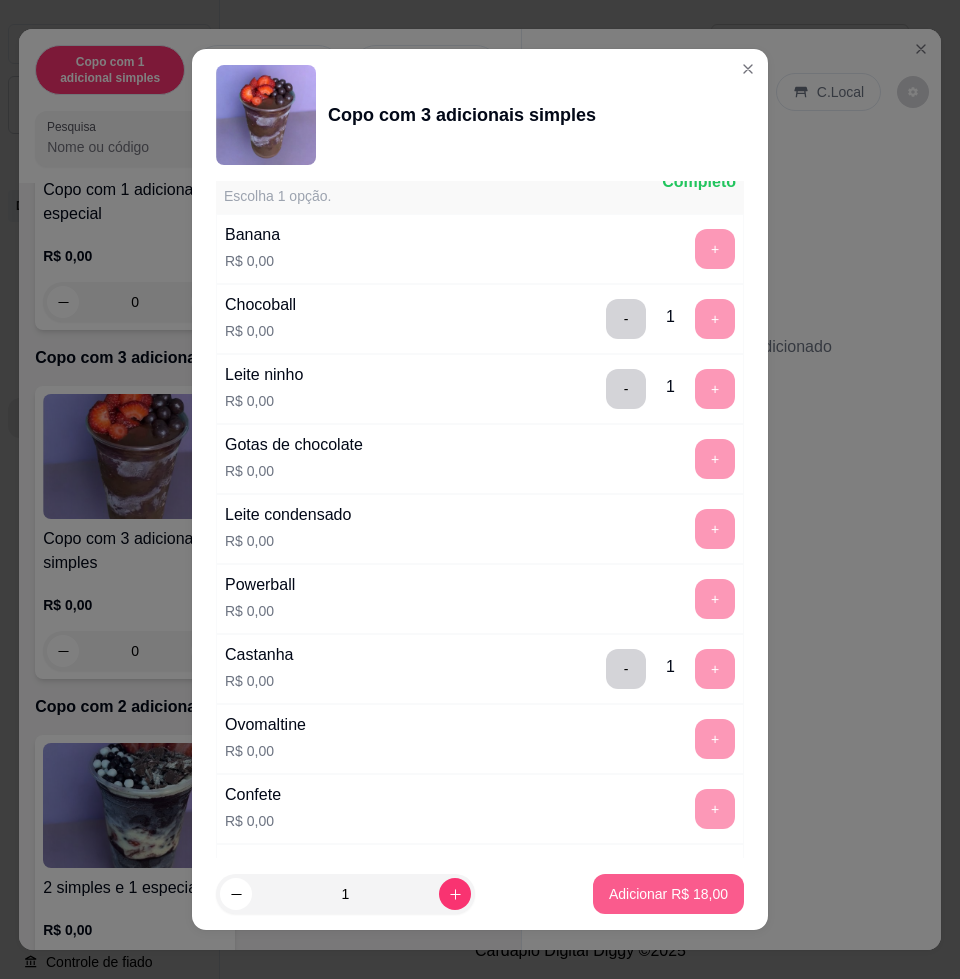 click on "Adicionar   R$ 18,00" at bounding box center (668, 894) 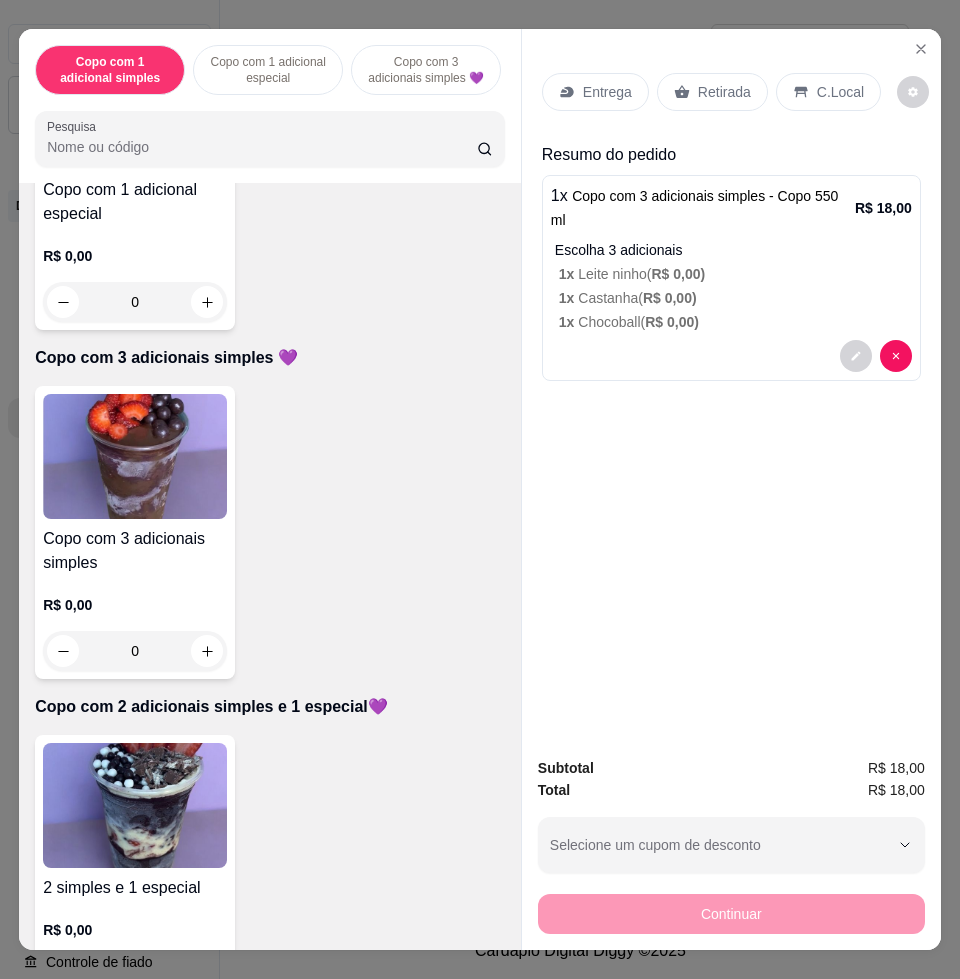scroll, scrollTop: 500, scrollLeft: 0, axis: vertical 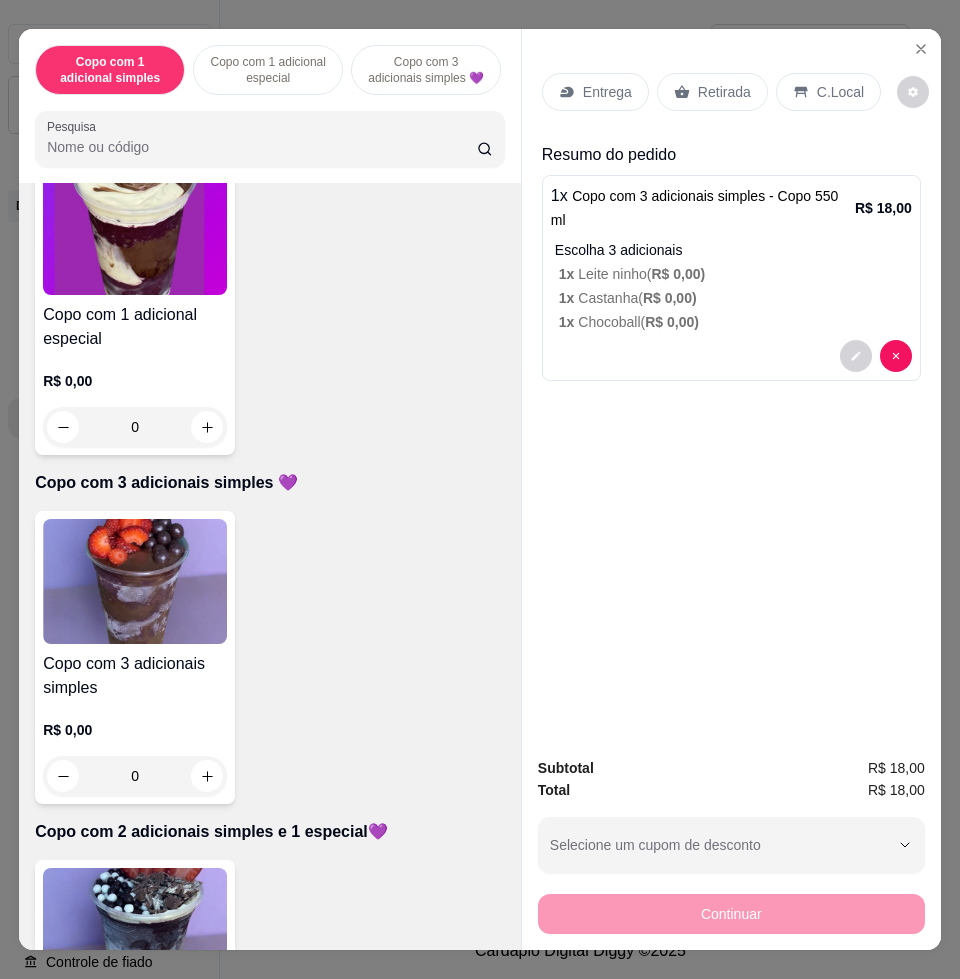 click at bounding box center (135, 581) 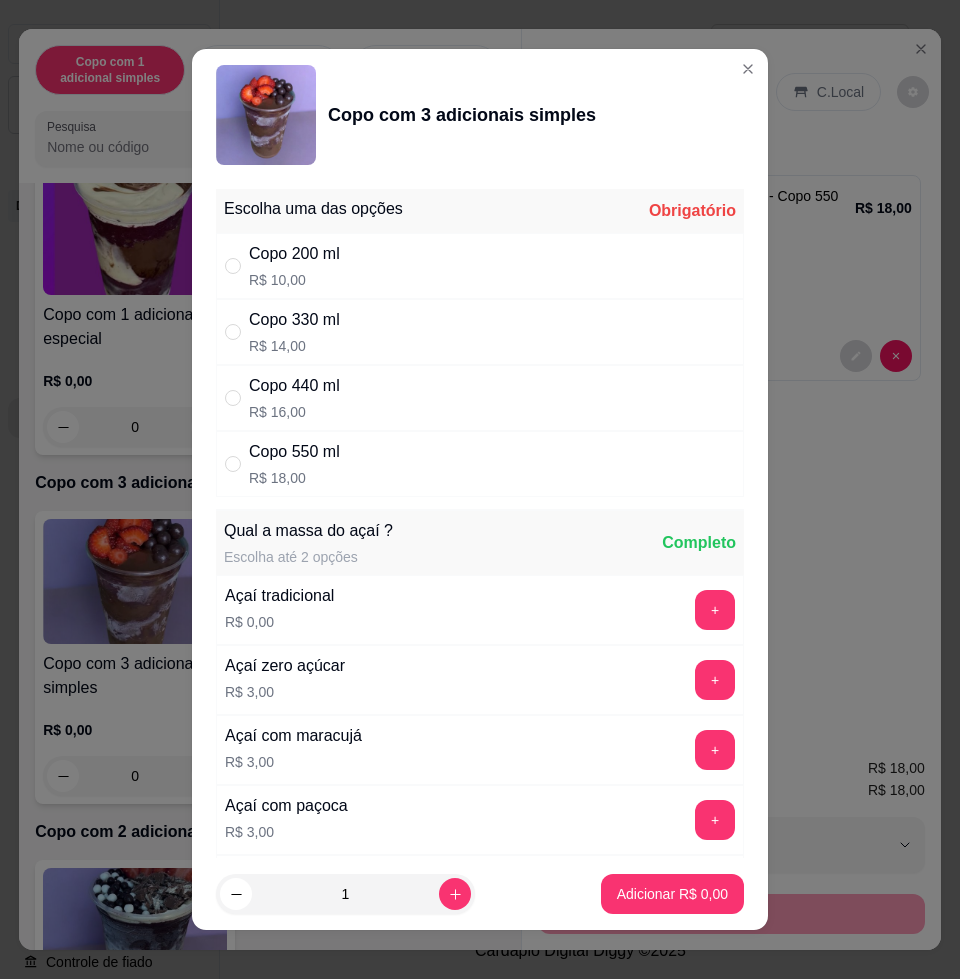 click on "Copo 550 ml R$ 18,00" at bounding box center [480, 464] 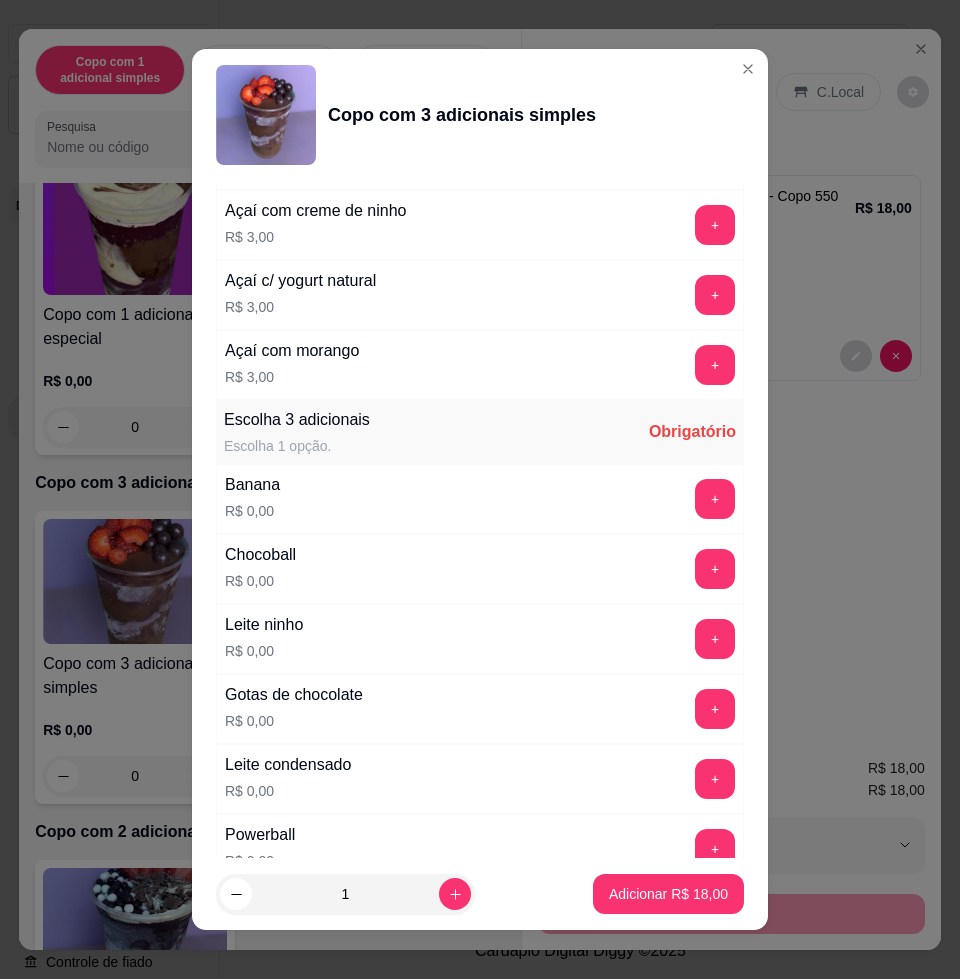 scroll, scrollTop: 1000, scrollLeft: 0, axis: vertical 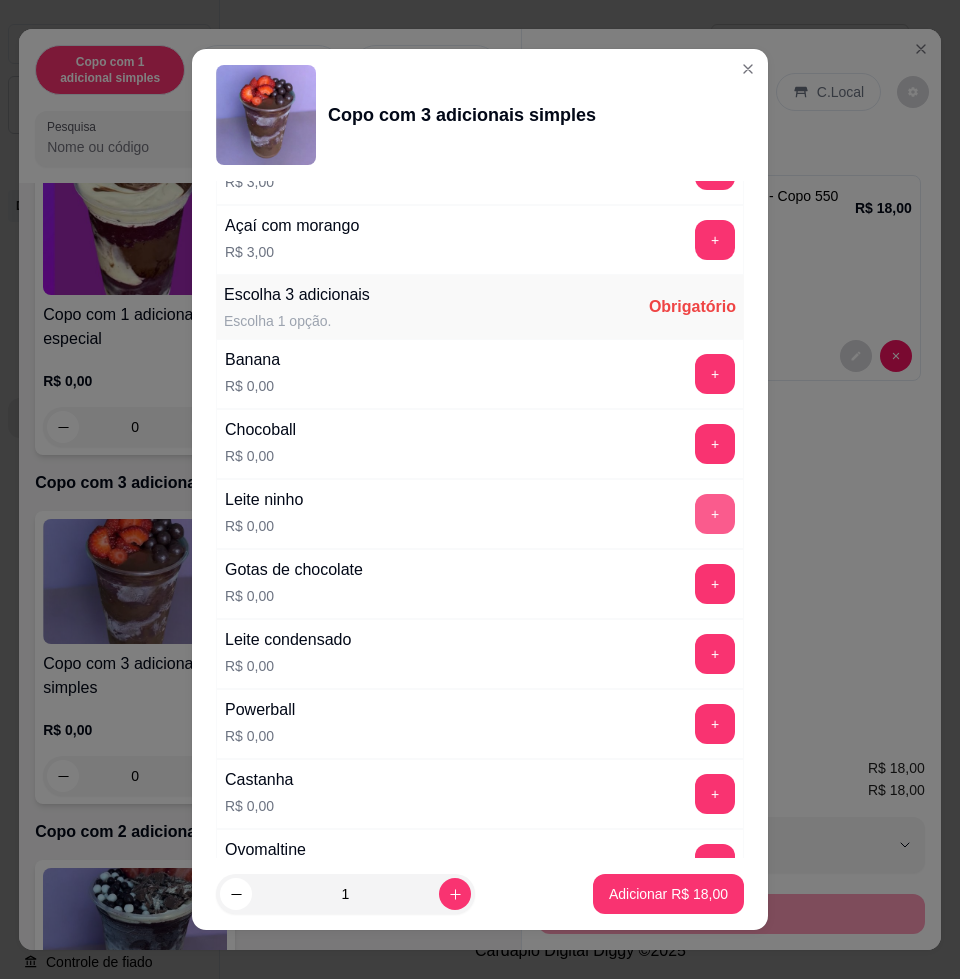 click on "+" at bounding box center (715, 514) 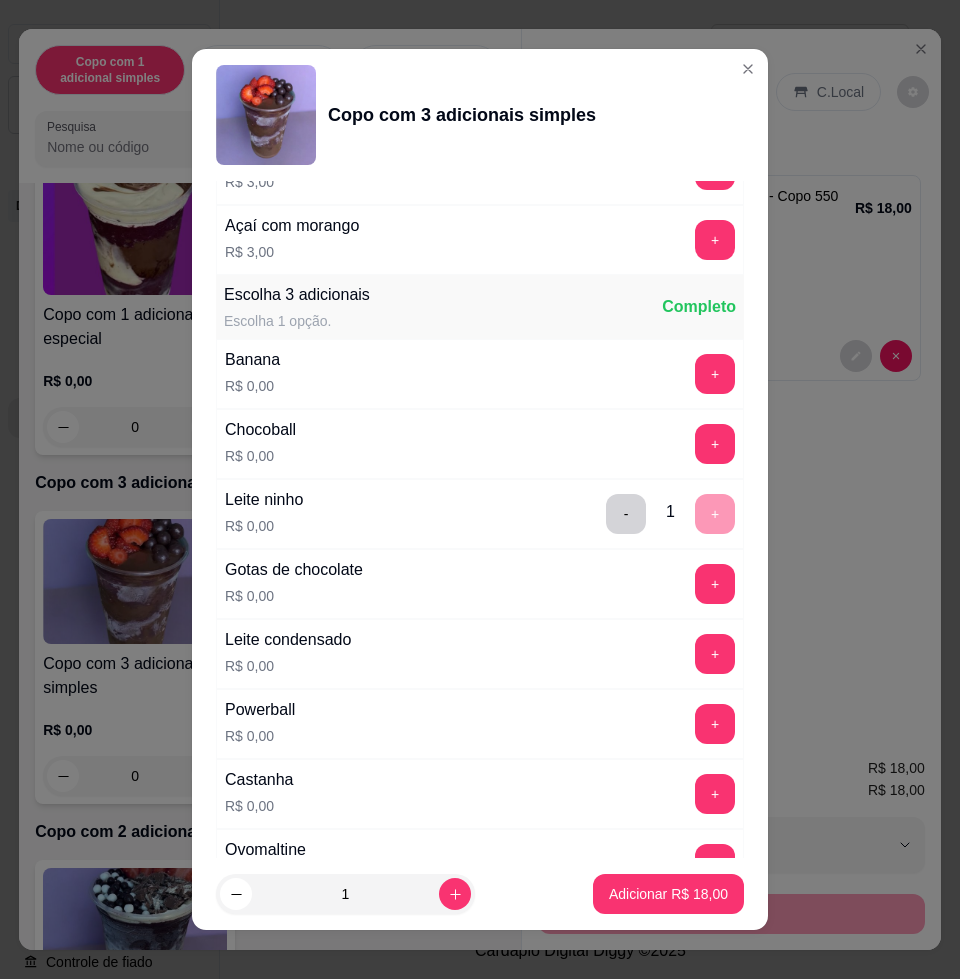 scroll, scrollTop: 1125, scrollLeft: 0, axis: vertical 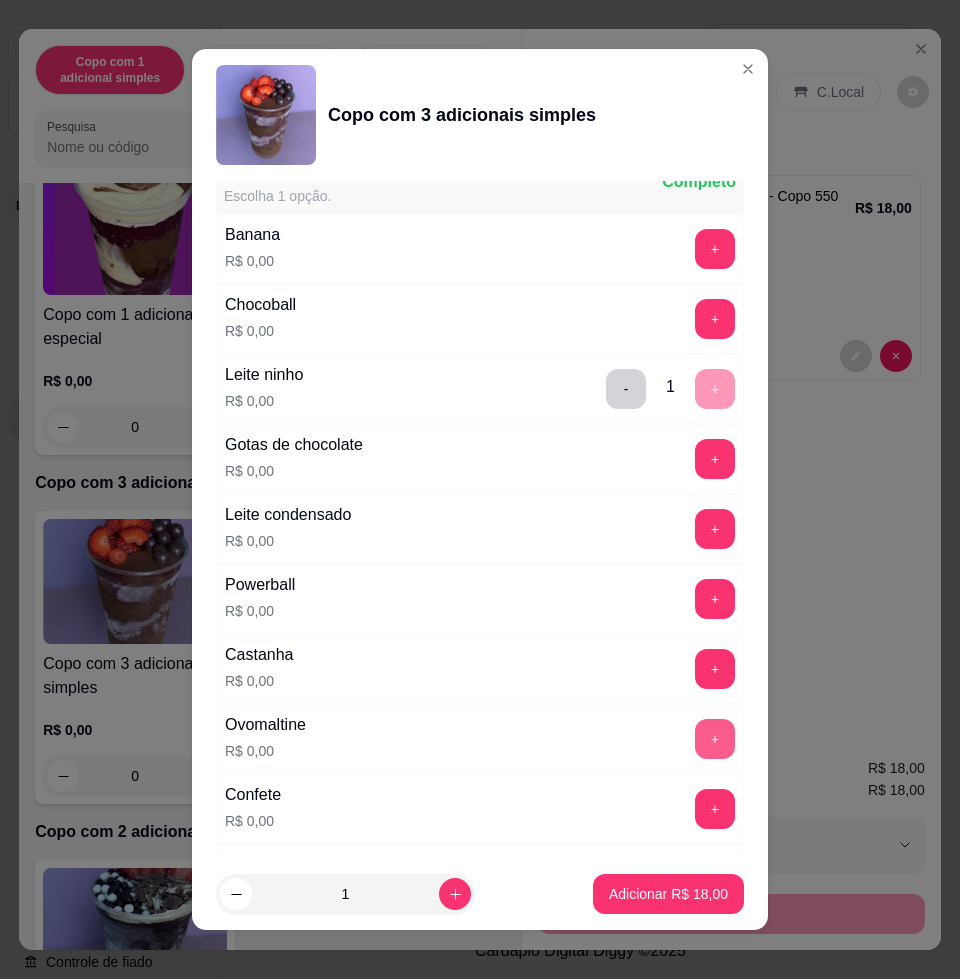 click on "+" at bounding box center (715, 739) 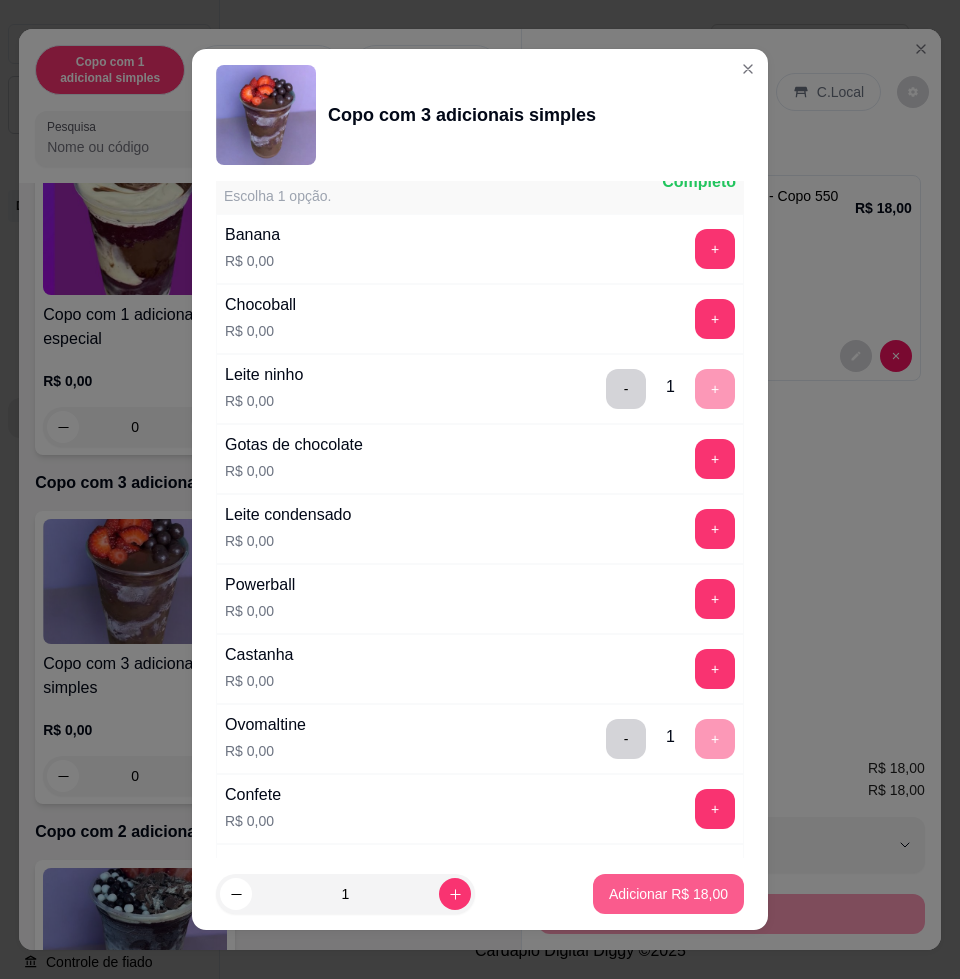 click on "Adicionar   R$ 18,00" at bounding box center (668, 894) 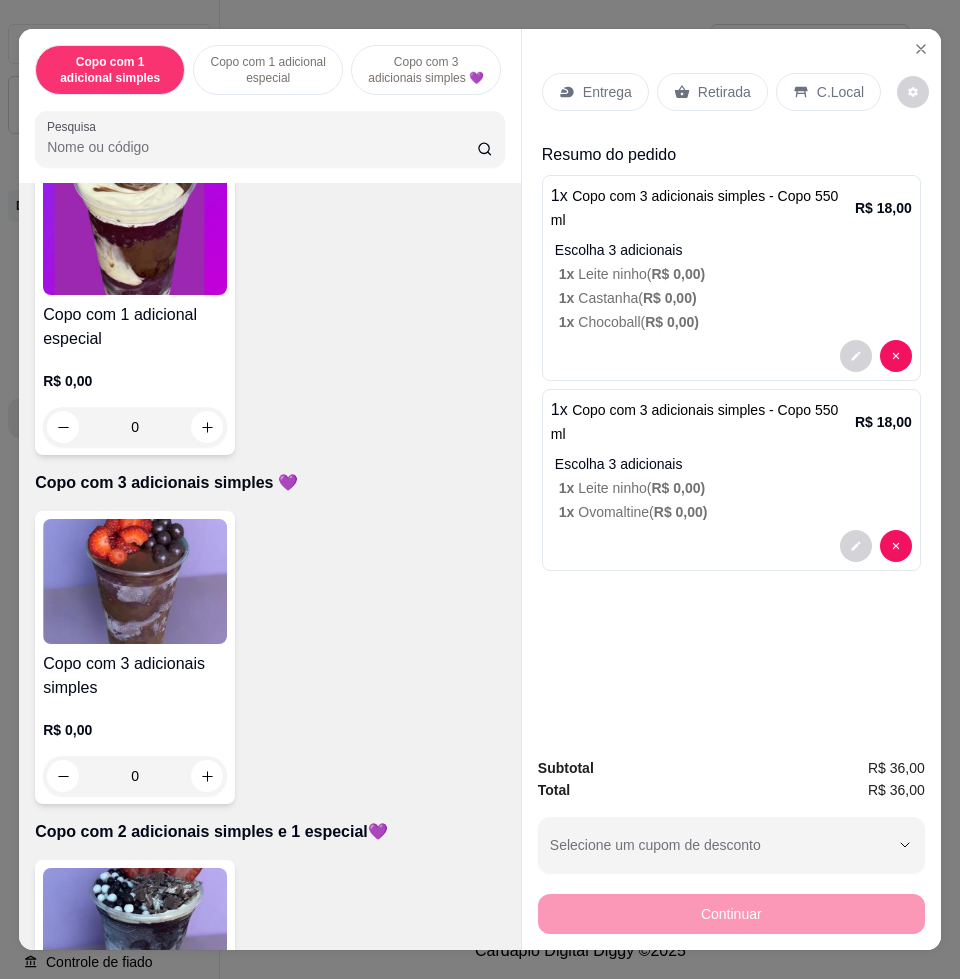 click on "Entrega" at bounding box center (607, 92) 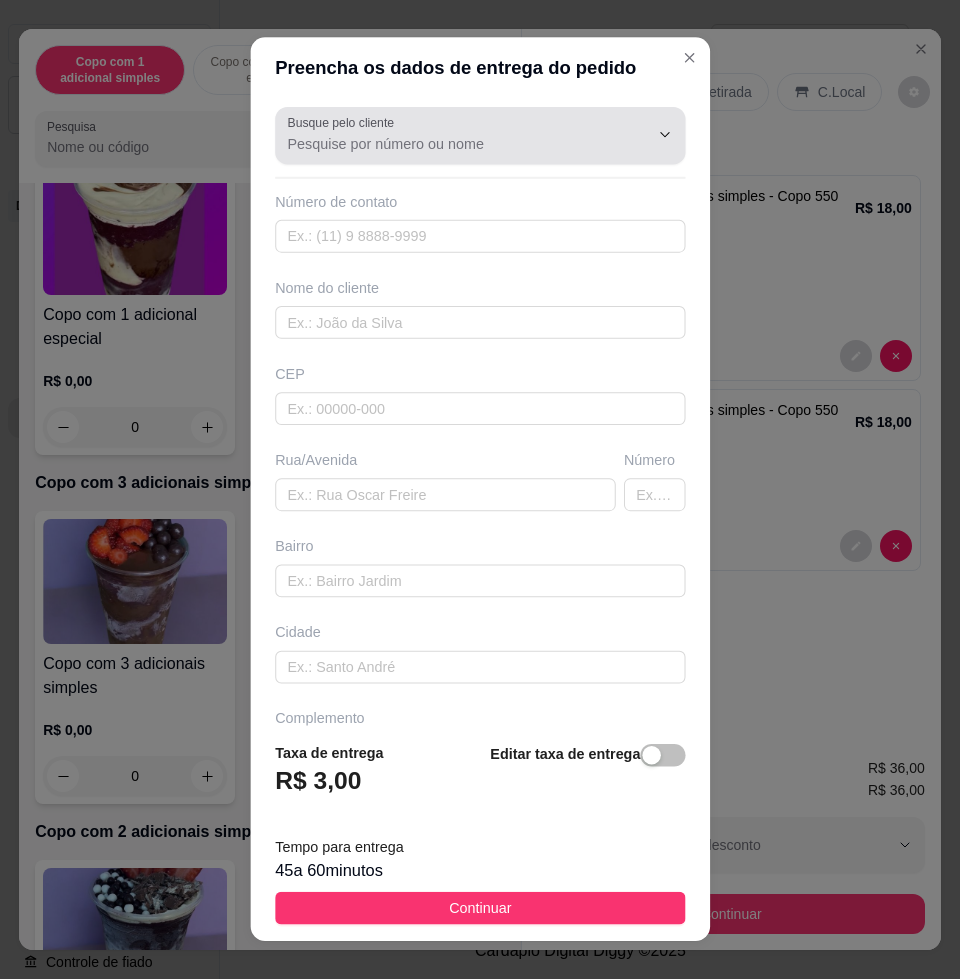 click on "Busque pelo cliente" at bounding box center (451, 144) 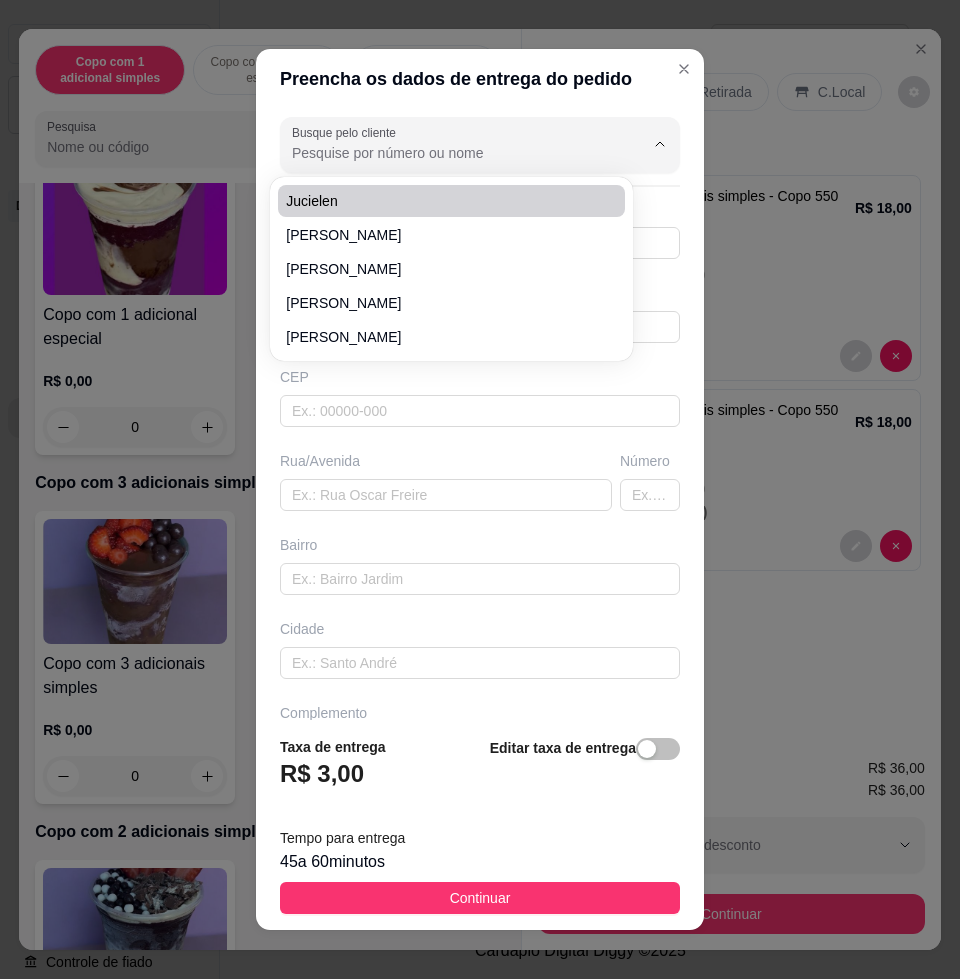 click on "Preencha os dados de entrega do pedido Busque pelo cliente Número de contato Nome do cliente CEP Rua/[GEOGRAPHIC_DATA] Taxa de entrega R$ 3,00 Editar taxa de entrega  Tempo para entrega  45  a   60  minutos Continuar" at bounding box center (480, 489) 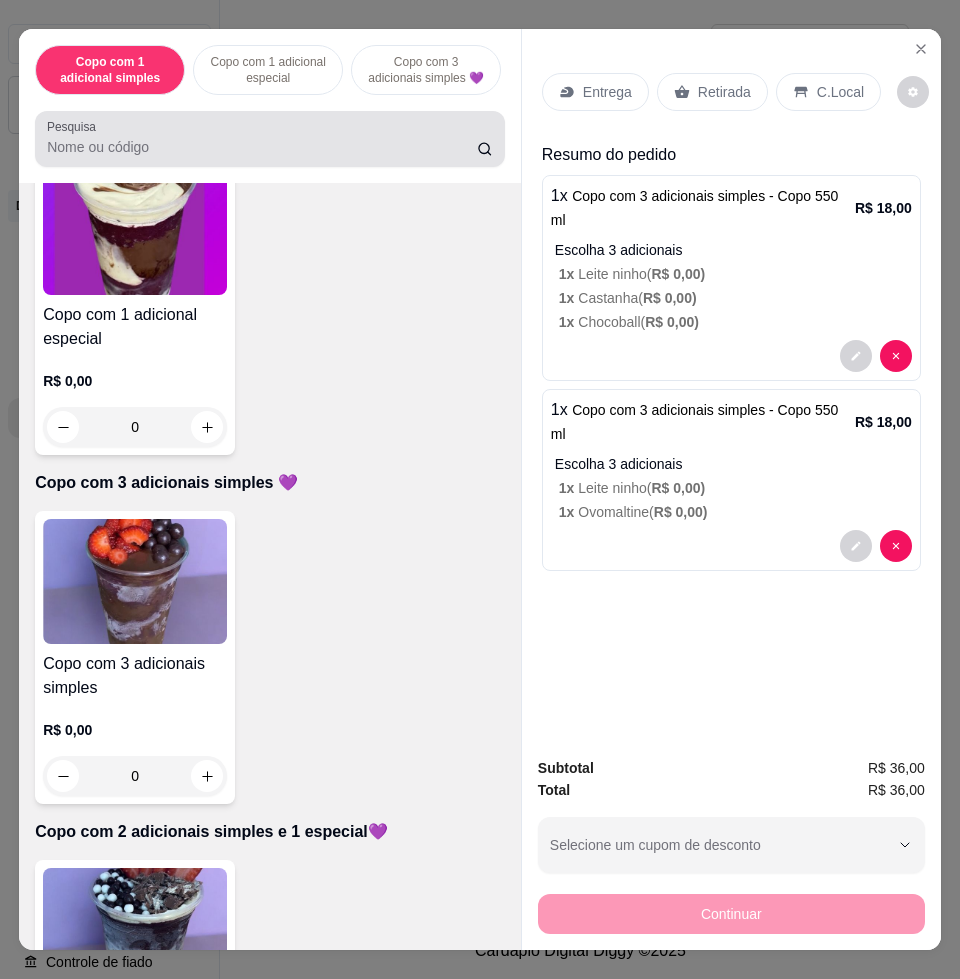 click at bounding box center [270, 139] 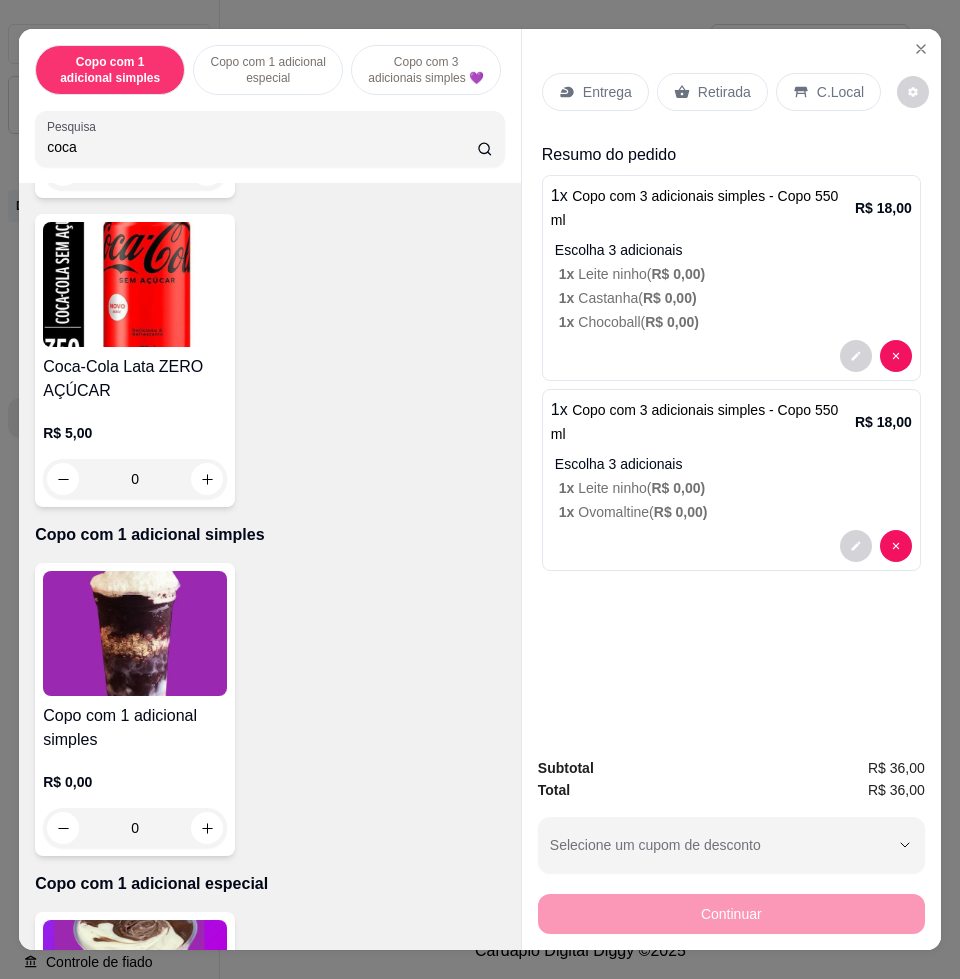 scroll, scrollTop: 0, scrollLeft: 0, axis: both 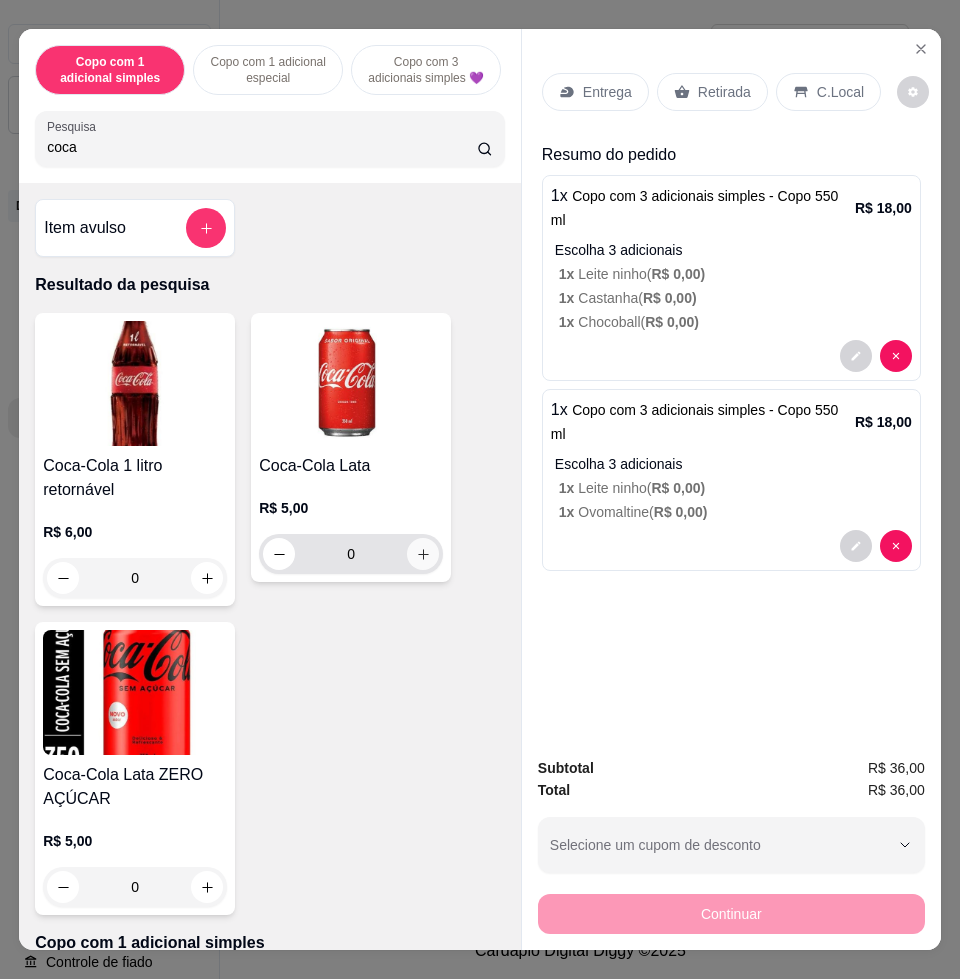 type on "coca" 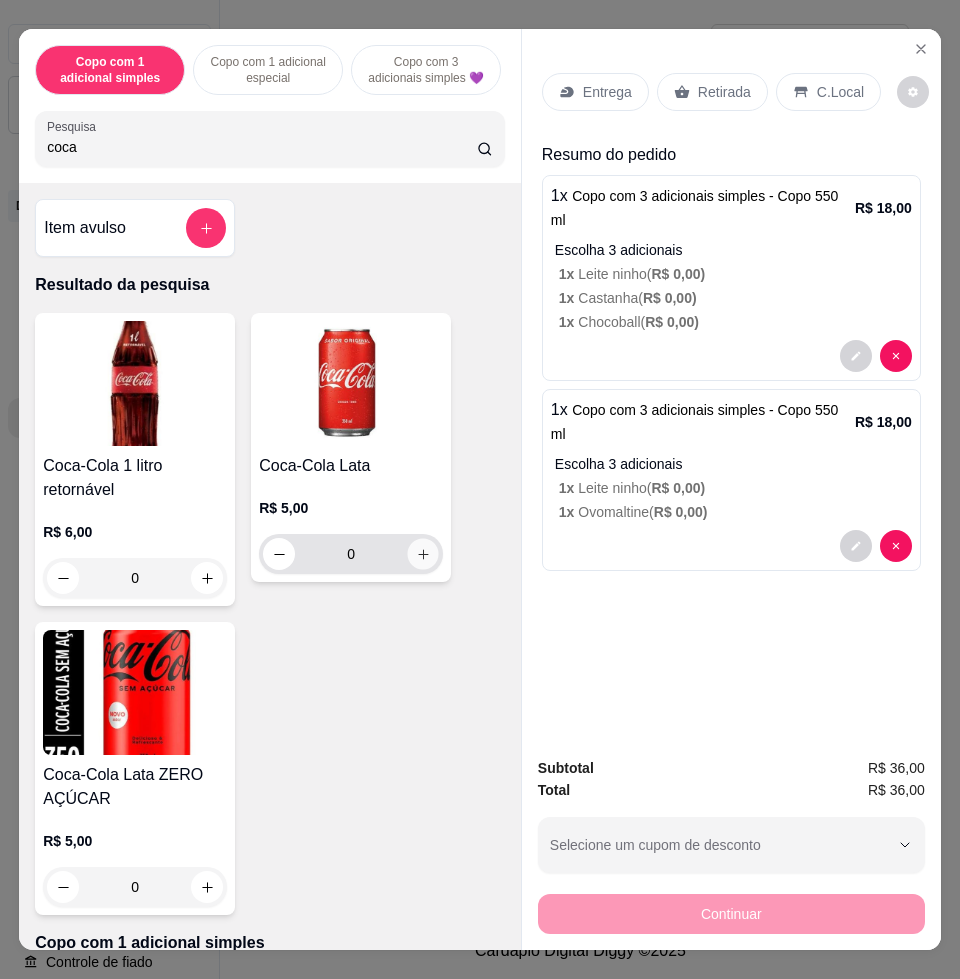 click at bounding box center [423, 554] 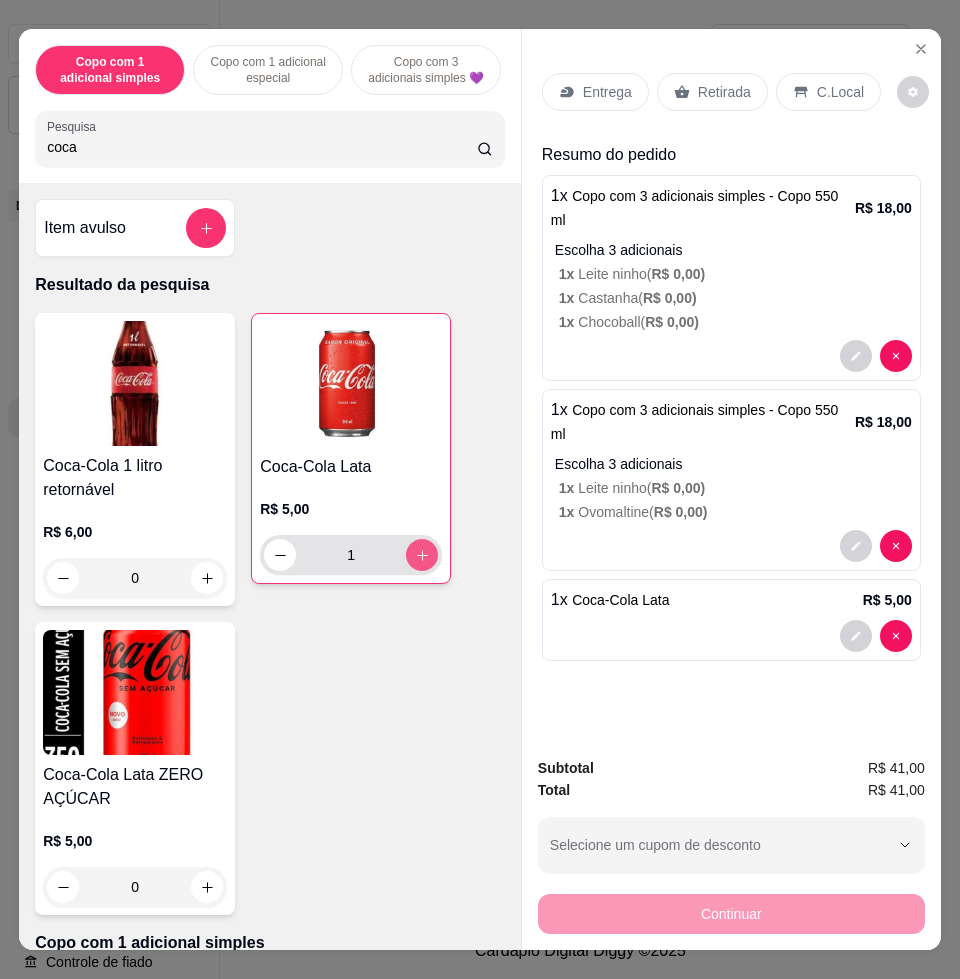 click 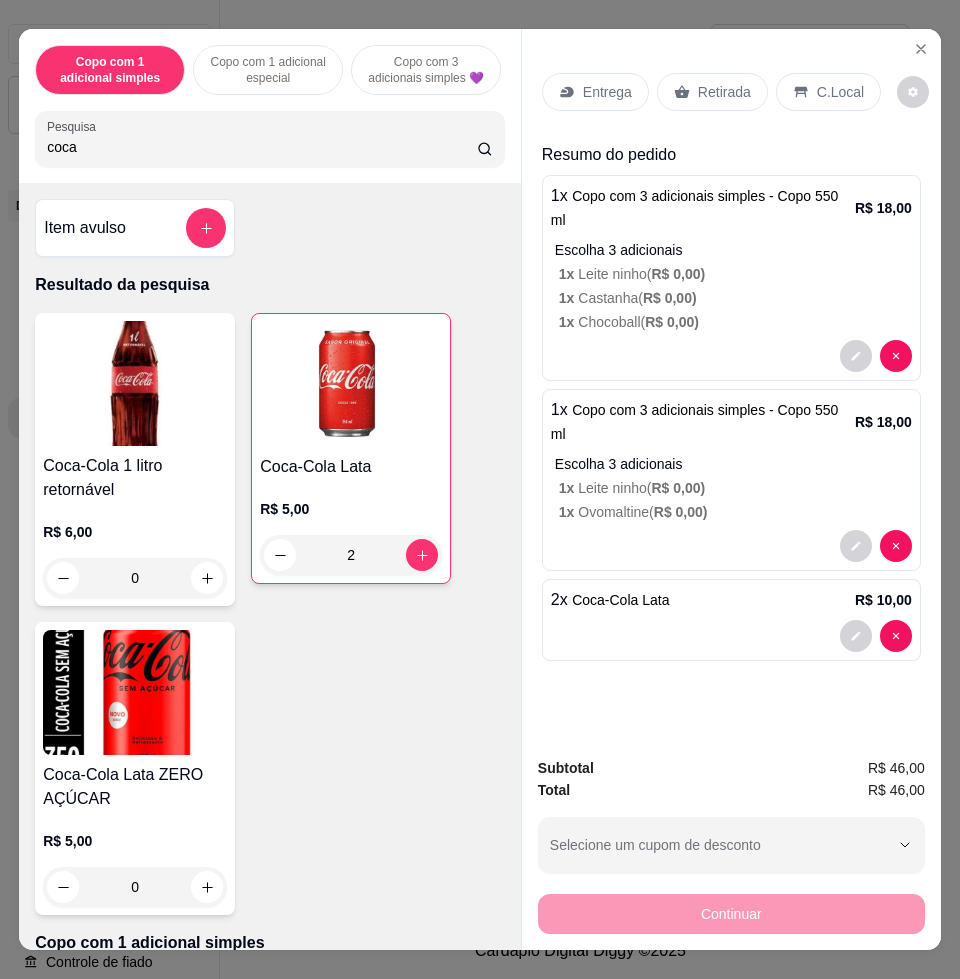 click on "Entrega" at bounding box center (607, 92) 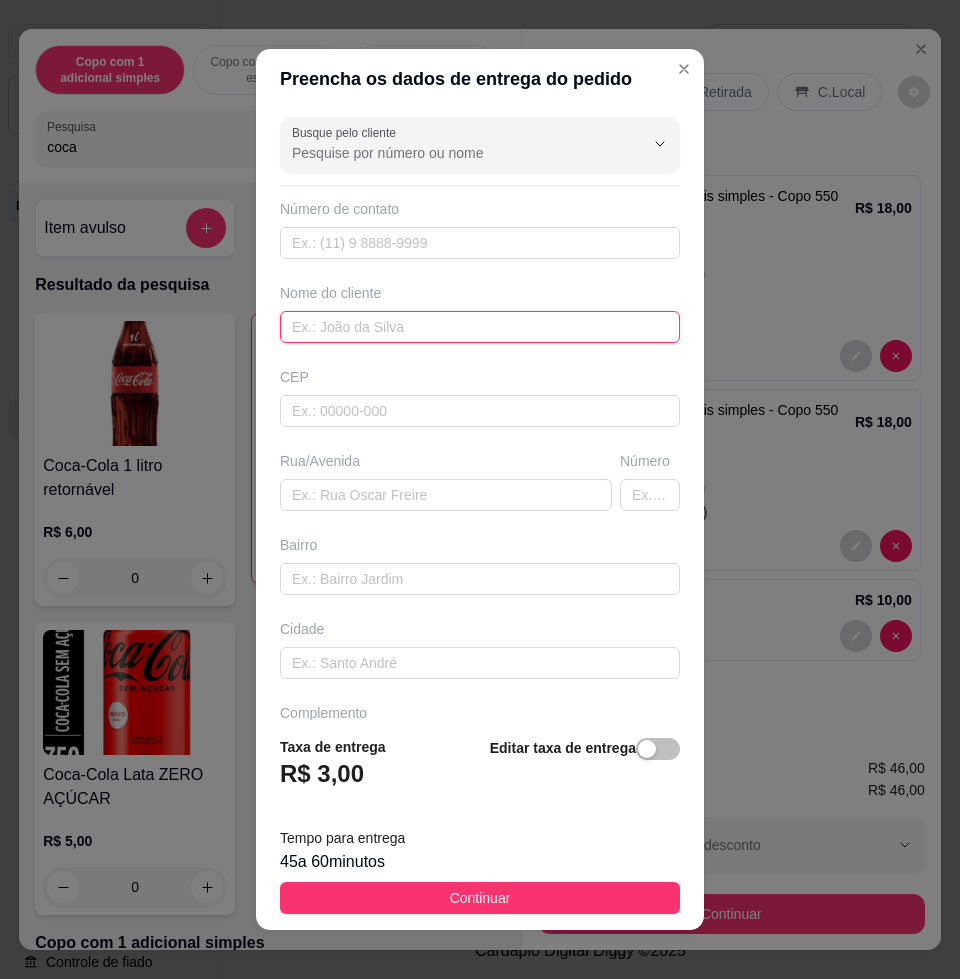 click at bounding box center (480, 327) 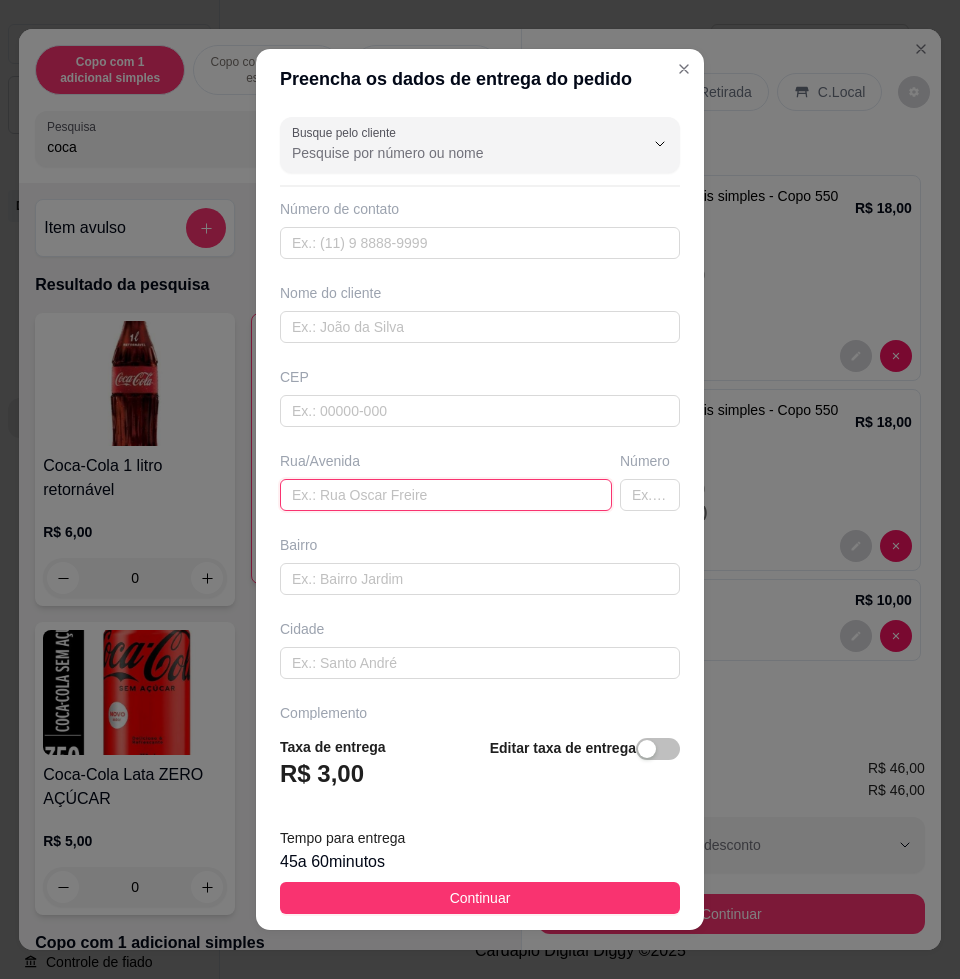 click at bounding box center (446, 495) 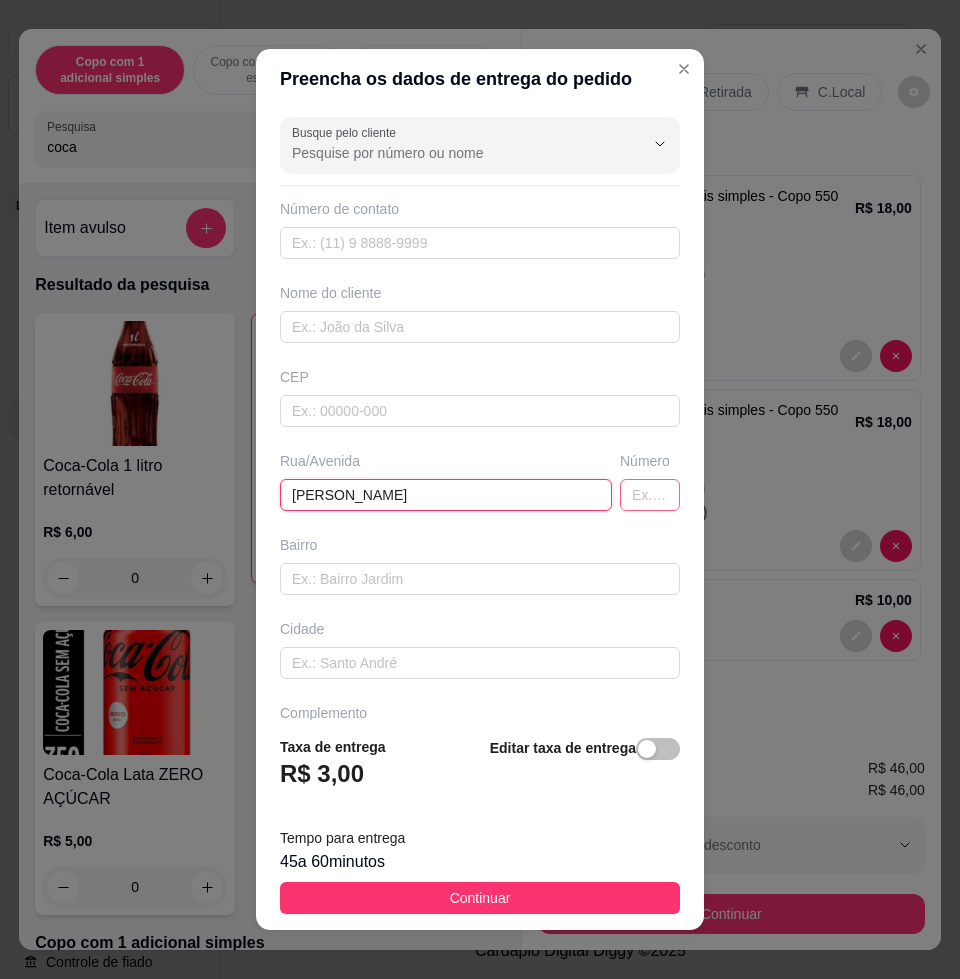 type on "[PERSON_NAME]" 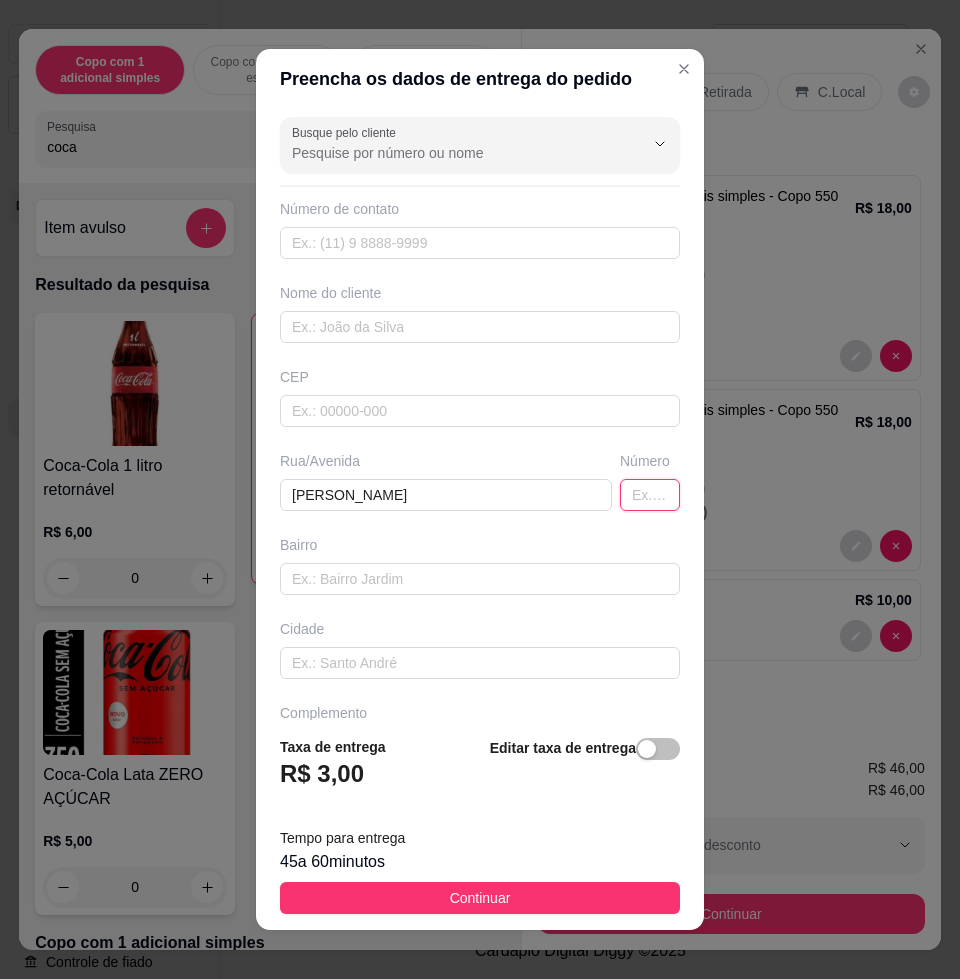 click at bounding box center (650, 495) 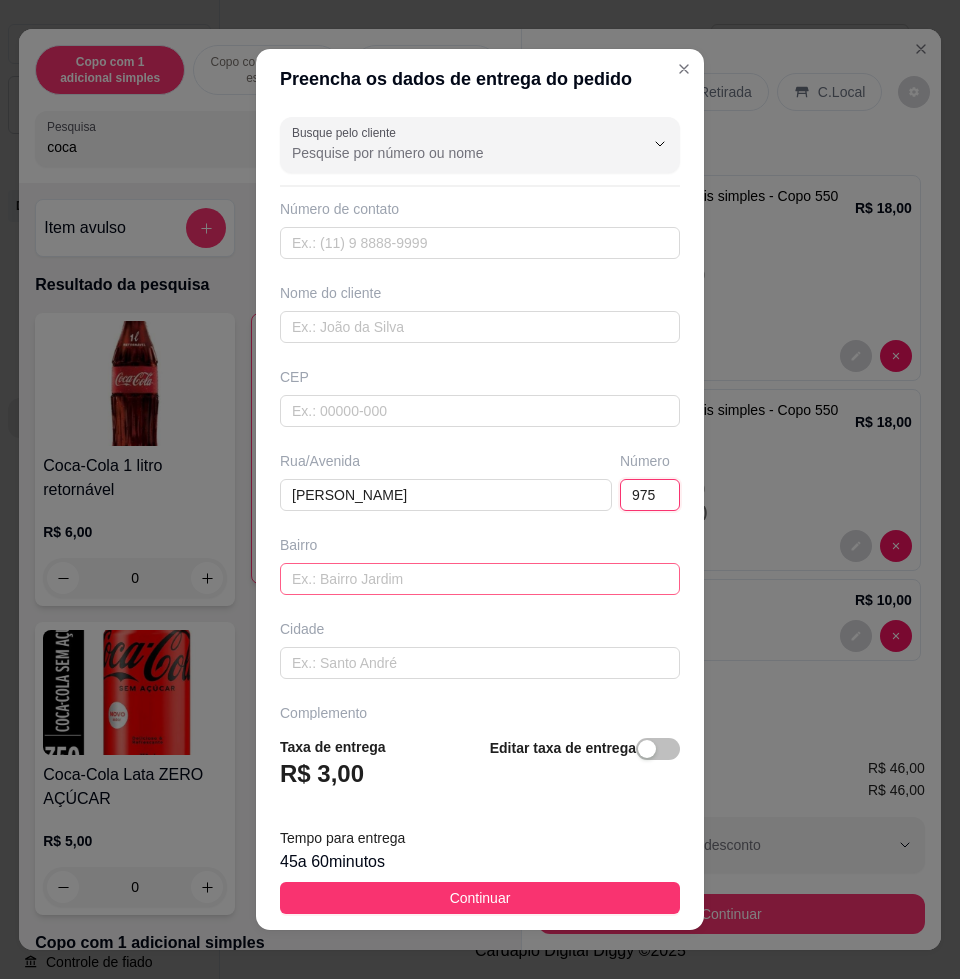 type on "975" 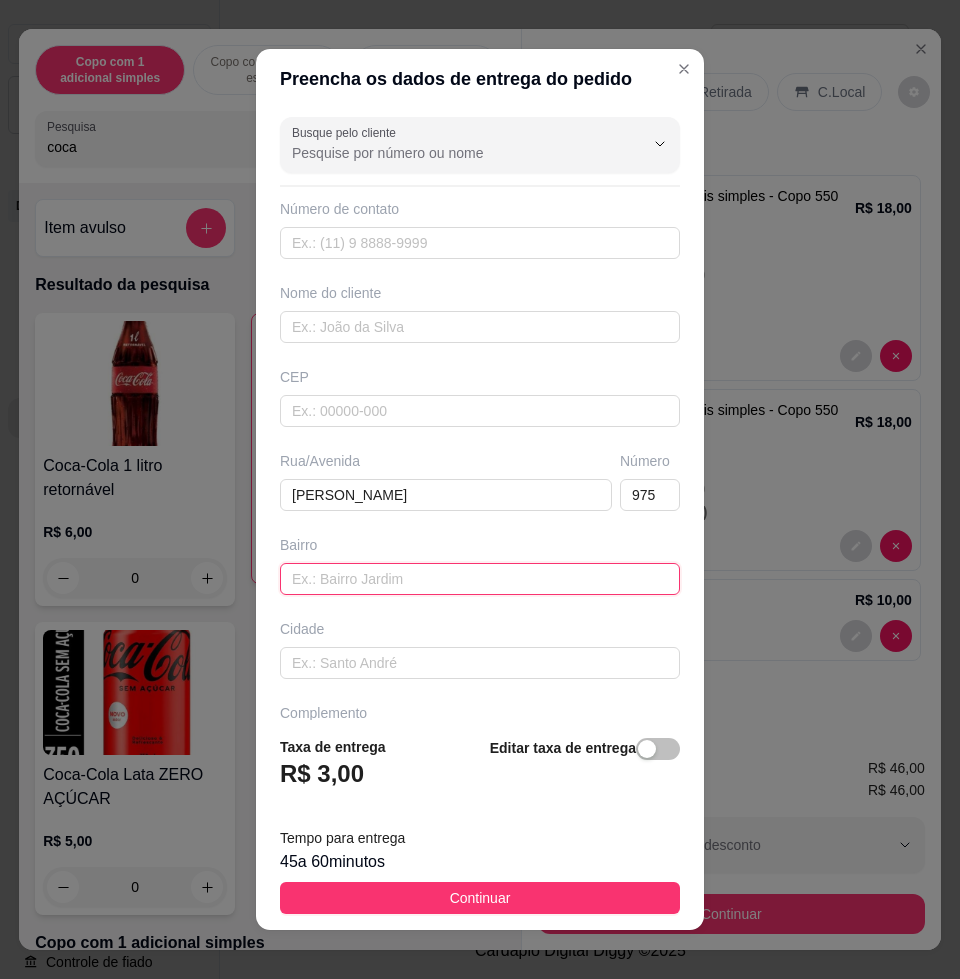 click at bounding box center [480, 579] 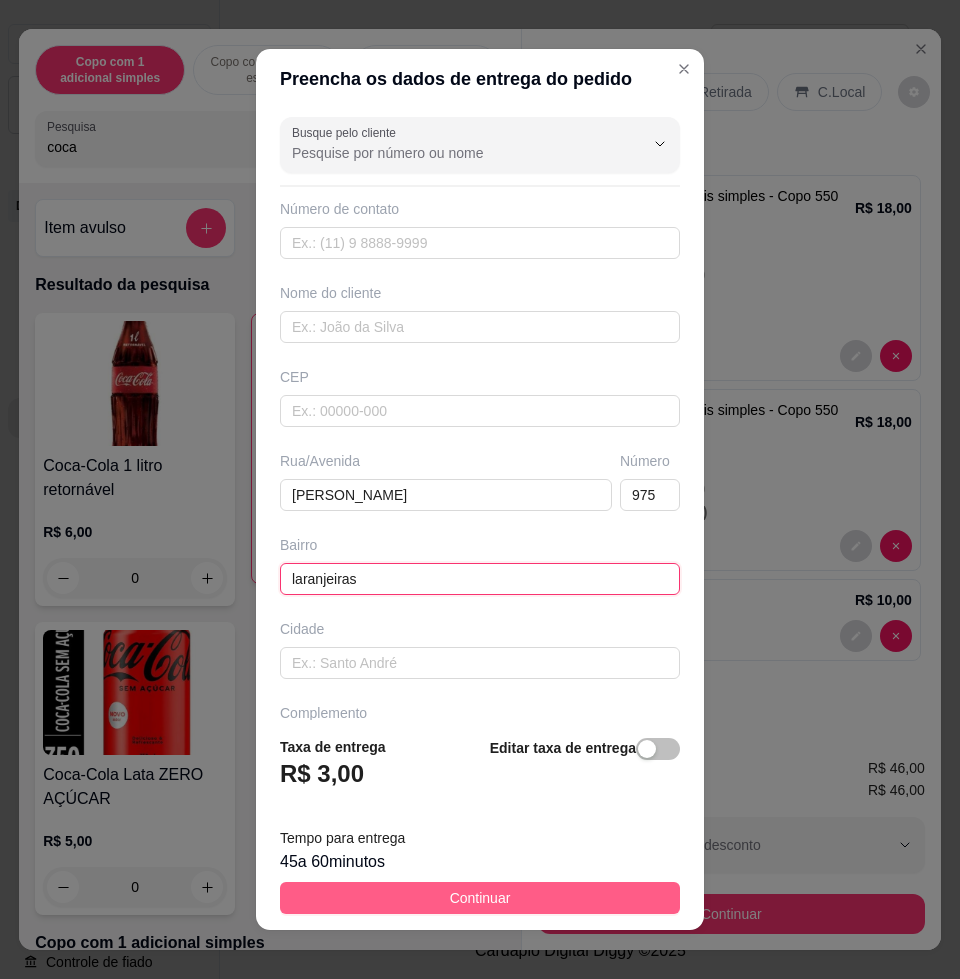 type on "laranjeiras" 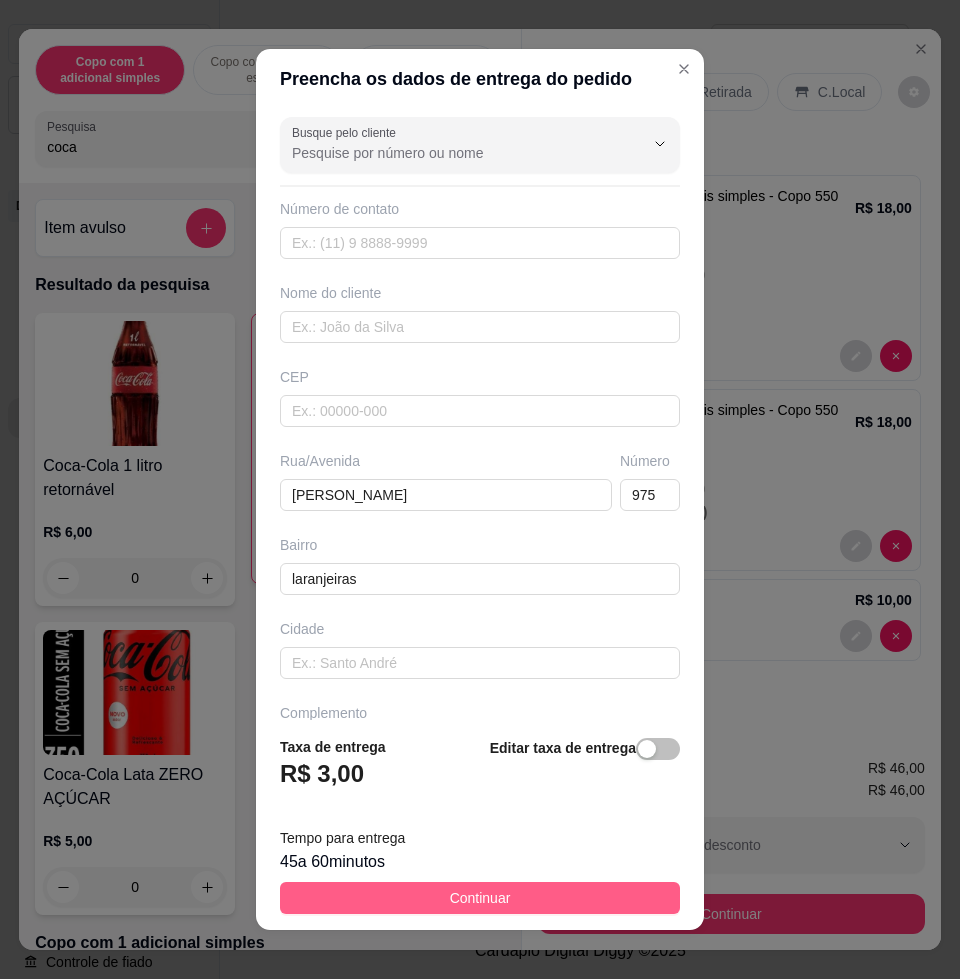 click on "Continuar" at bounding box center [480, 898] 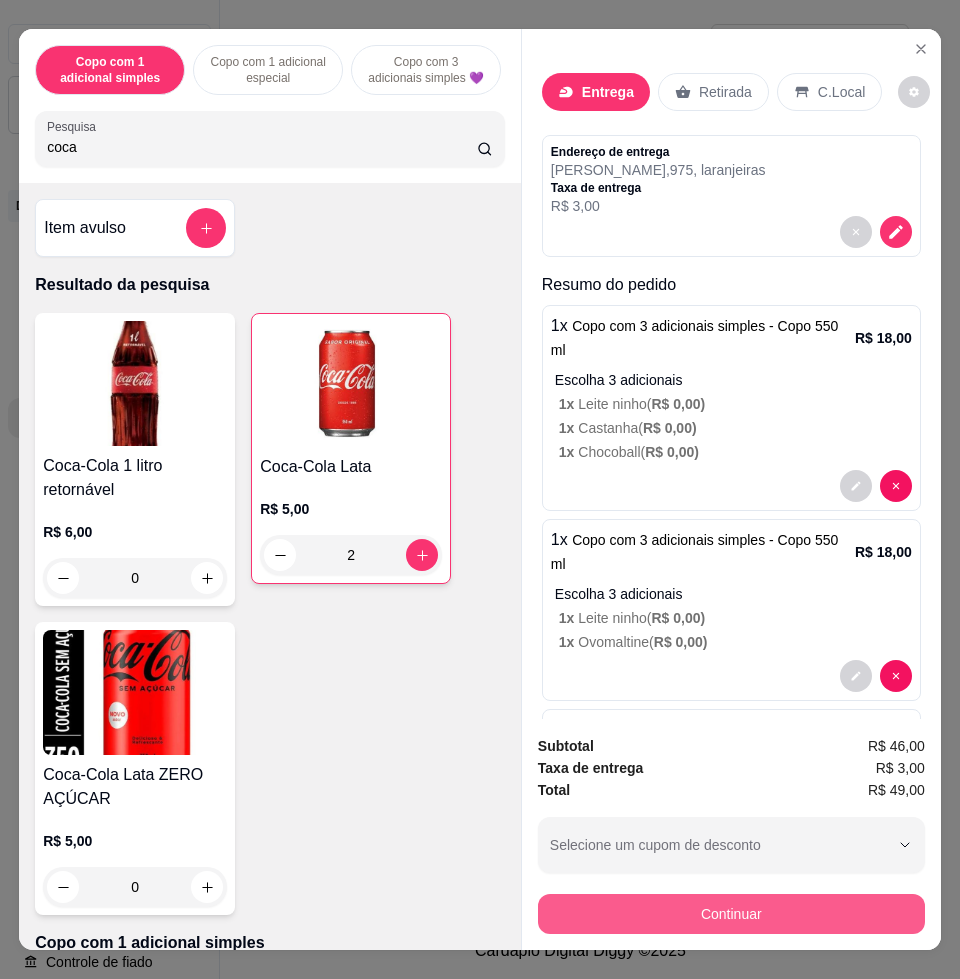 click on "Continuar" at bounding box center (731, 914) 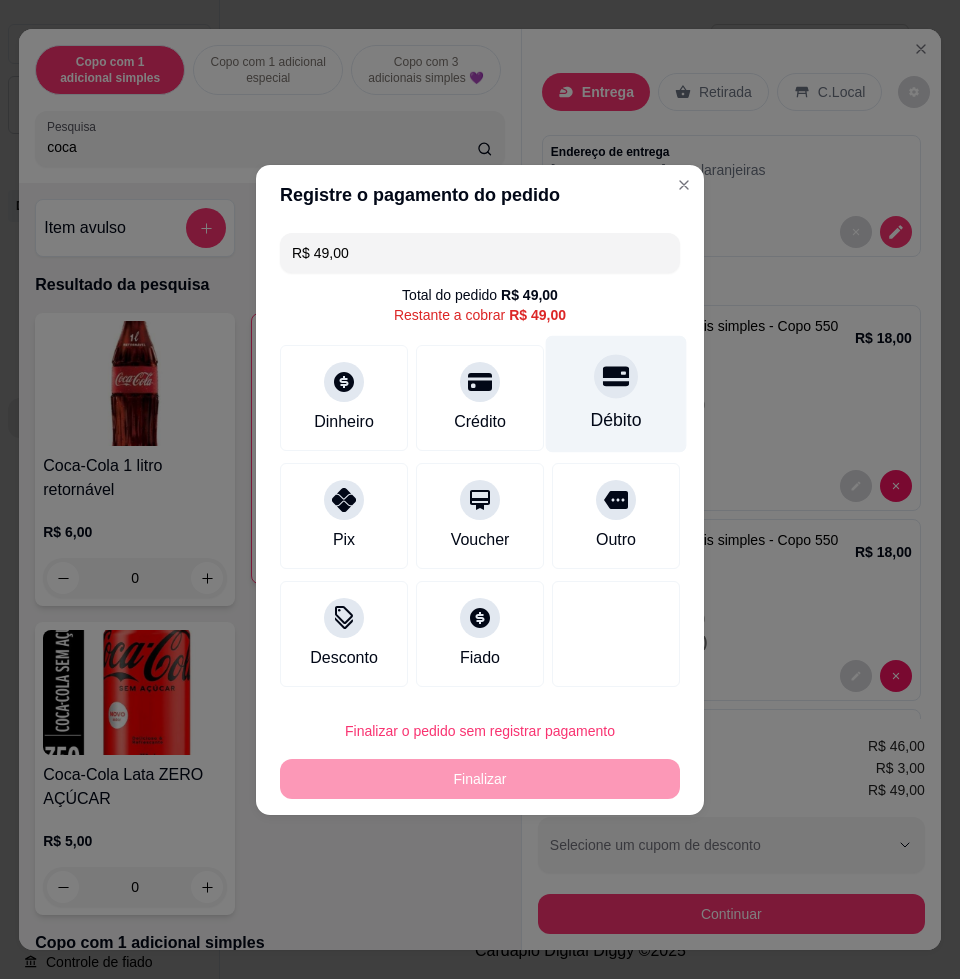 click on "Débito" at bounding box center [616, 393] 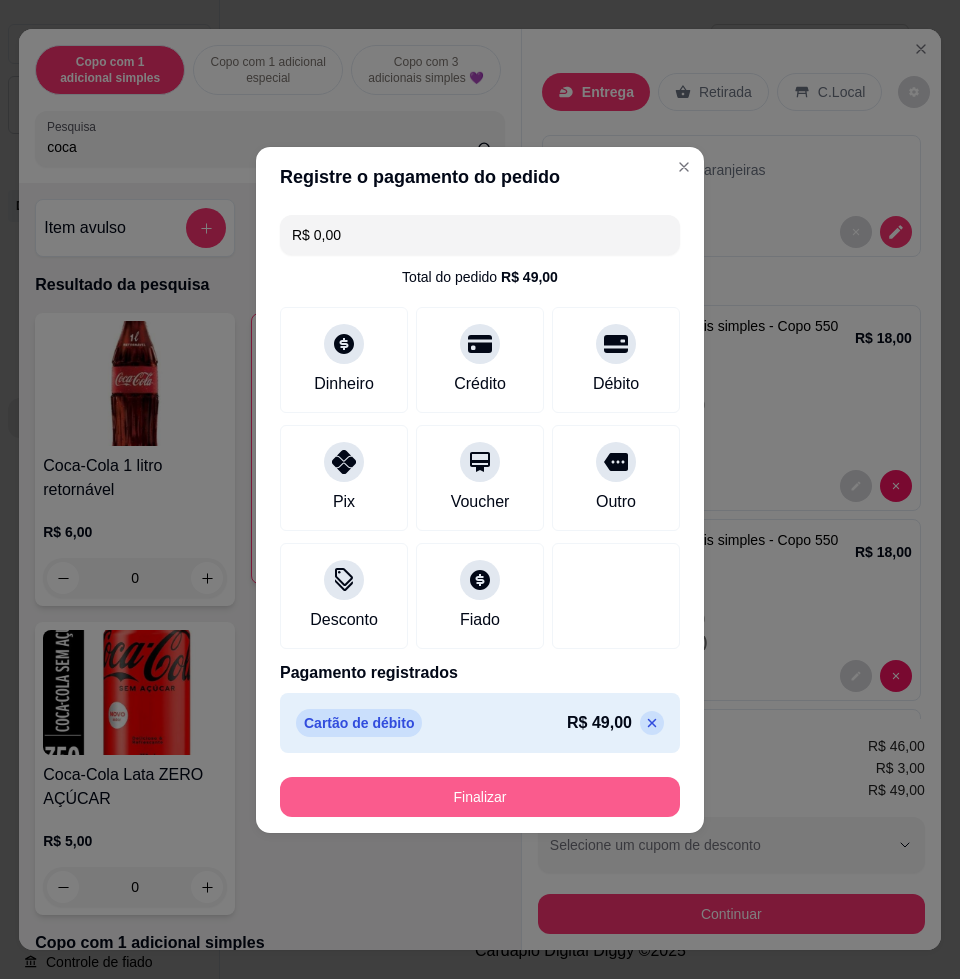 click on "Finalizar" at bounding box center [480, 797] 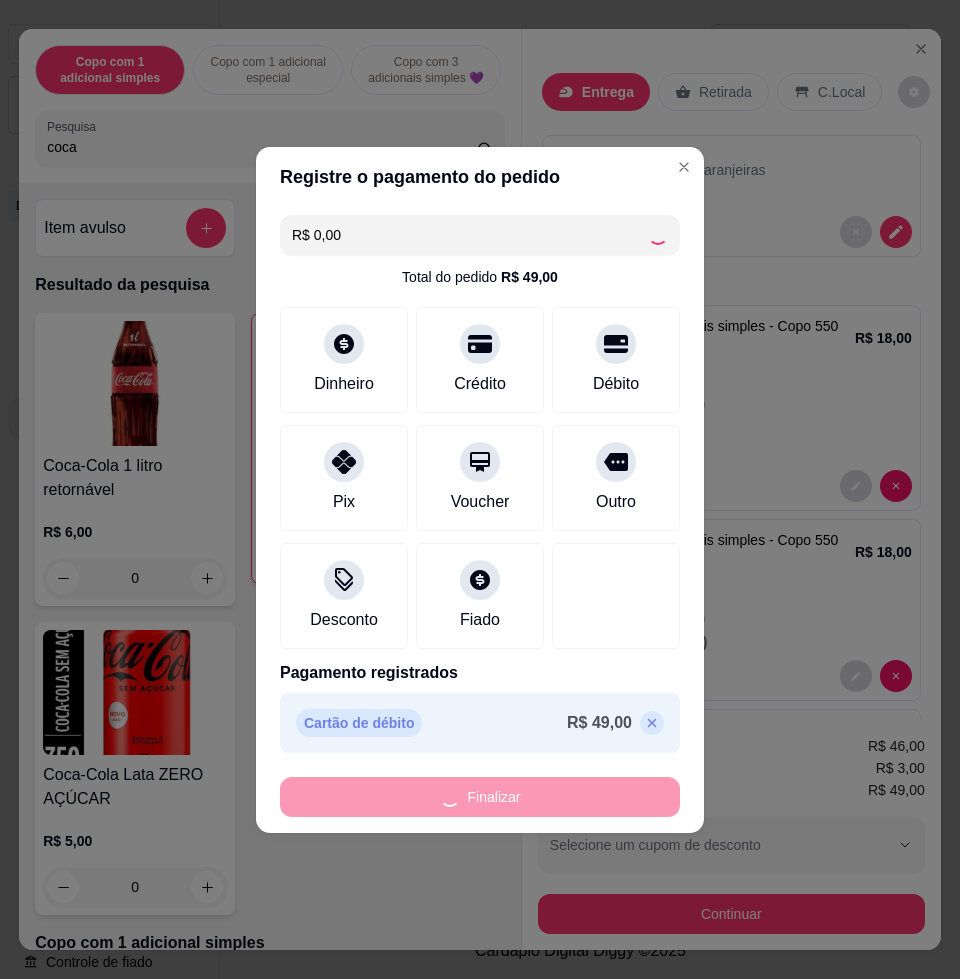 type on "0" 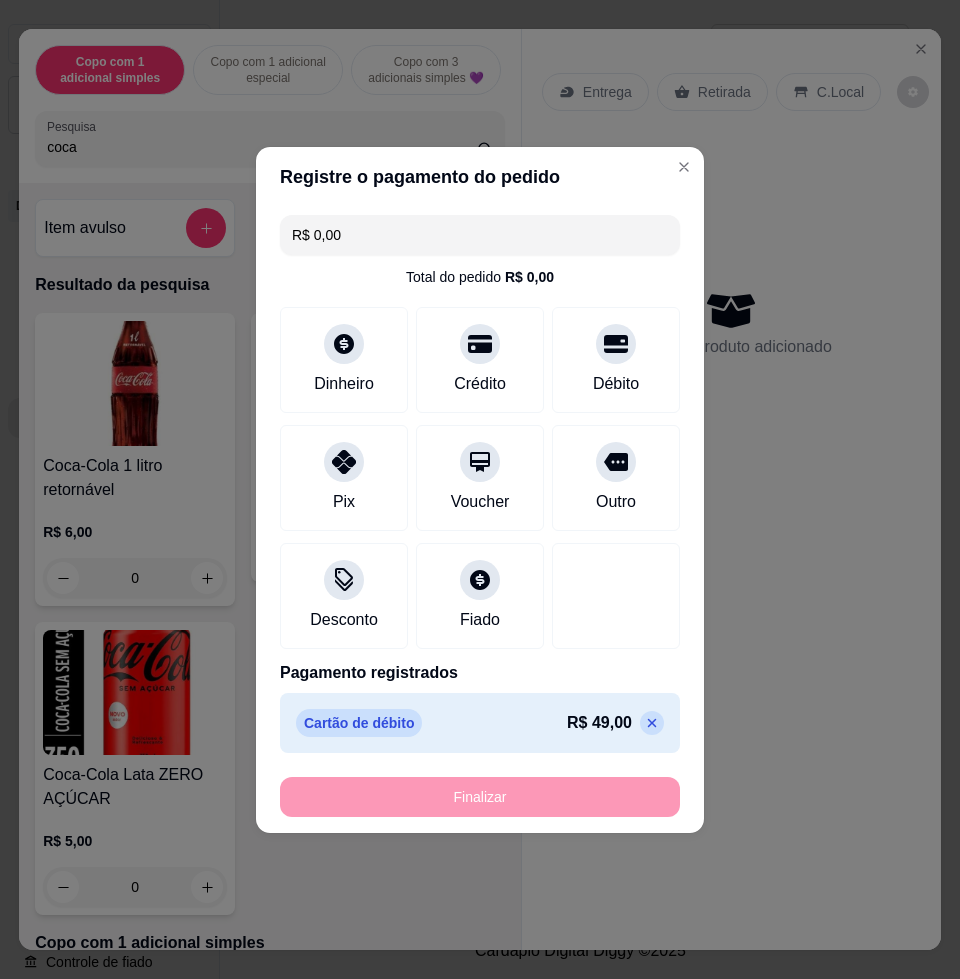 type on "-R$ 49,00" 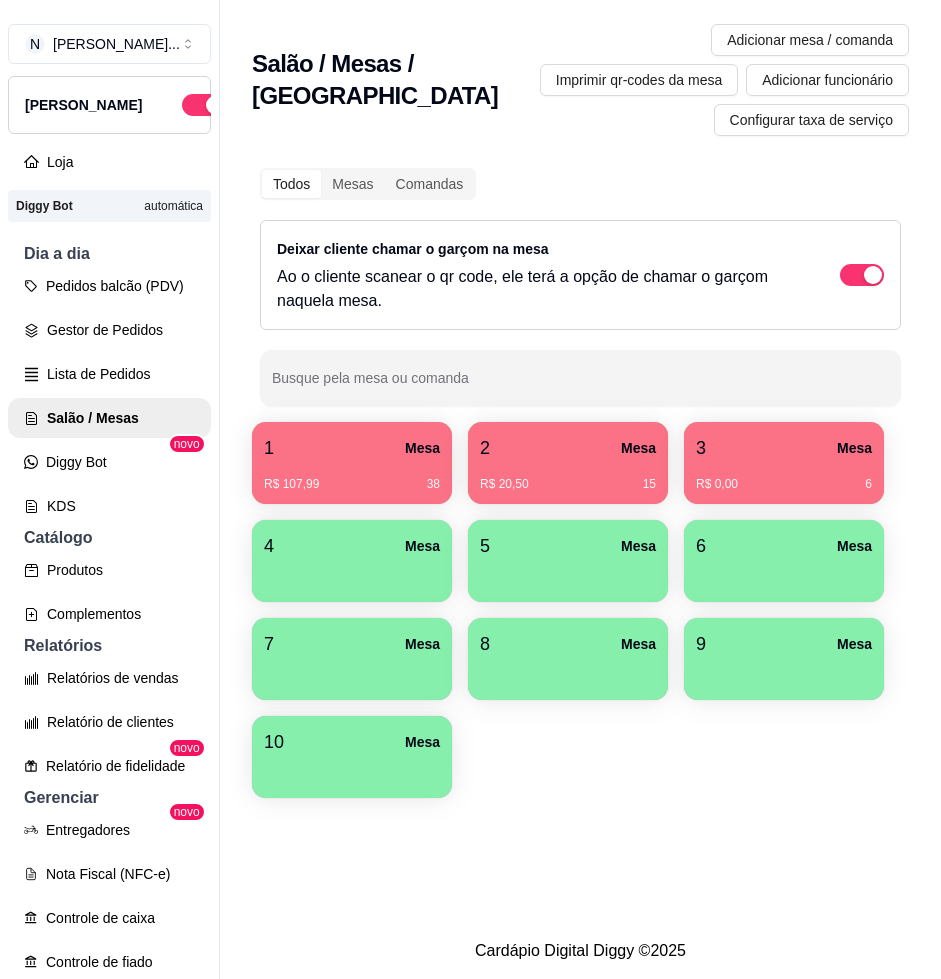 click on "R$ 20,50 15" at bounding box center (568, 477) 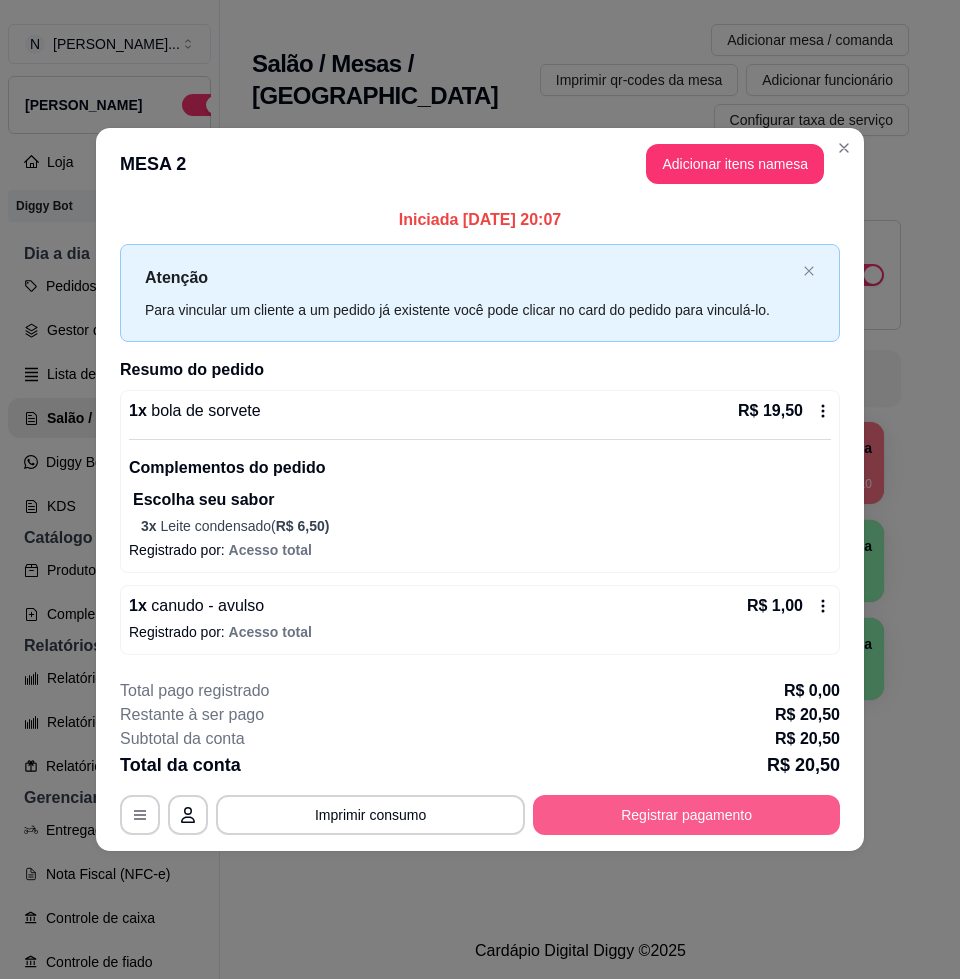 click on "Registrar pagamento" at bounding box center (686, 815) 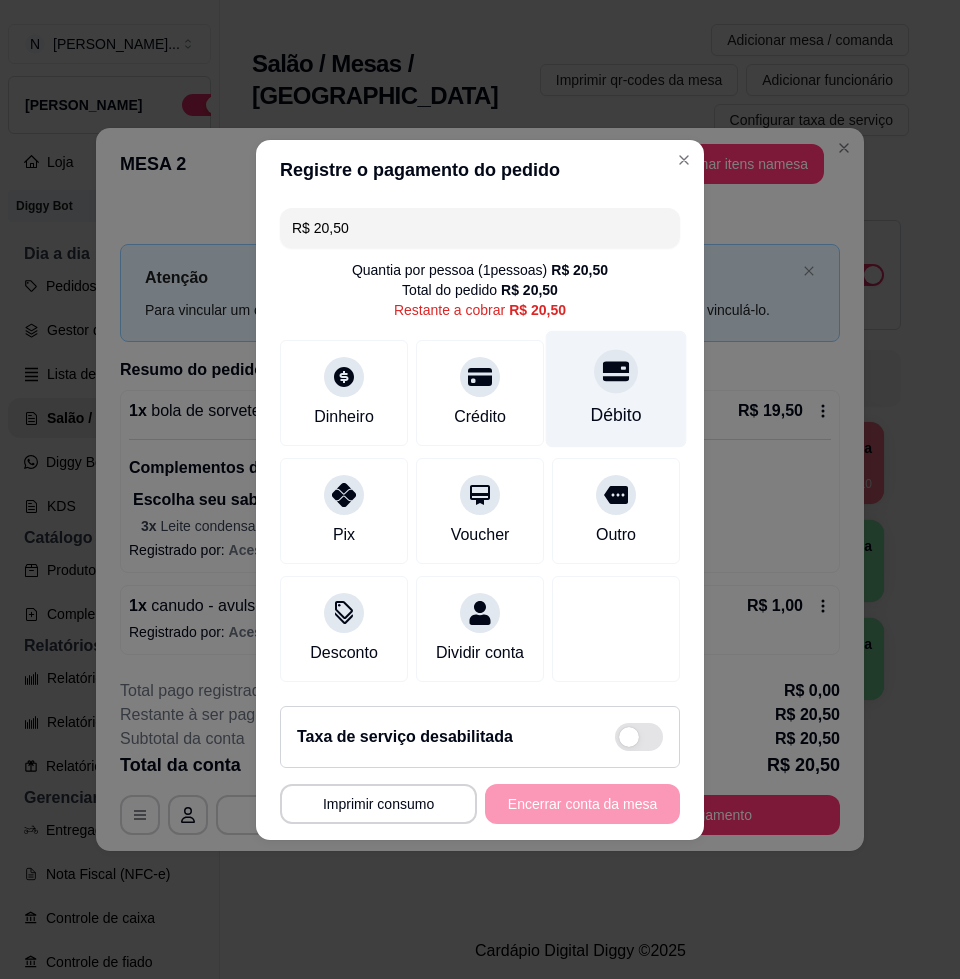 click on "Débito" at bounding box center (616, 388) 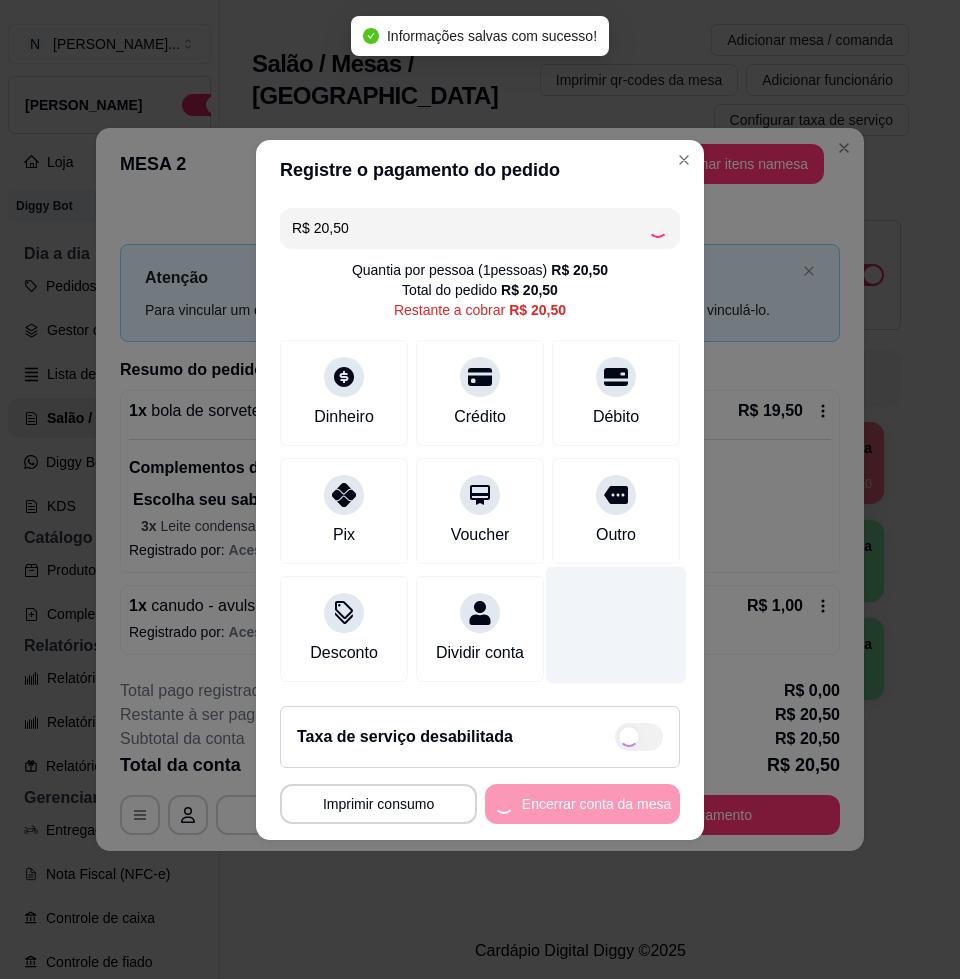 type on "R$ 0,00" 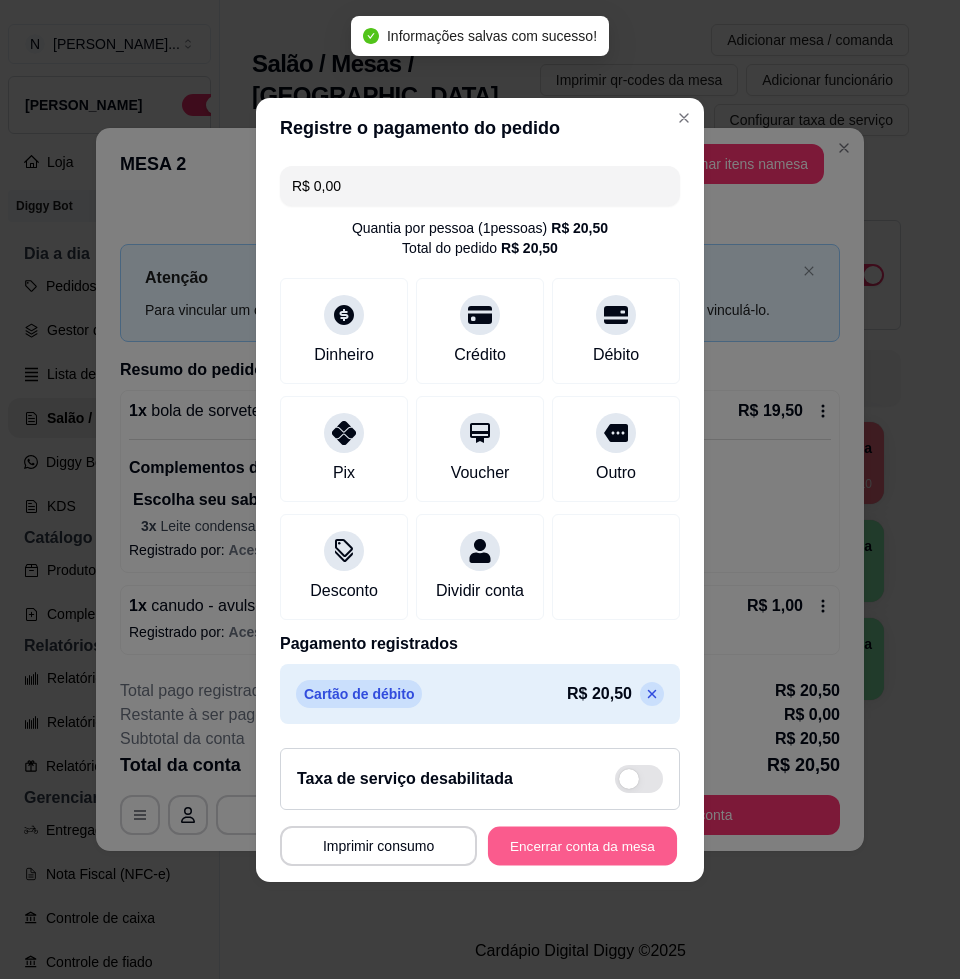 click on "Encerrar conta da mesa" at bounding box center (582, 845) 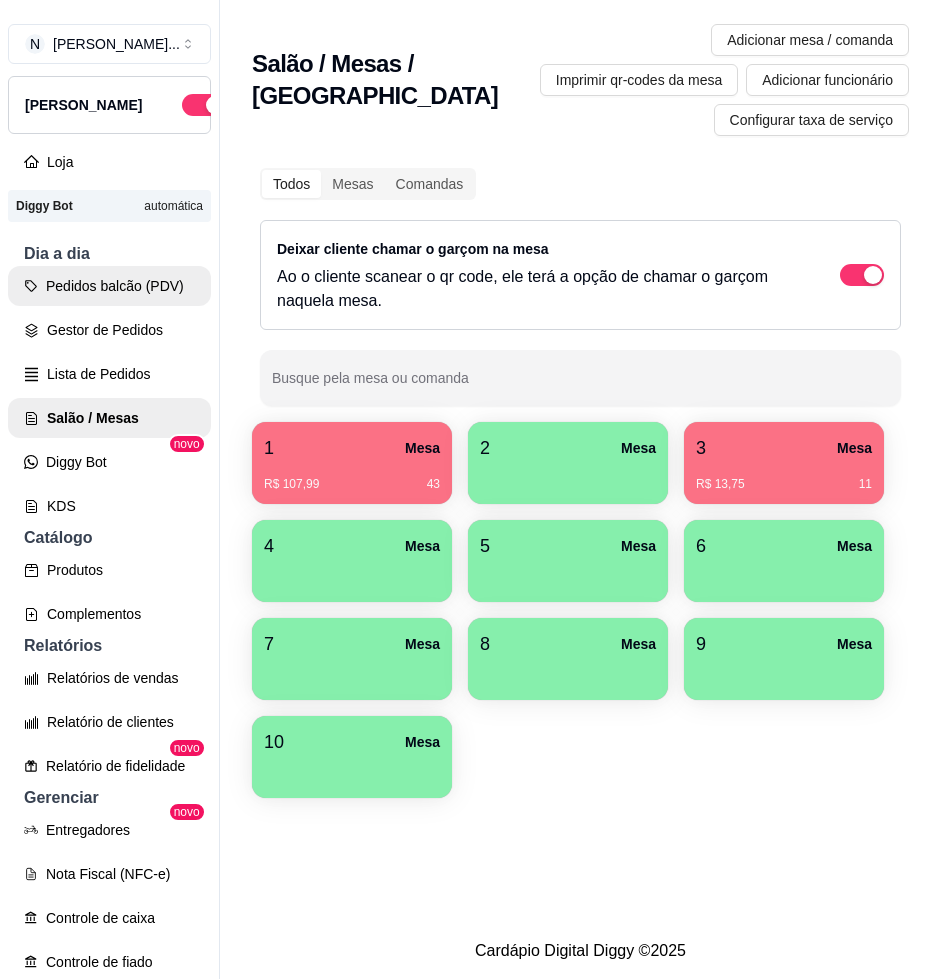click on "Pedidos balcão (PDV)" at bounding box center (109, 286) 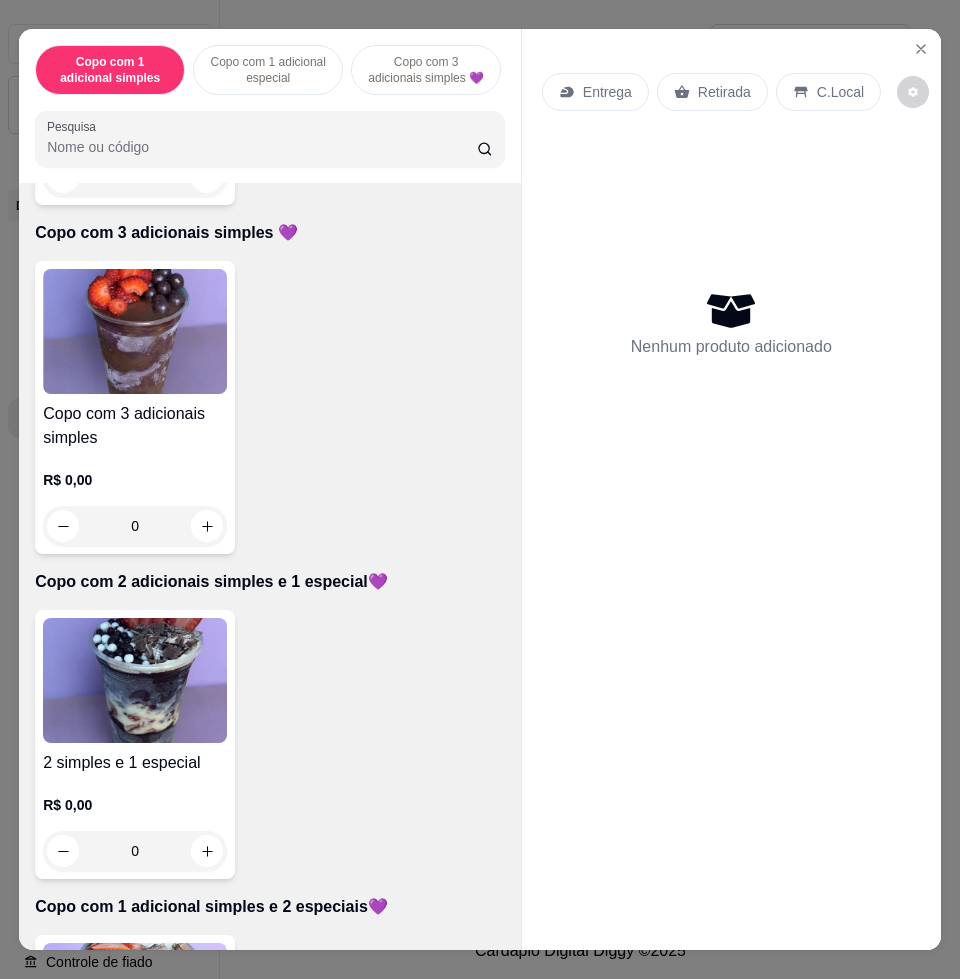 scroll, scrollTop: 875, scrollLeft: 0, axis: vertical 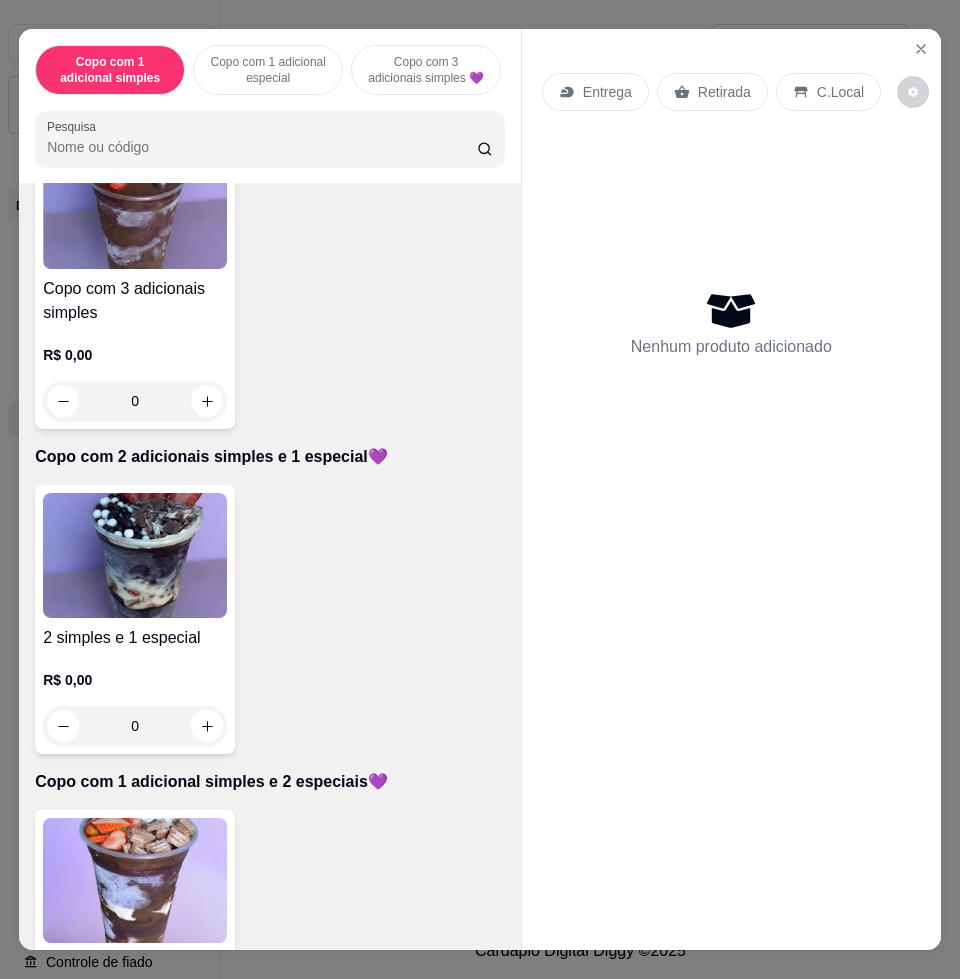 click at bounding box center (135, 880) 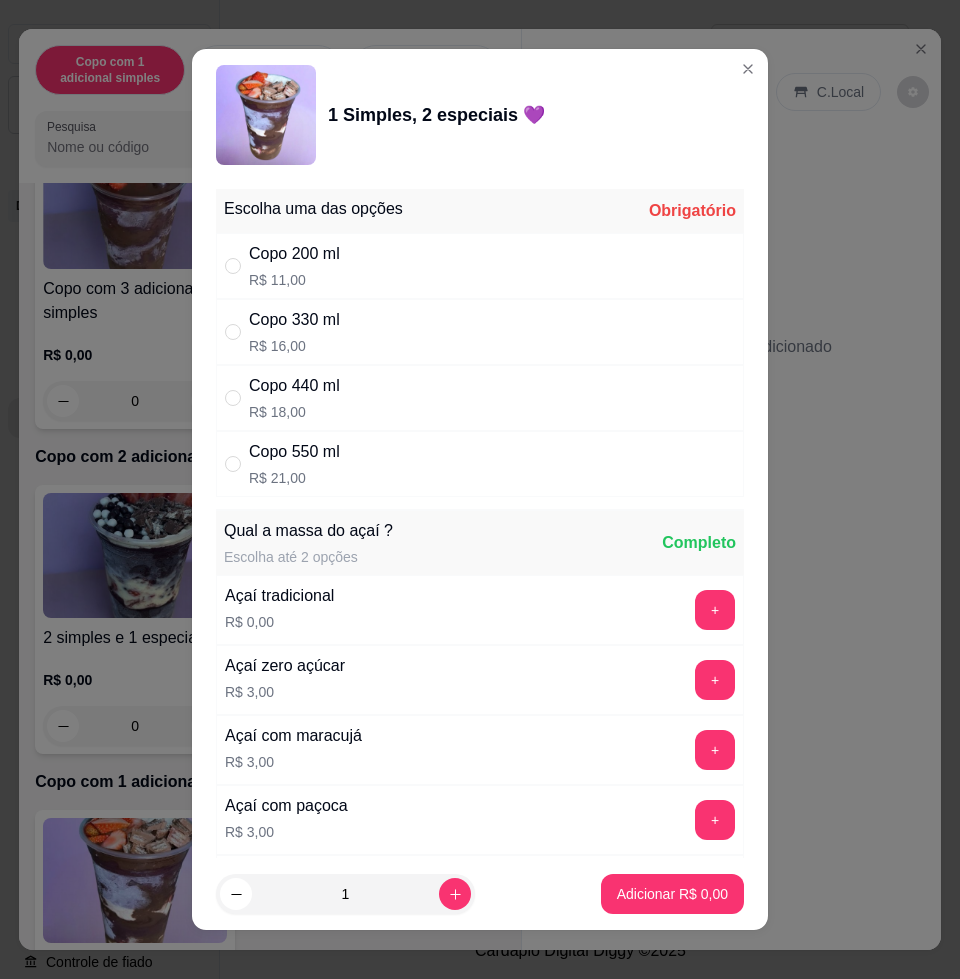 click on "Copo 440 ml  R$ 18,00" at bounding box center [480, 398] 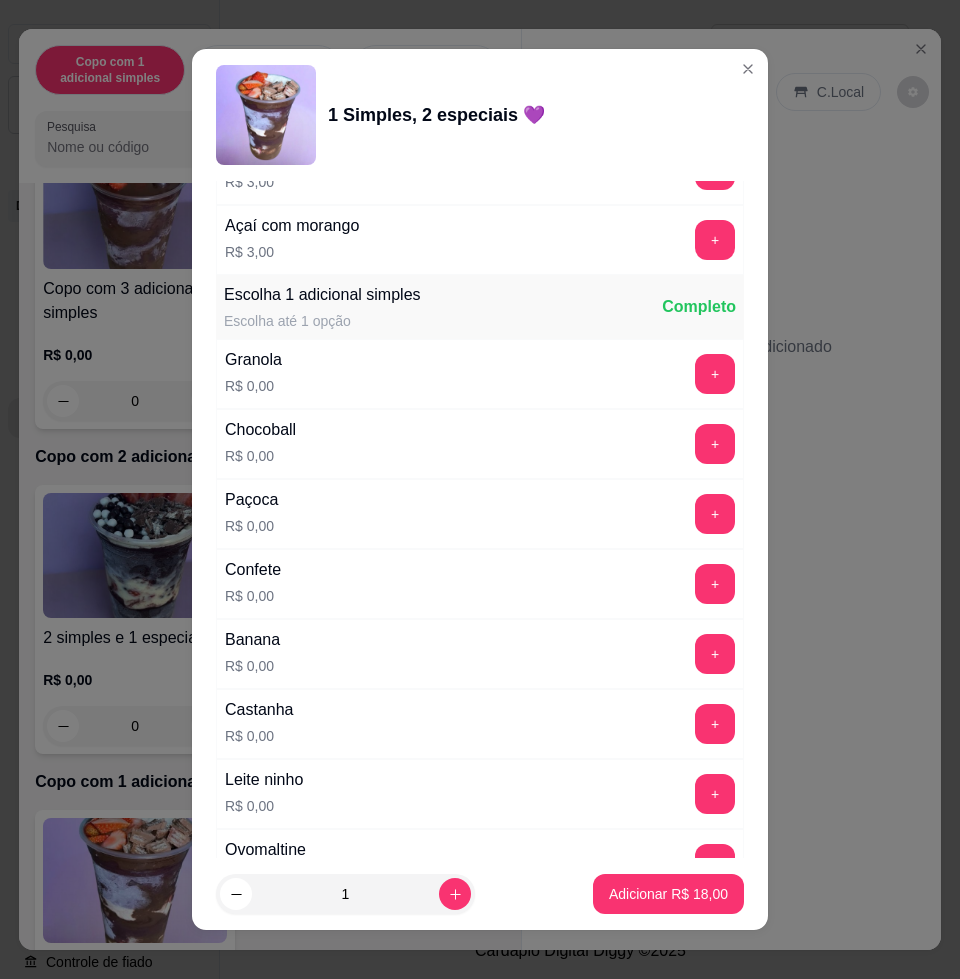 scroll, scrollTop: 1375, scrollLeft: 0, axis: vertical 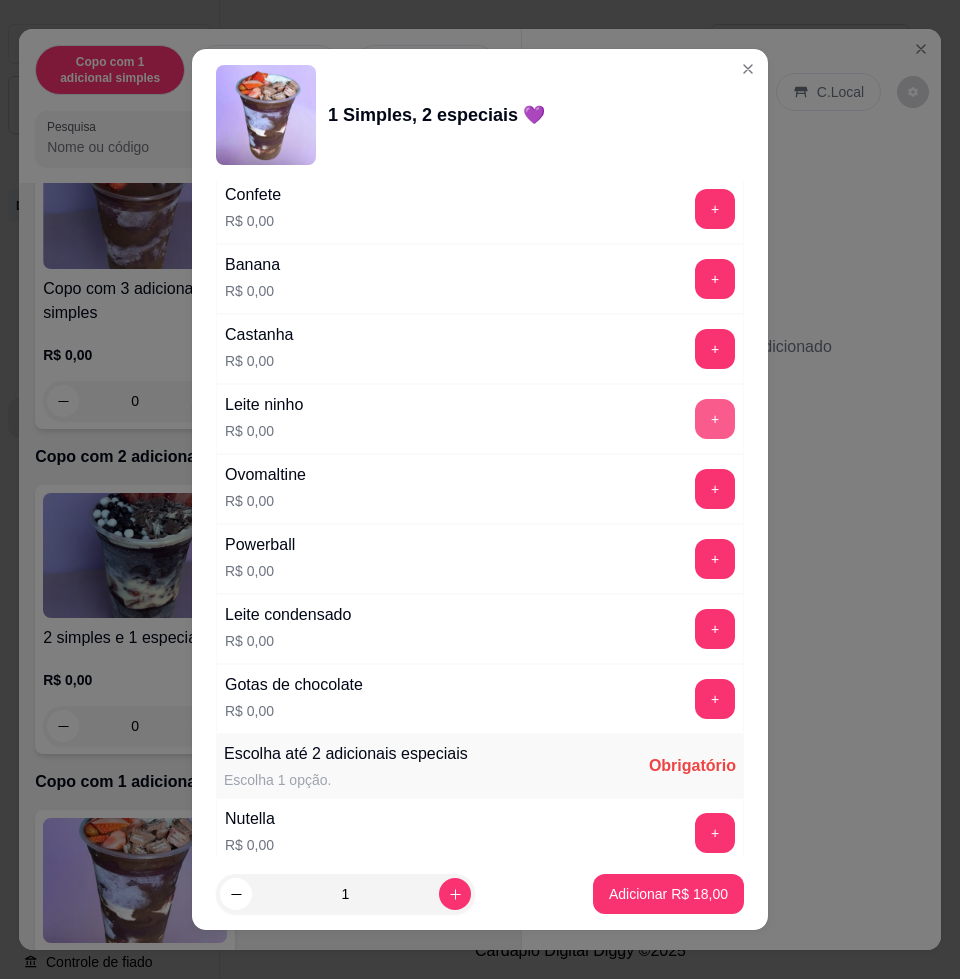 click on "+" at bounding box center [715, 419] 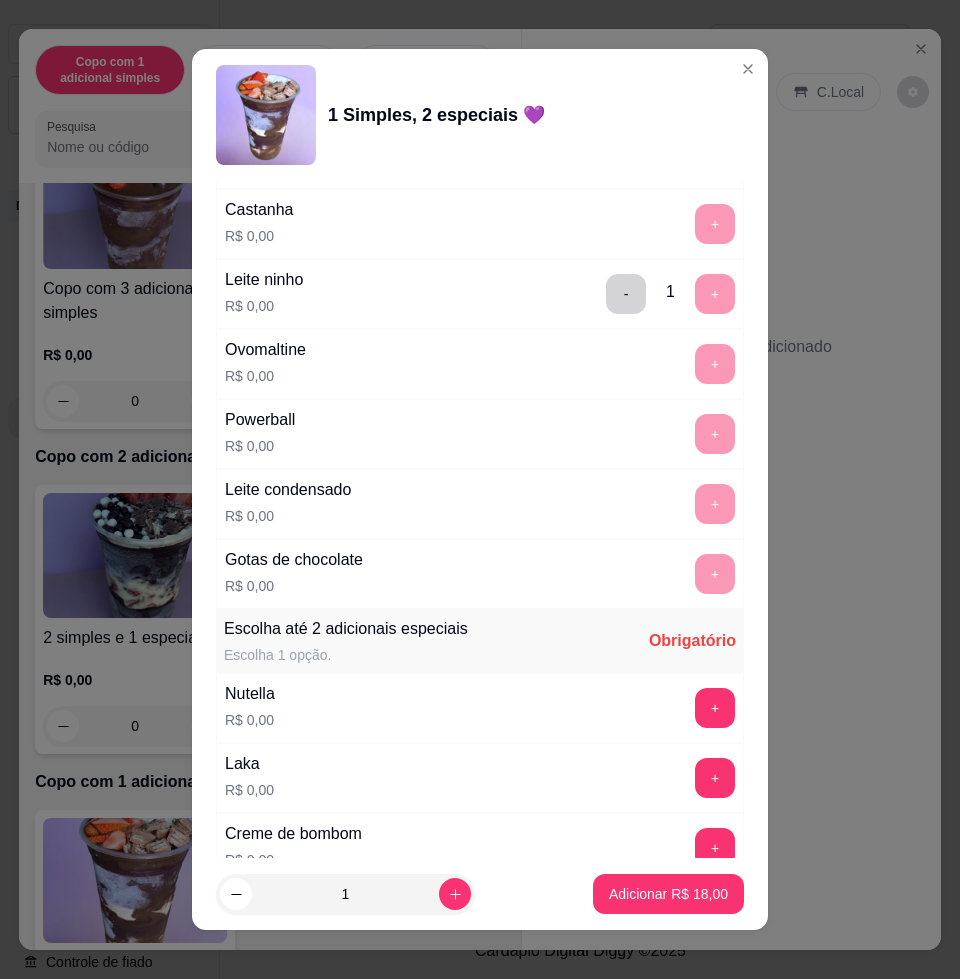 scroll, scrollTop: 1625, scrollLeft: 0, axis: vertical 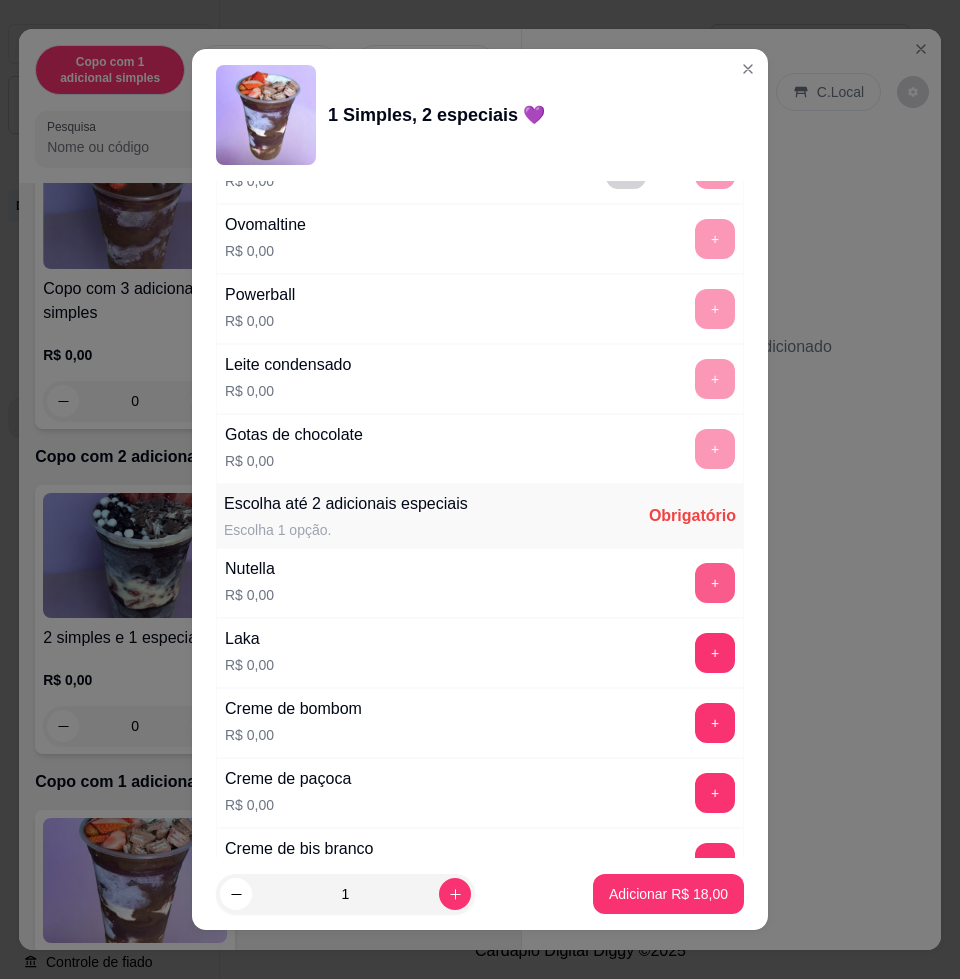 click on "+" at bounding box center (715, 583) 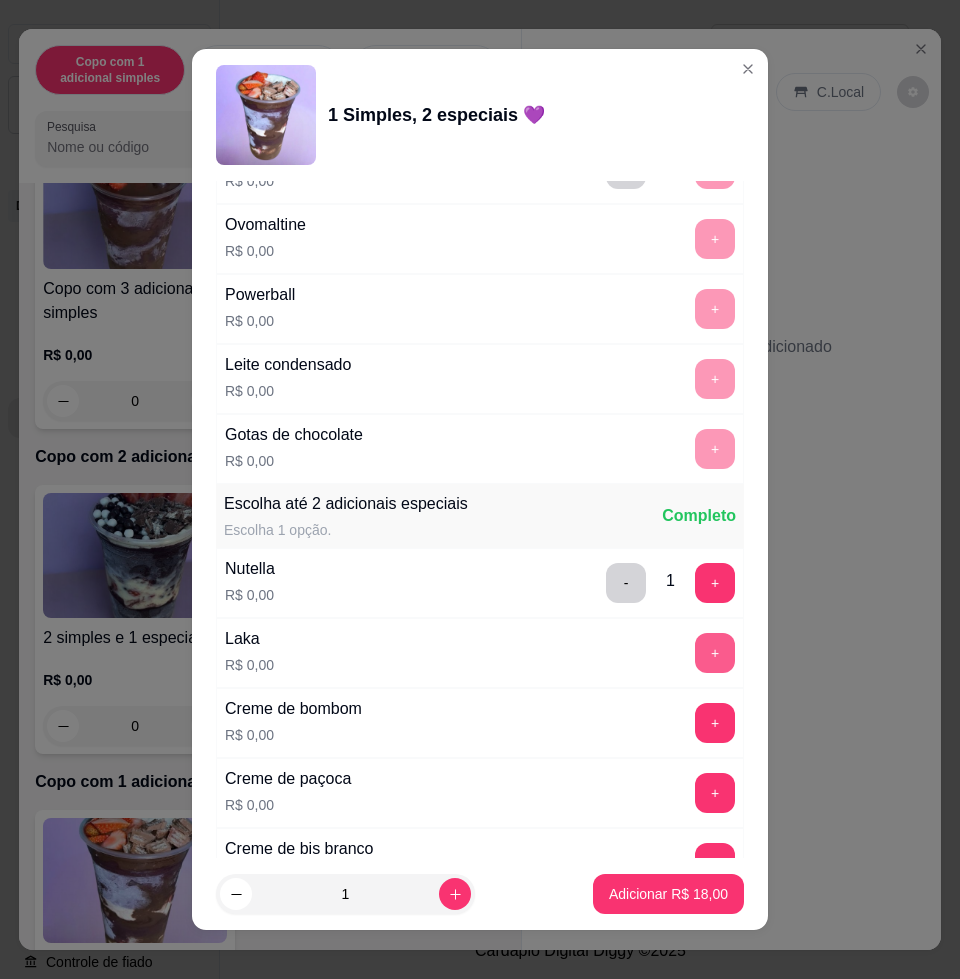 click on "+" at bounding box center (715, 653) 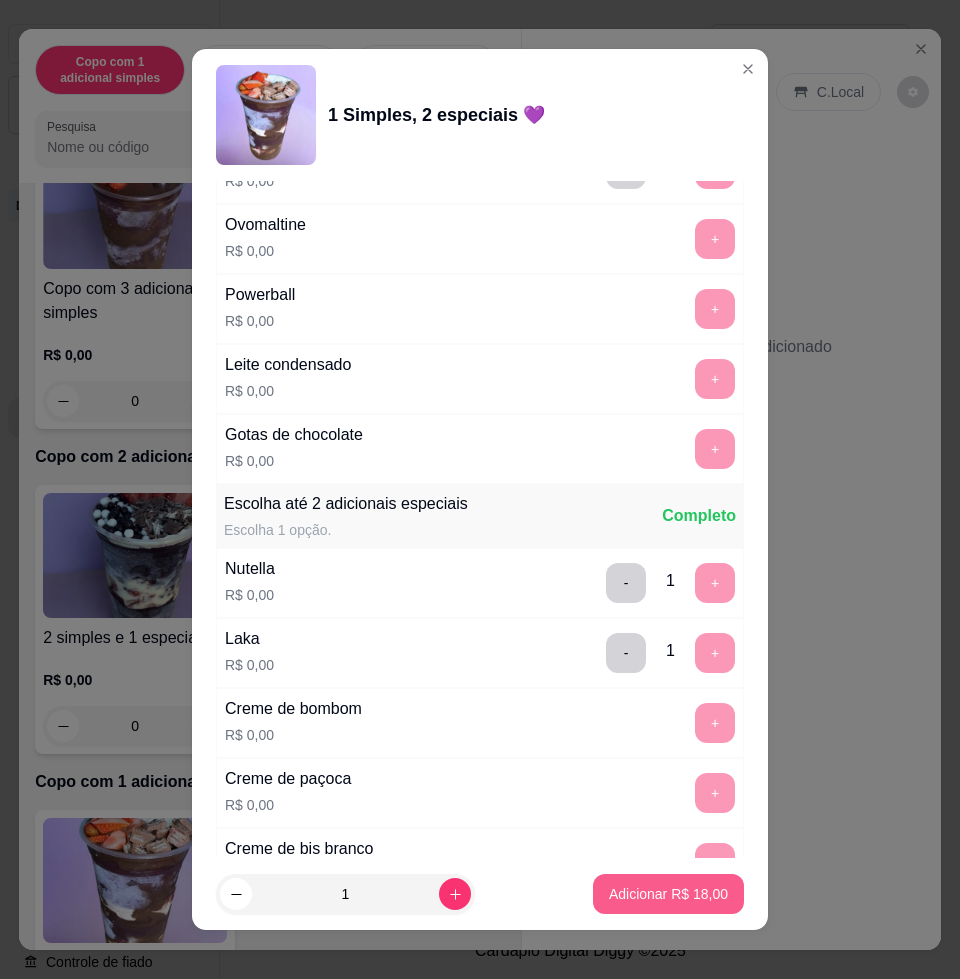 click on "Adicionar   R$ 18,00" at bounding box center (668, 894) 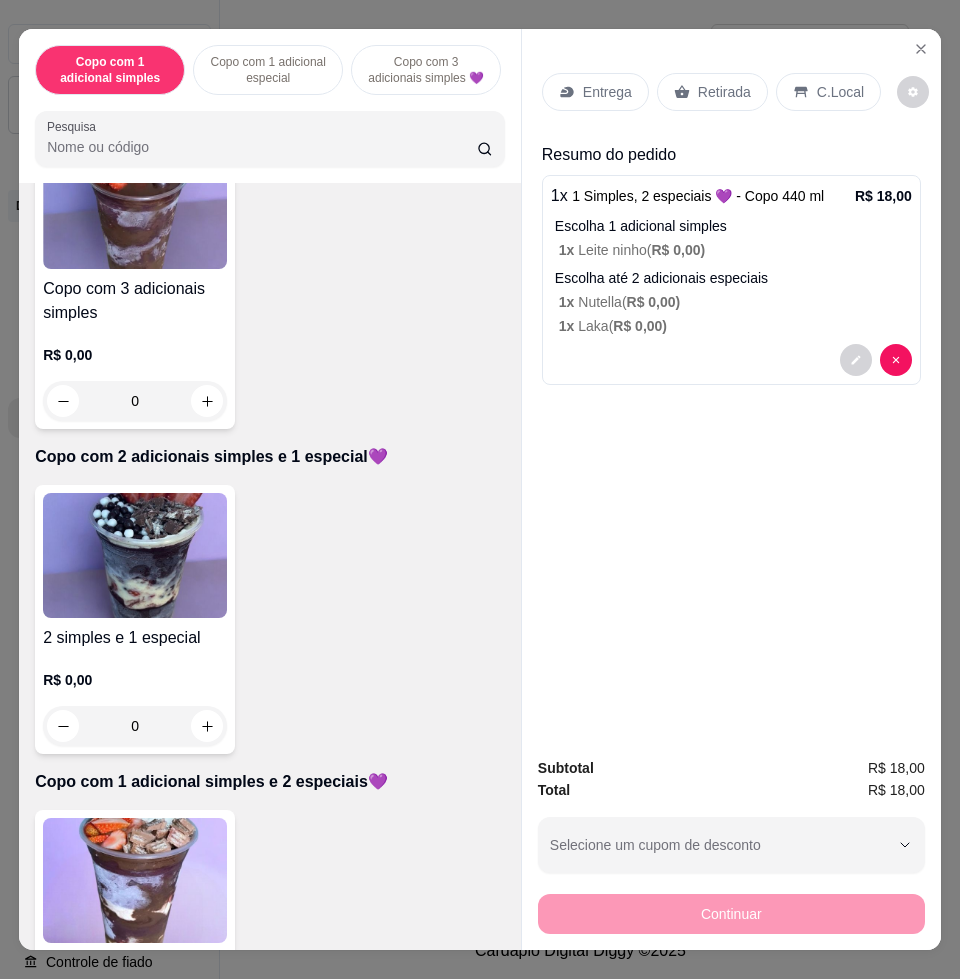 click on "Entrega" at bounding box center (607, 92) 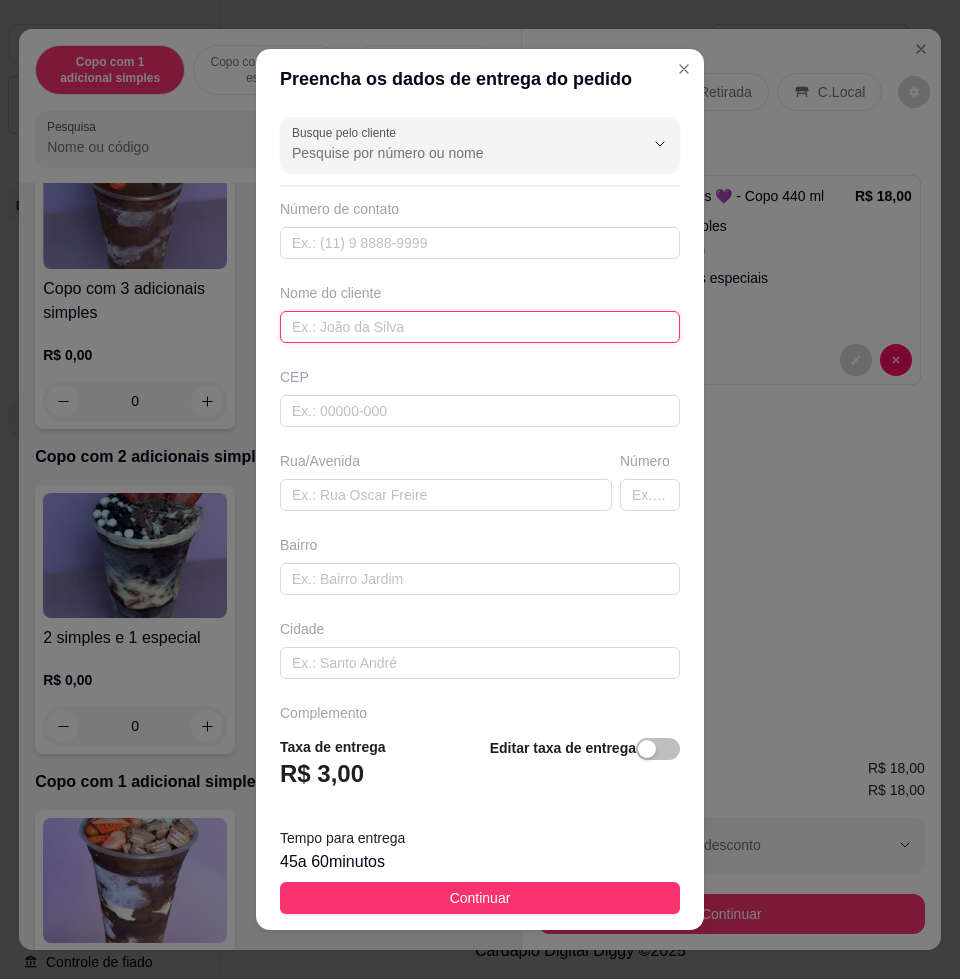 click at bounding box center [480, 327] 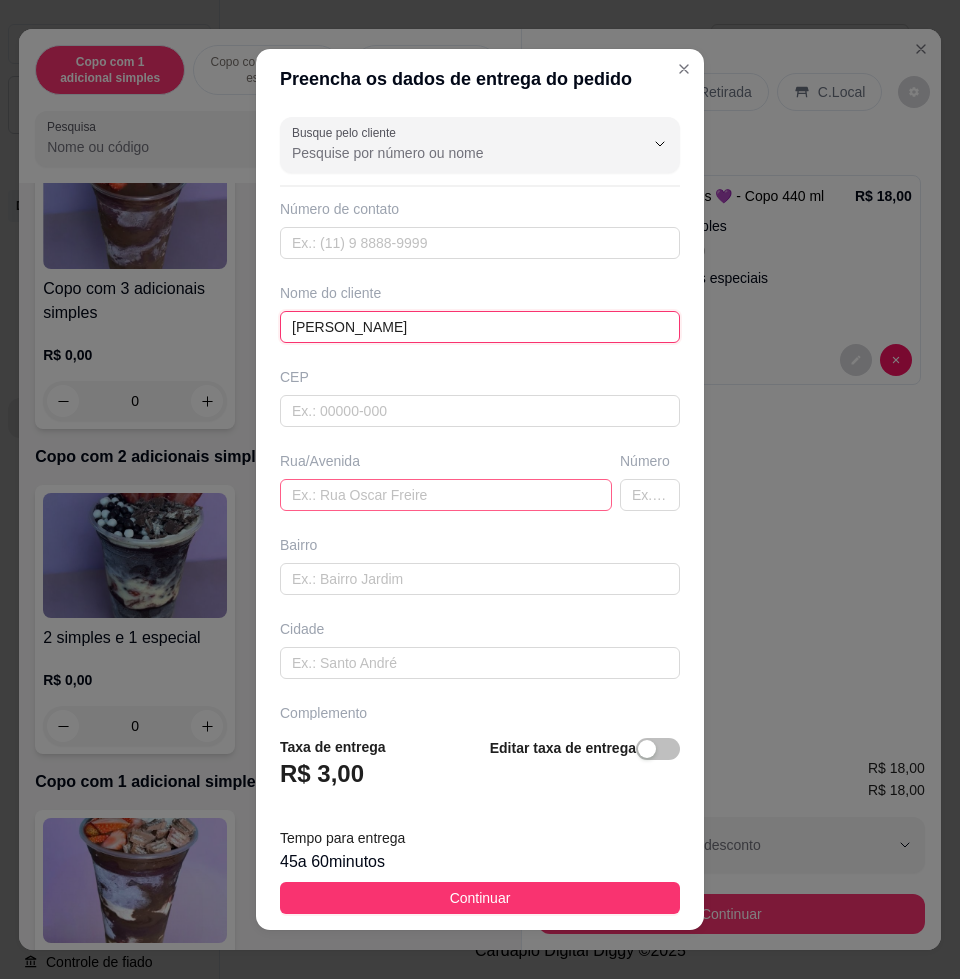 type on "[PERSON_NAME]" 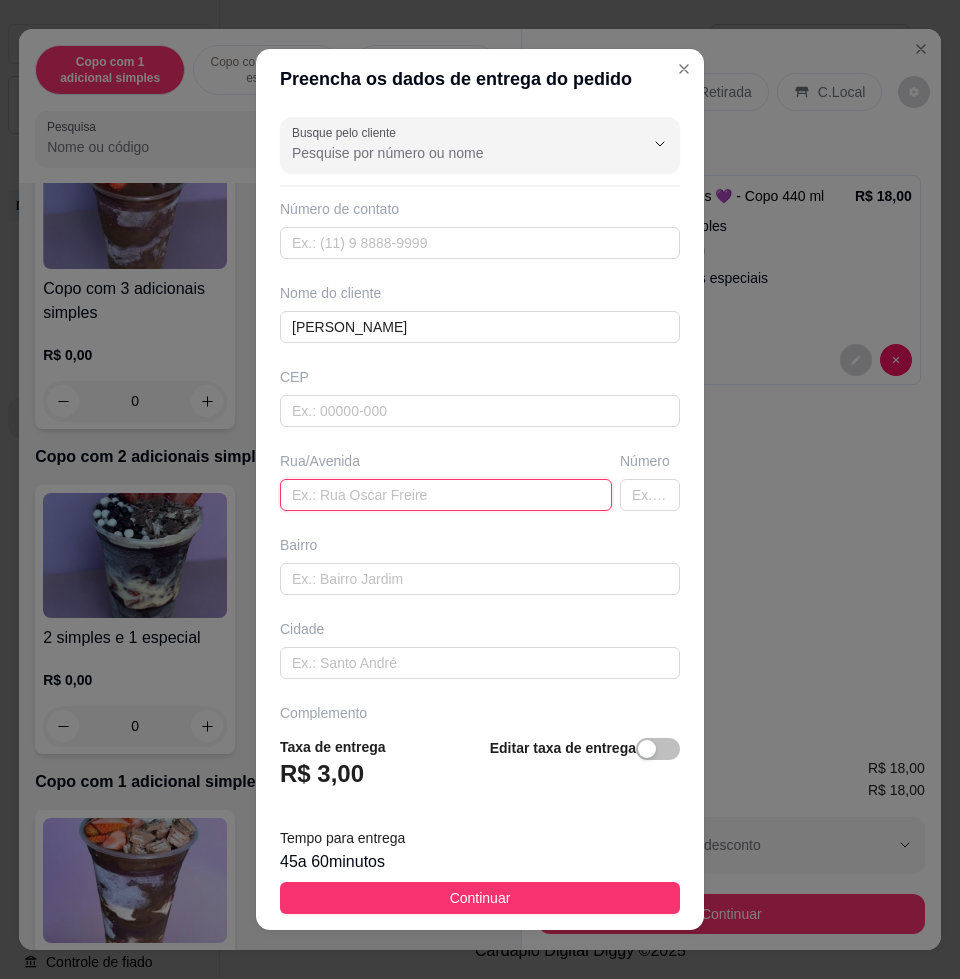 click at bounding box center (446, 495) 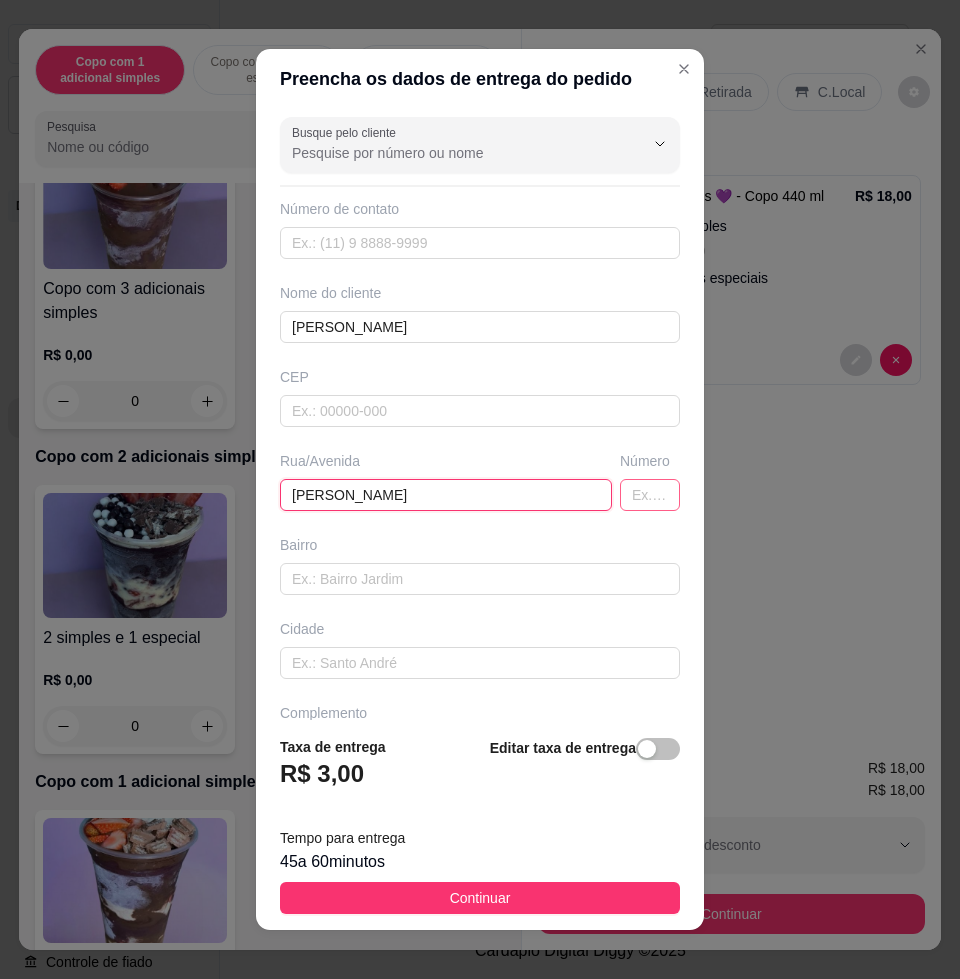type on "[PERSON_NAME]" 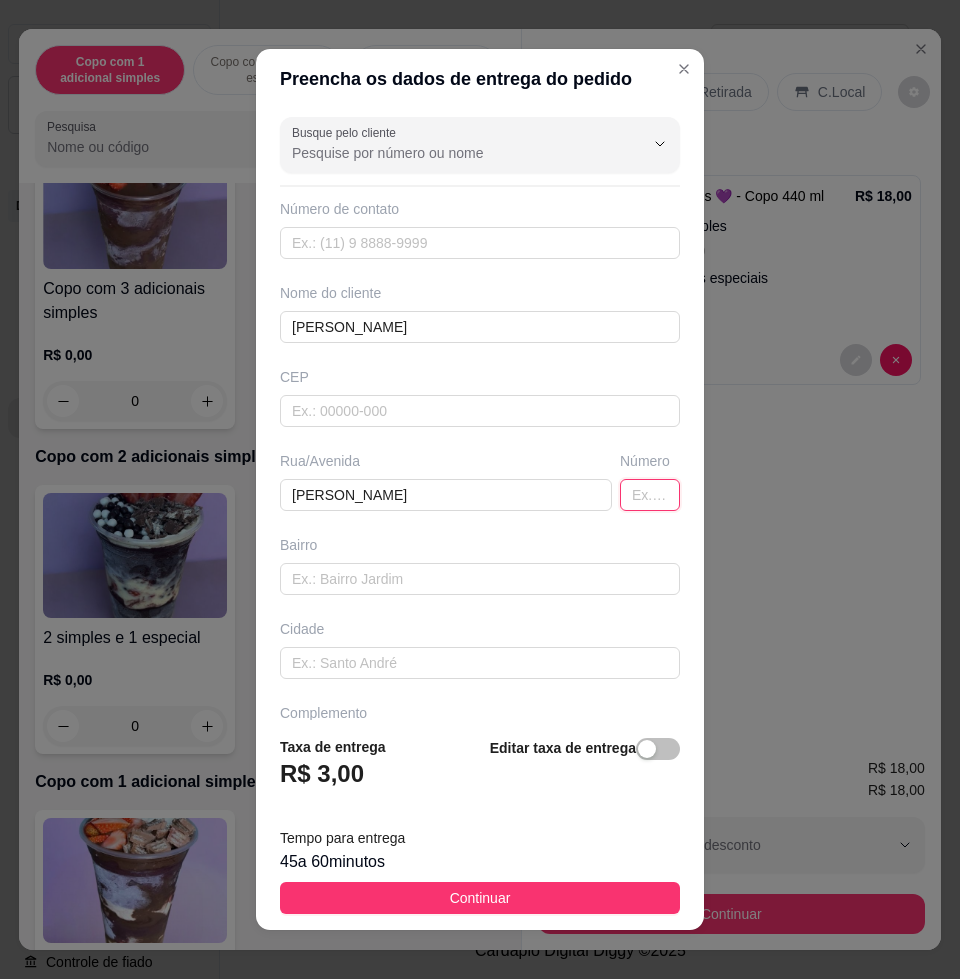 click at bounding box center [650, 495] 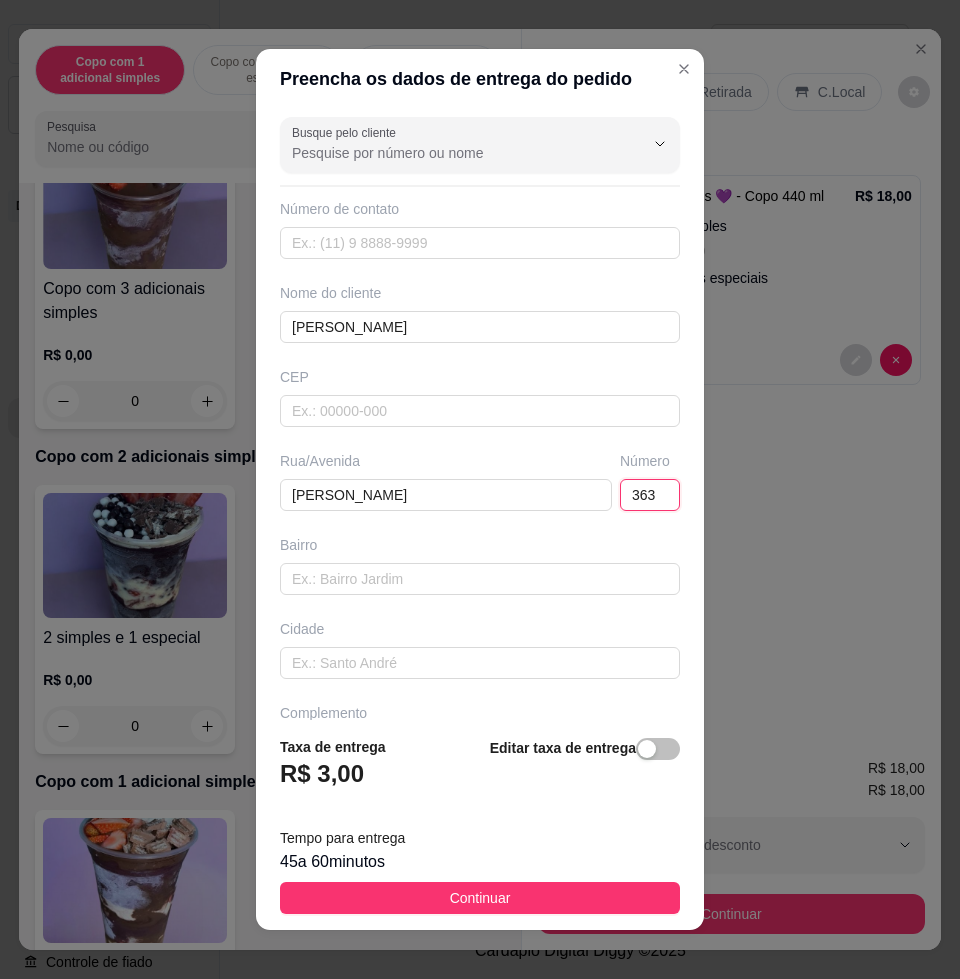 type on "363" 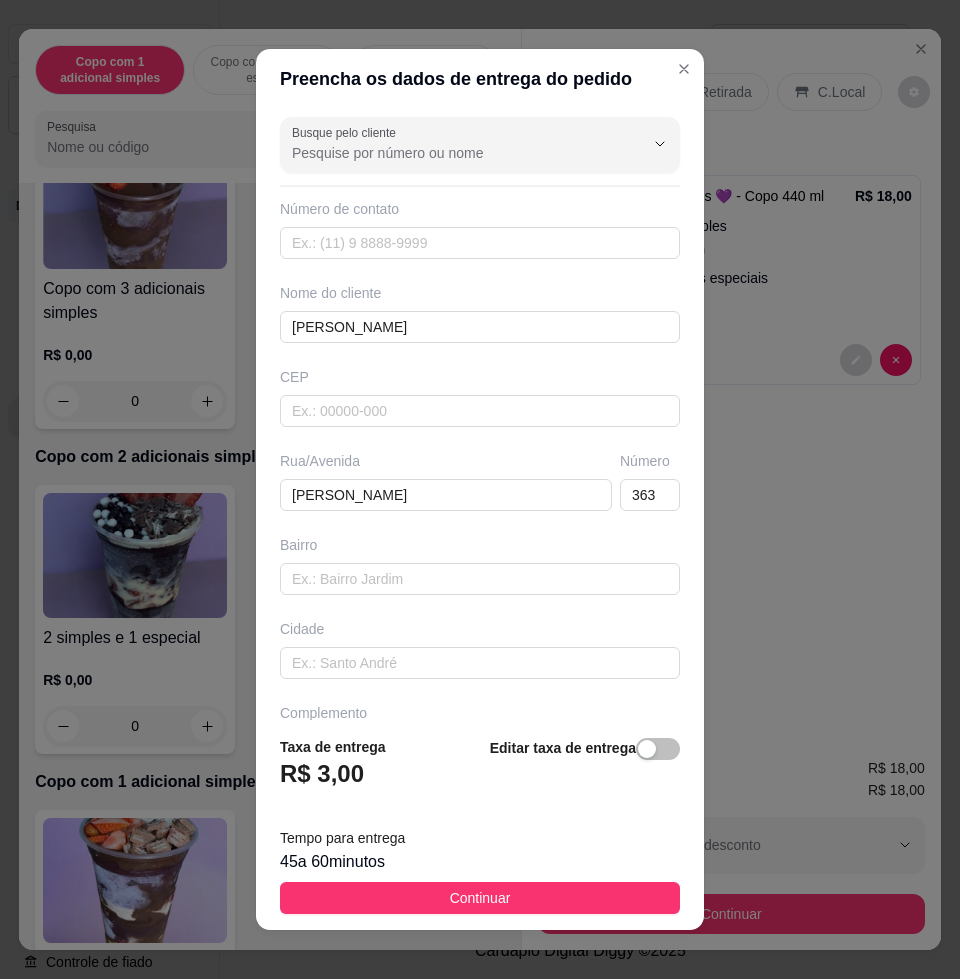 click on "Bairro" at bounding box center (480, 565) 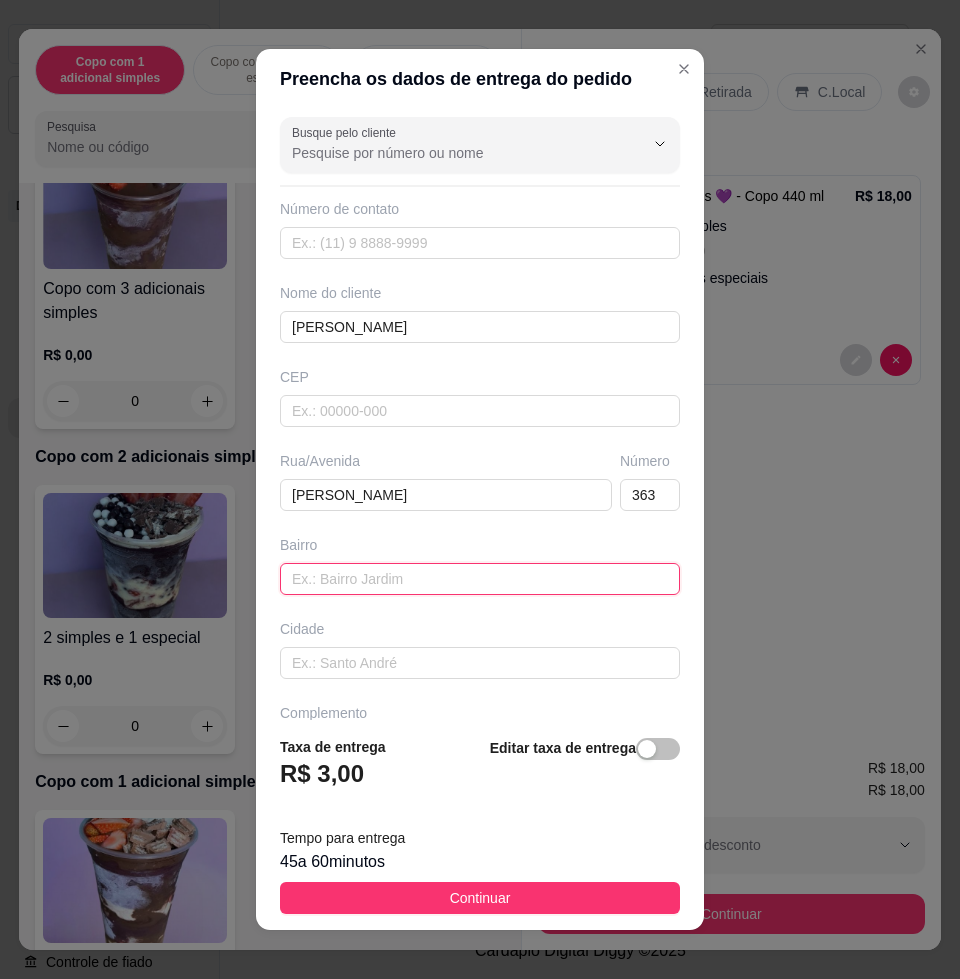 click at bounding box center [480, 579] 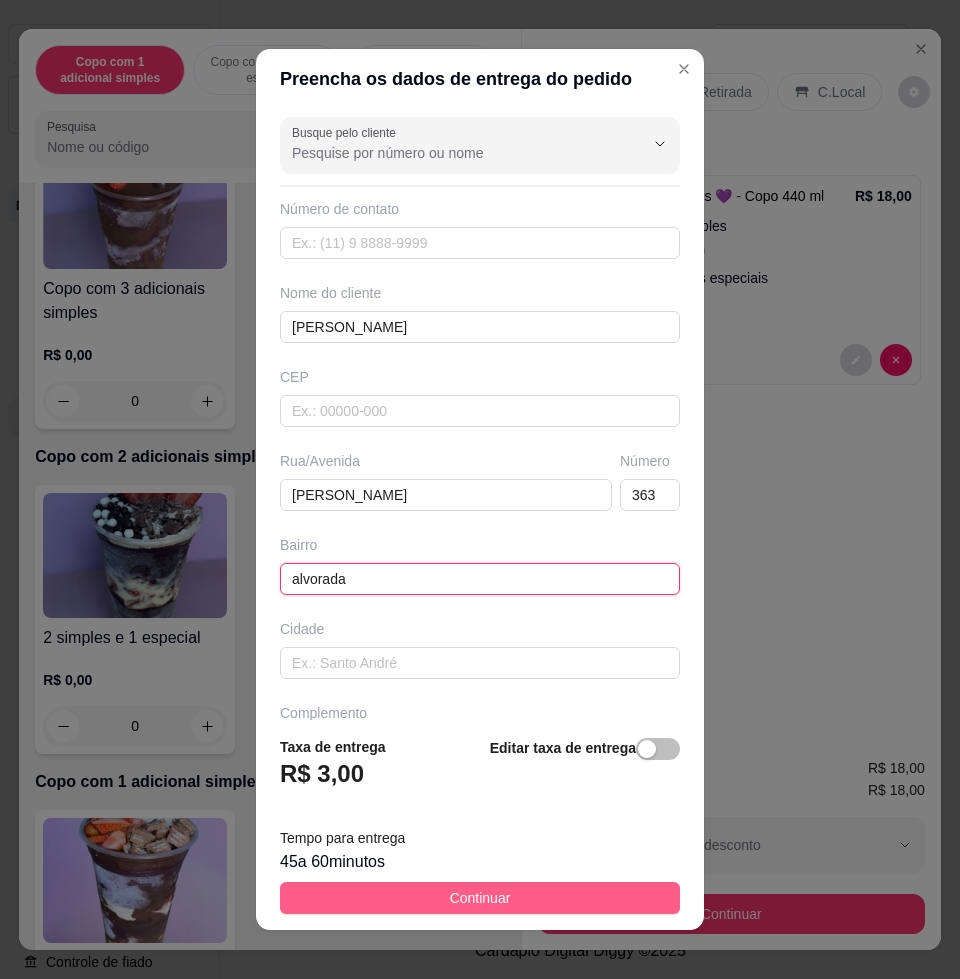 type on "alvorada" 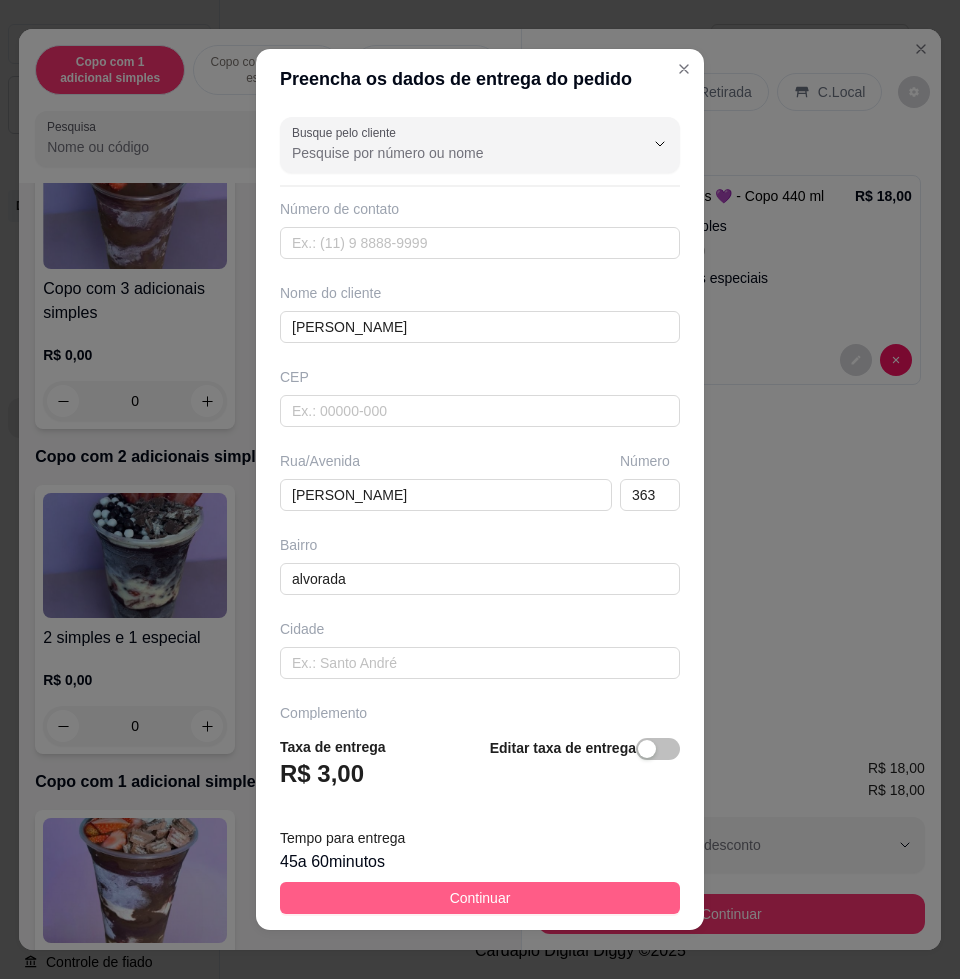 click on "Continuar" at bounding box center (480, 898) 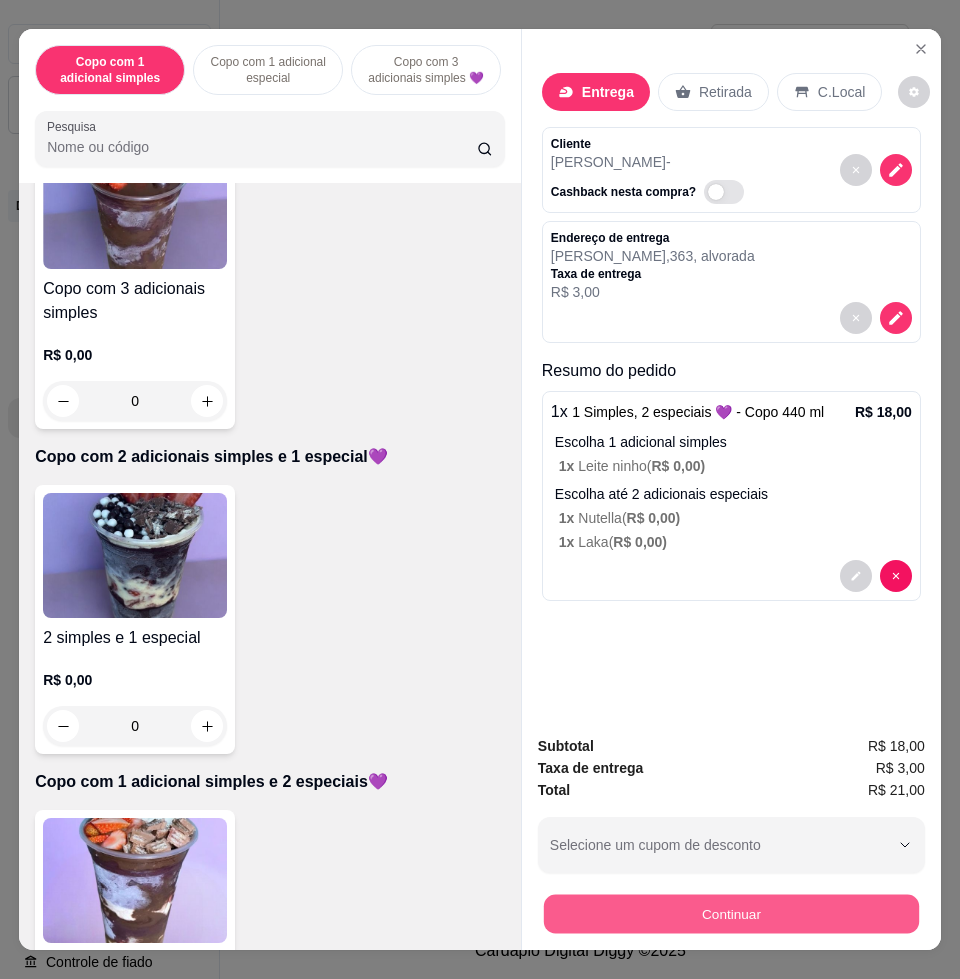 click on "Continuar" at bounding box center [731, 913] 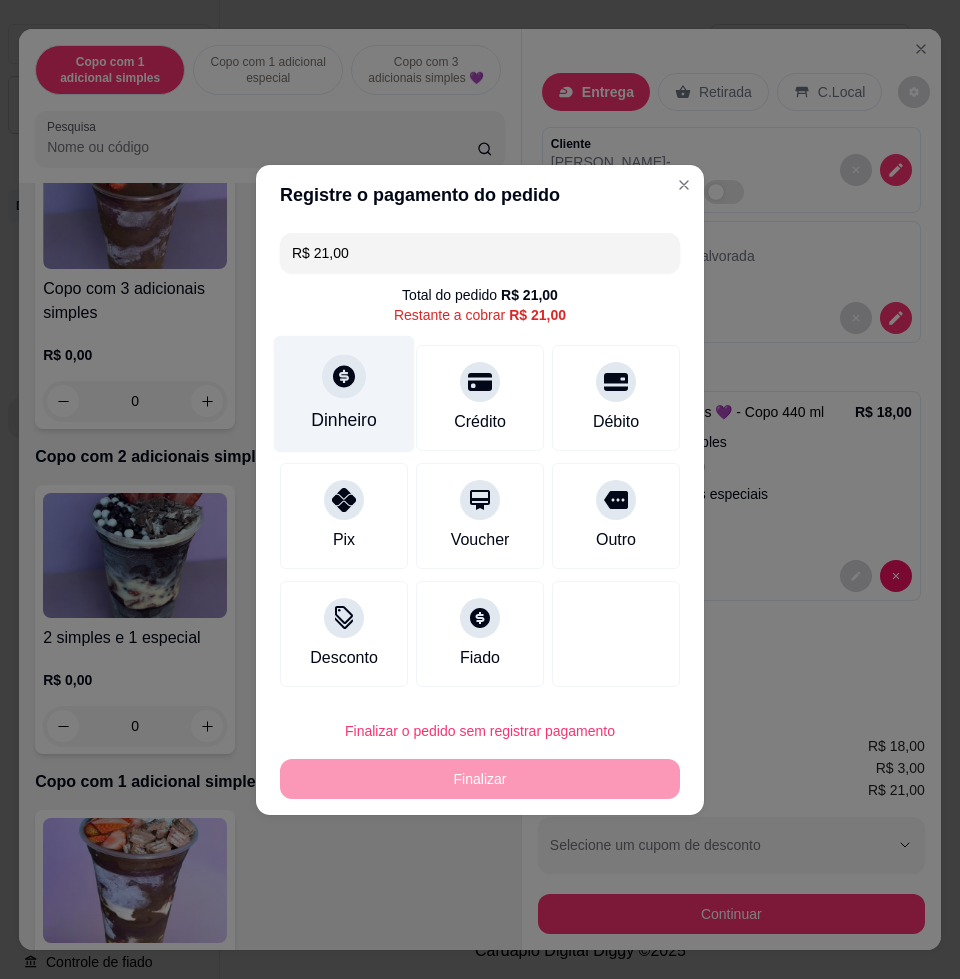 click on "Dinheiro" at bounding box center (344, 420) 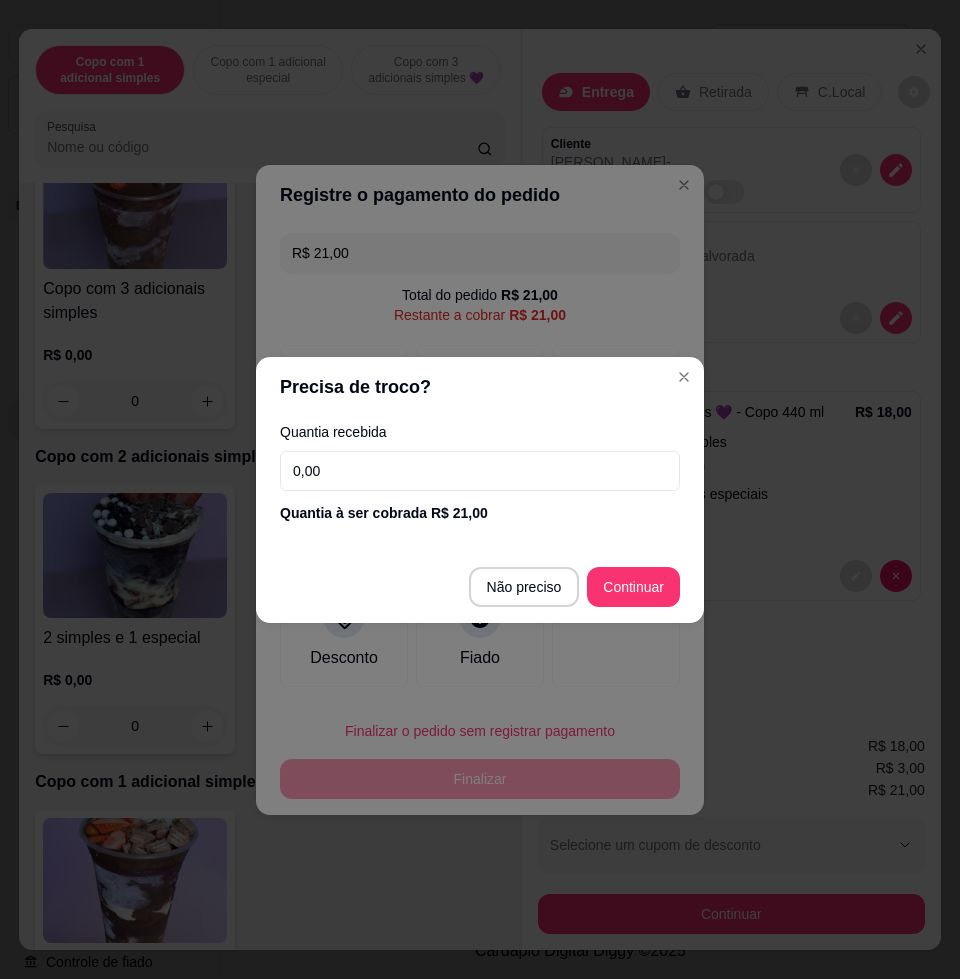 click on "0,00" at bounding box center (480, 471) 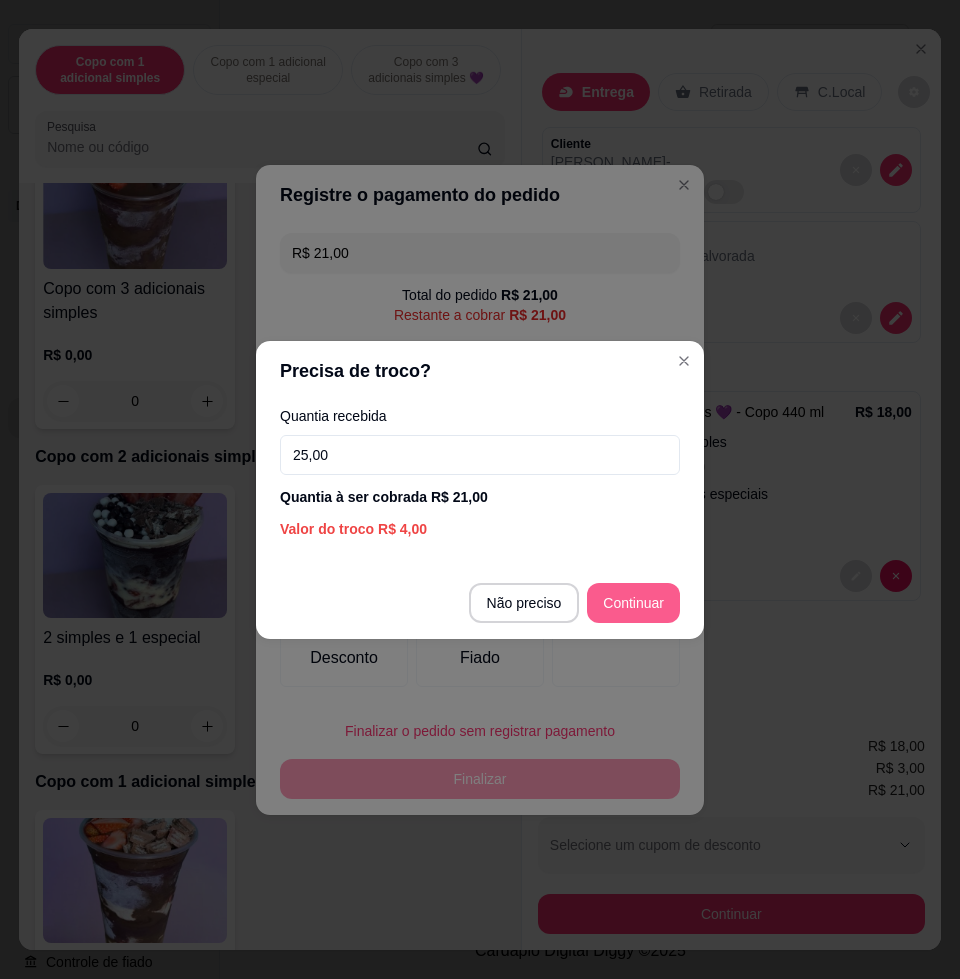 type on "25,00" 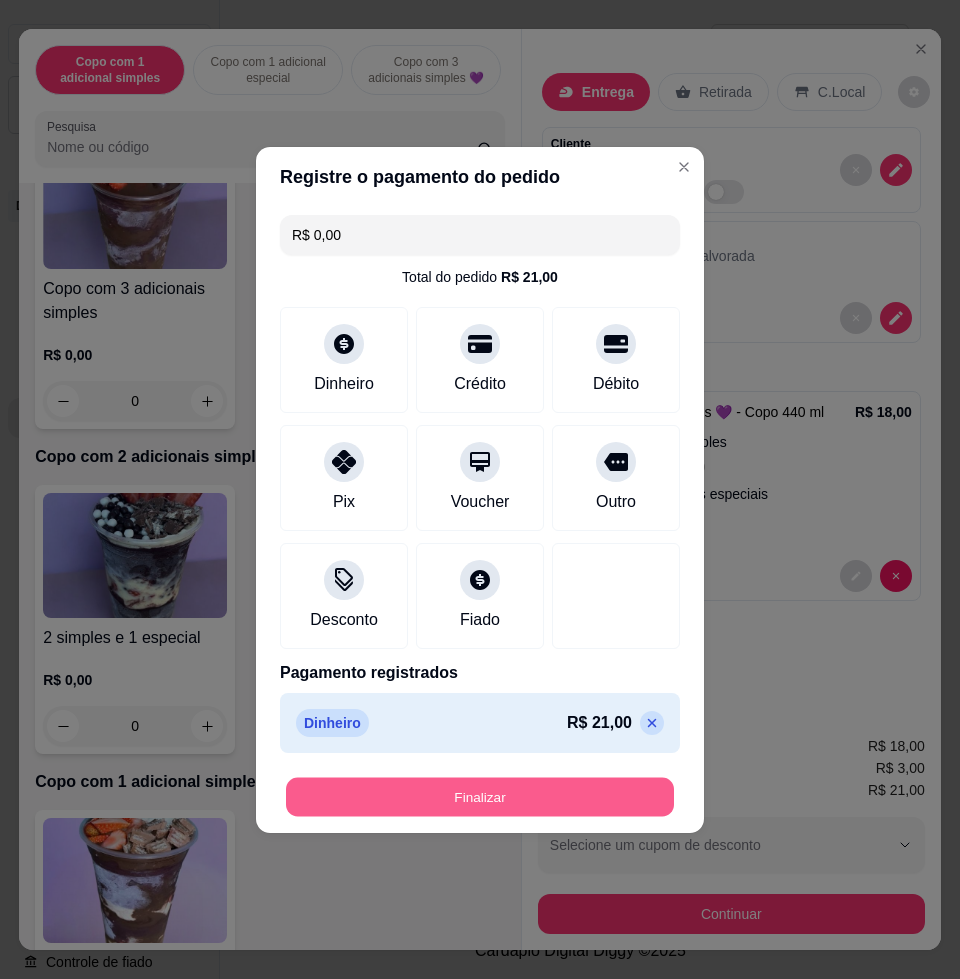 click on "Finalizar" at bounding box center [480, 796] 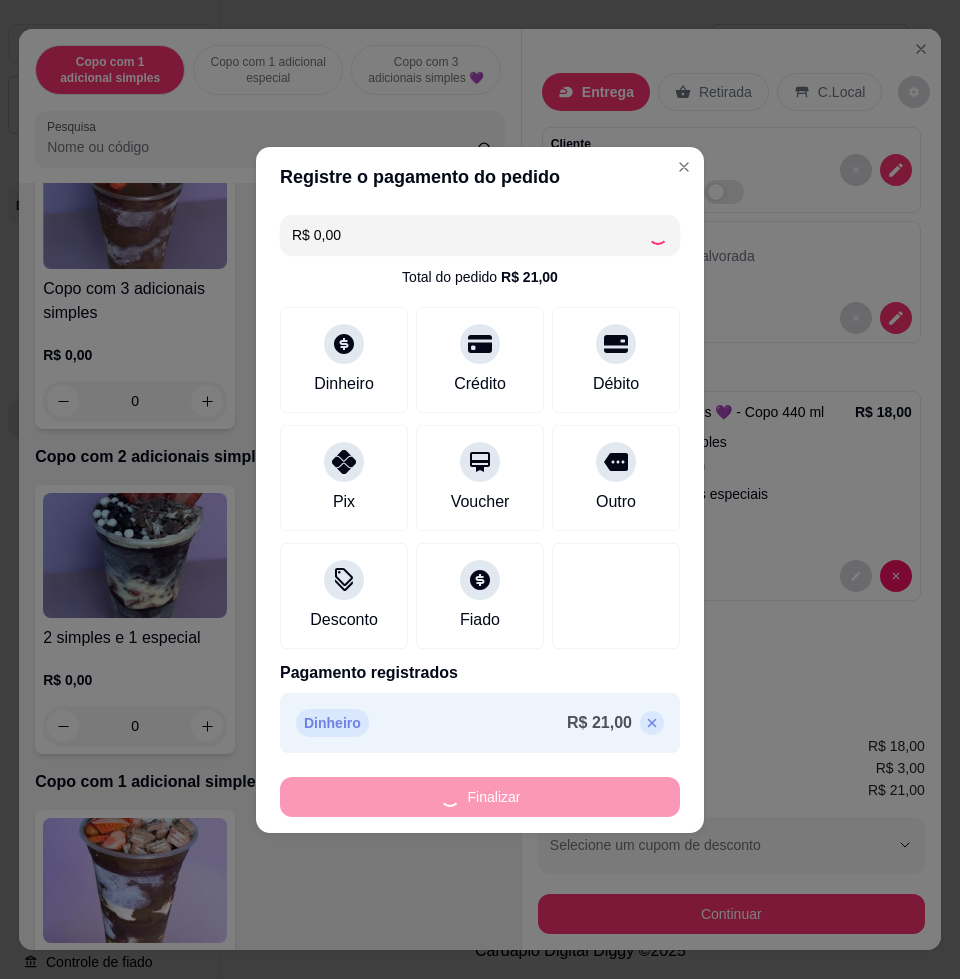 type on "-R$ 21,00" 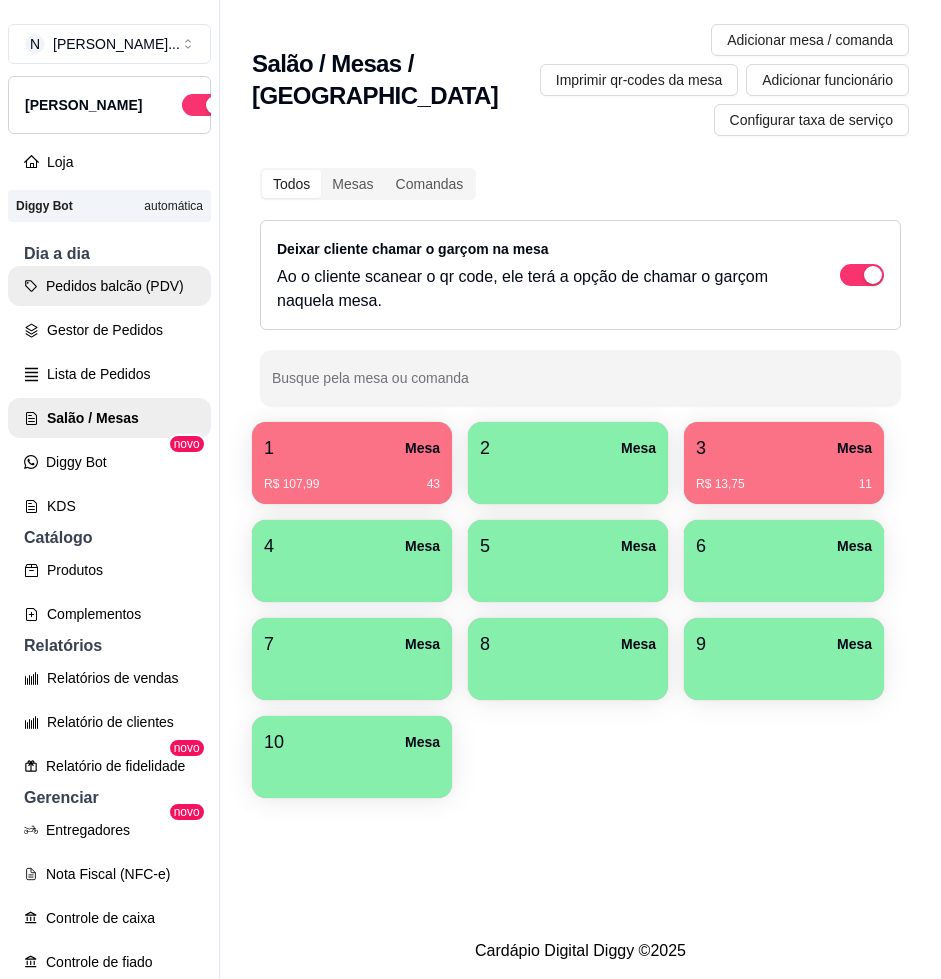 click on "Pedidos balcão (PDV)" at bounding box center [109, 286] 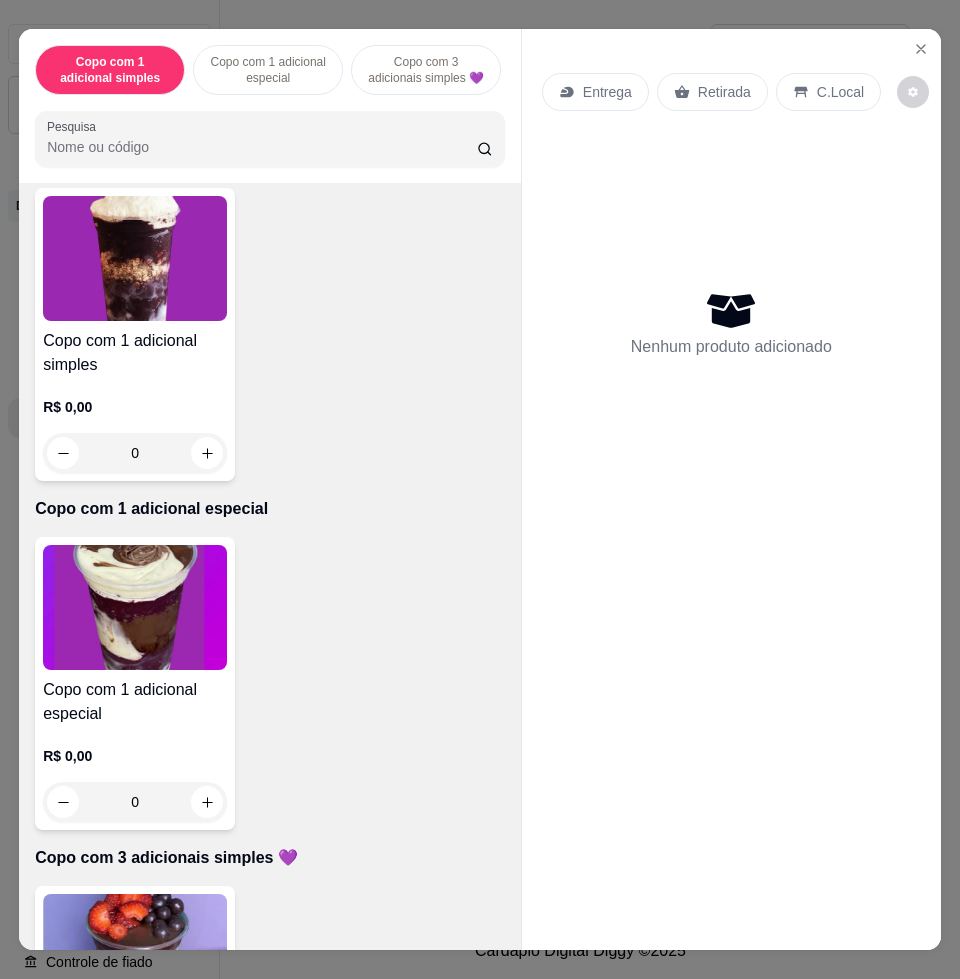 scroll, scrollTop: 0, scrollLeft: 0, axis: both 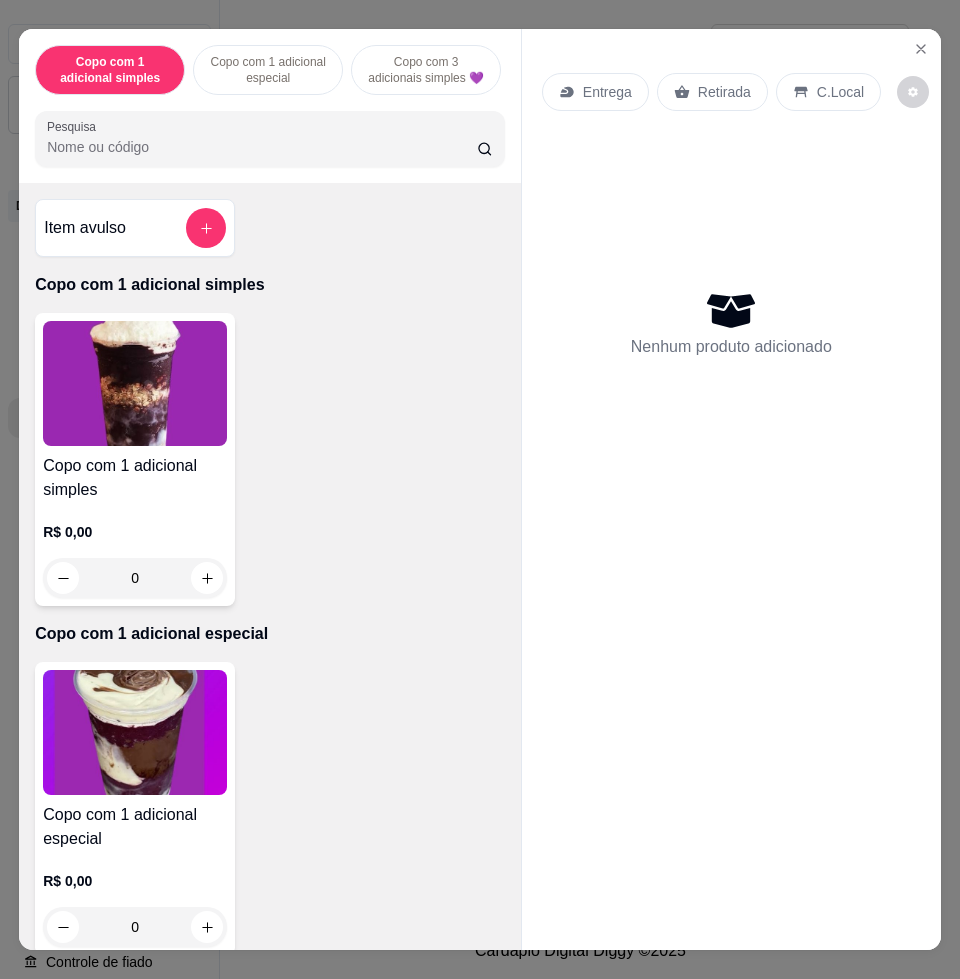 click at bounding box center [135, 383] 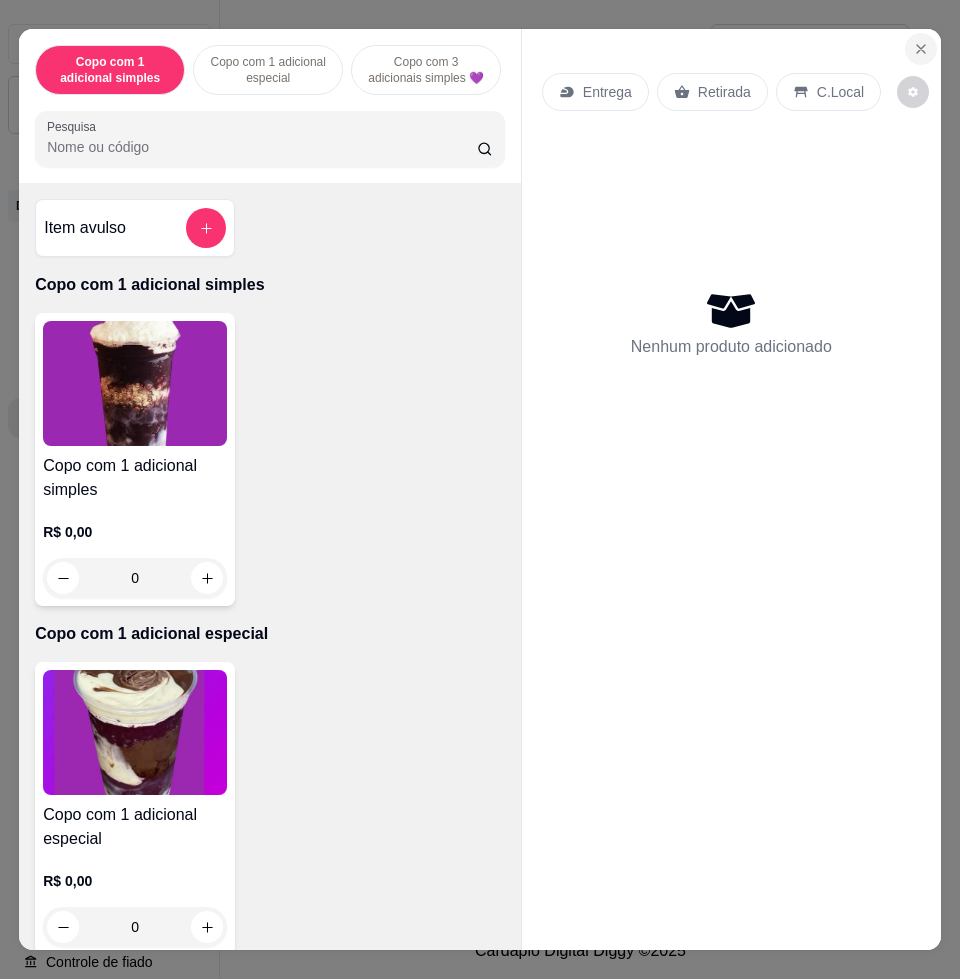 click 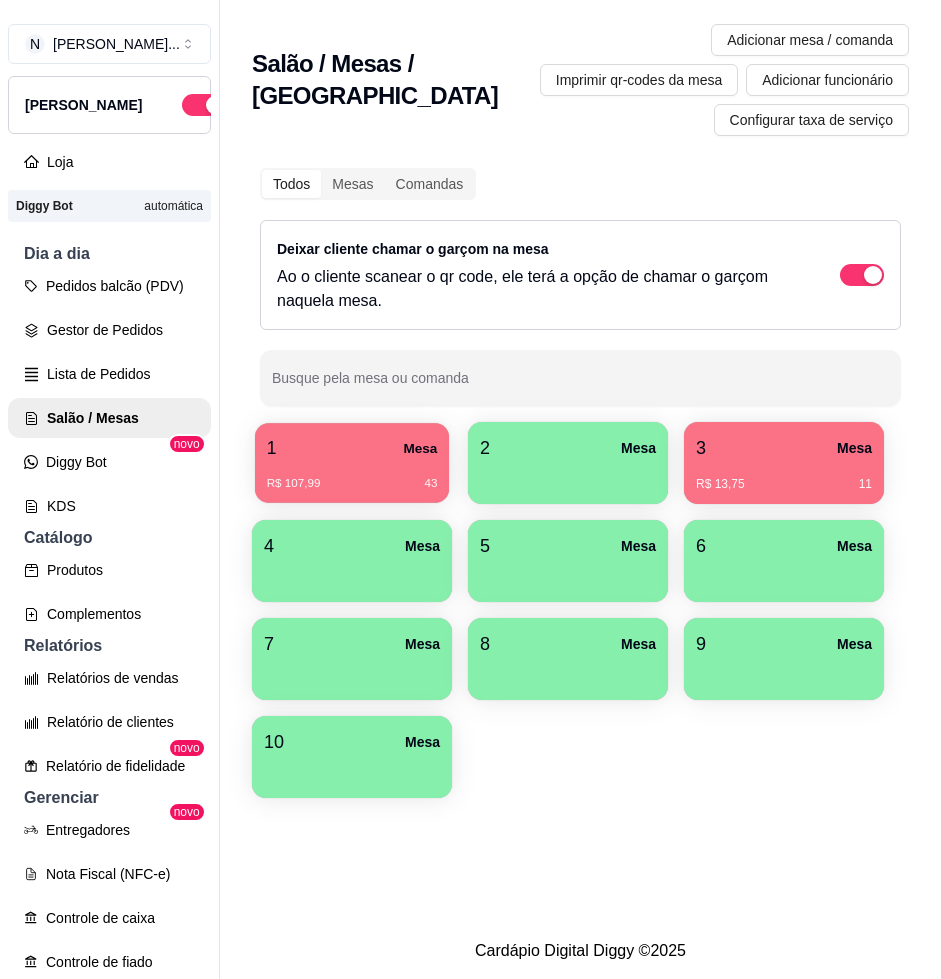 click on "R$ 107,99 43" at bounding box center (352, 484) 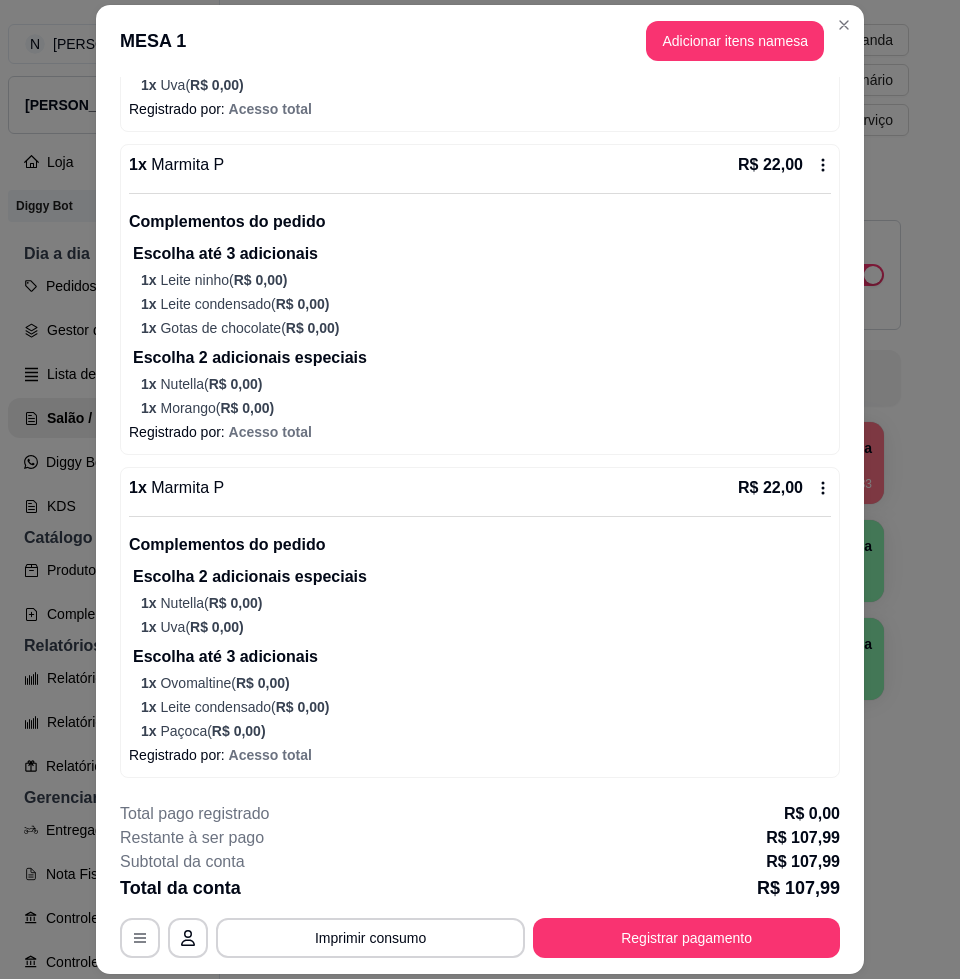 scroll, scrollTop: 0, scrollLeft: 0, axis: both 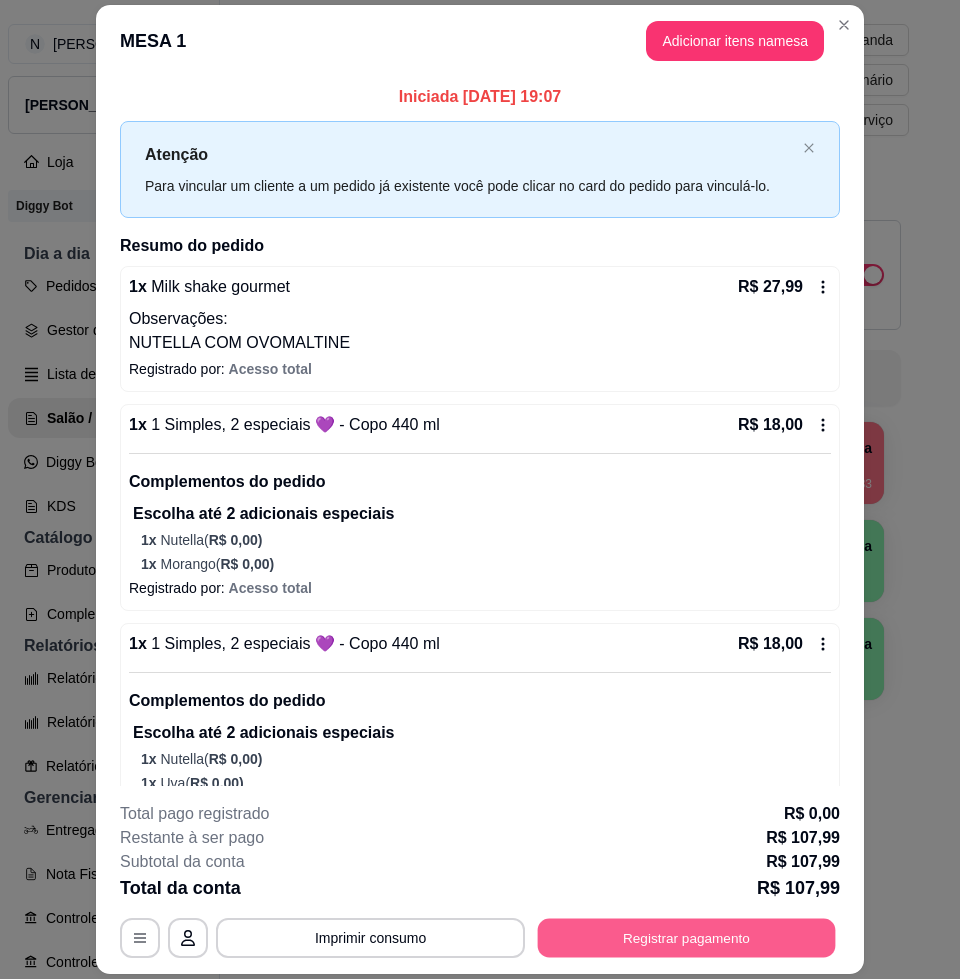 click on "Registrar pagamento" at bounding box center (687, 938) 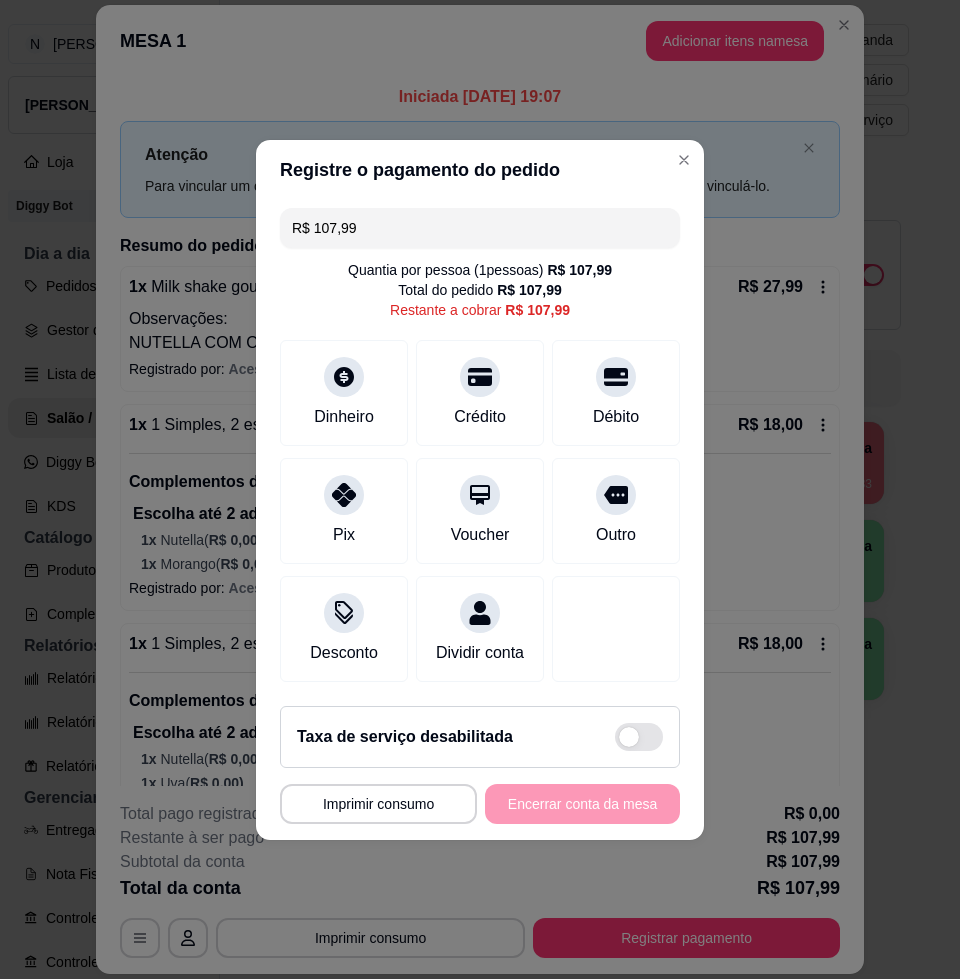click on "R$ 107,99" at bounding box center [480, 228] 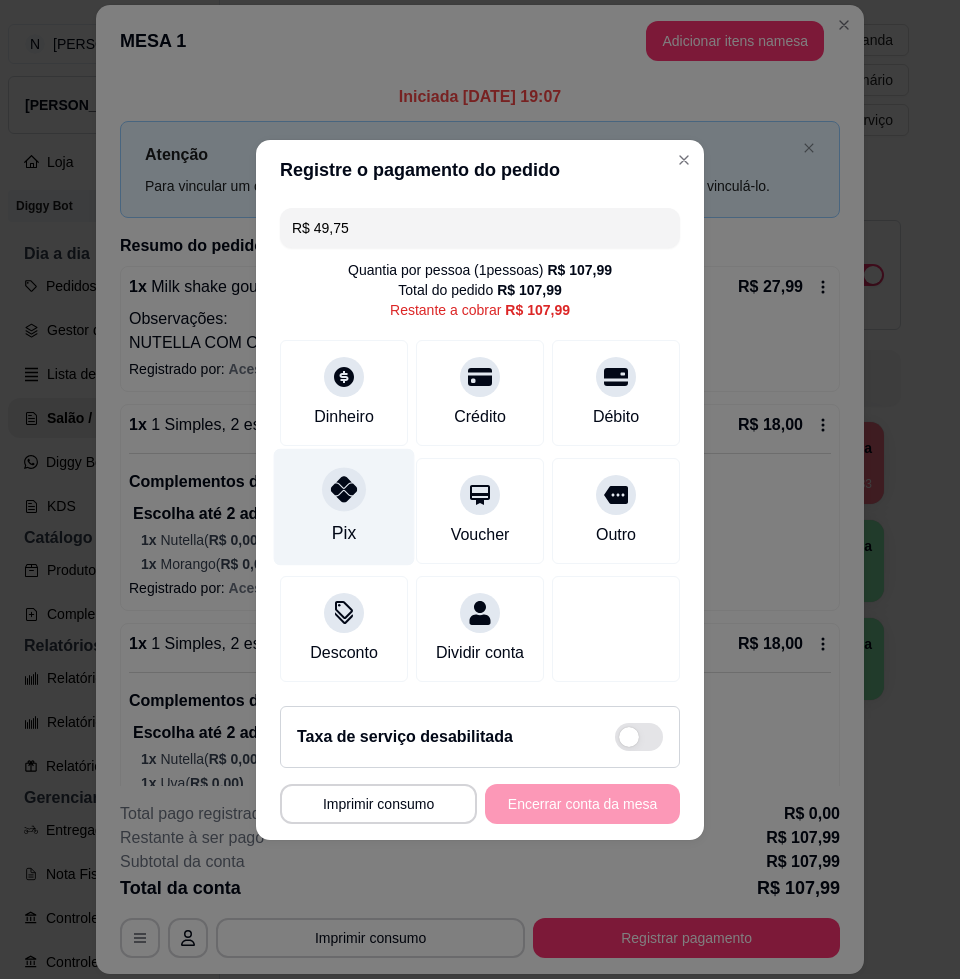 click on "Pix" at bounding box center (344, 506) 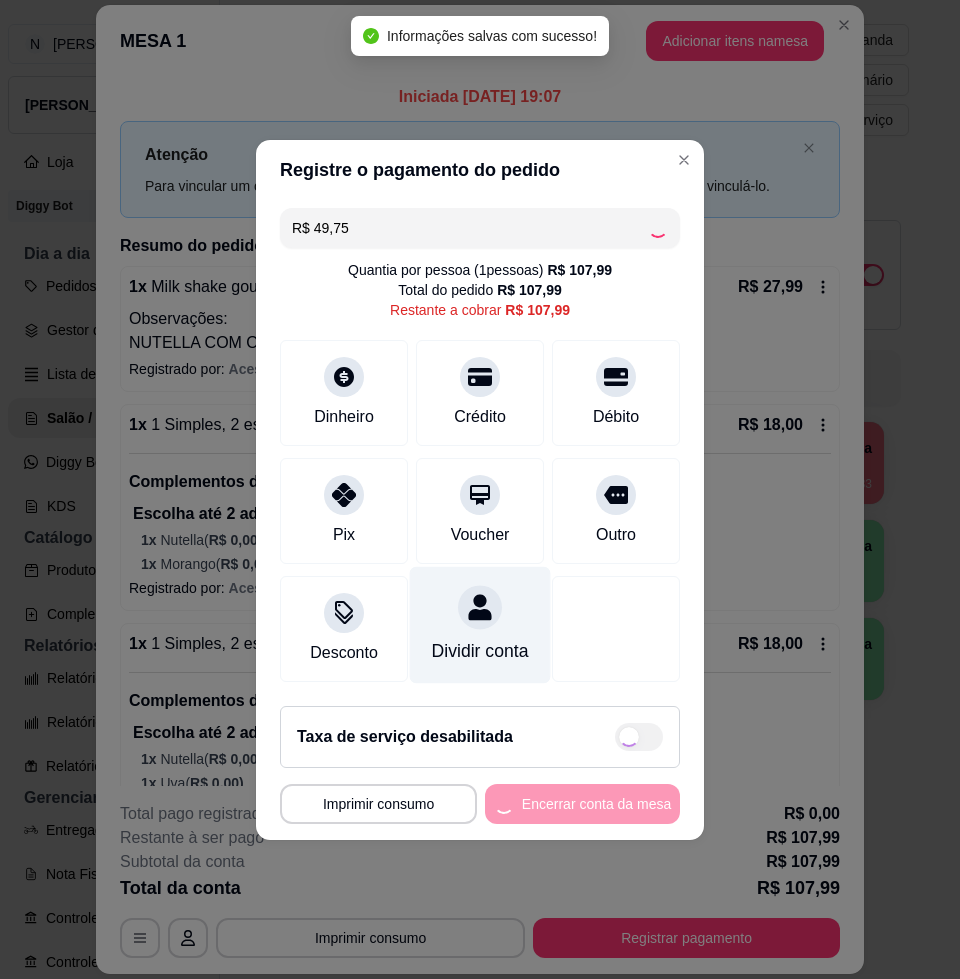 type on "R$ 58,24" 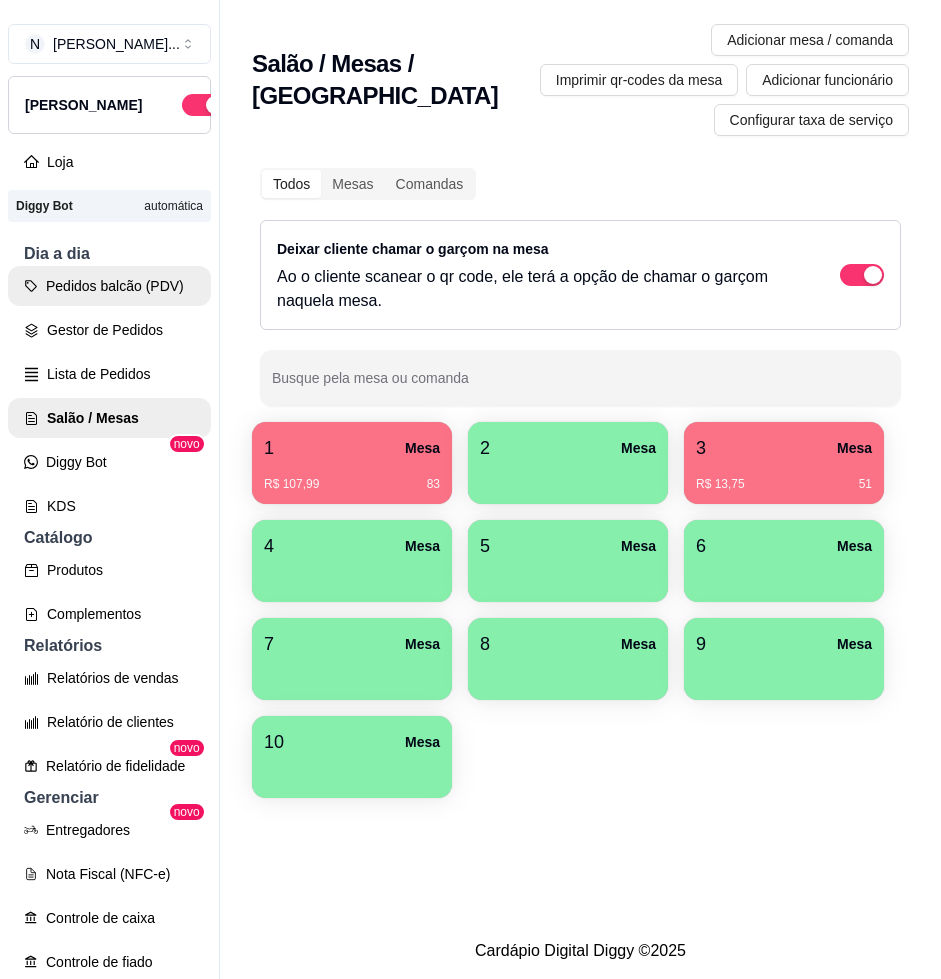 click on "Pedidos balcão (PDV)" at bounding box center [109, 286] 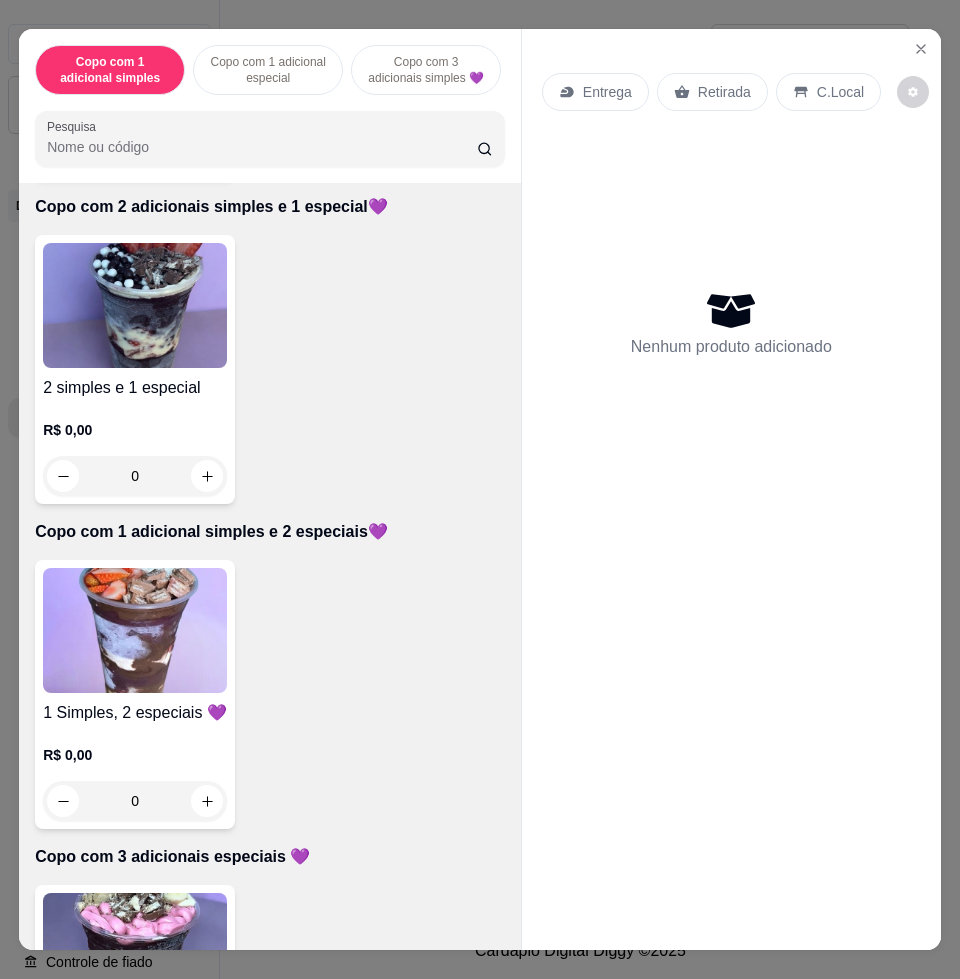 scroll, scrollTop: 1375, scrollLeft: 0, axis: vertical 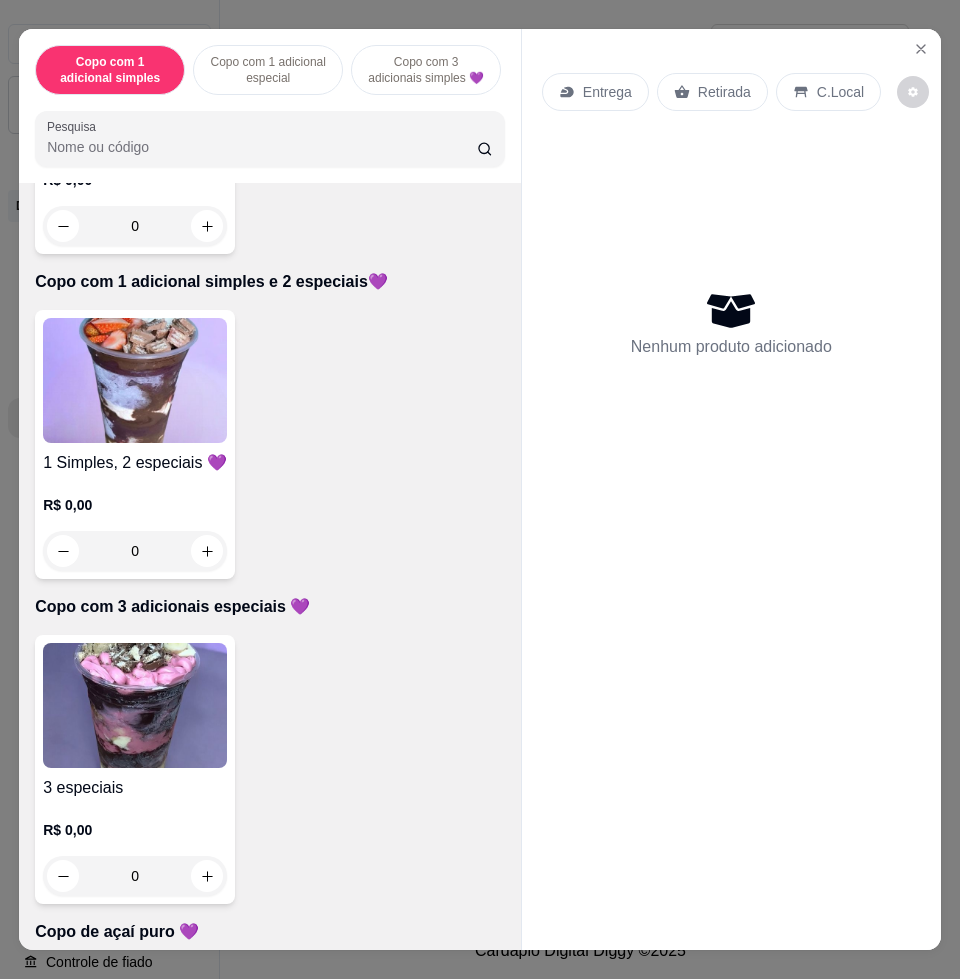 click at bounding box center [135, 705] 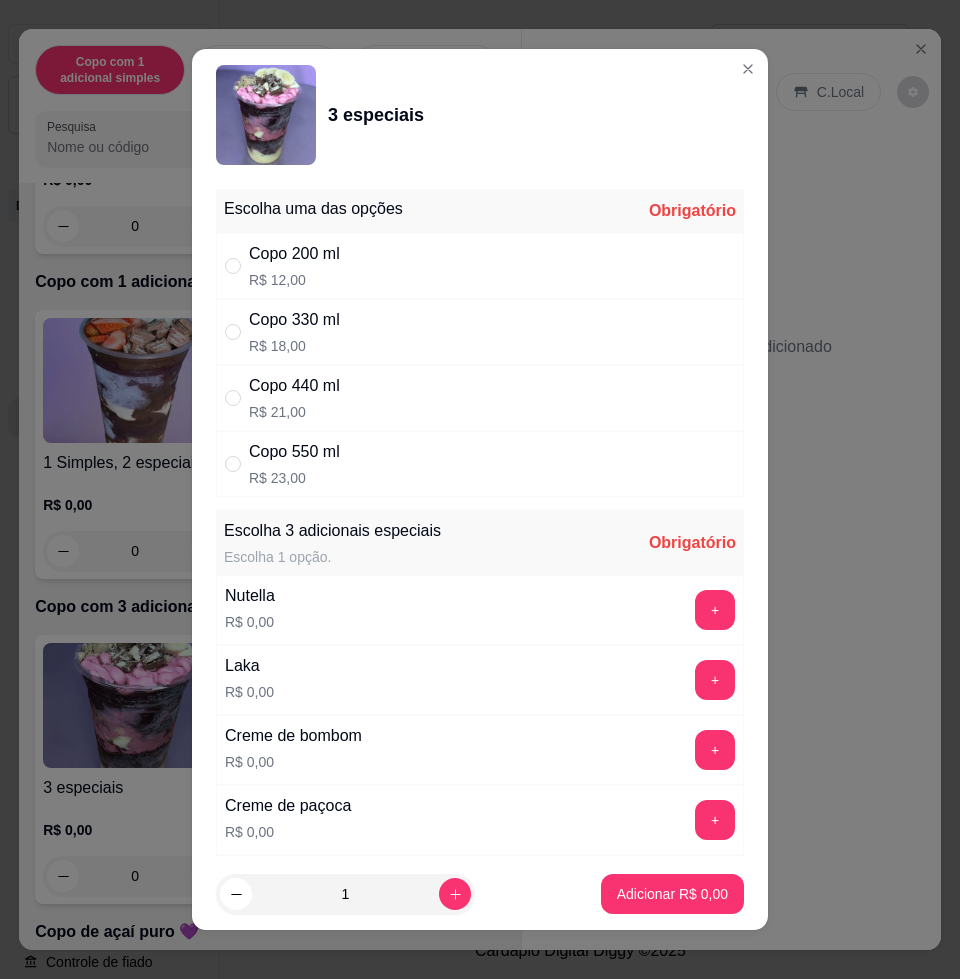 click on "R$ 23,00" at bounding box center (294, 478) 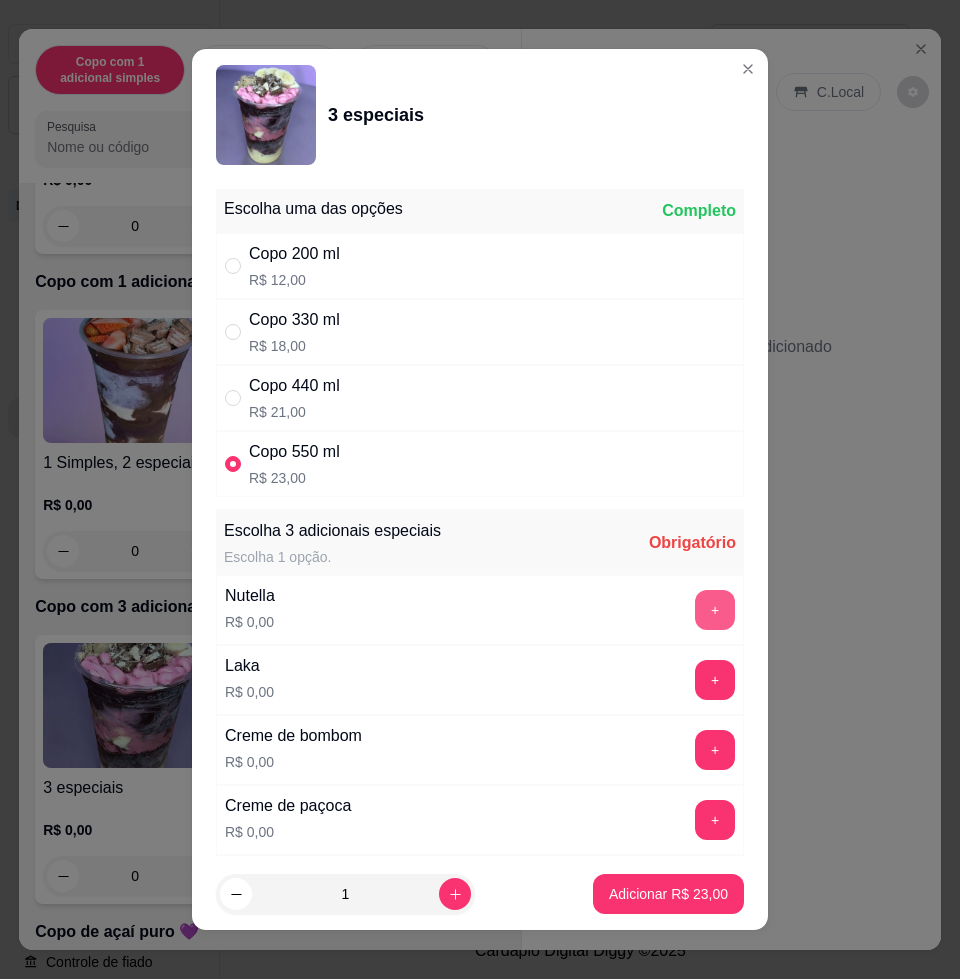 click on "+" at bounding box center (715, 610) 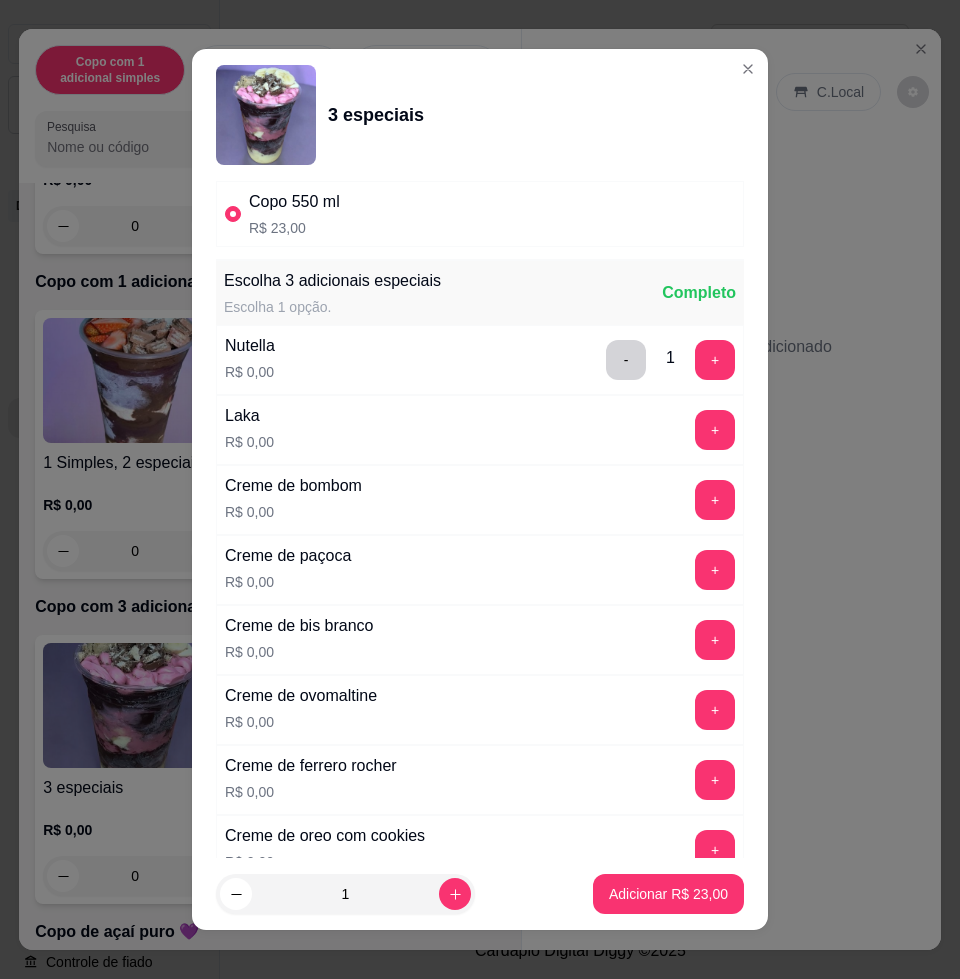 scroll, scrollTop: 375, scrollLeft: 0, axis: vertical 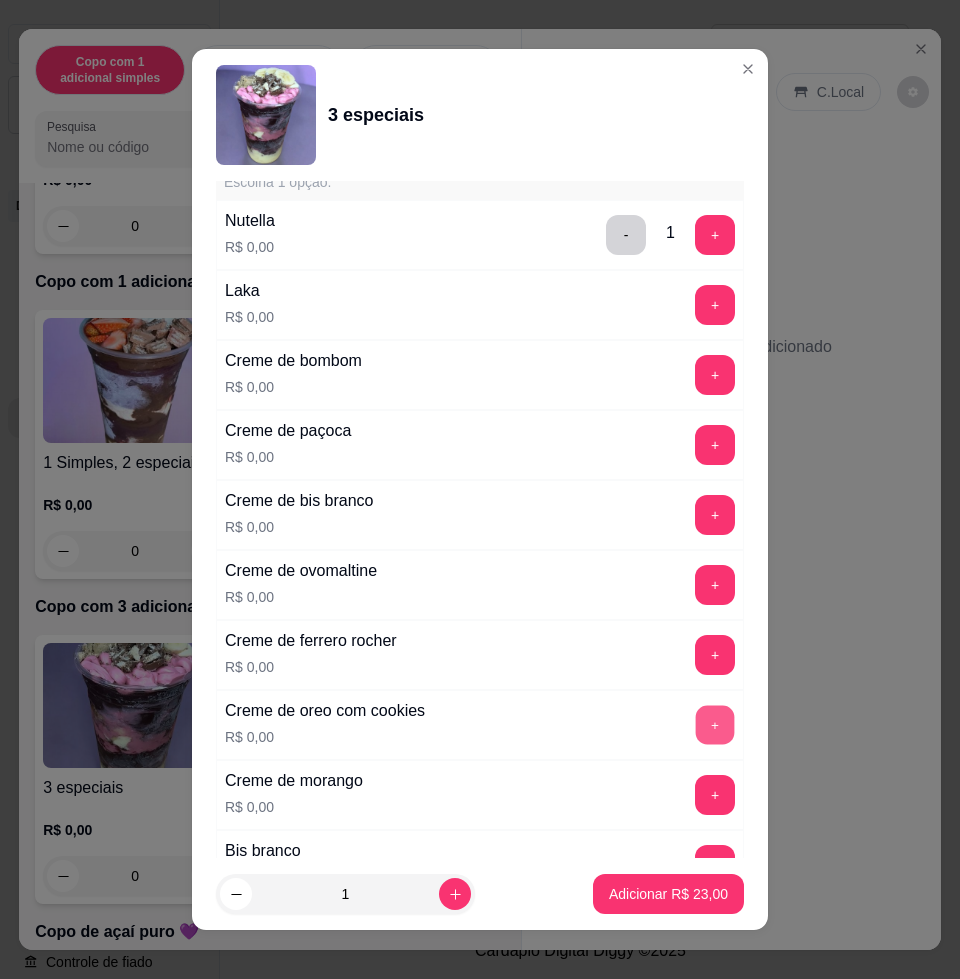 click on "+" at bounding box center (715, 725) 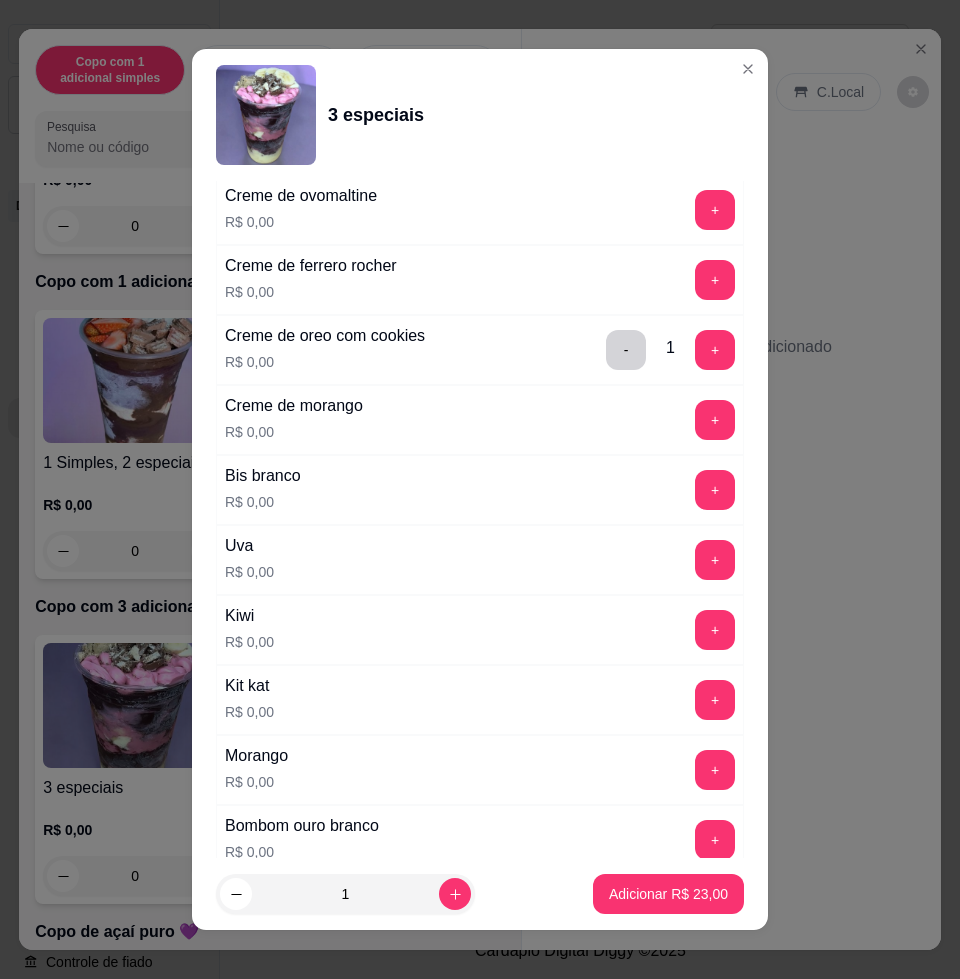 scroll, scrollTop: 875, scrollLeft: 0, axis: vertical 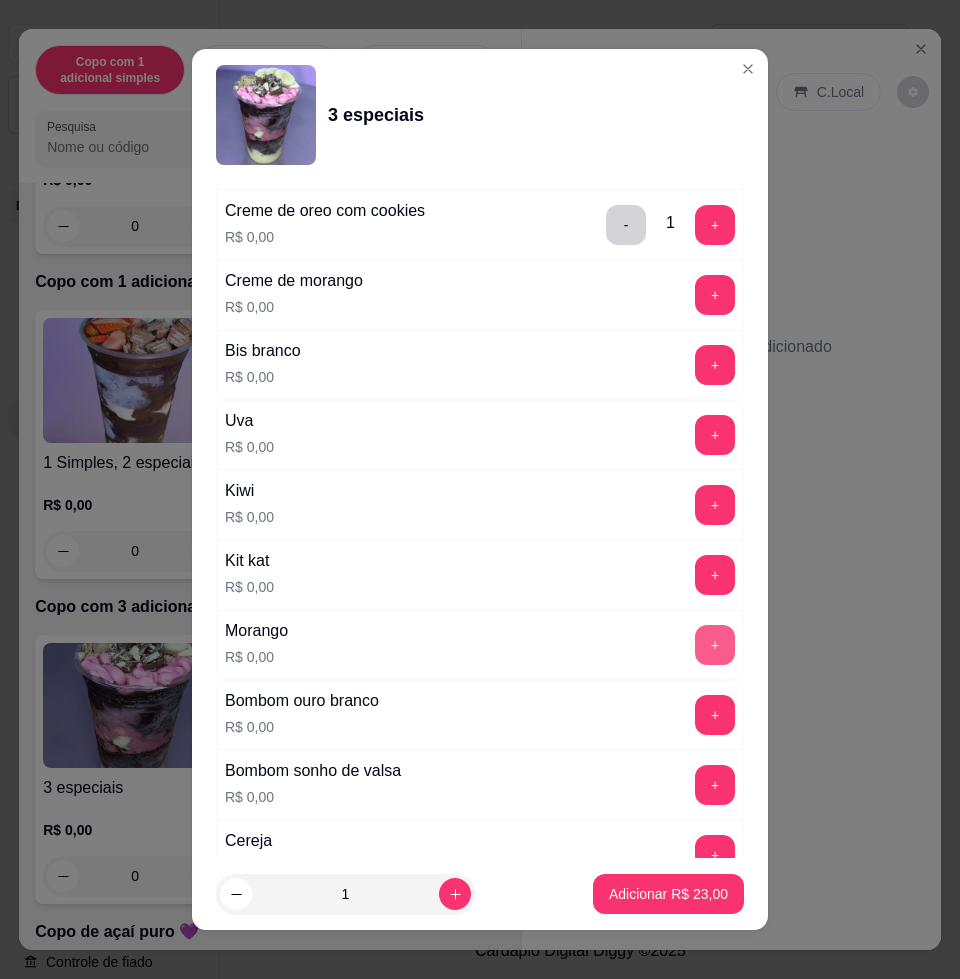 click on "+" at bounding box center (715, 645) 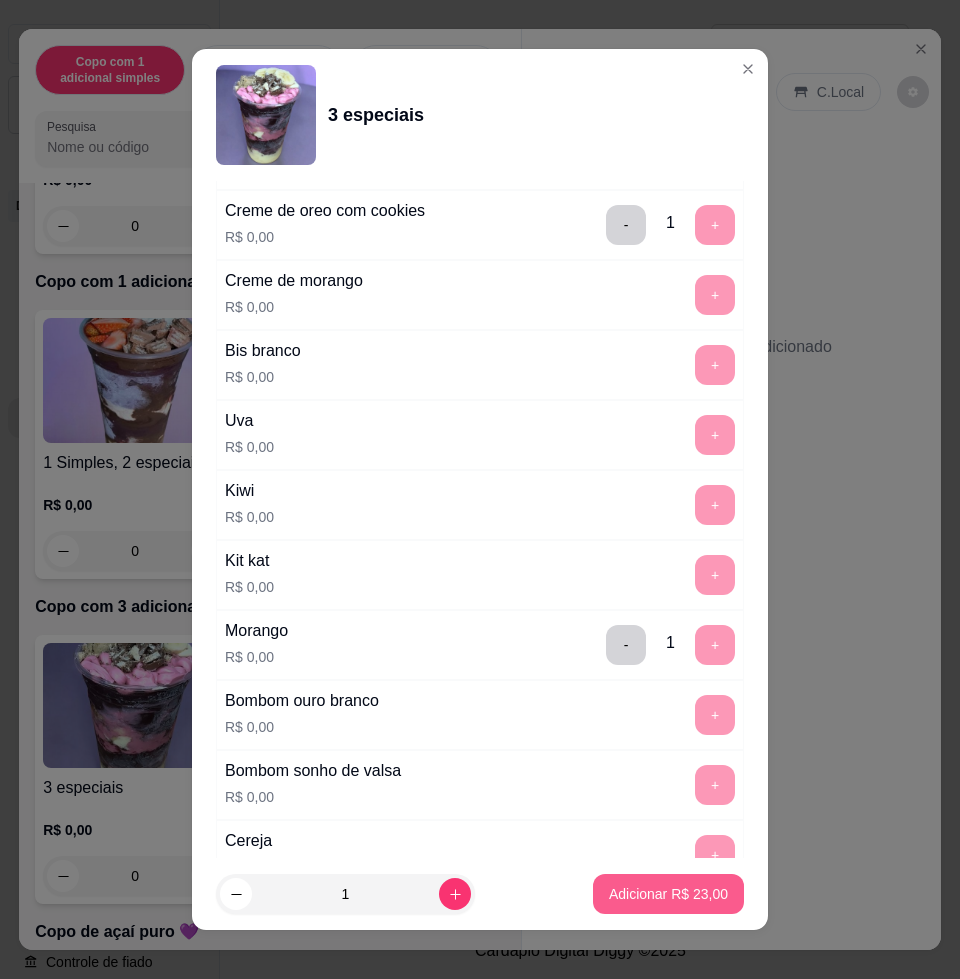 click on "Adicionar   R$ 23,00" at bounding box center (668, 894) 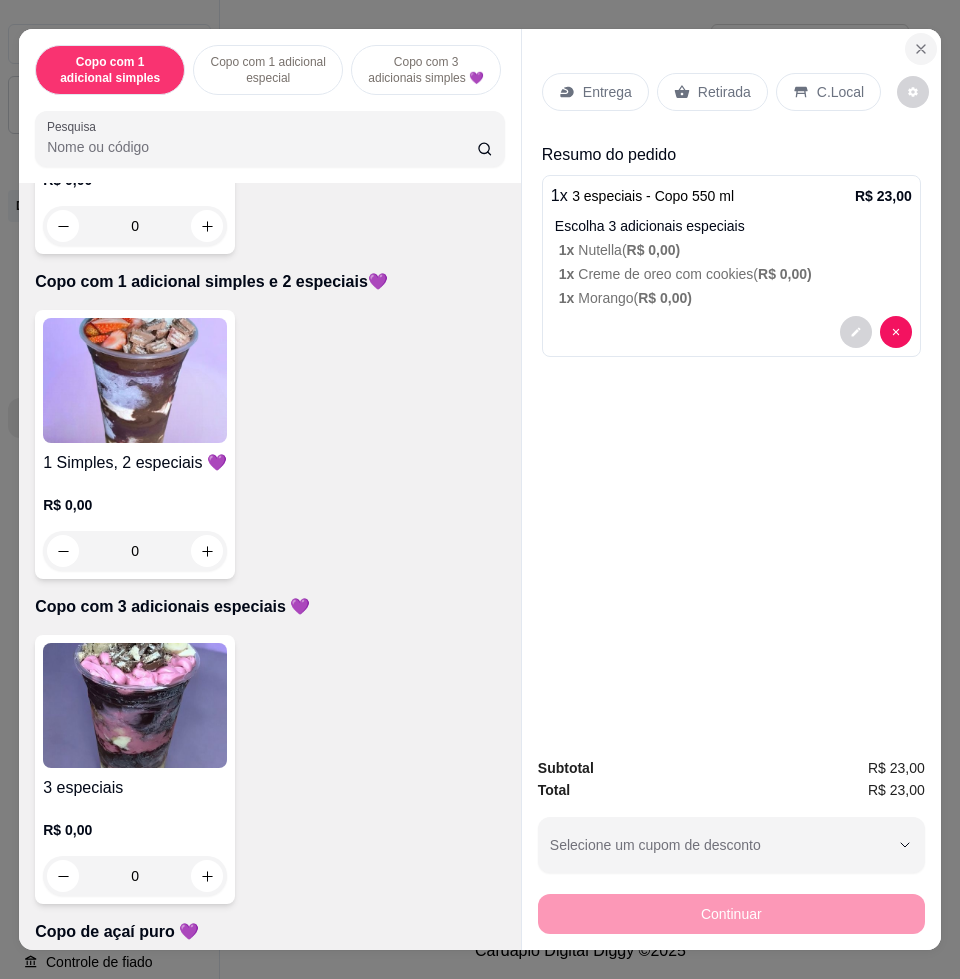 click at bounding box center (921, 49) 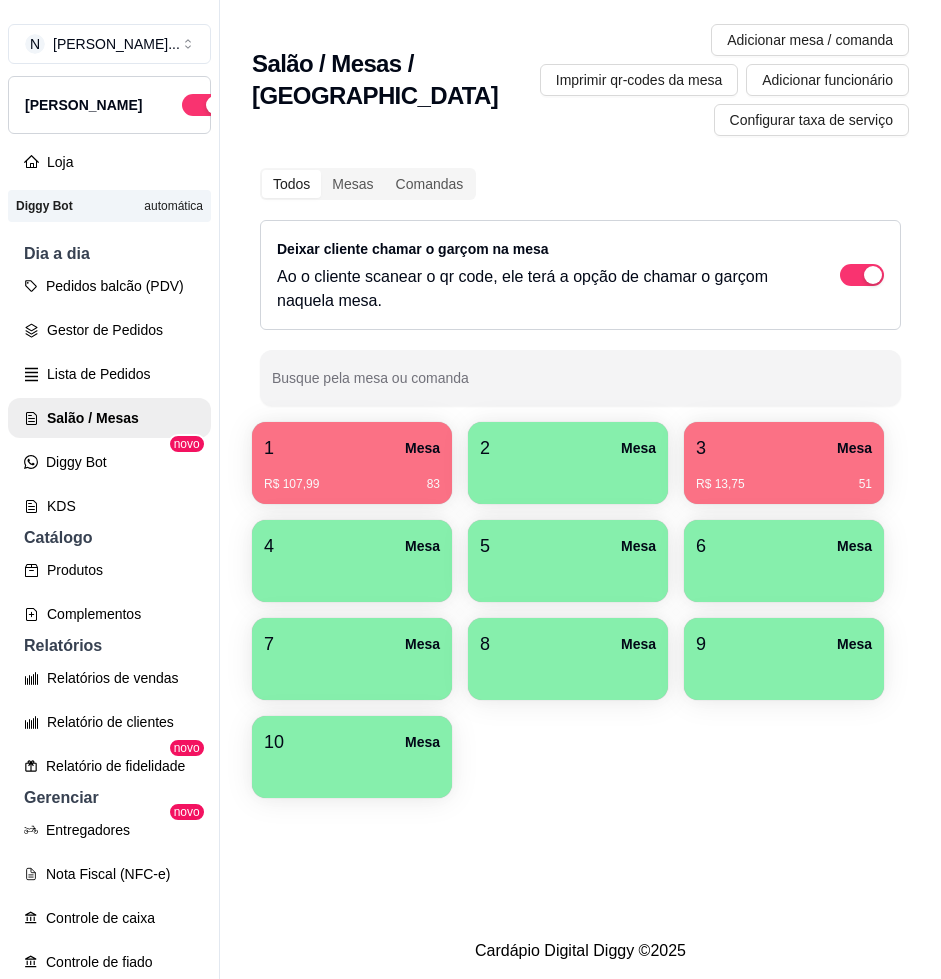 click on "R$ 107,99 83" at bounding box center [352, 477] 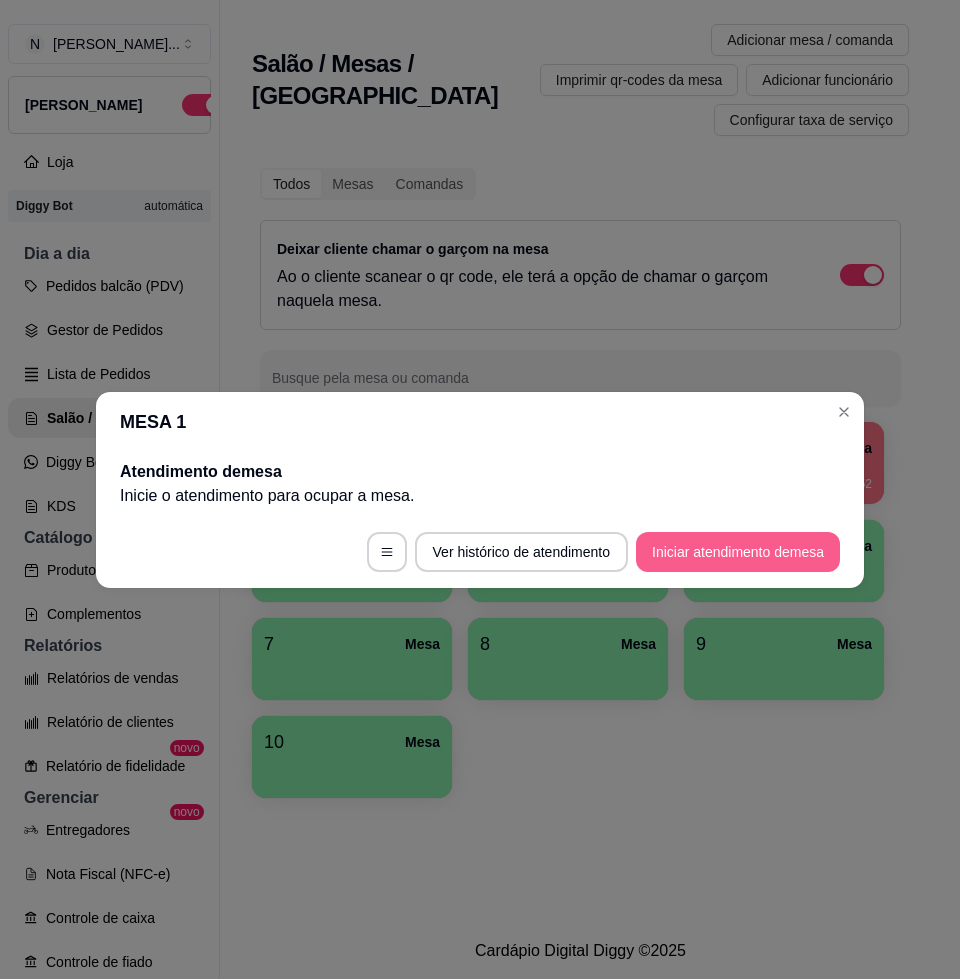 click on "Iniciar atendimento de  mesa" at bounding box center (738, 552) 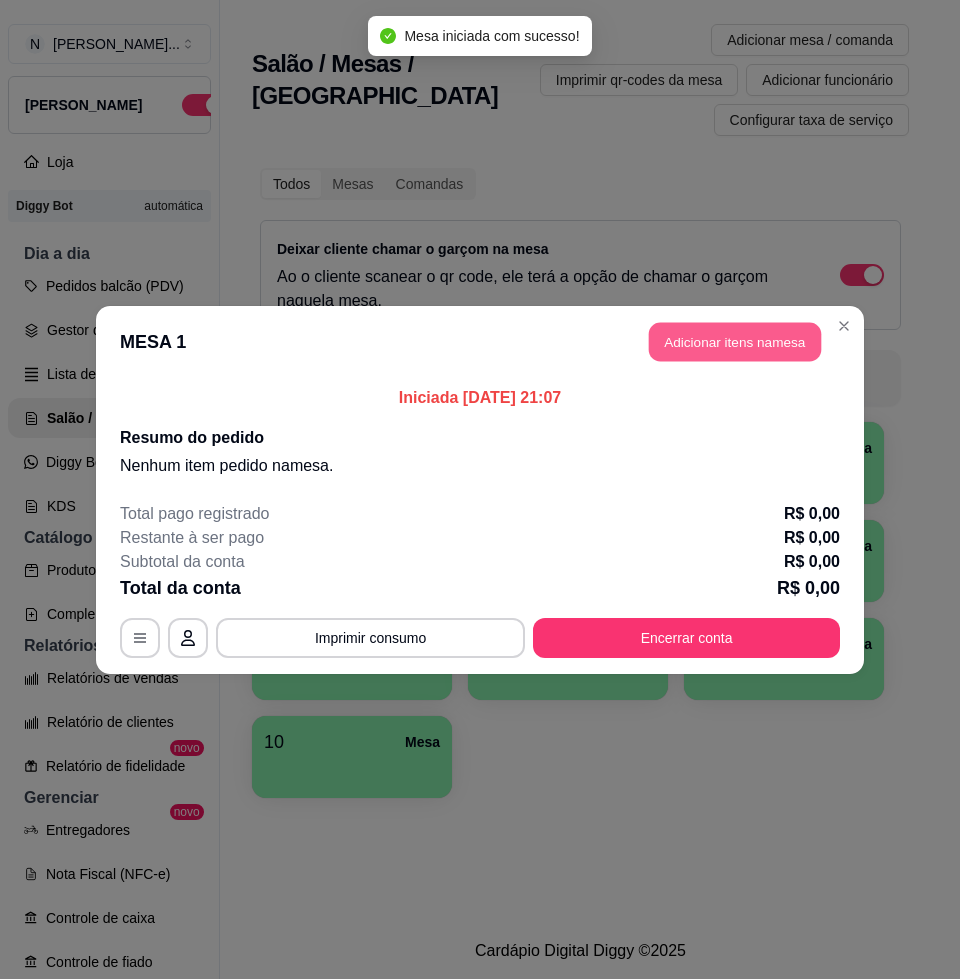 click on "Adicionar itens na  mesa" at bounding box center (735, 341) 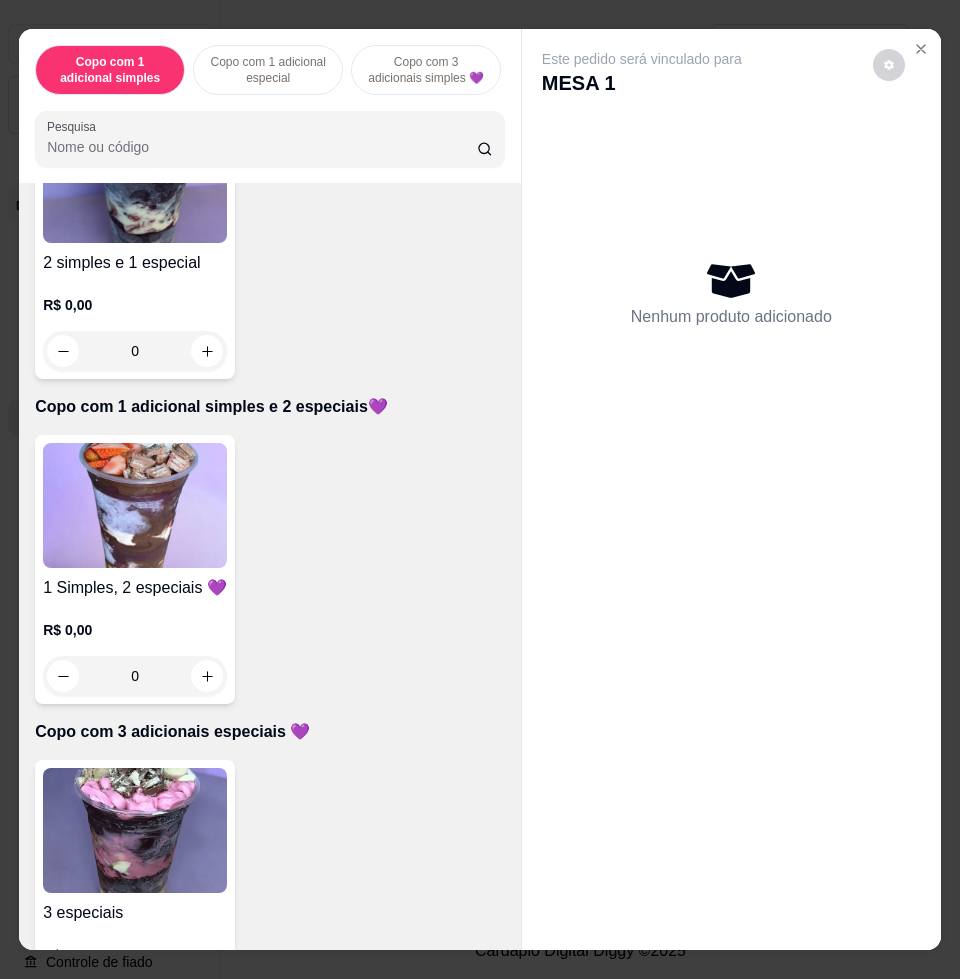 scroll, scrollTop: 1375, scrollLeft: 0, axis: vertical 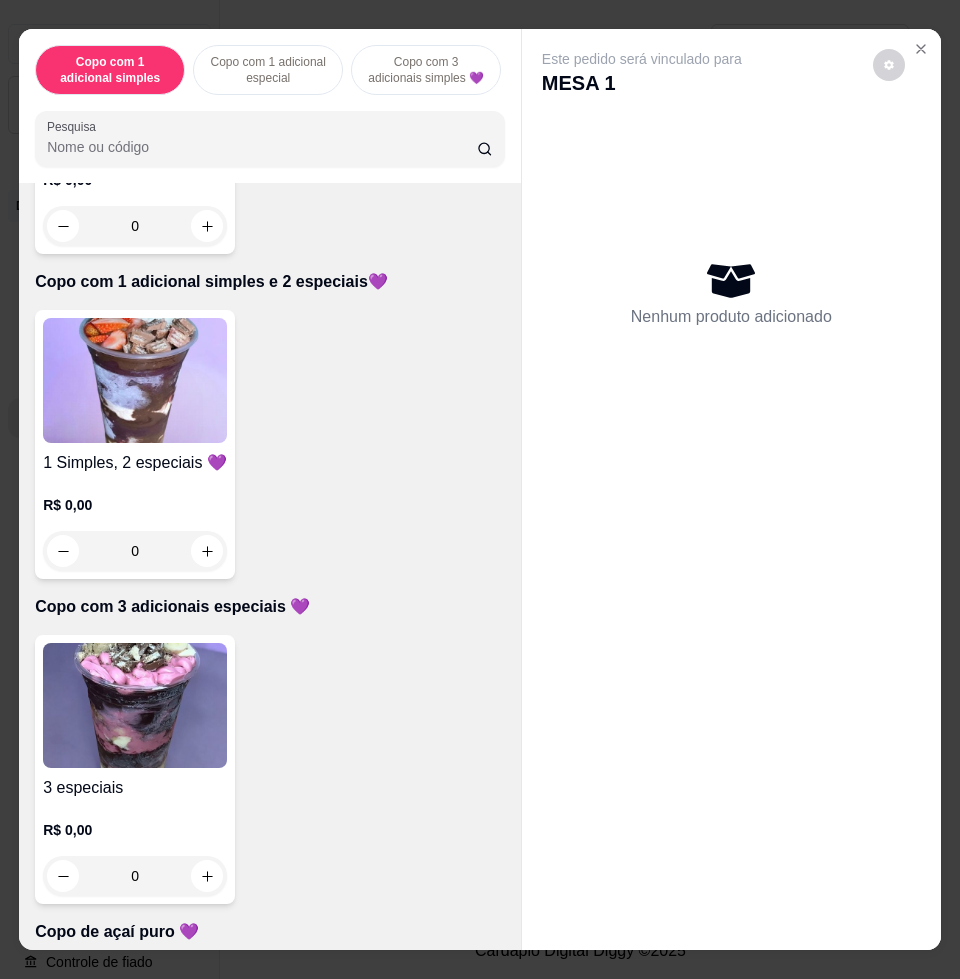 click at bounding box center (135, 705) 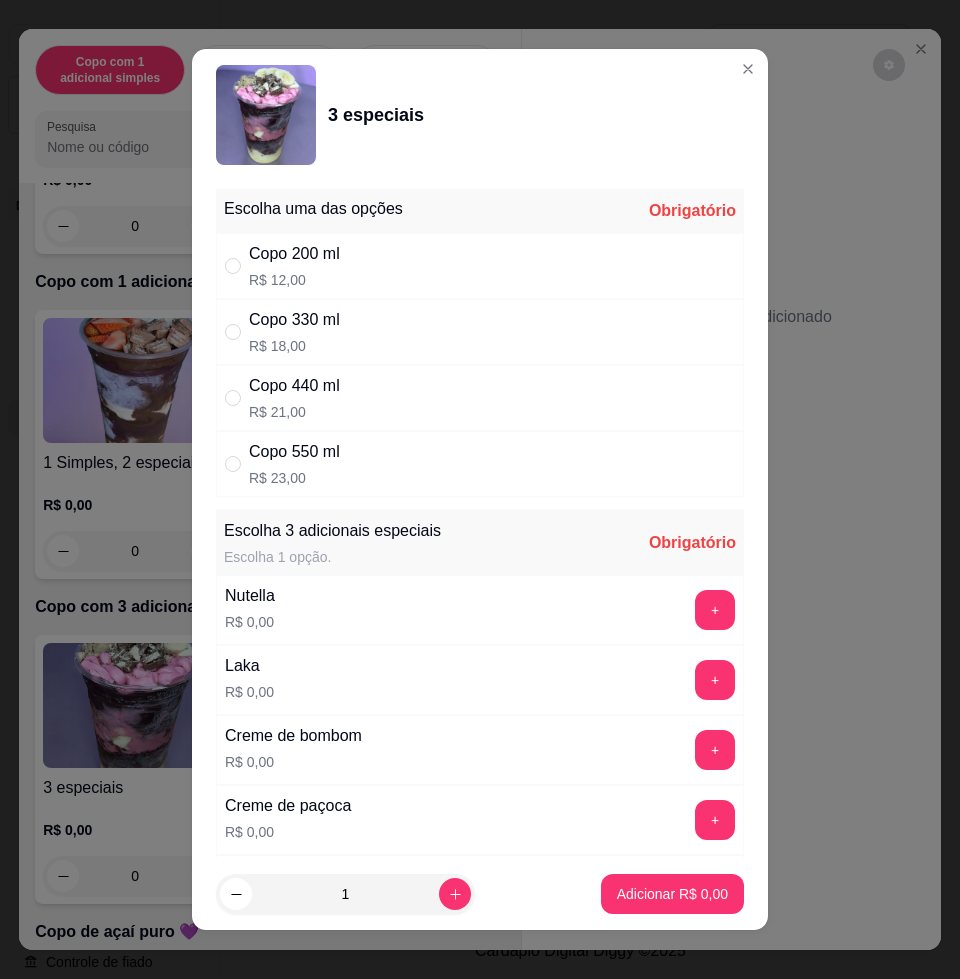 click on "Copo 550 ml" at bounding box center [294, 452] 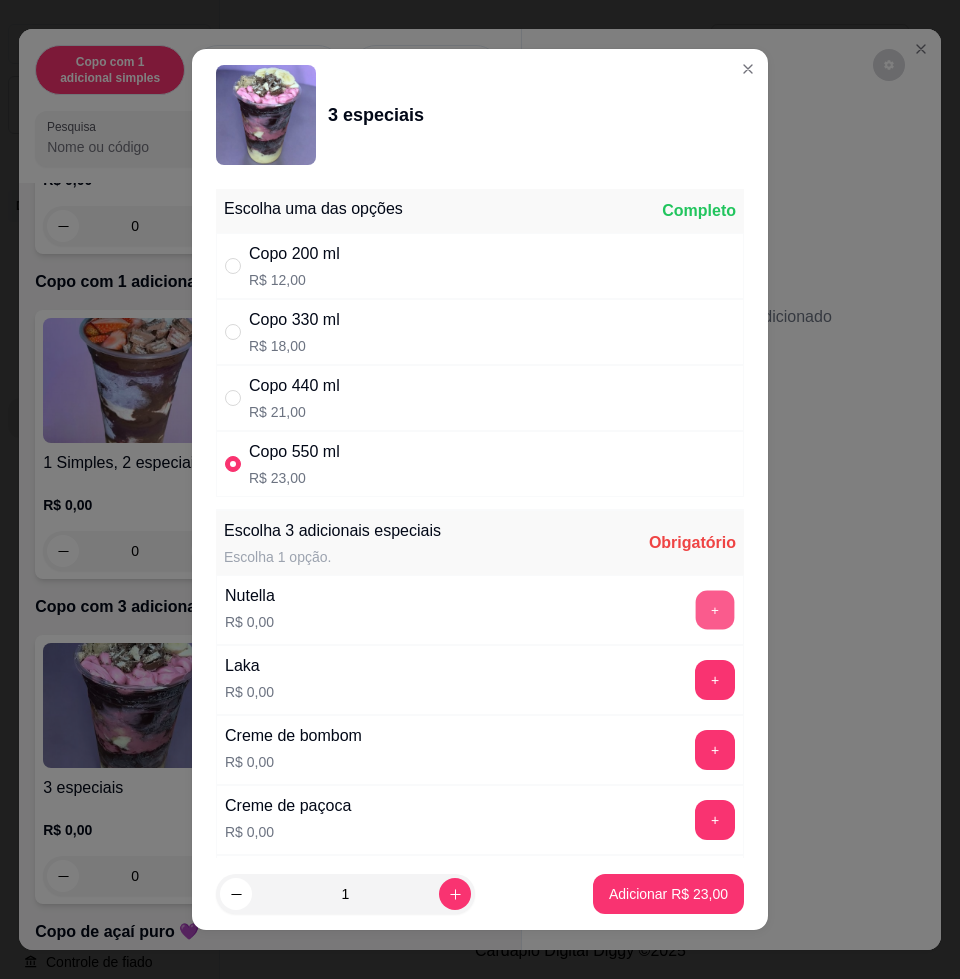 click on "+" at bounding box center (715, 610) 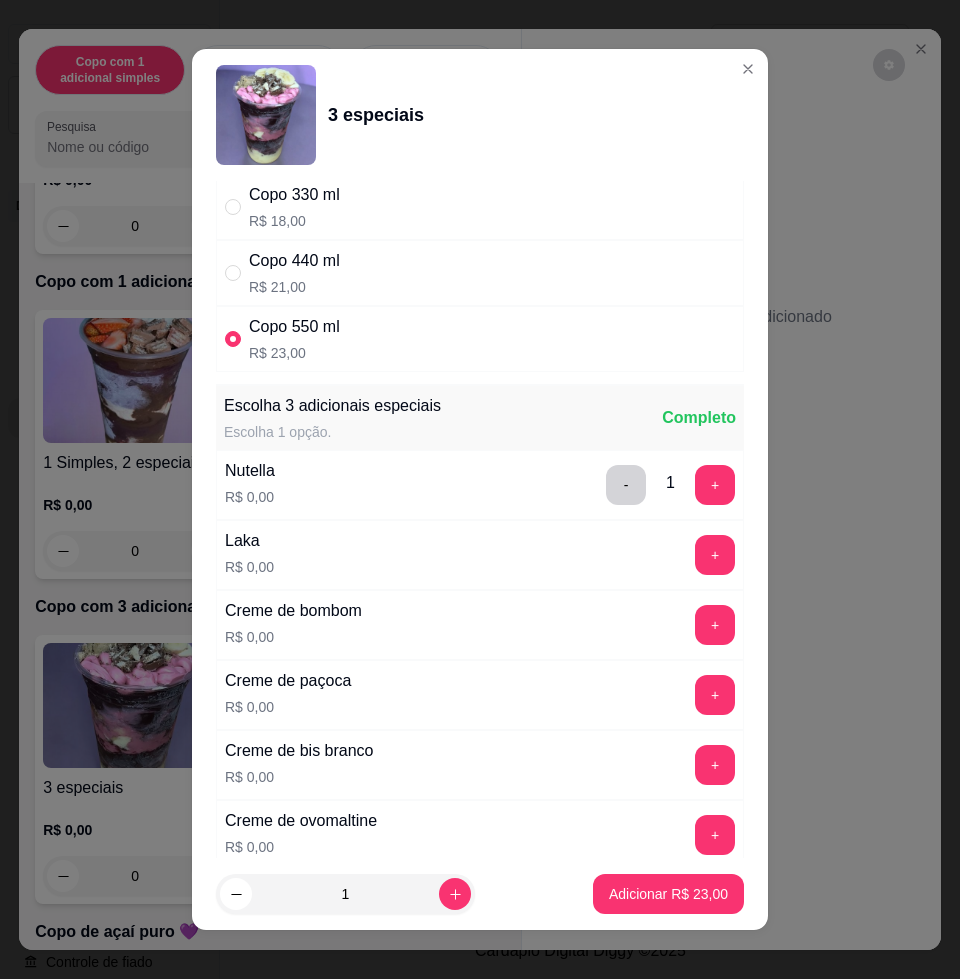 scroll, scrollTop: 375, scrollLeft: 0, axis: vertical 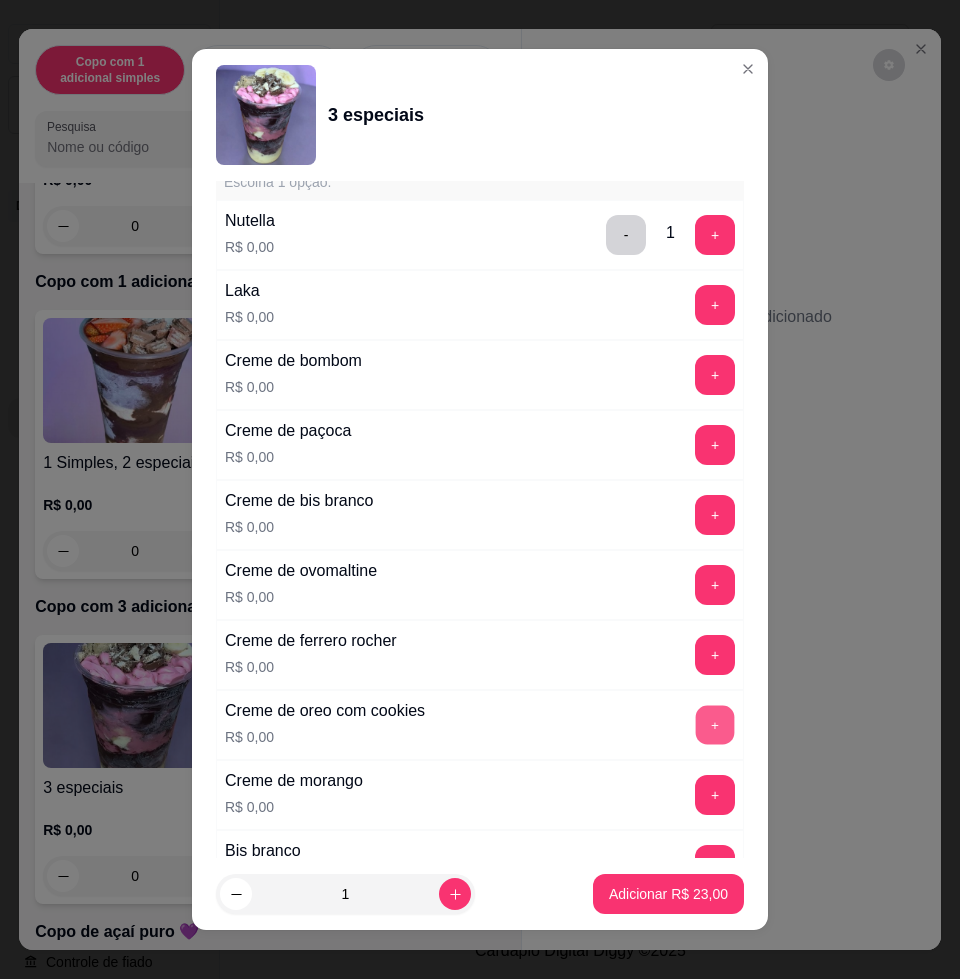 click on "+" at bounding box center [715, 725] 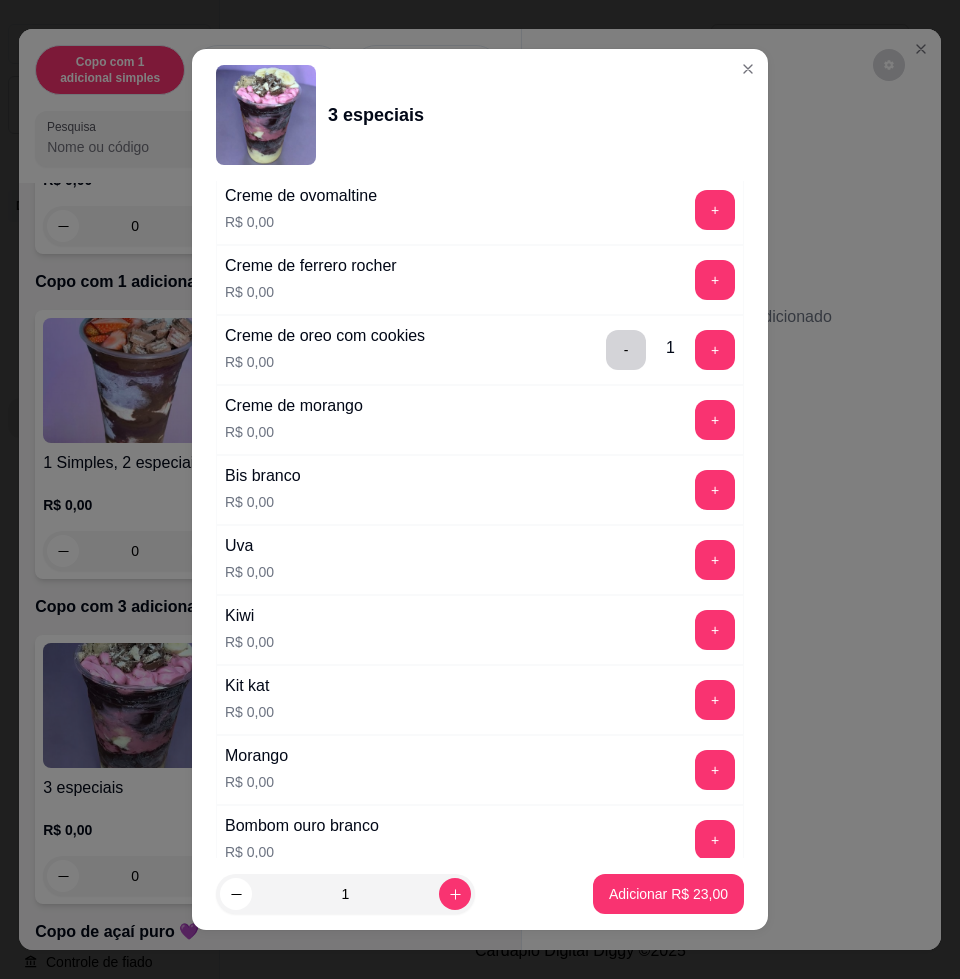 scroll, scrollTop: 1000, scrollLeft: 0, axis: vertical 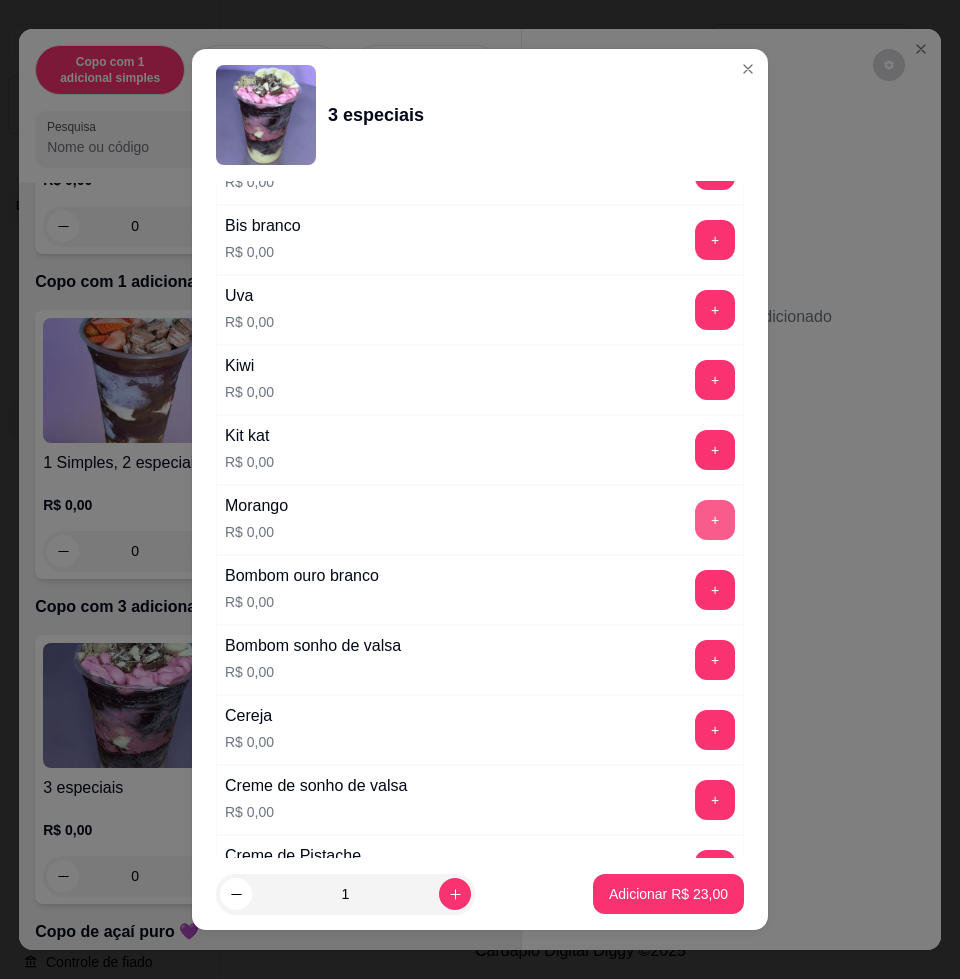 click on "+" at bounding box center [715, 520] 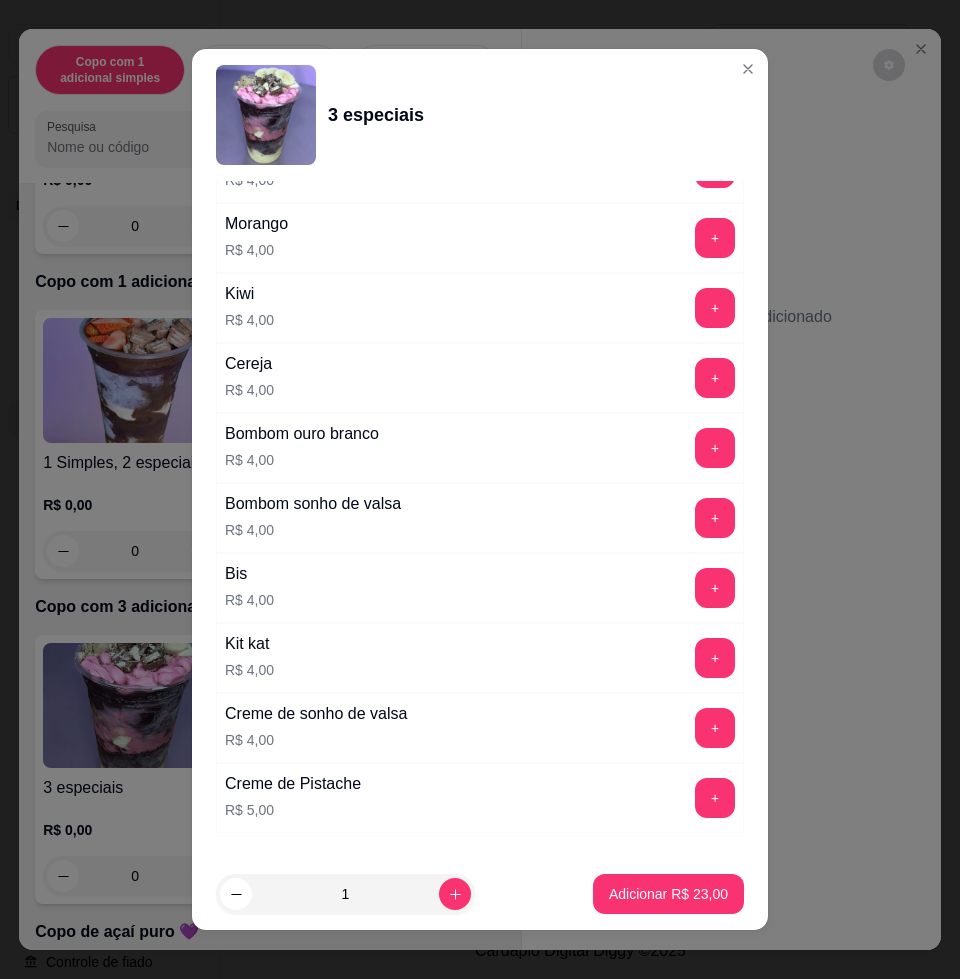 scroll, scrollTop: 4125, scrollLeft: 0, axis: vertical 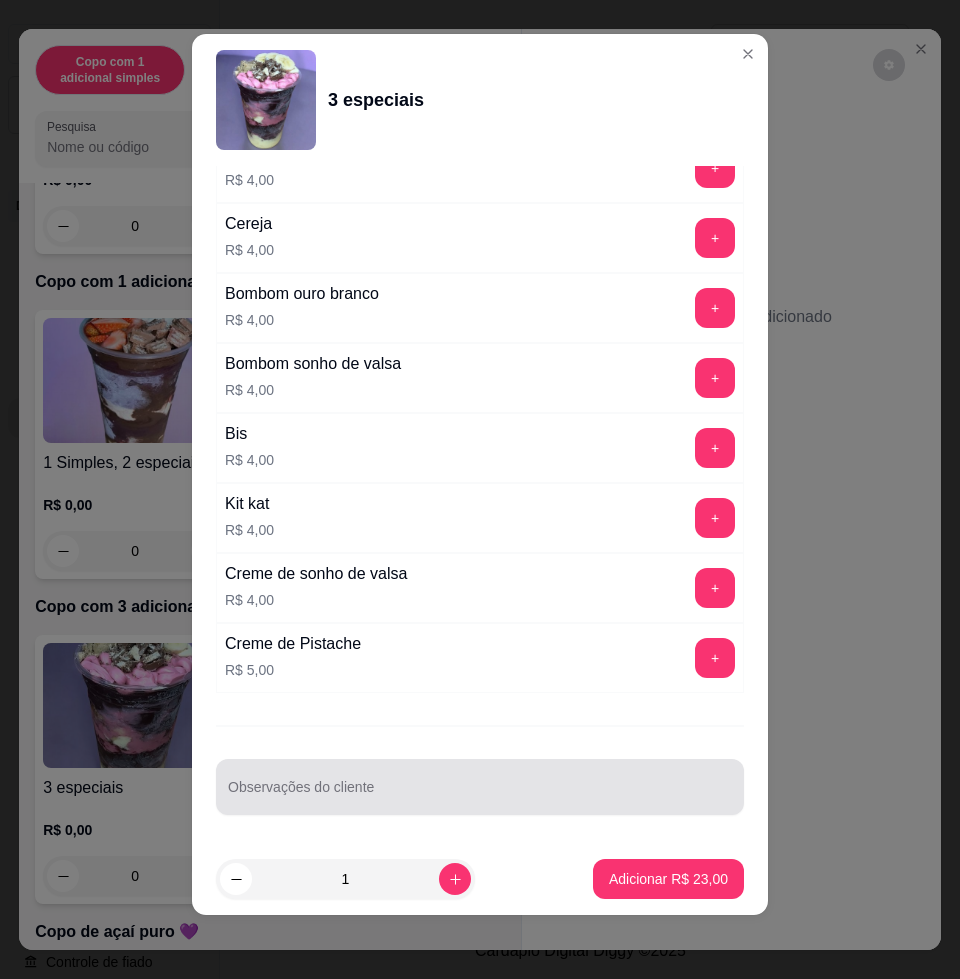 click at bounding box center [480, 787] 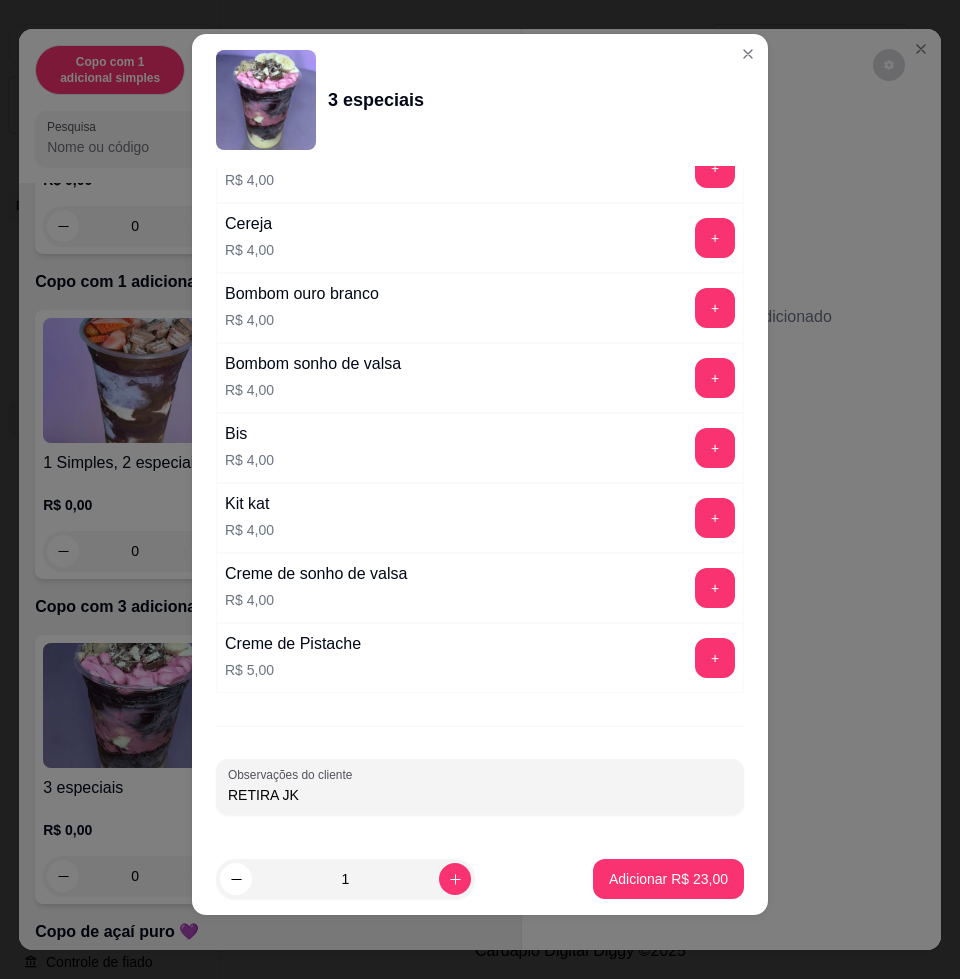 type on "RETIRA JK" 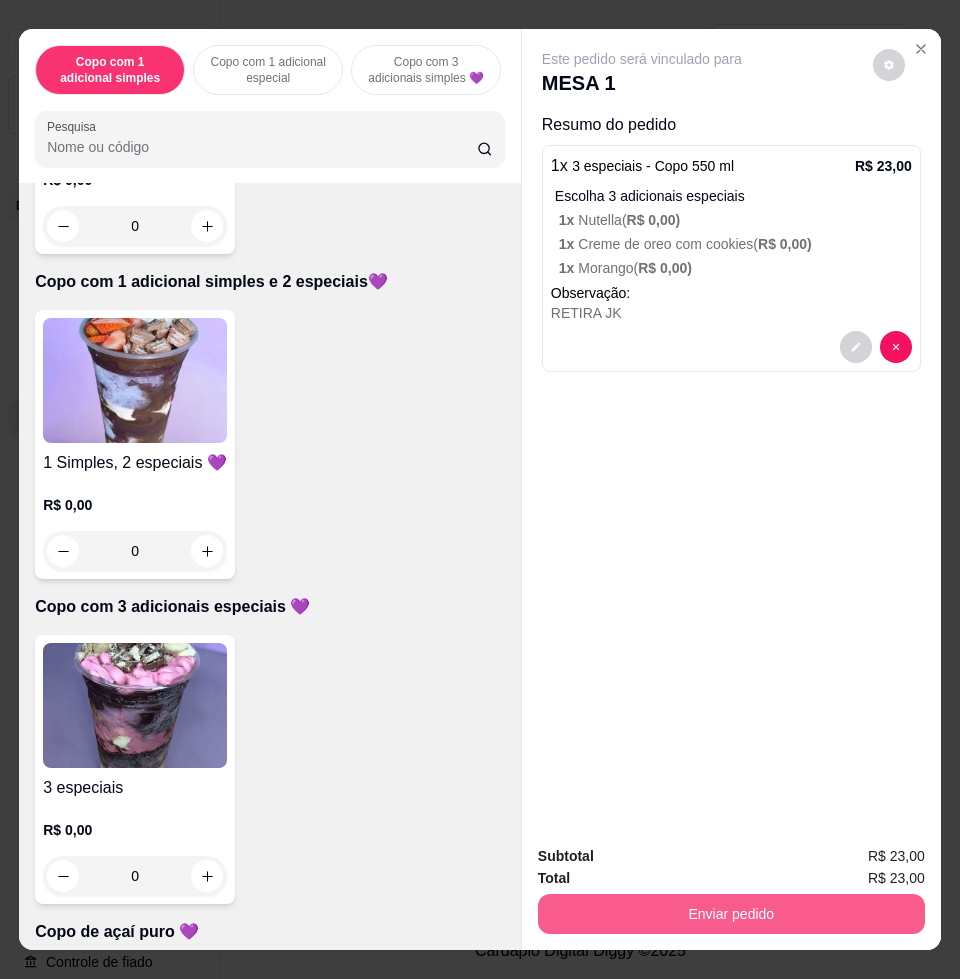 click on "Enviar pedido" at bounding box center [731, 914] 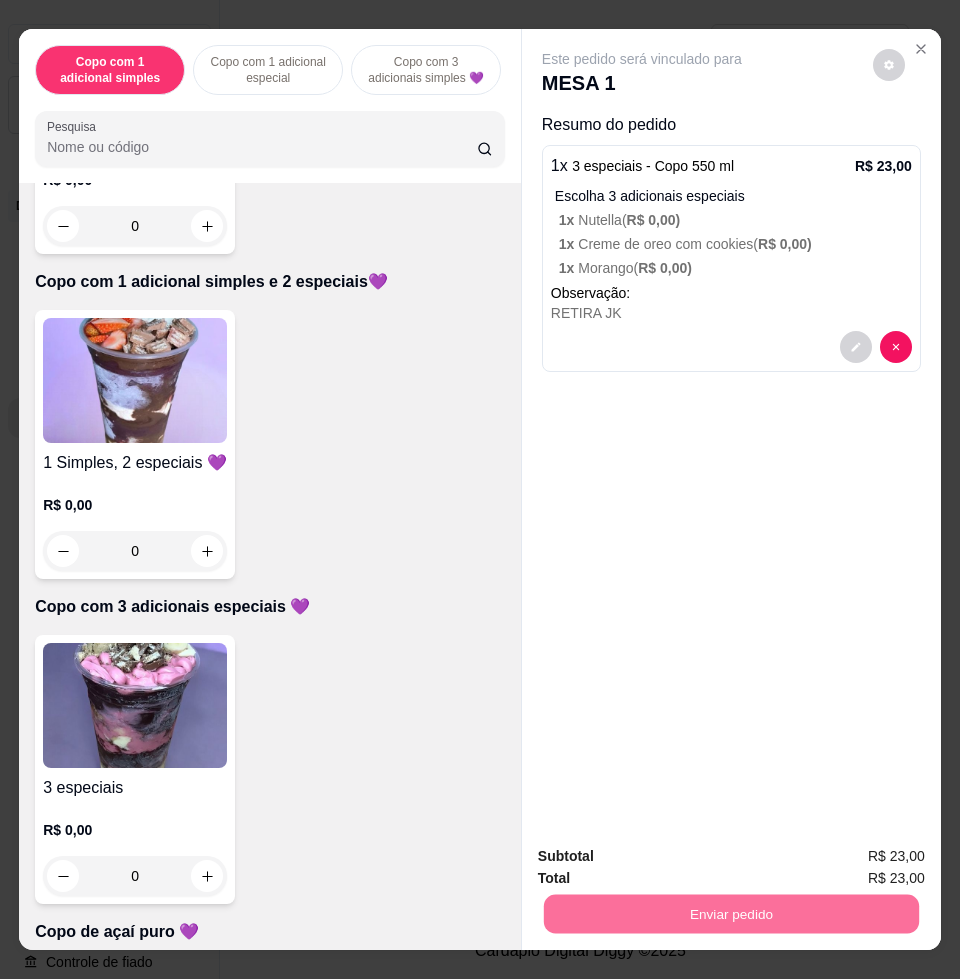 click on "Não registrar e enviar pedido" at bounding box center [663, 855] 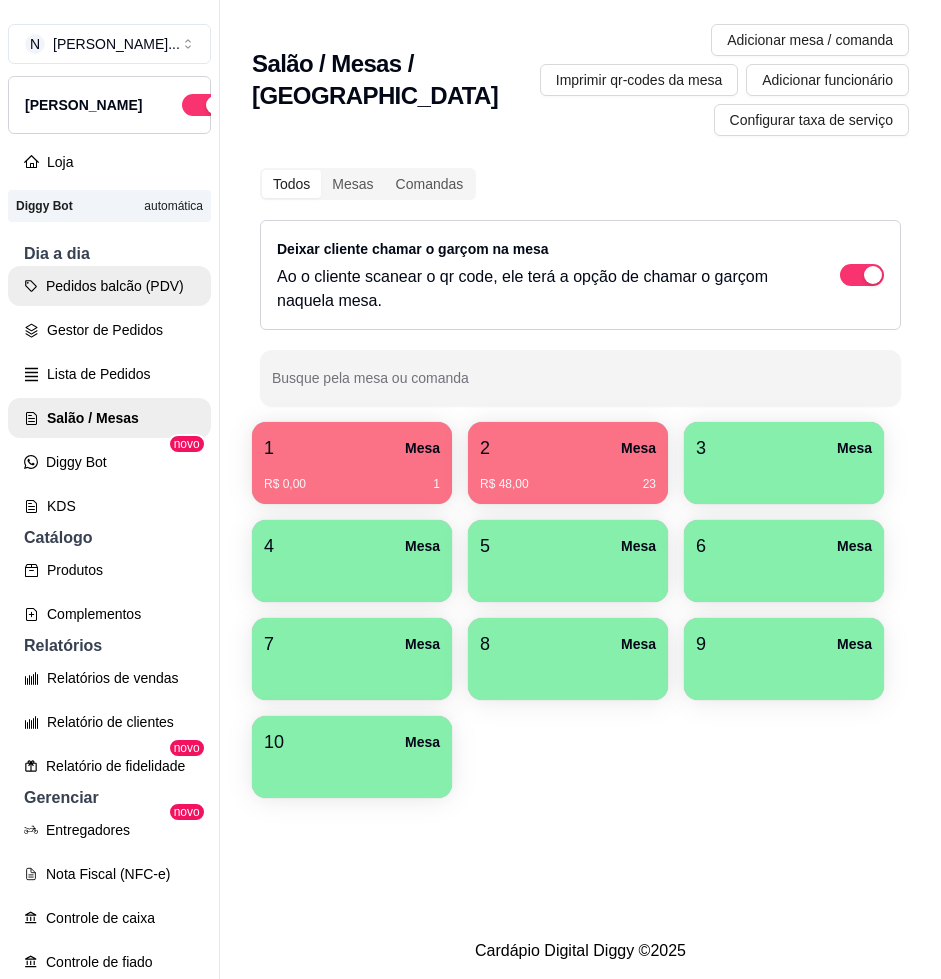 click on "Pedidos balcão (PDV)" at bounding box center [109, 286] 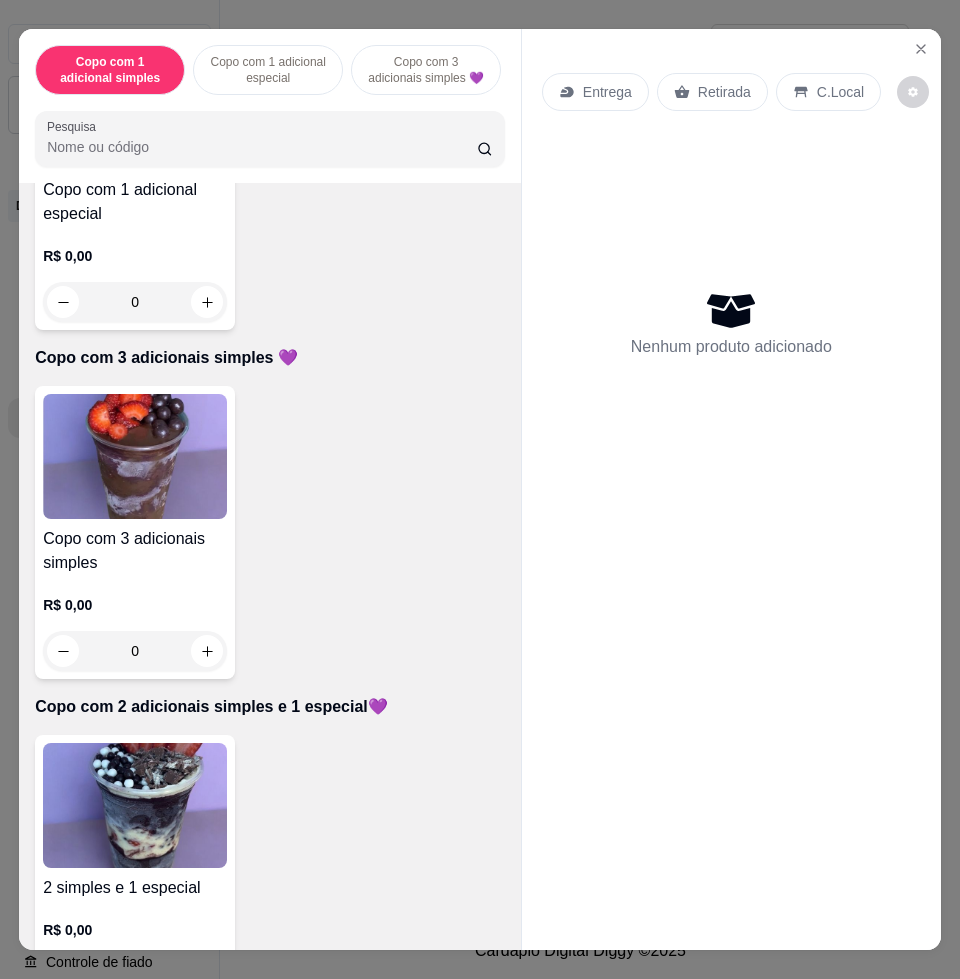 scroll, scrollTop: 750, scrollLeft: 0, axis: vertical 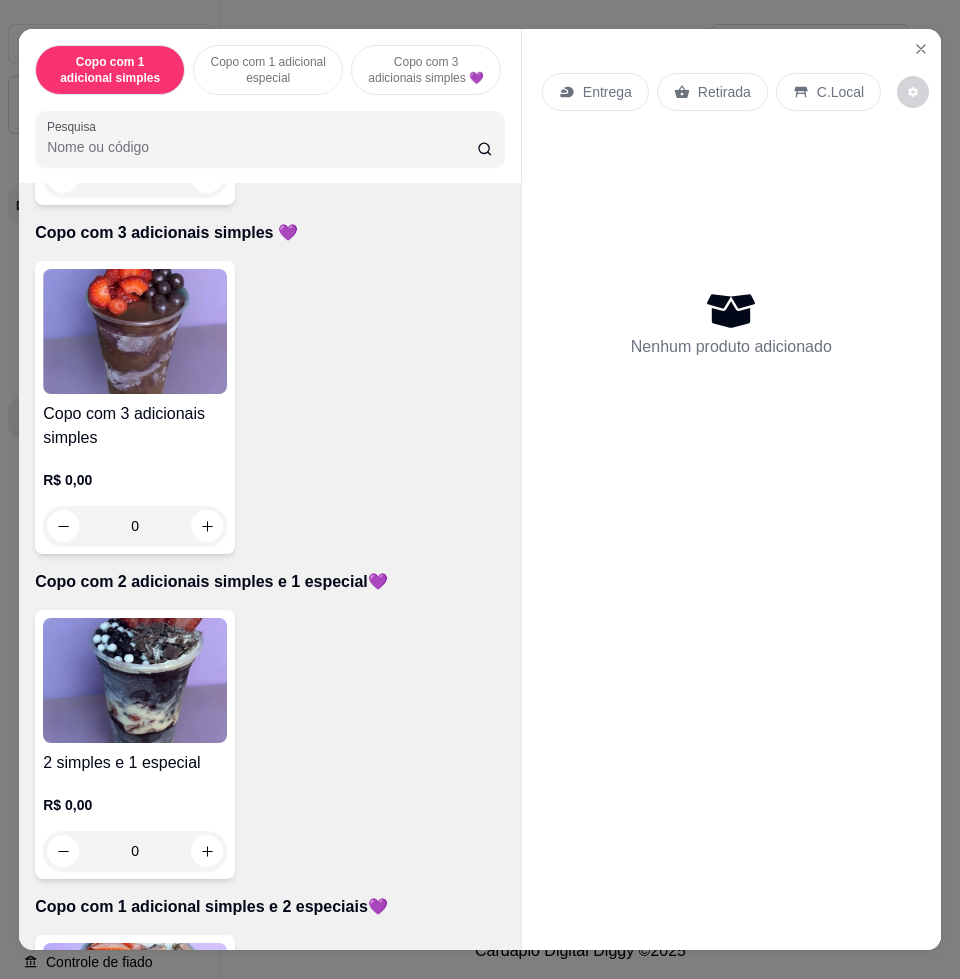 click at bounding box center [135, 680] 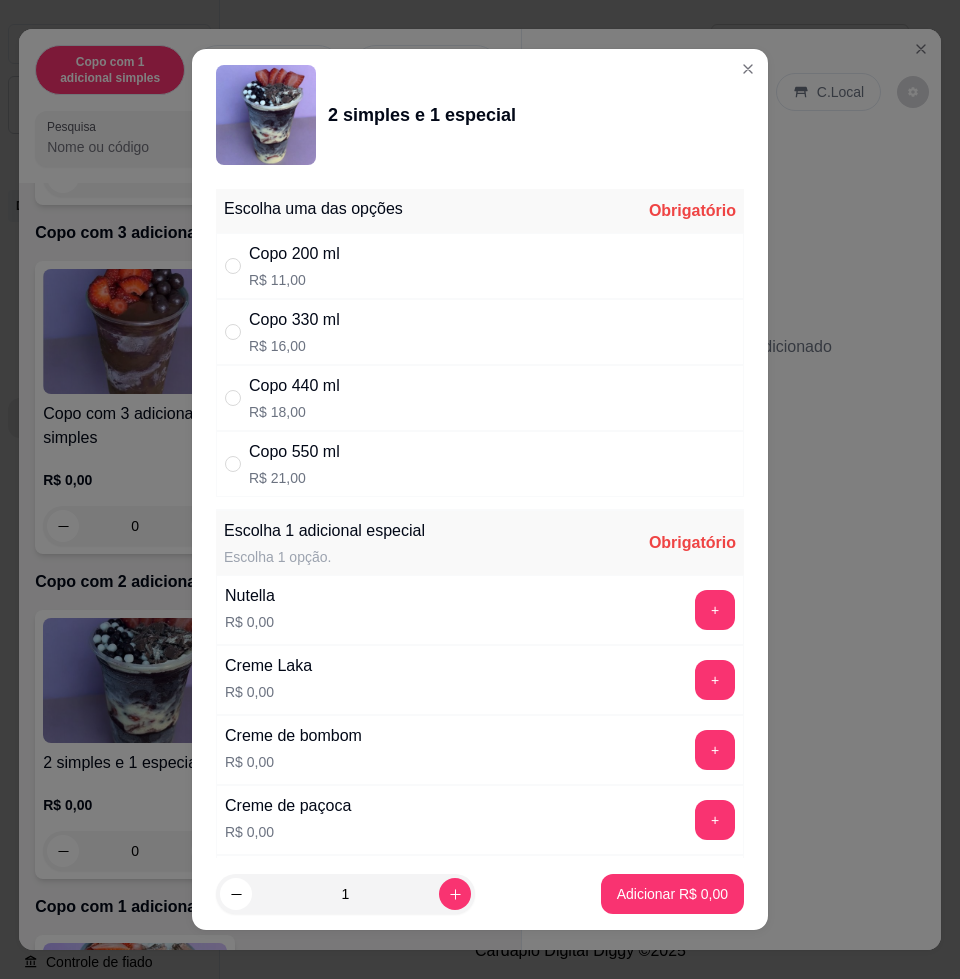 click on "Copo 330 ml" at bounding box center [294, 320] 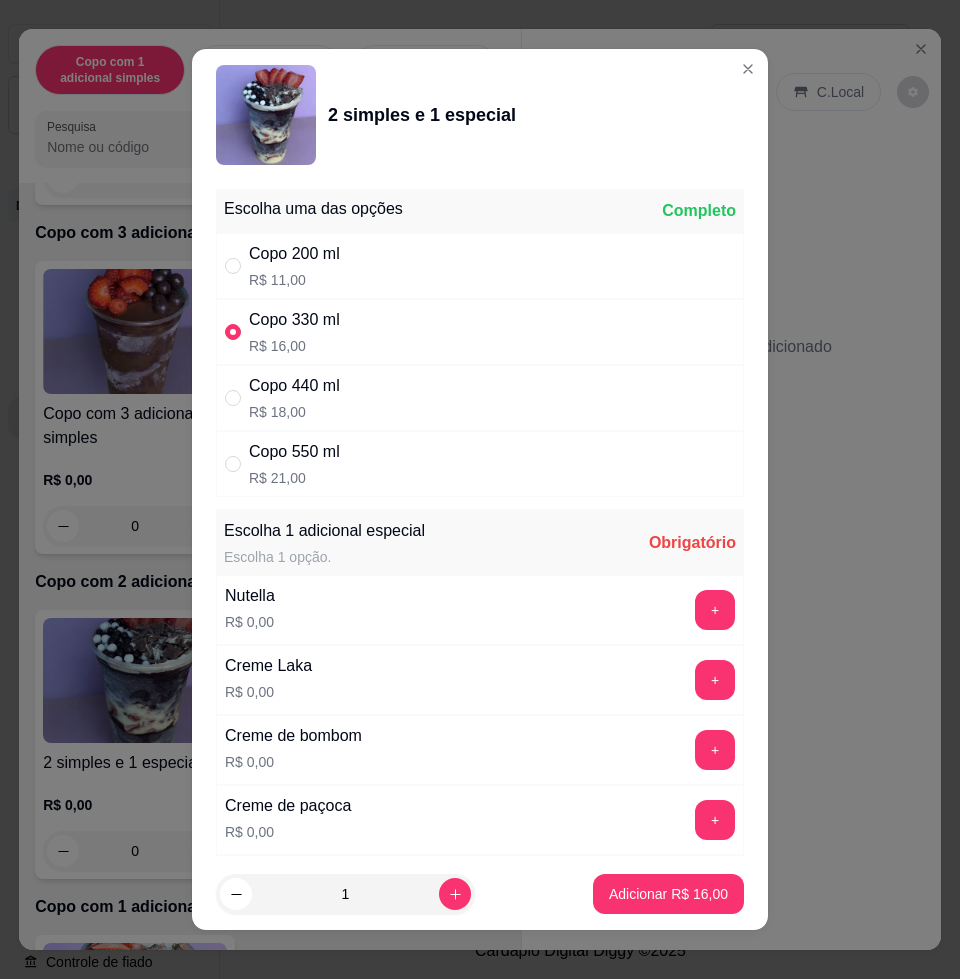 scroll, scrollTop: 125, scrollLeft: 0, axis: vertical 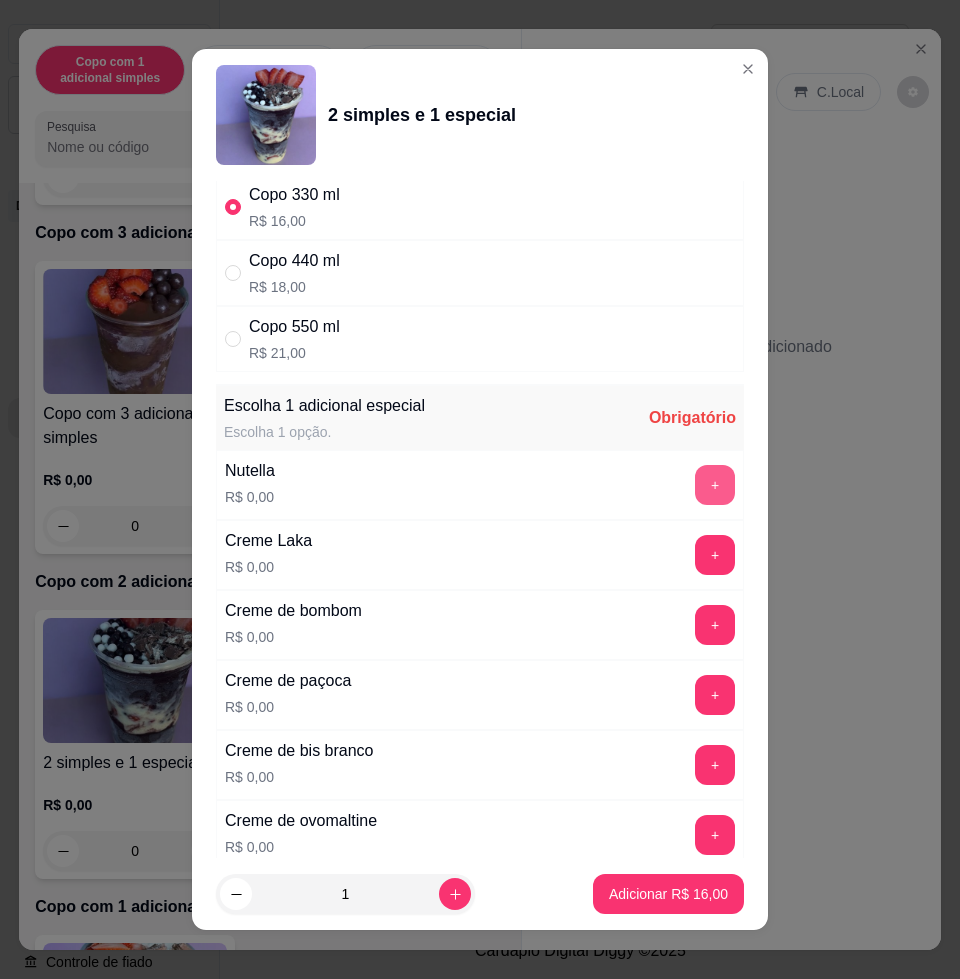 click on "+" at bounding box center [715, 485] 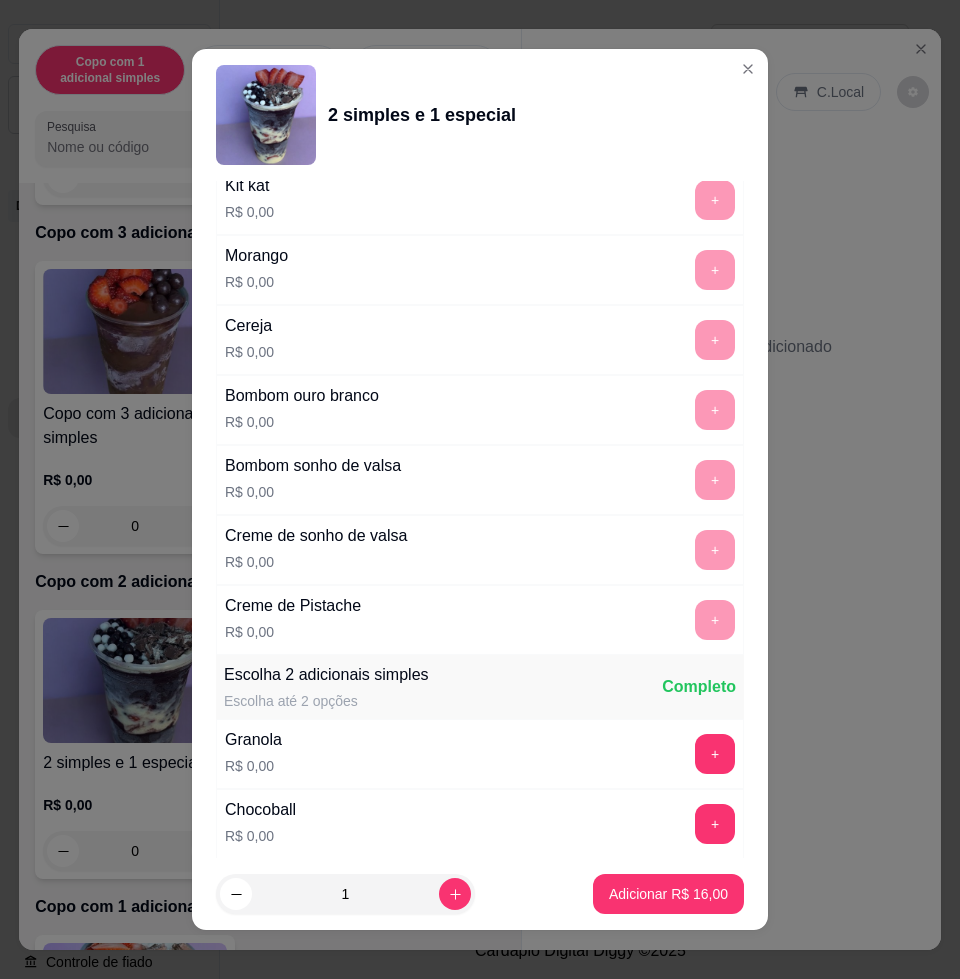 scroll, scrollTop: 1500, scrollLeft: 0, axis: vertical 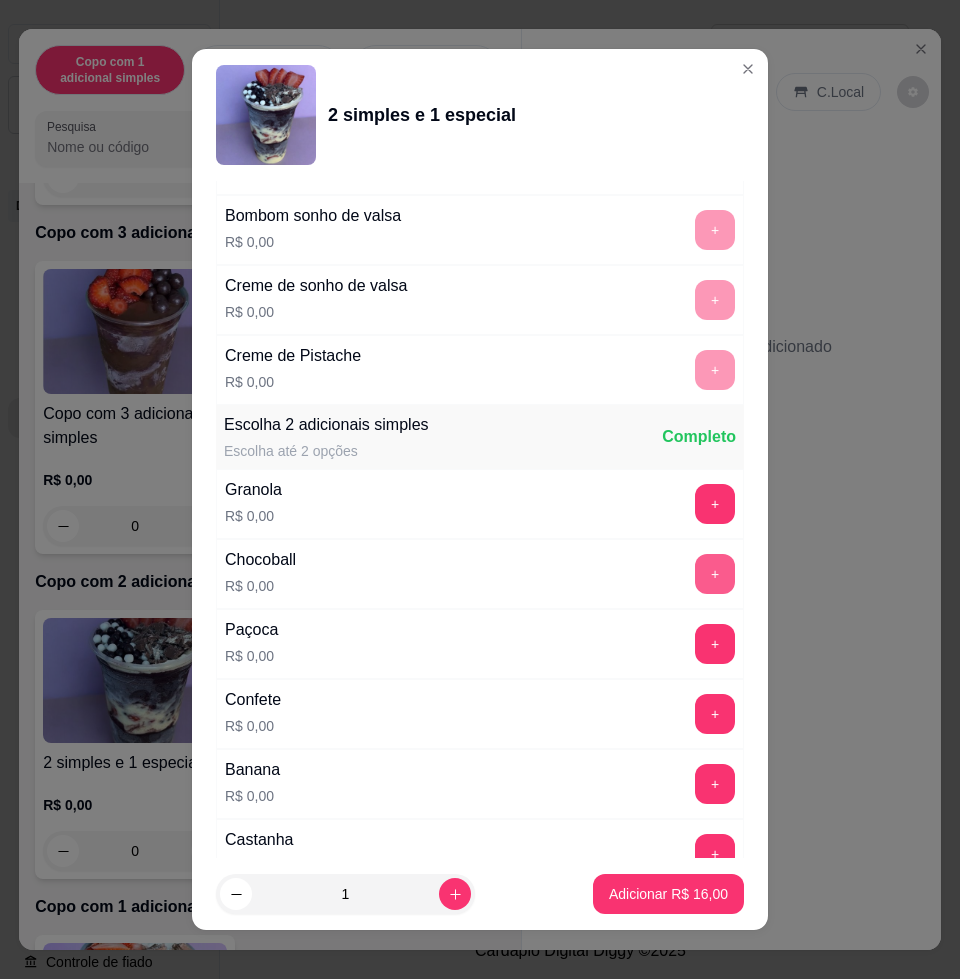 click on "+" at bounding box center (715, 574) 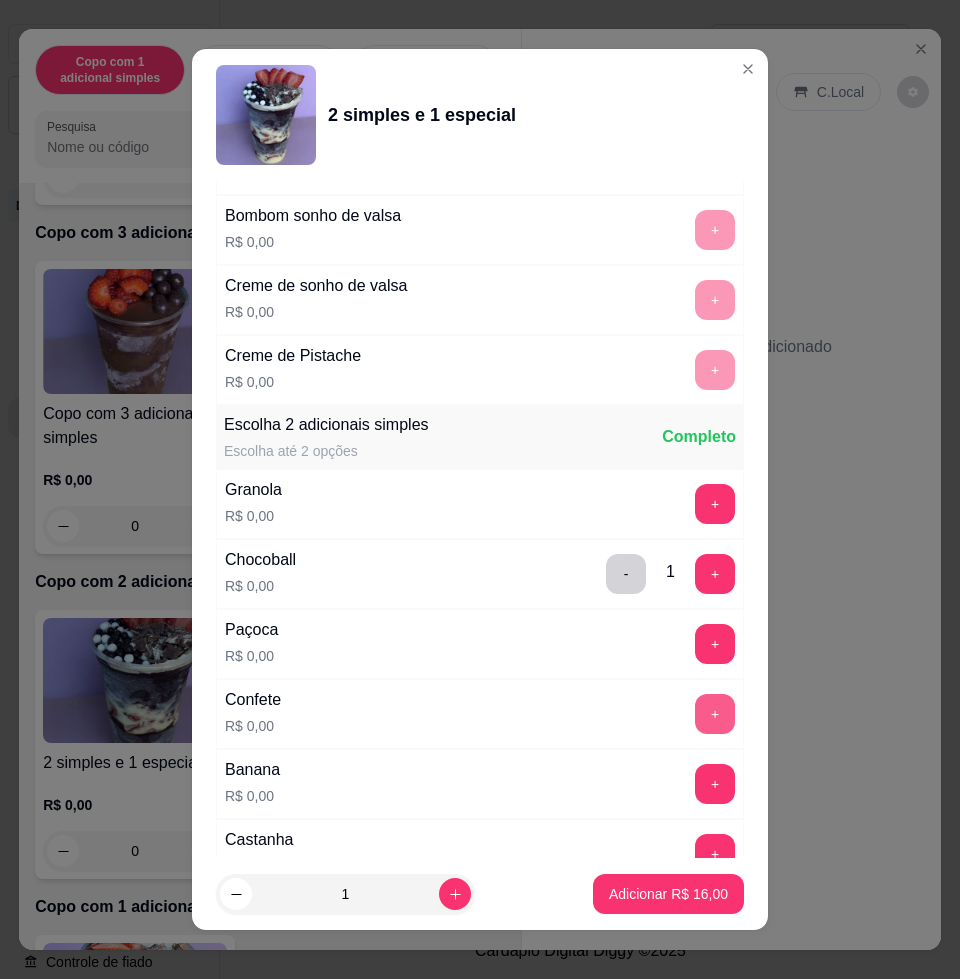 click on "+" at bounding box center (715, 714) 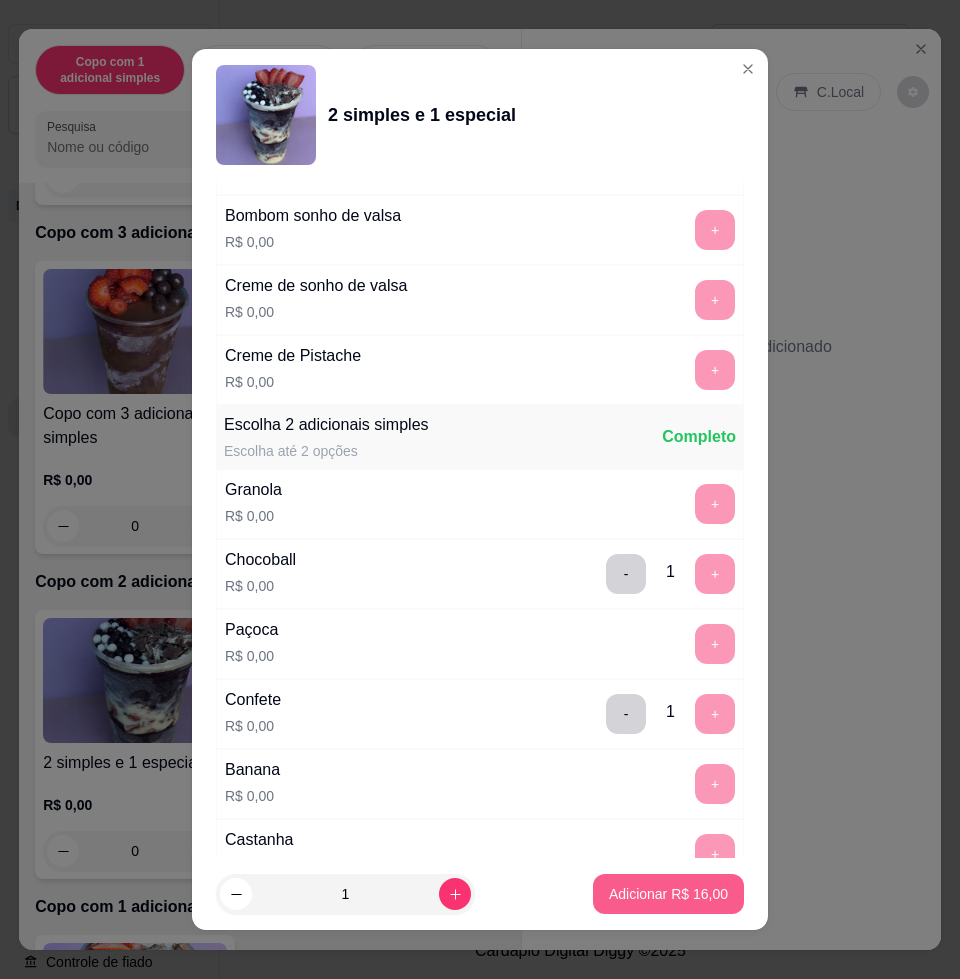 click on "Adicionar   R$ 16,00" at bounding box center [668, 894] 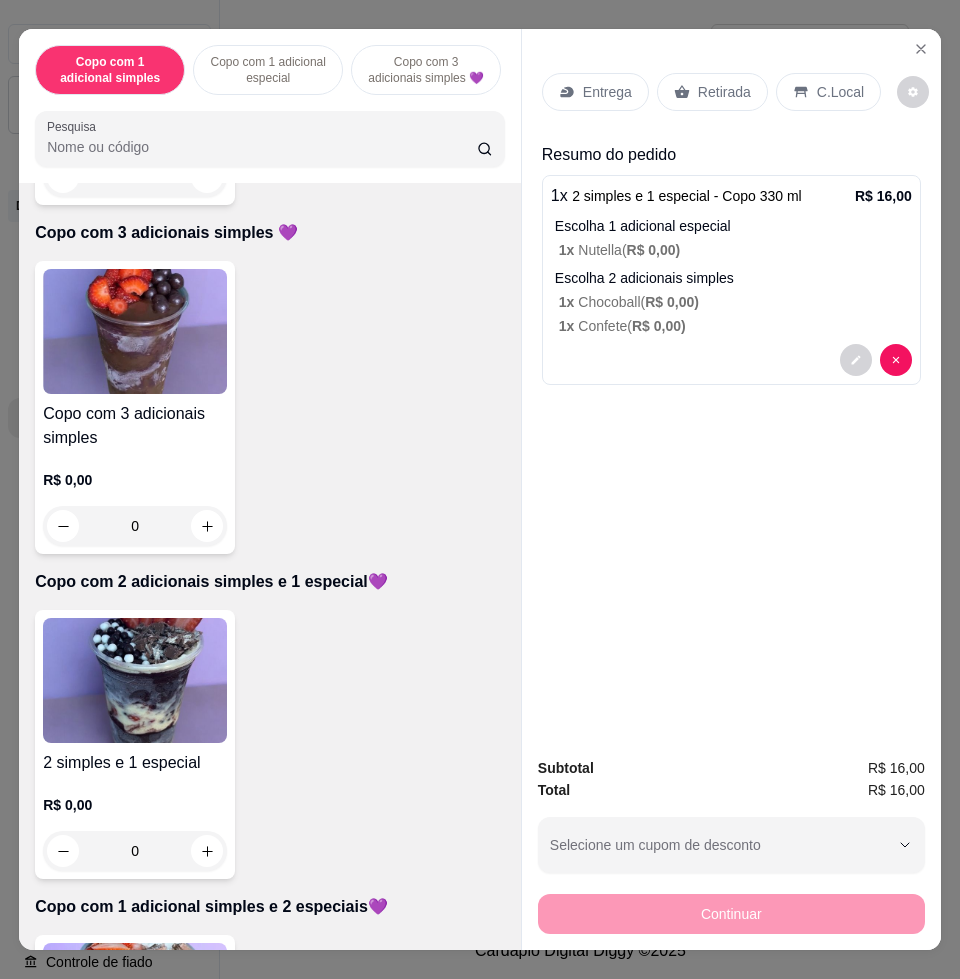 scroll, scrollTop: 875, scrollLeft: 0, axis: vertical 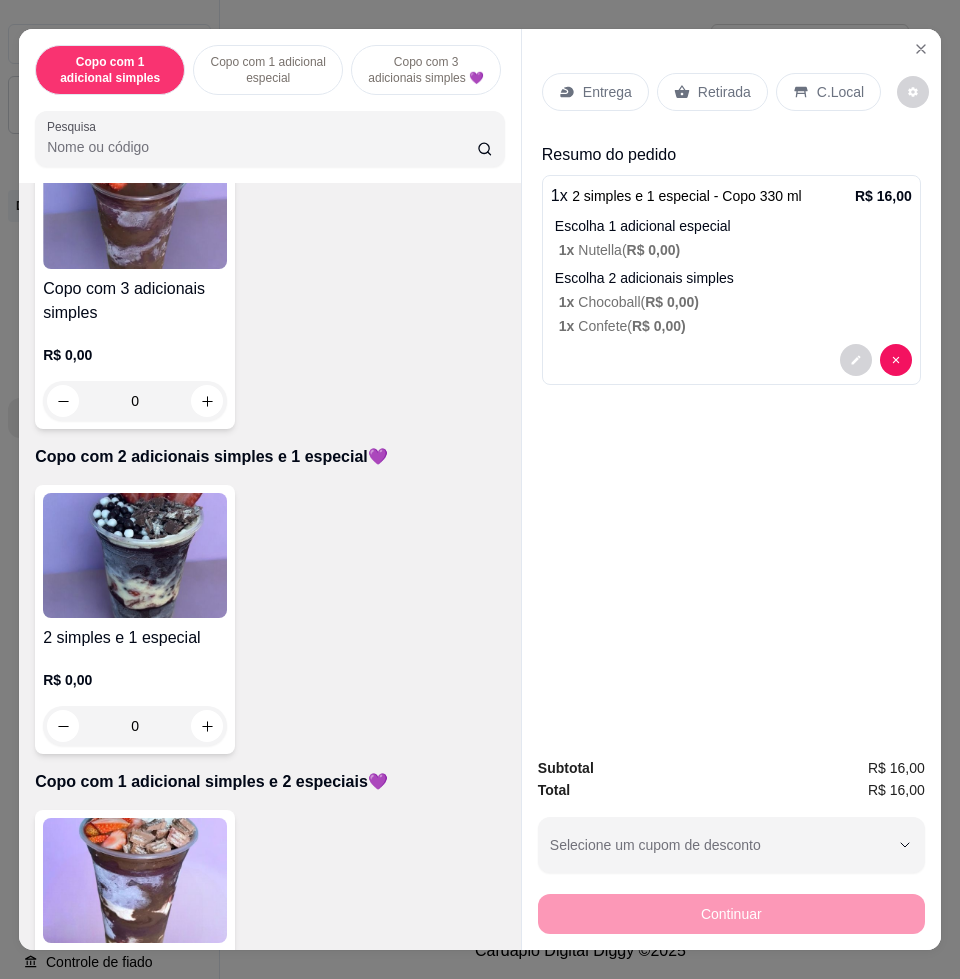 click at bounding box center (135, 880) 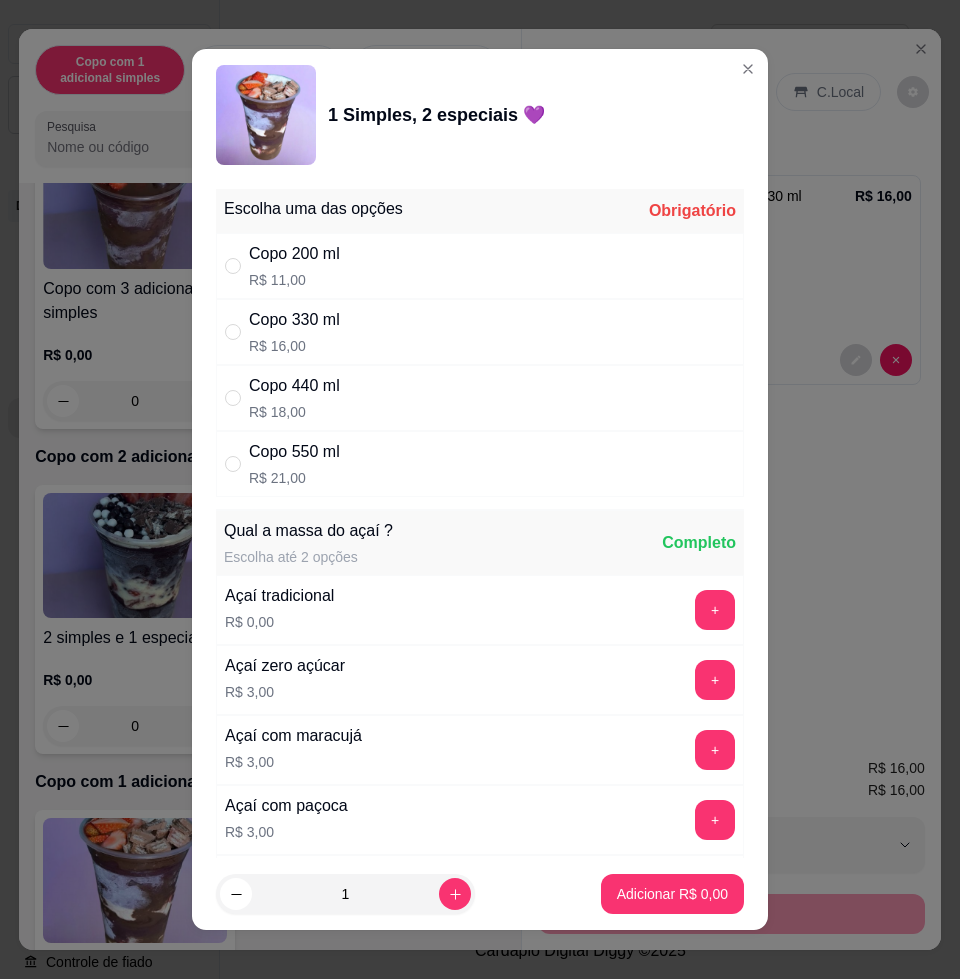 click on "Copo 330 ml R$ 16,00" at bounding box center [480, 332] 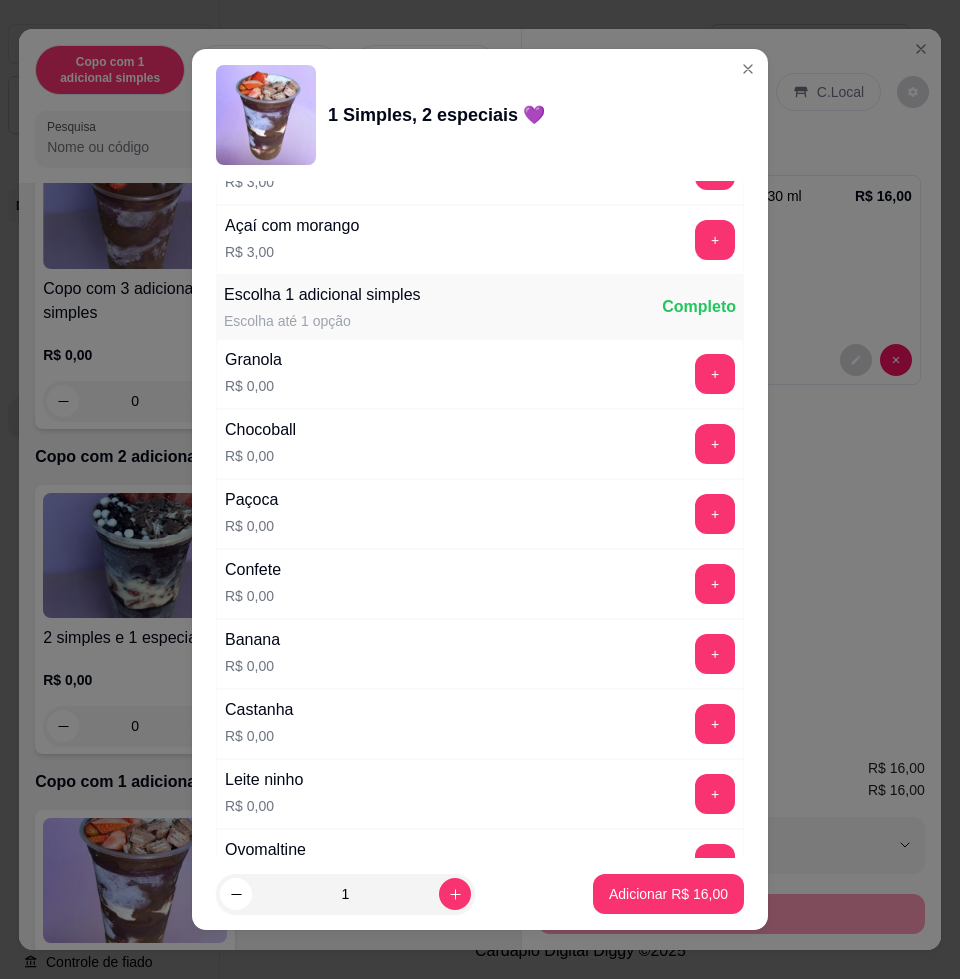 scroll, scrollTop: 1125, scrollLeft: 0, axis: vertical 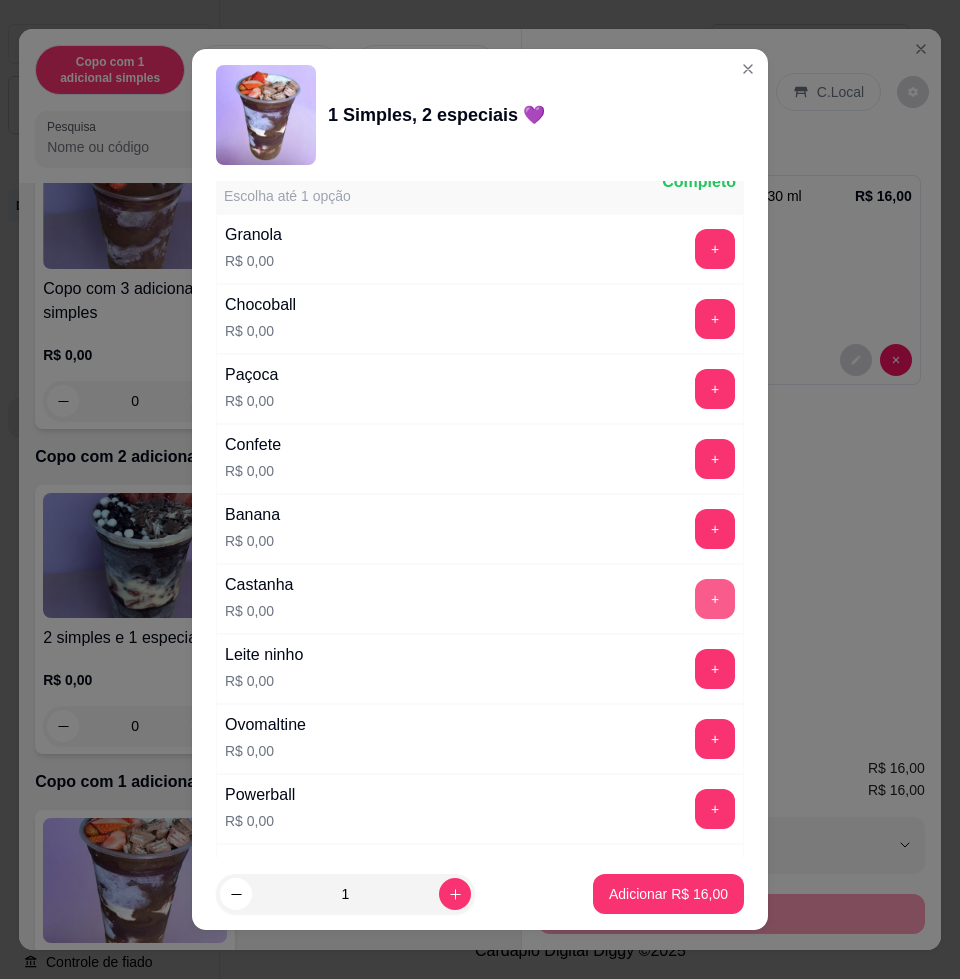 click on "+" at bounding box center (715, 599) 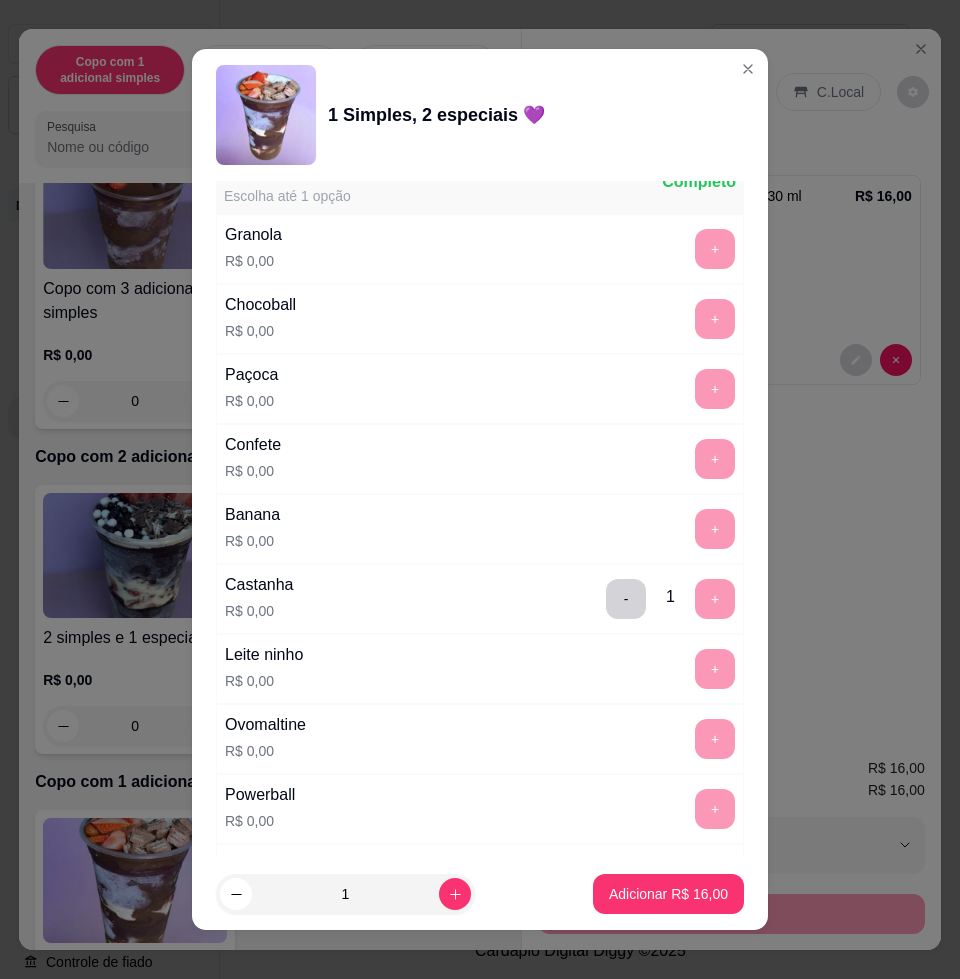scroll, scrollTop: 1625, scrollLeft: 0, axis: vertical 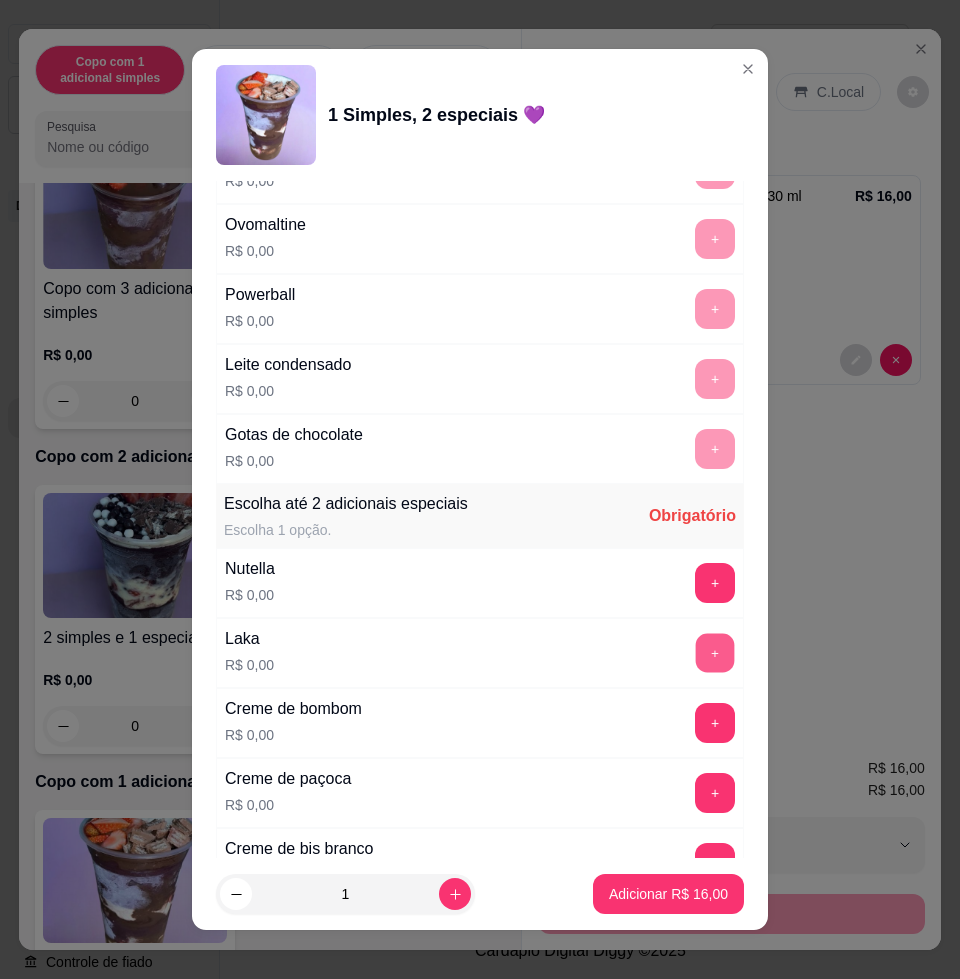 click on "+" at bounding box center (715, 653) 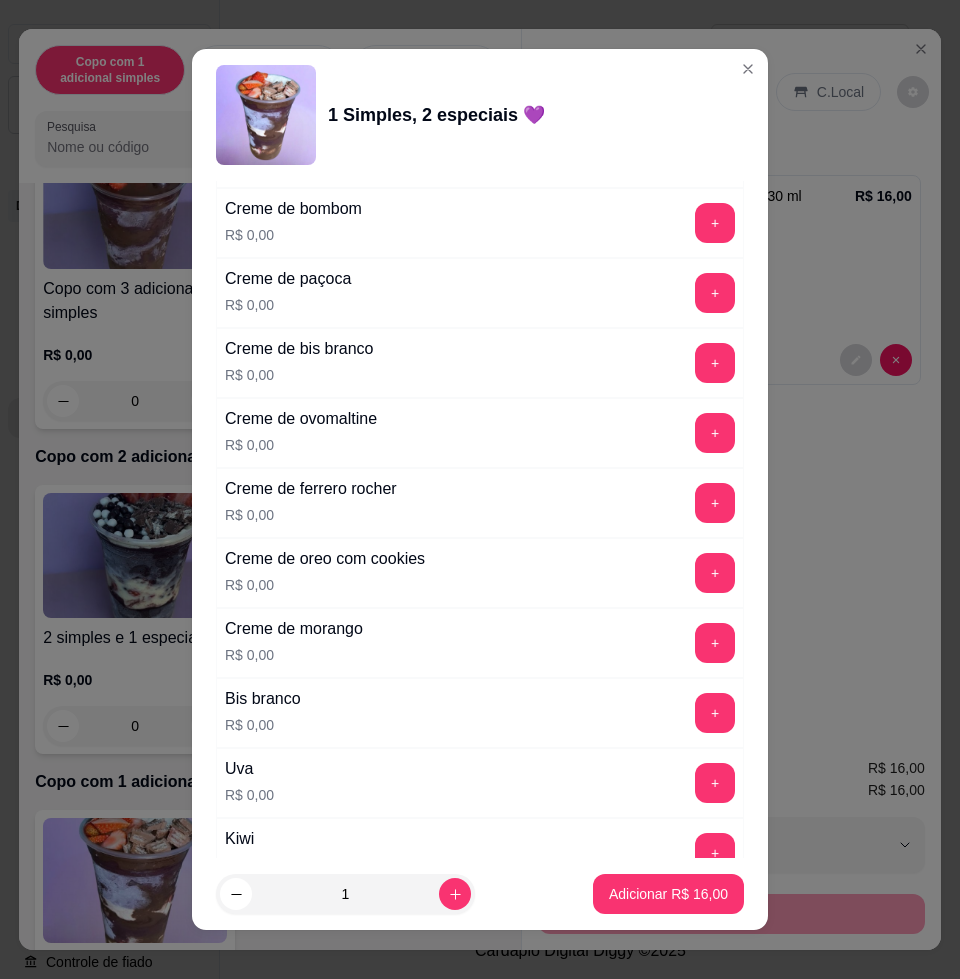 scroll, scrollTop: 2375, scrollLeft: 0, axis: vertical 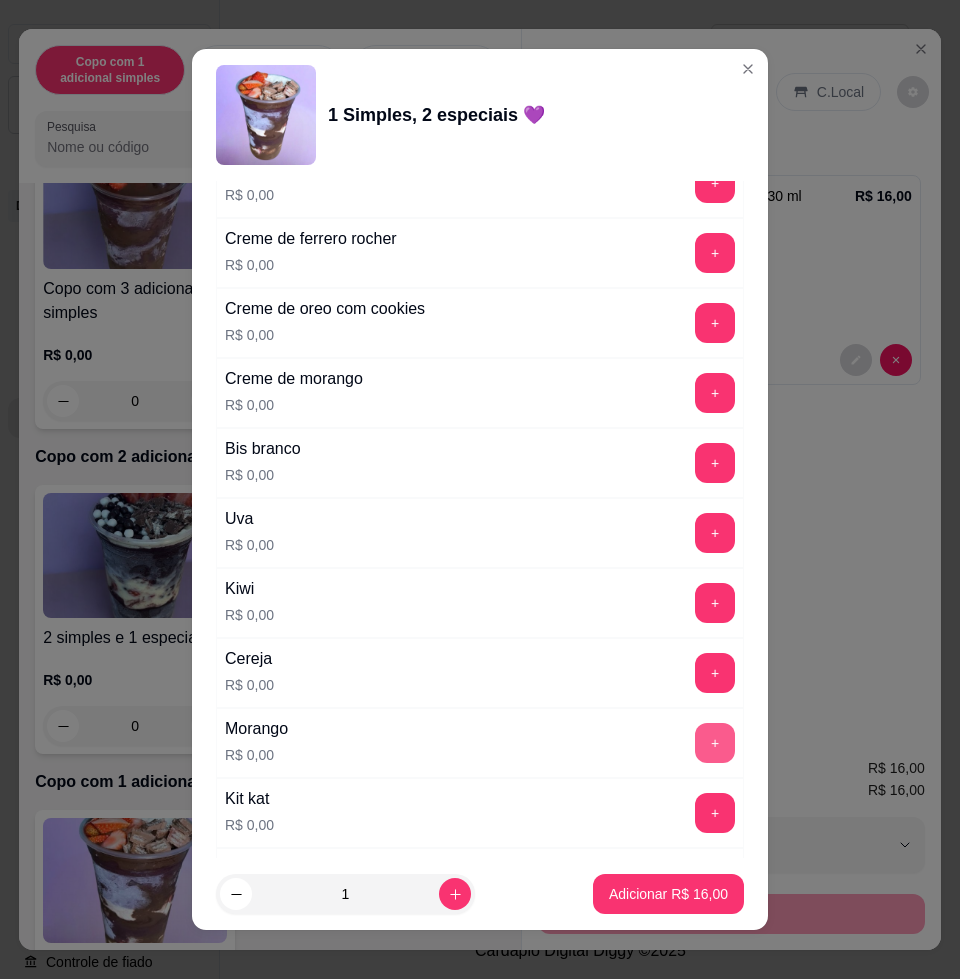 click on "+" at bounding box center [715, 743] 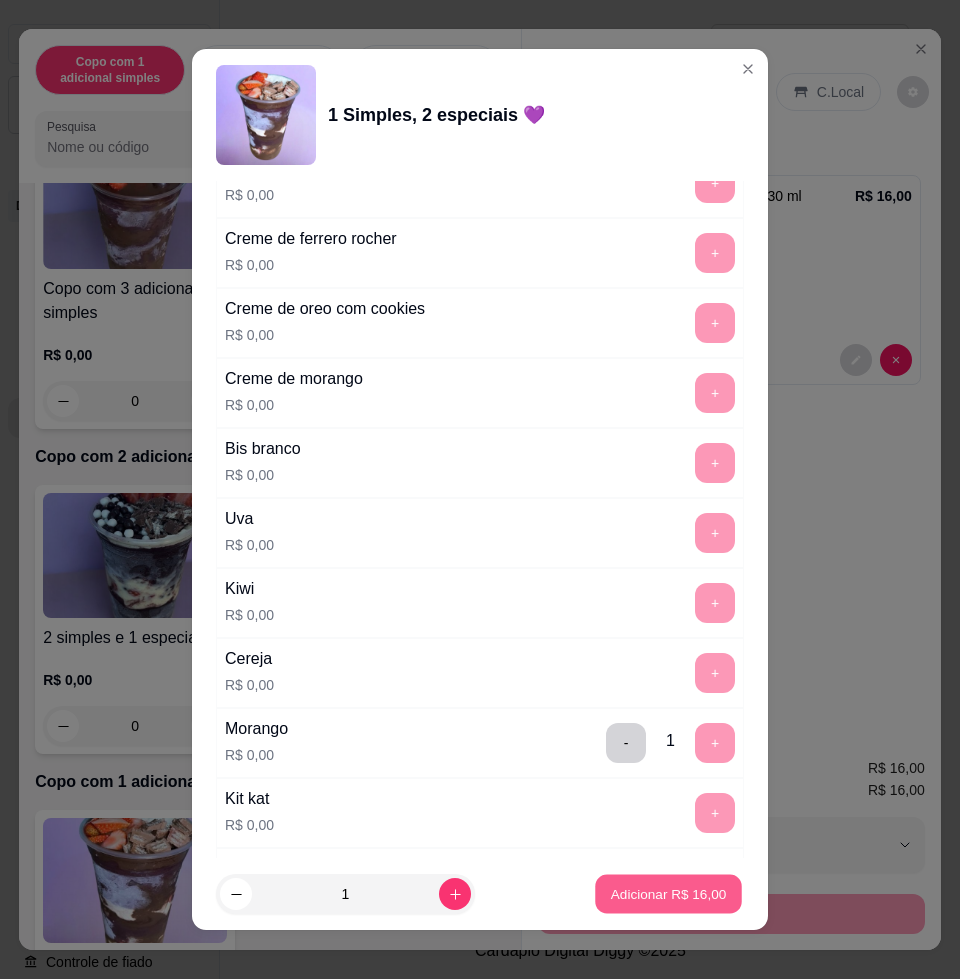 click on "Adicionar   R$ 16,00" at bounding box center (668, 894) 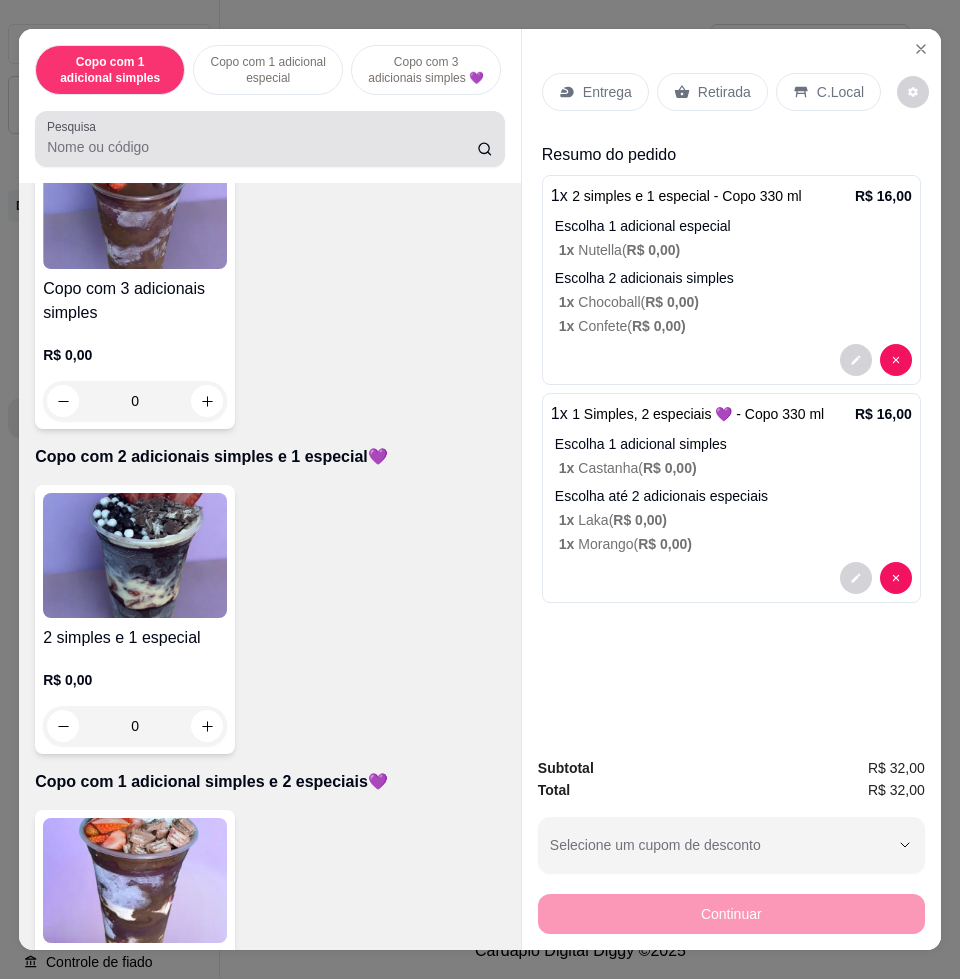 click on "Pesquisa" at bounding box center [262, 147] 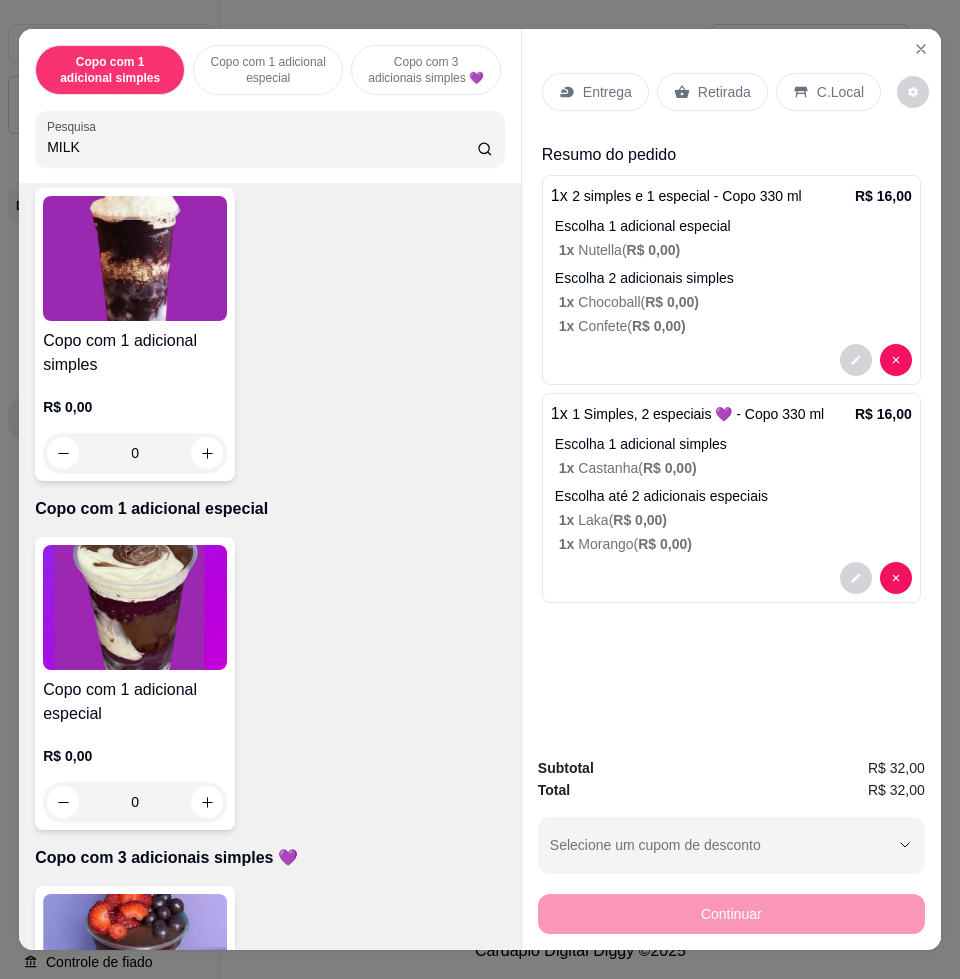 scroll, scrollTop: 0, scrollLeft: 0, axis: both 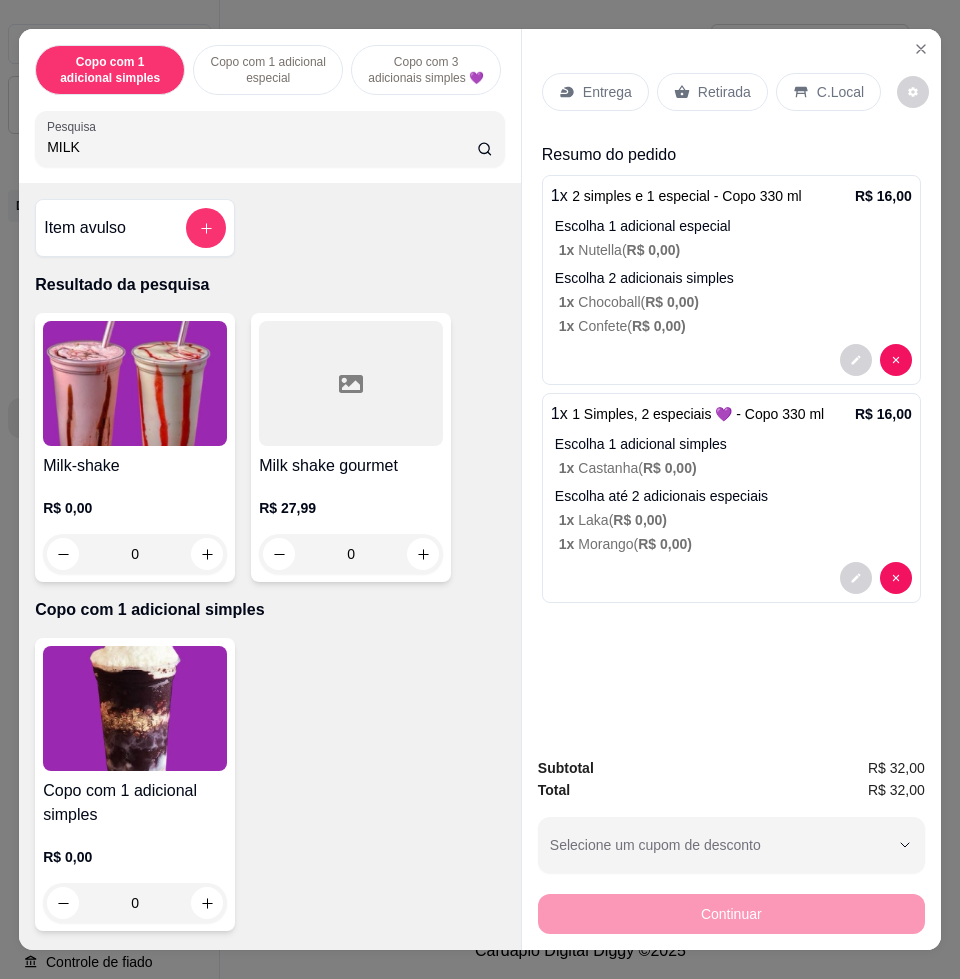 type on "MILK" 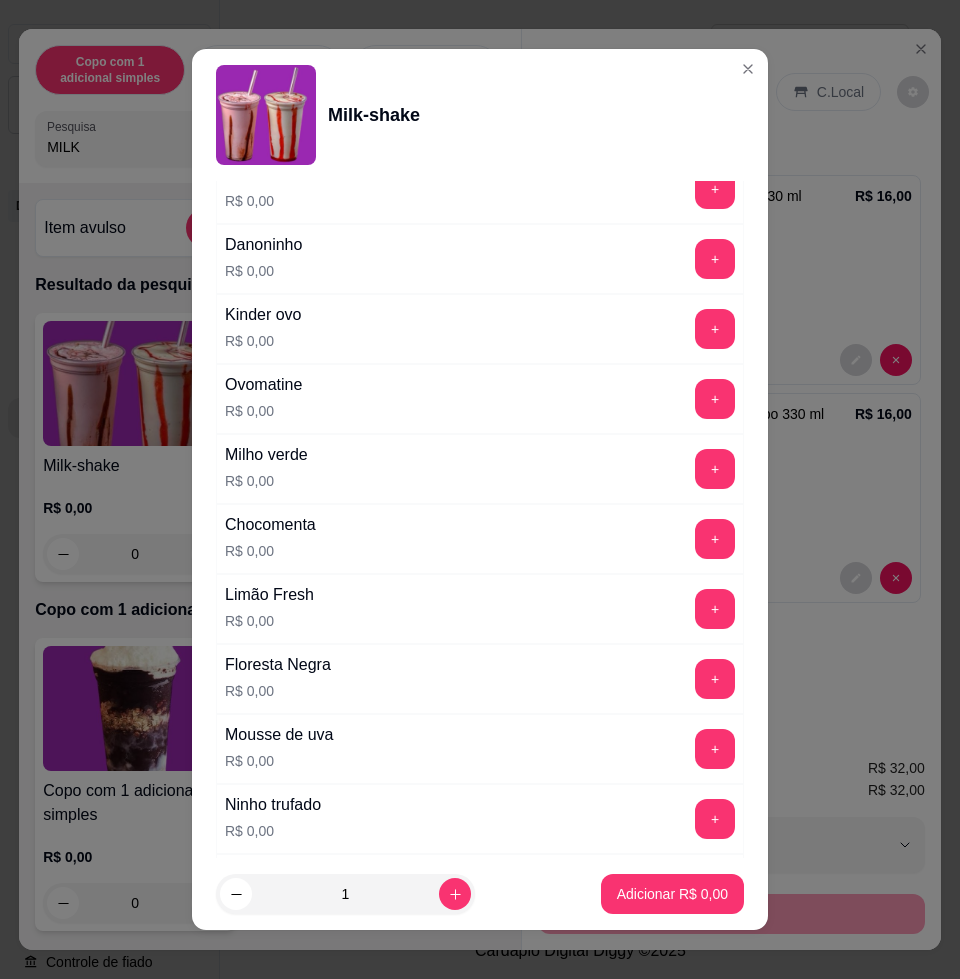 scroll, scrollTop: 1250, scrollLeft: 0, axis: vertical 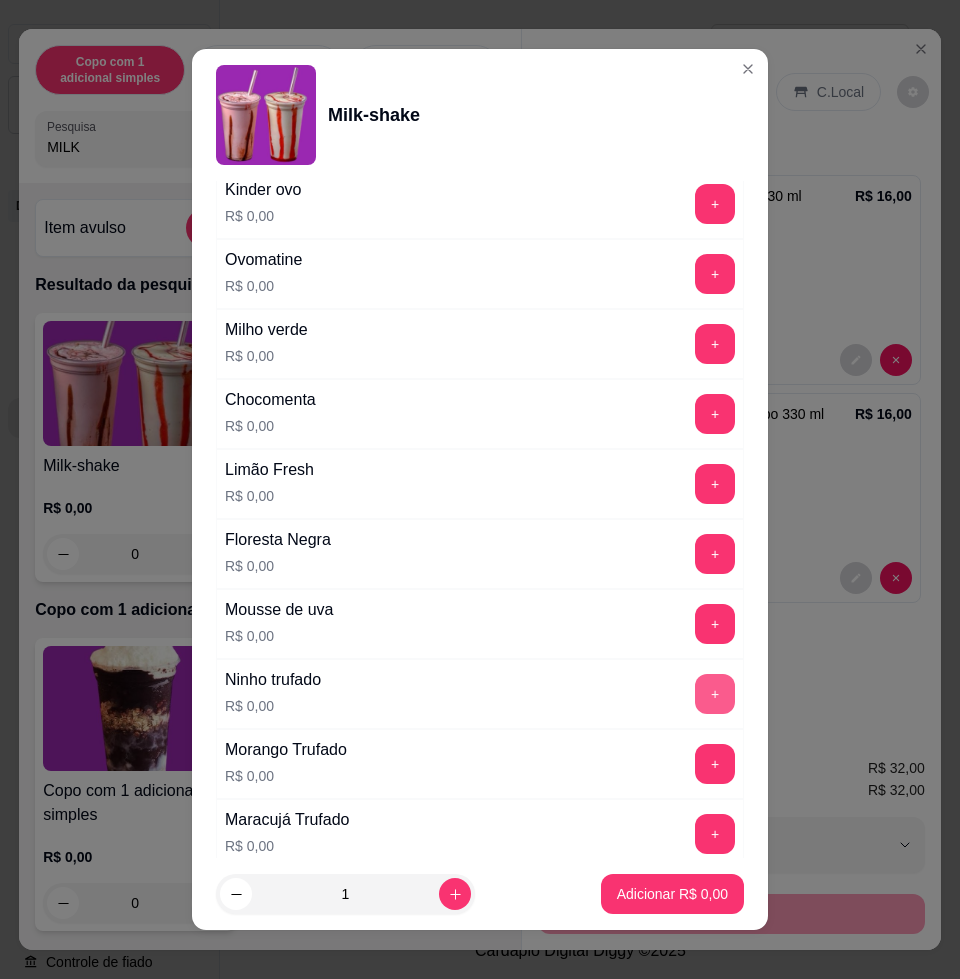click on "+" at bounding box center (715, 694) 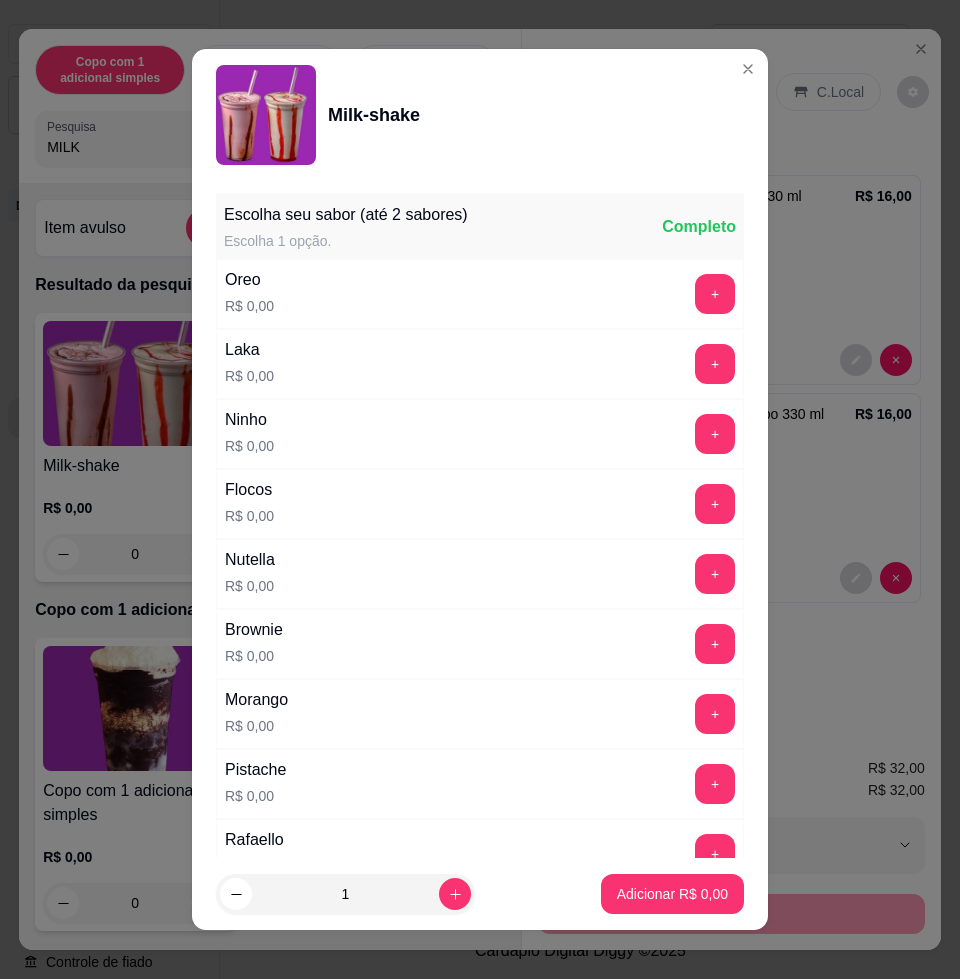 scroll, scrollTop: 0, scrollLeft: 0, axis: both 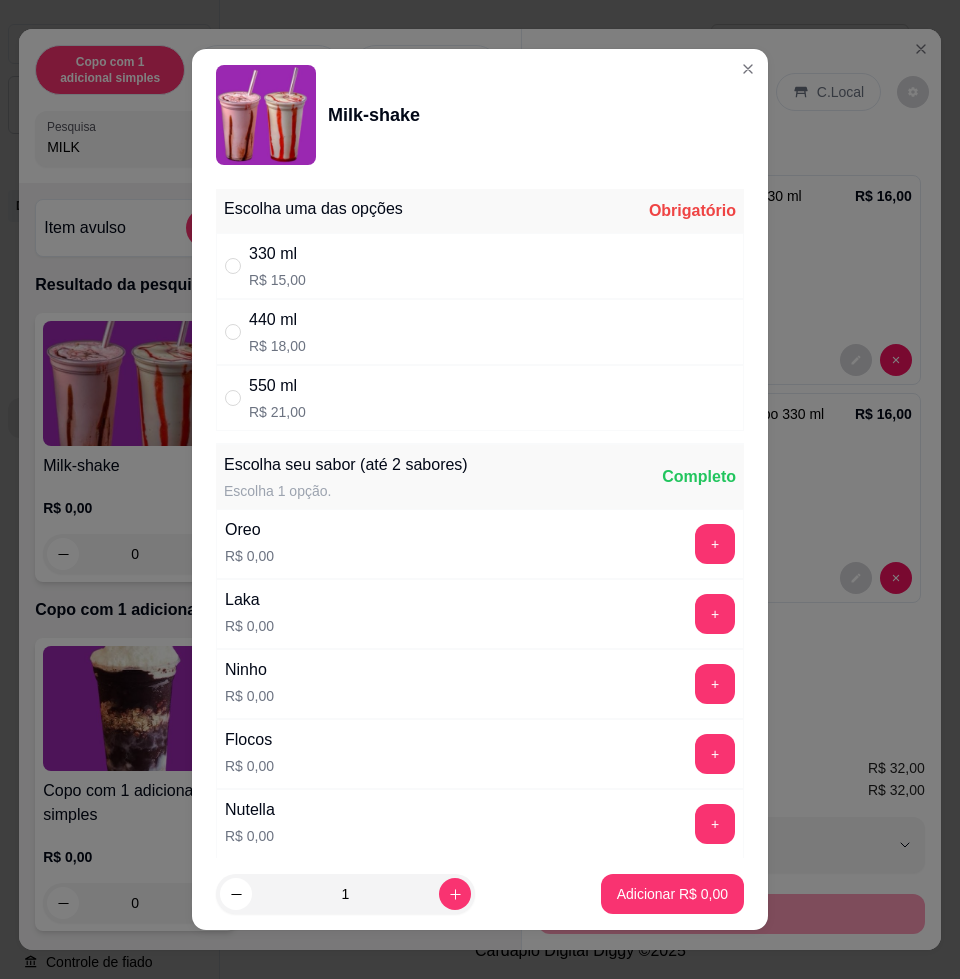 click on "330 ml R$ 15,00" at bounding box center [480, 266] 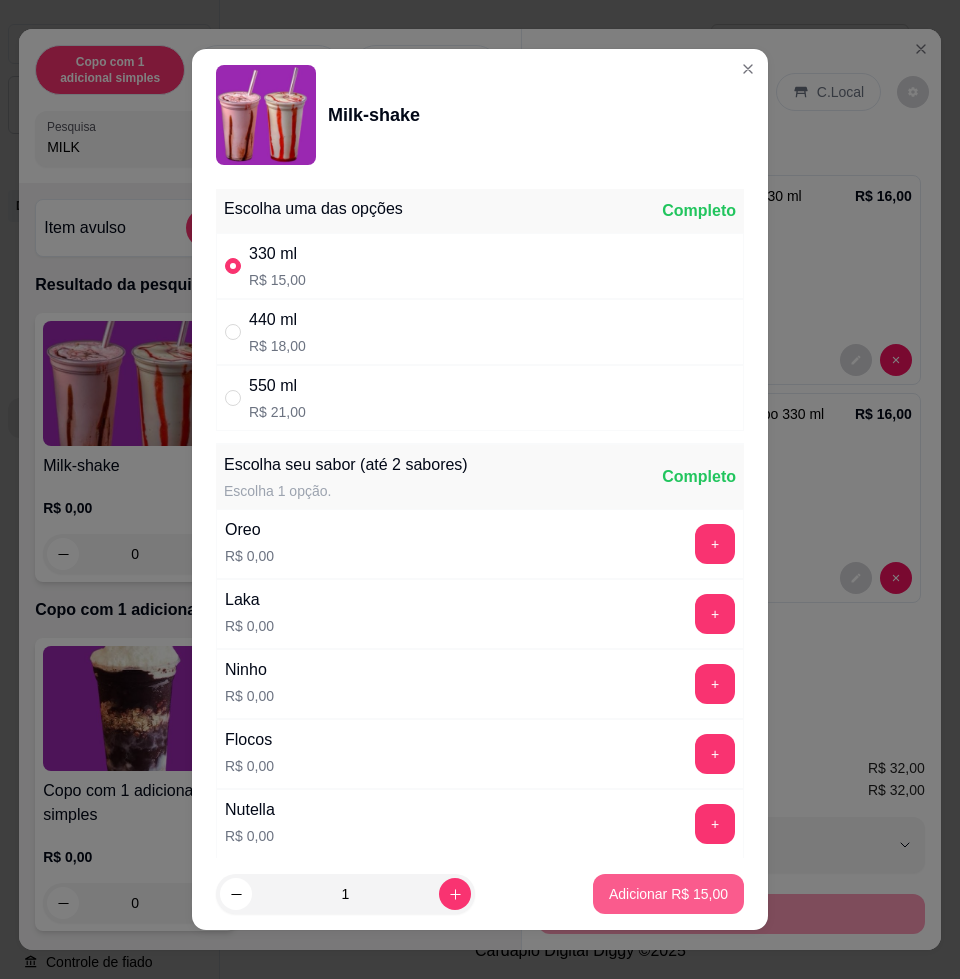 click on "Adicionar   R$ 15,00" at bounding box center (668, 894) 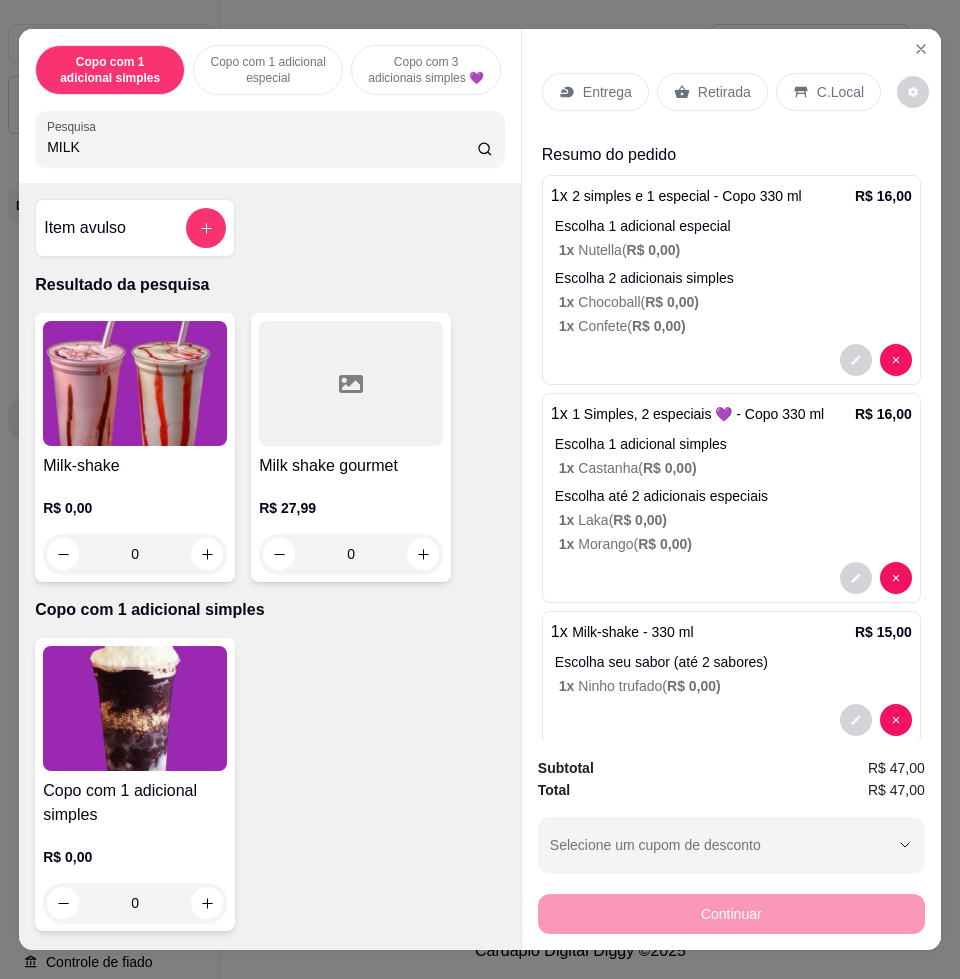 click on "Entrega" at bounding box center (607, 92) 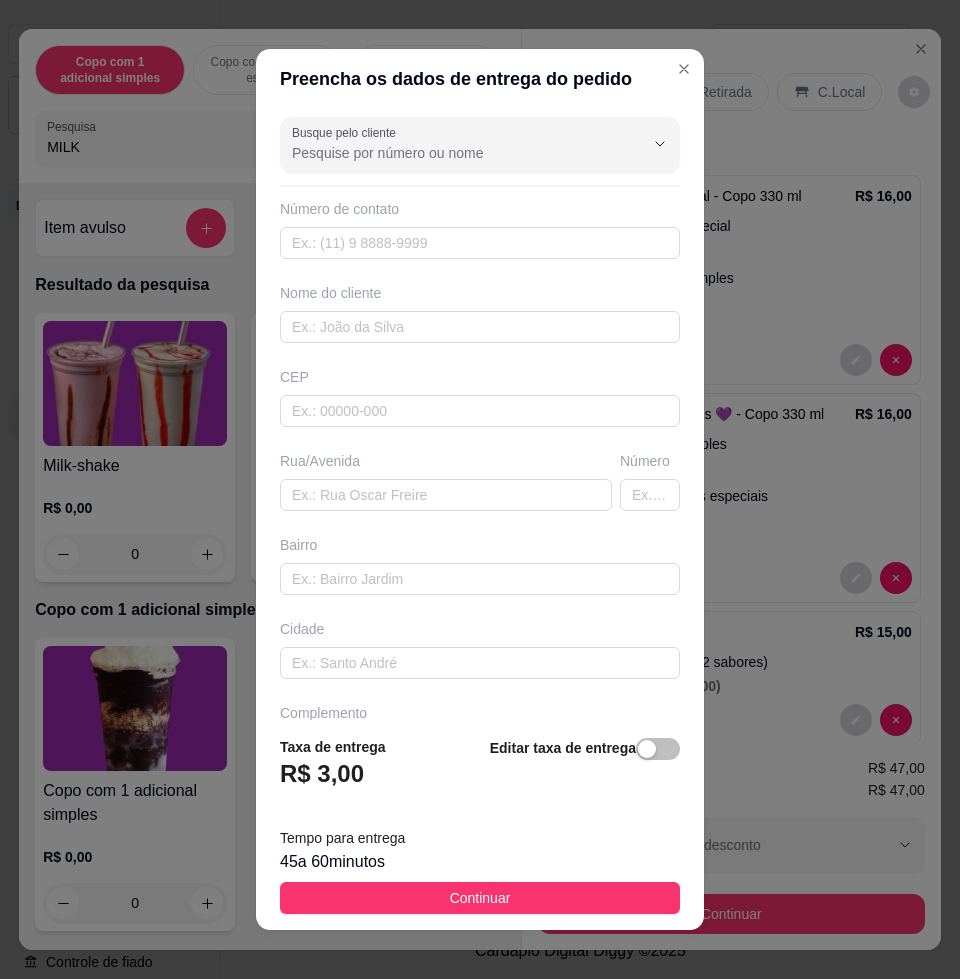 scroll, scrollTop: 63, scrollLeft: 0, axis: vertical 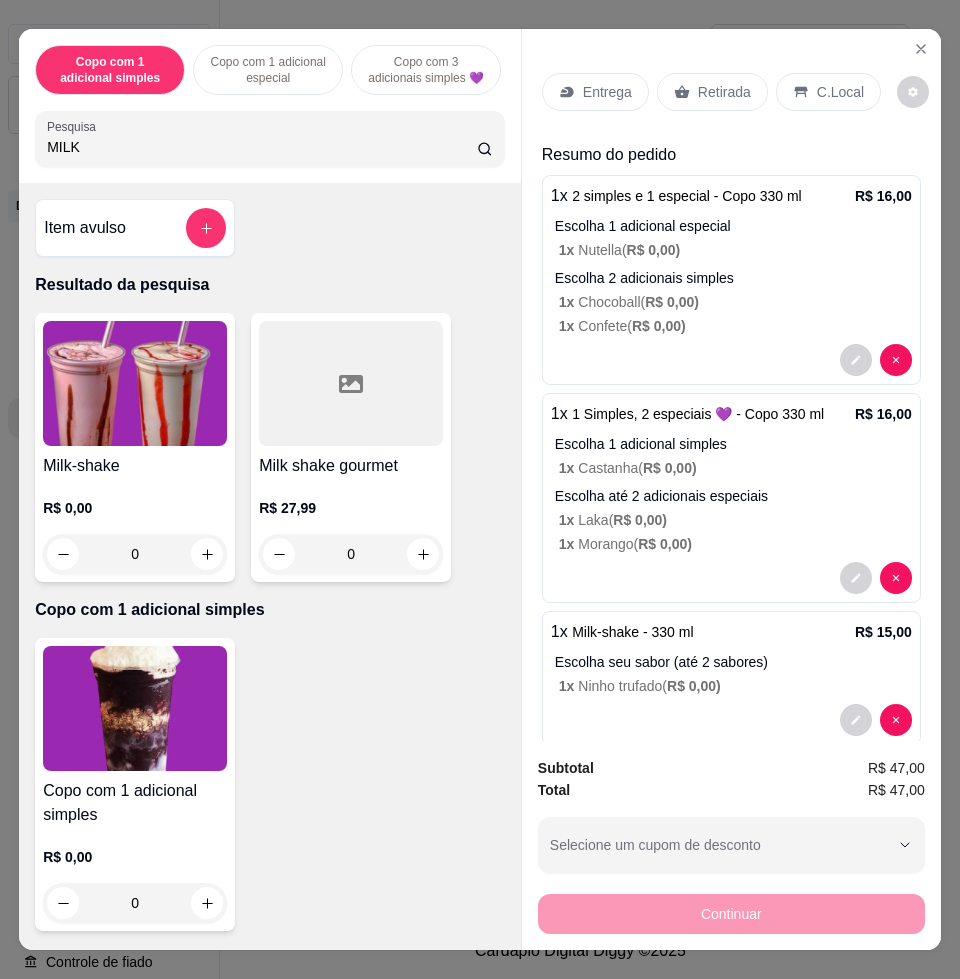 click on "Entrega" at bounding box center [607, 92] 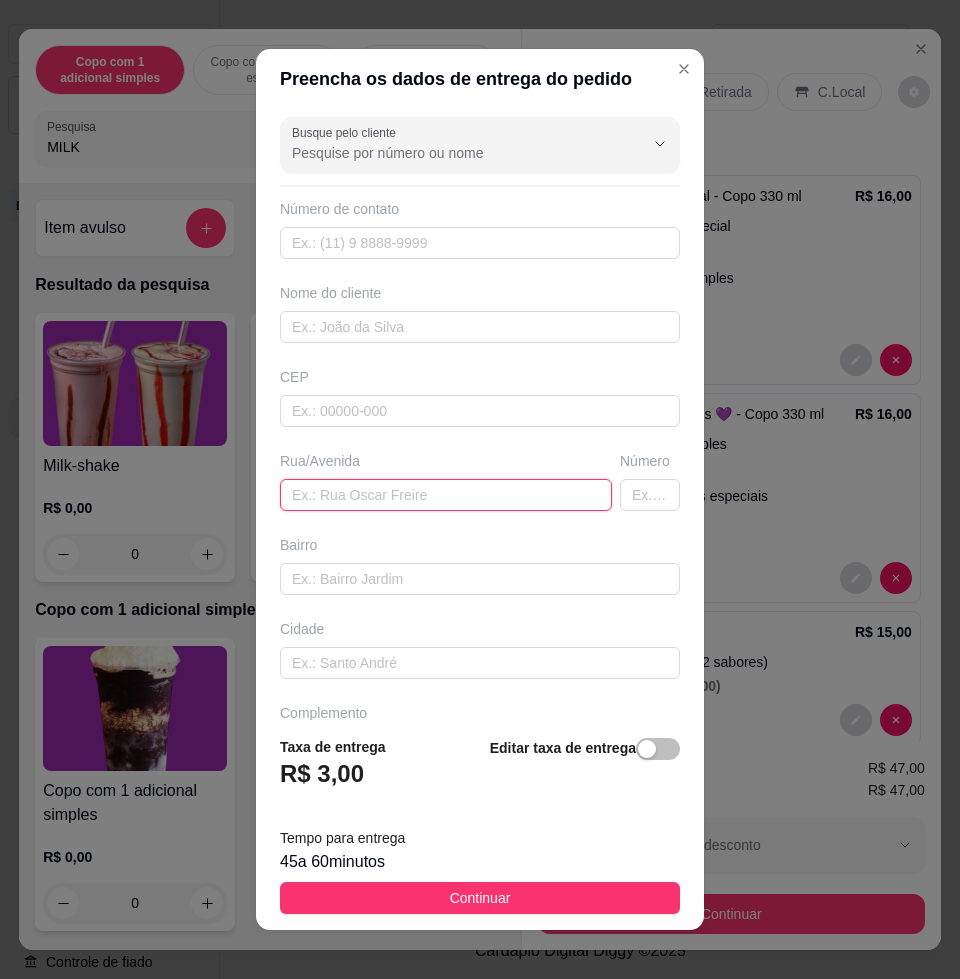 click at bounding box center (446, 495) 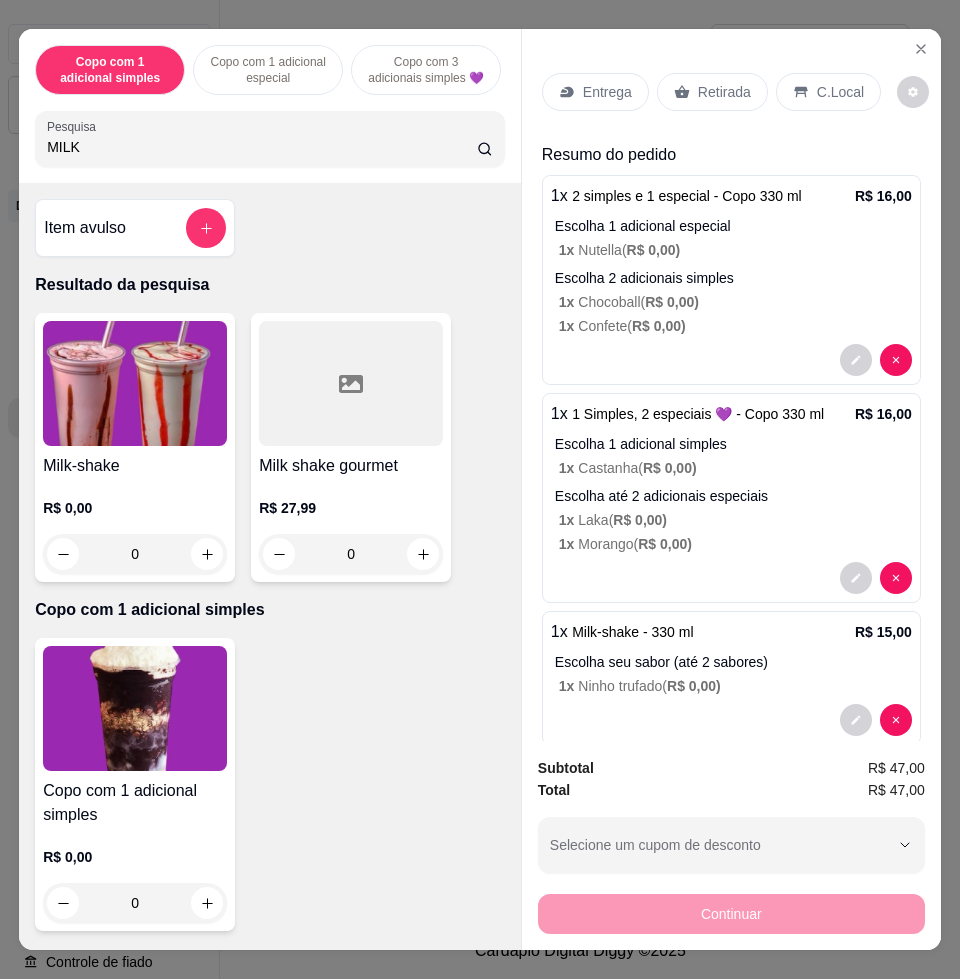 scroll, scrollTop: 33, scrollLeft: 0, axis: vertical 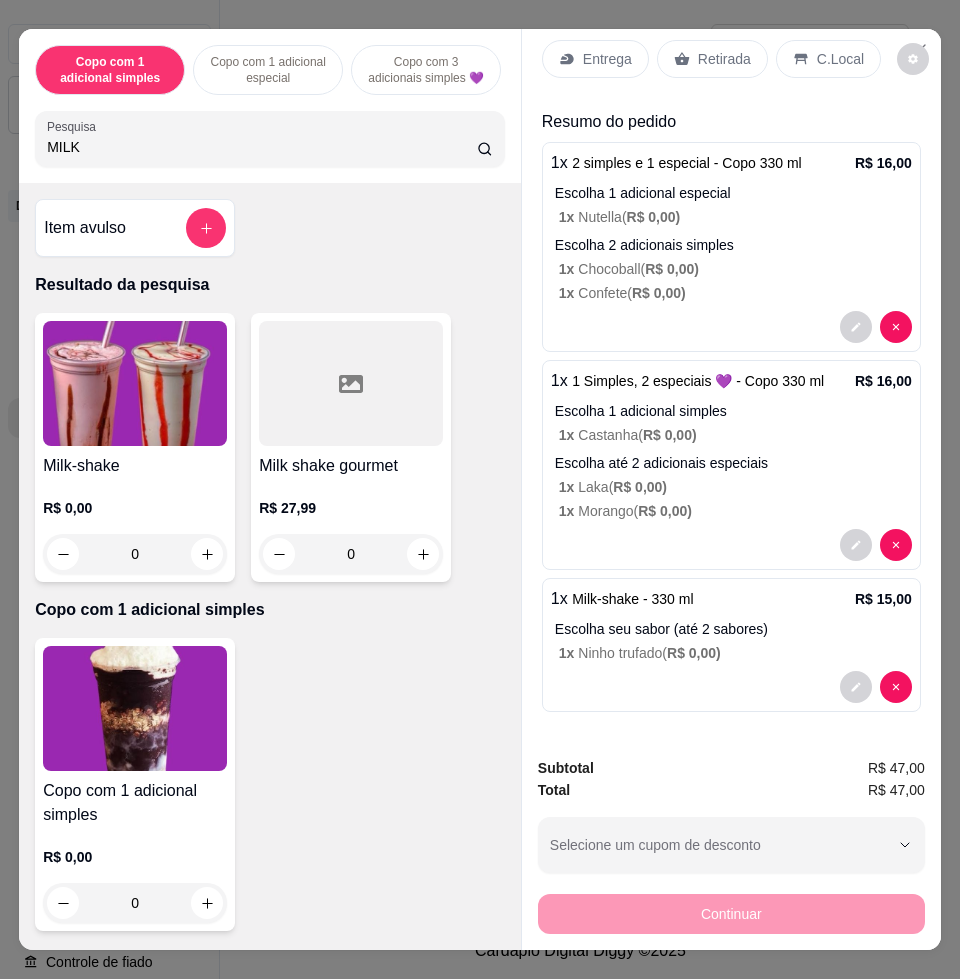 click on "Entrega" at bounding box center [595, 59] 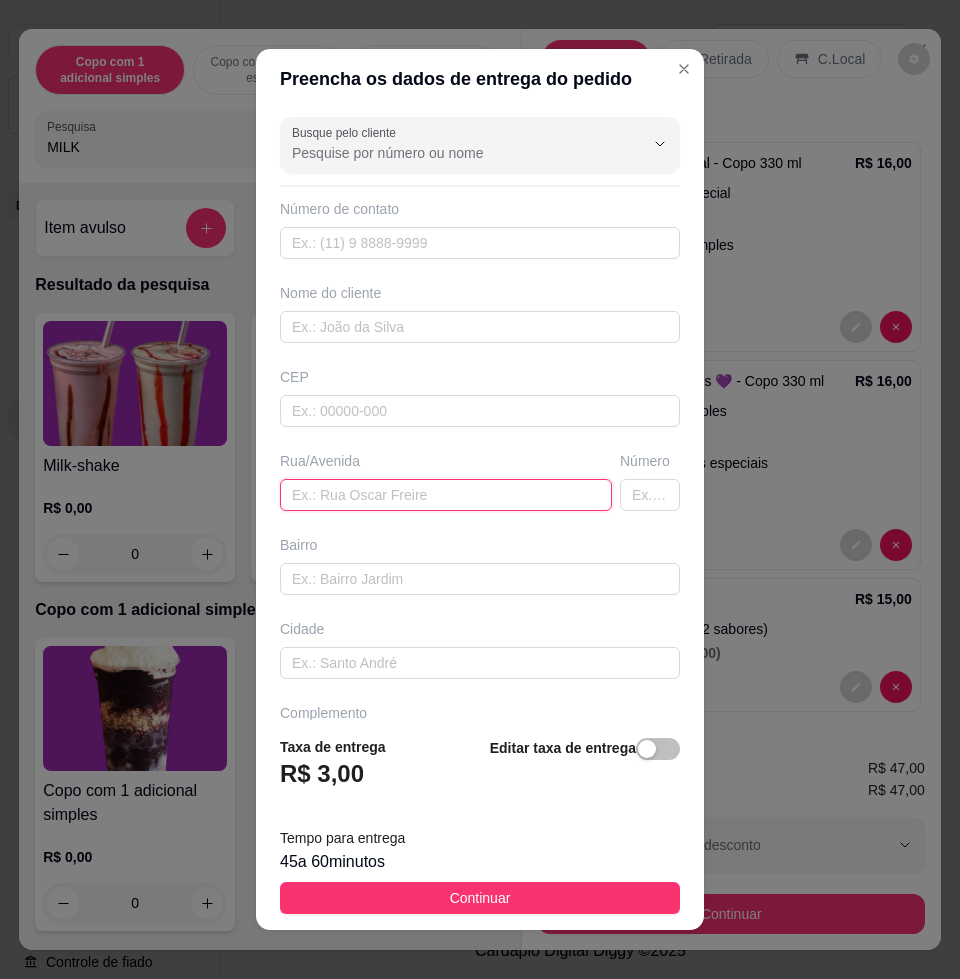 click at bounding box center (446, 495) 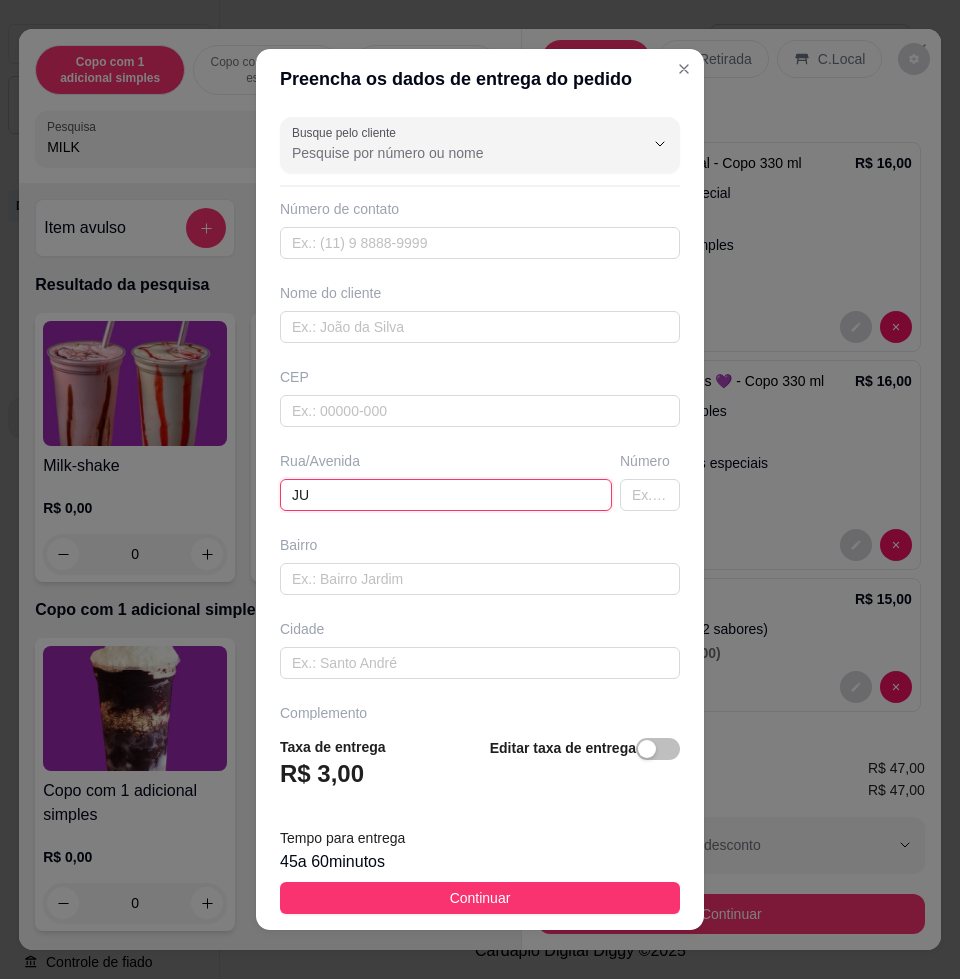 type on "J" 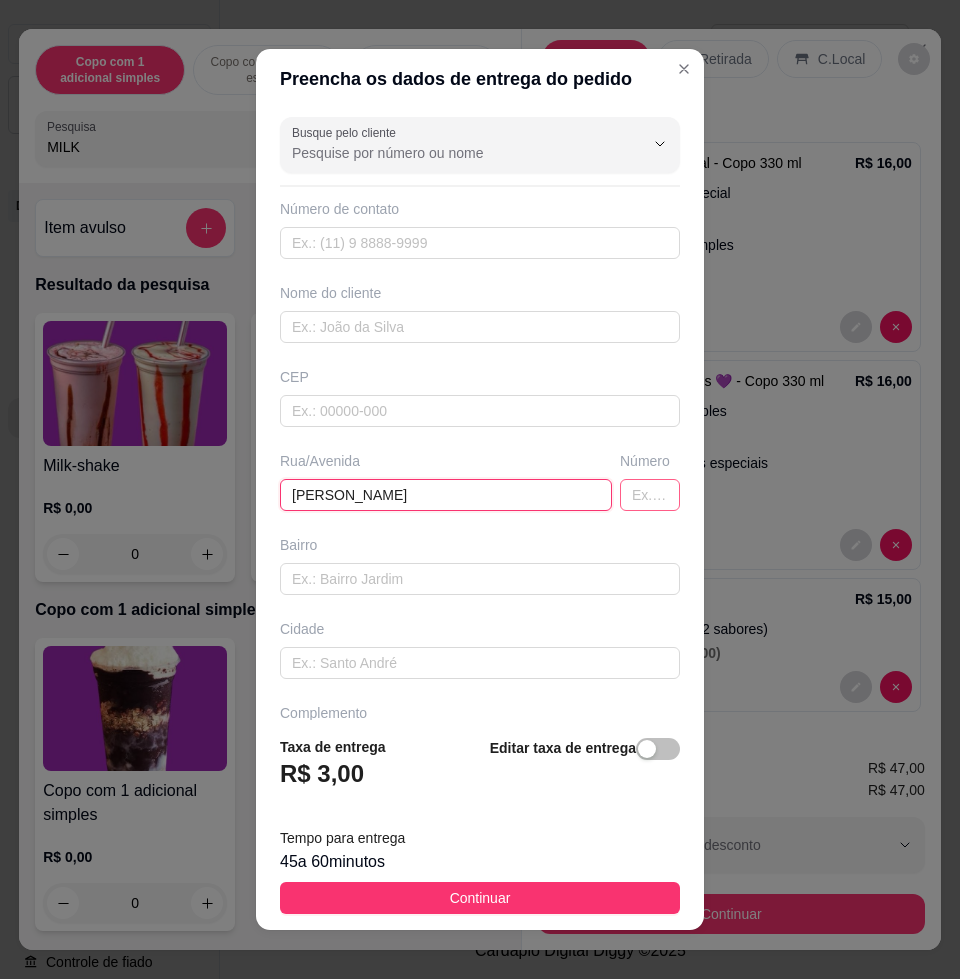 type on "[PERSON_NAME]" 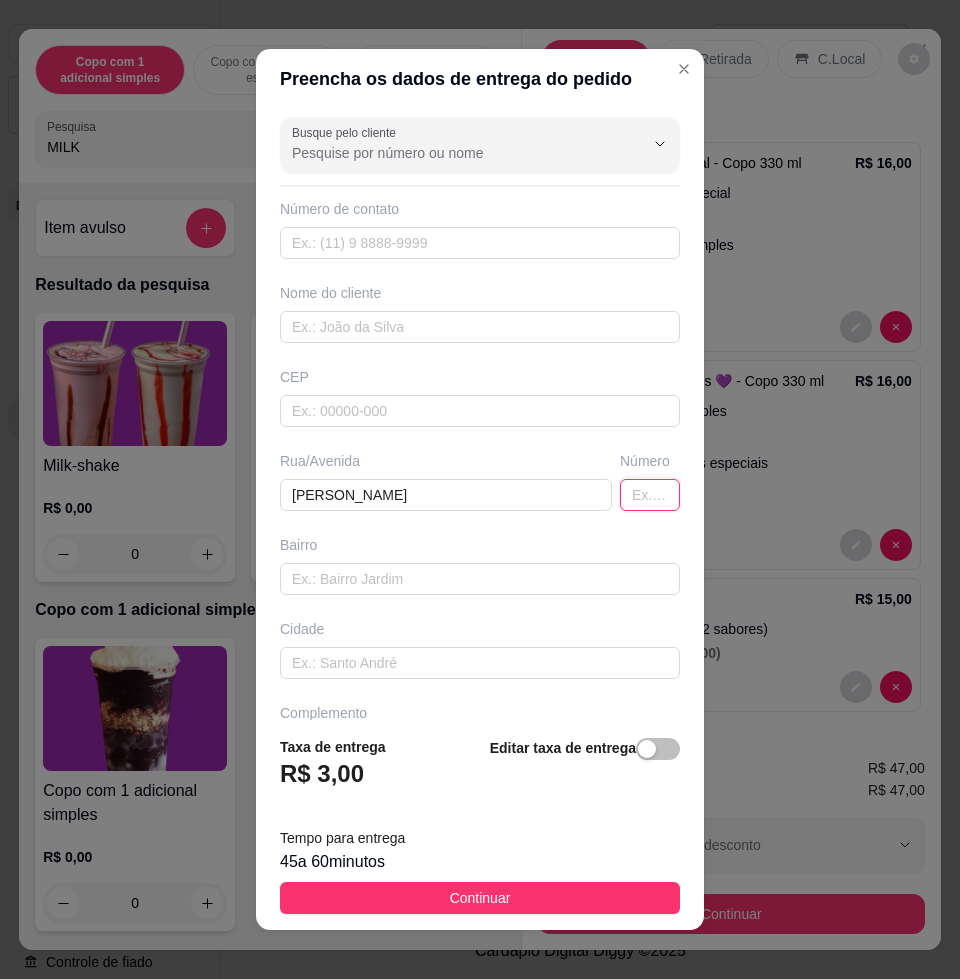 click at bounding box center [650, 495] 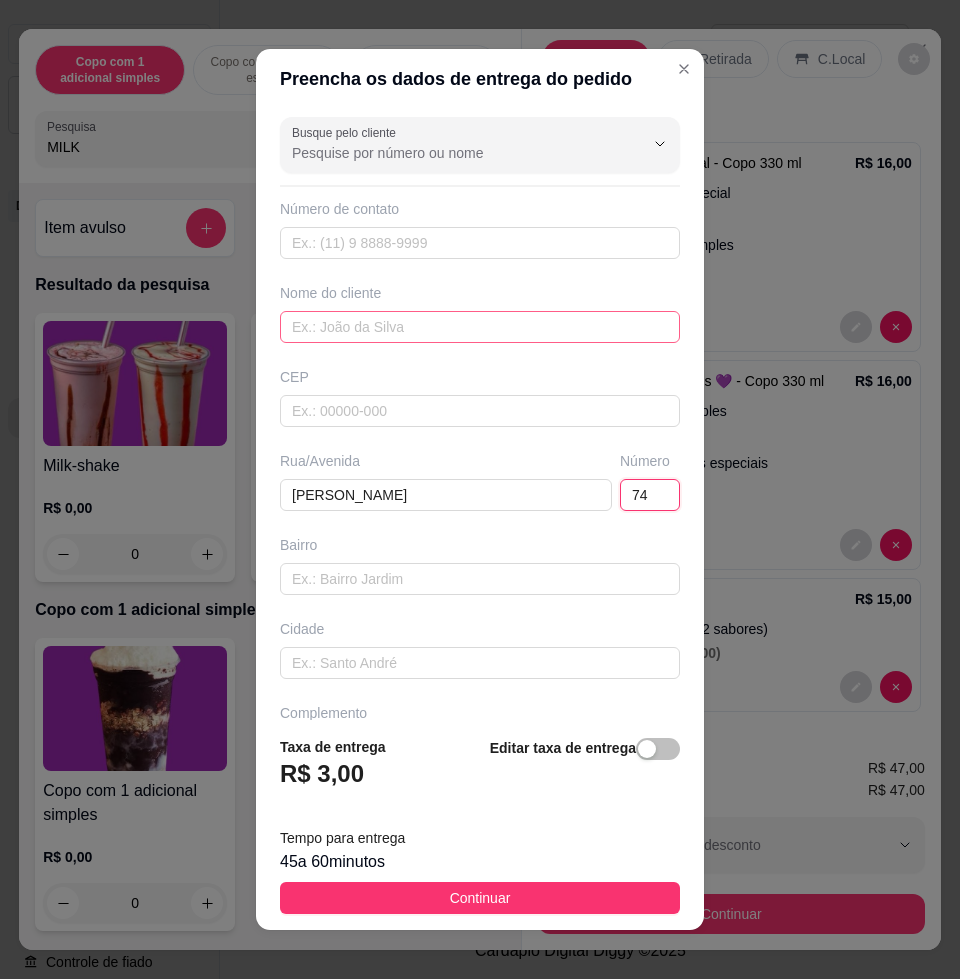 type on "74" 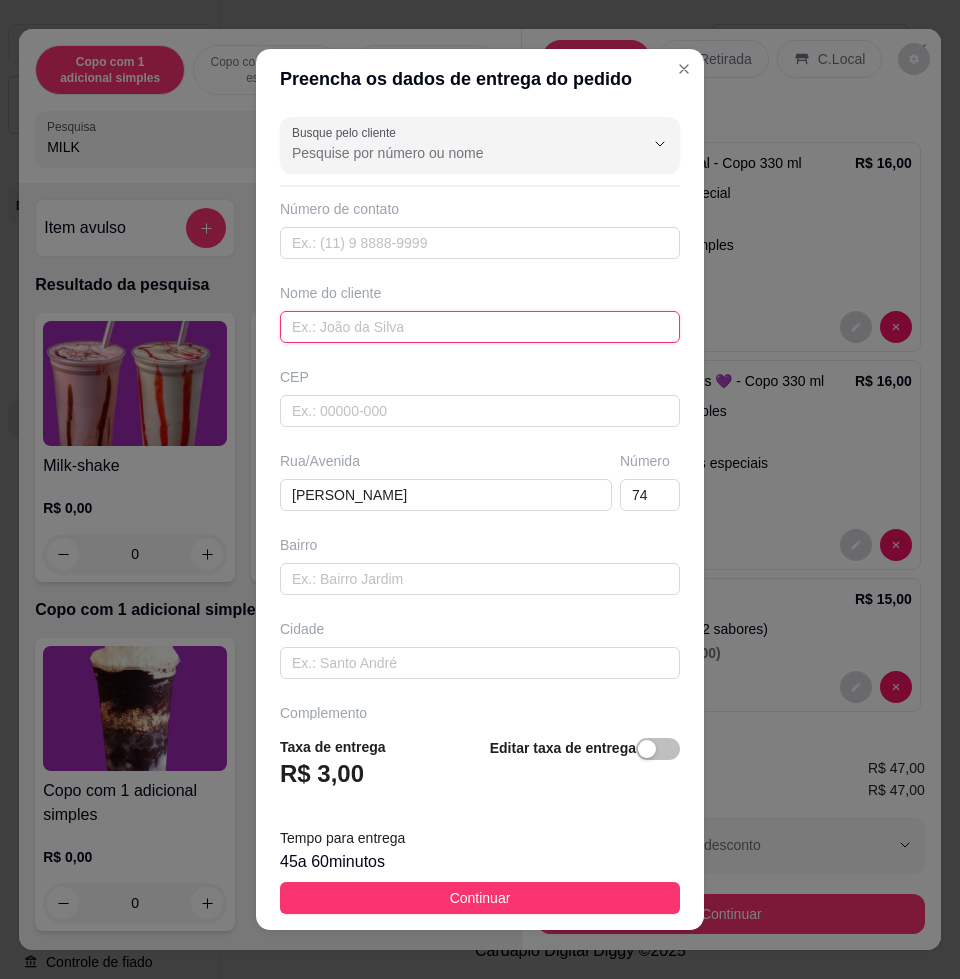 click at bounding box center [480, 327] 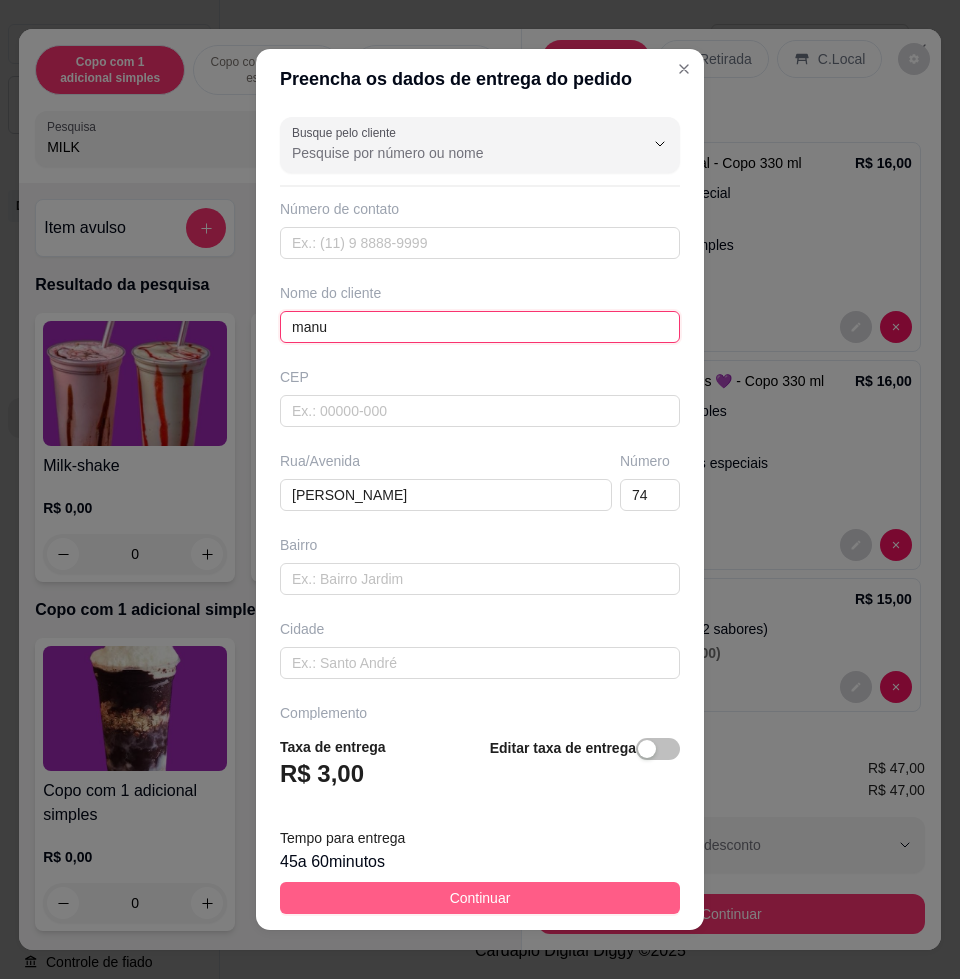 type on "manu" 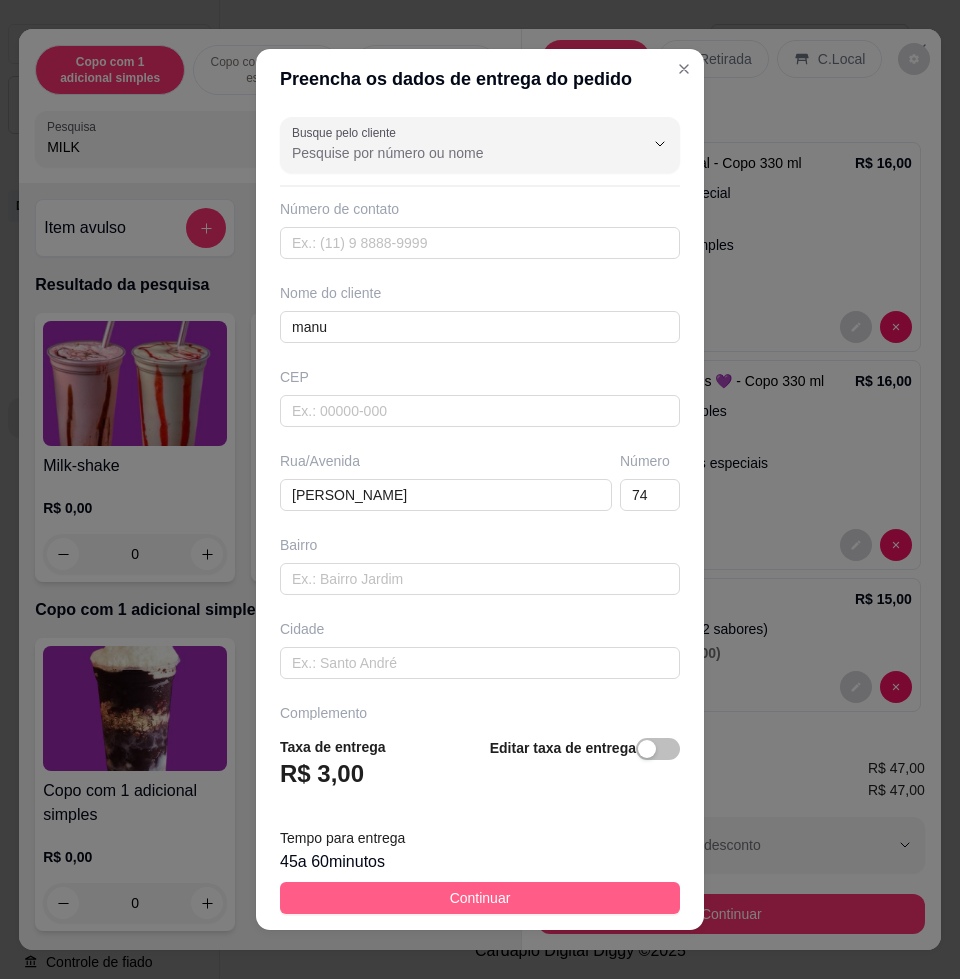 click on "Continuar" at bounding box center (480, 898) 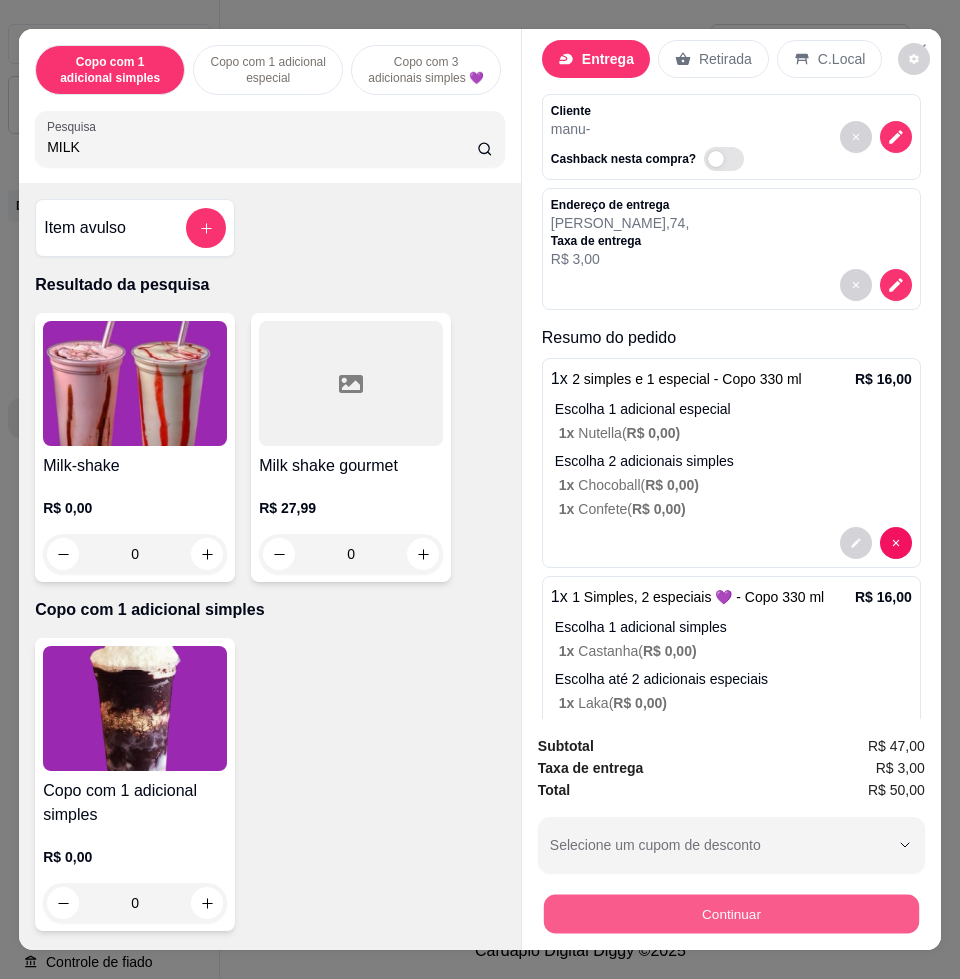 click on "Continuar" at bounding box center [731, 913] 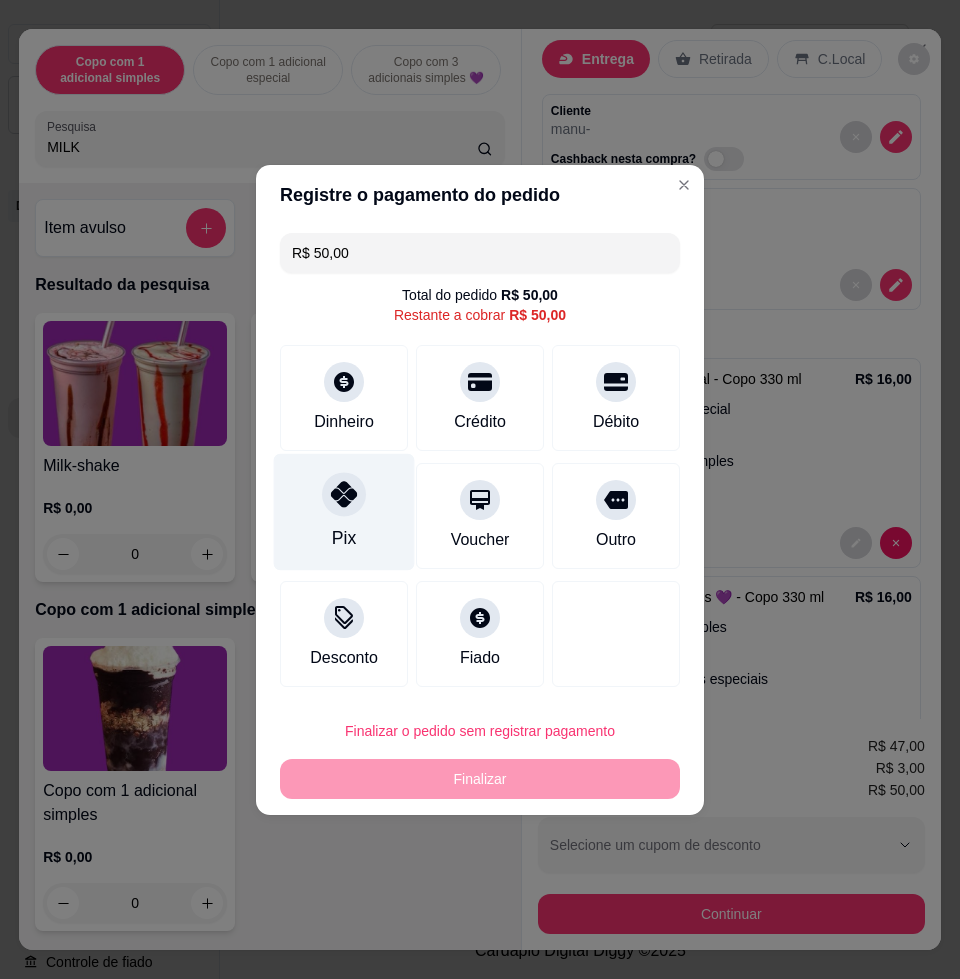 click at bounding box center [344, 494] 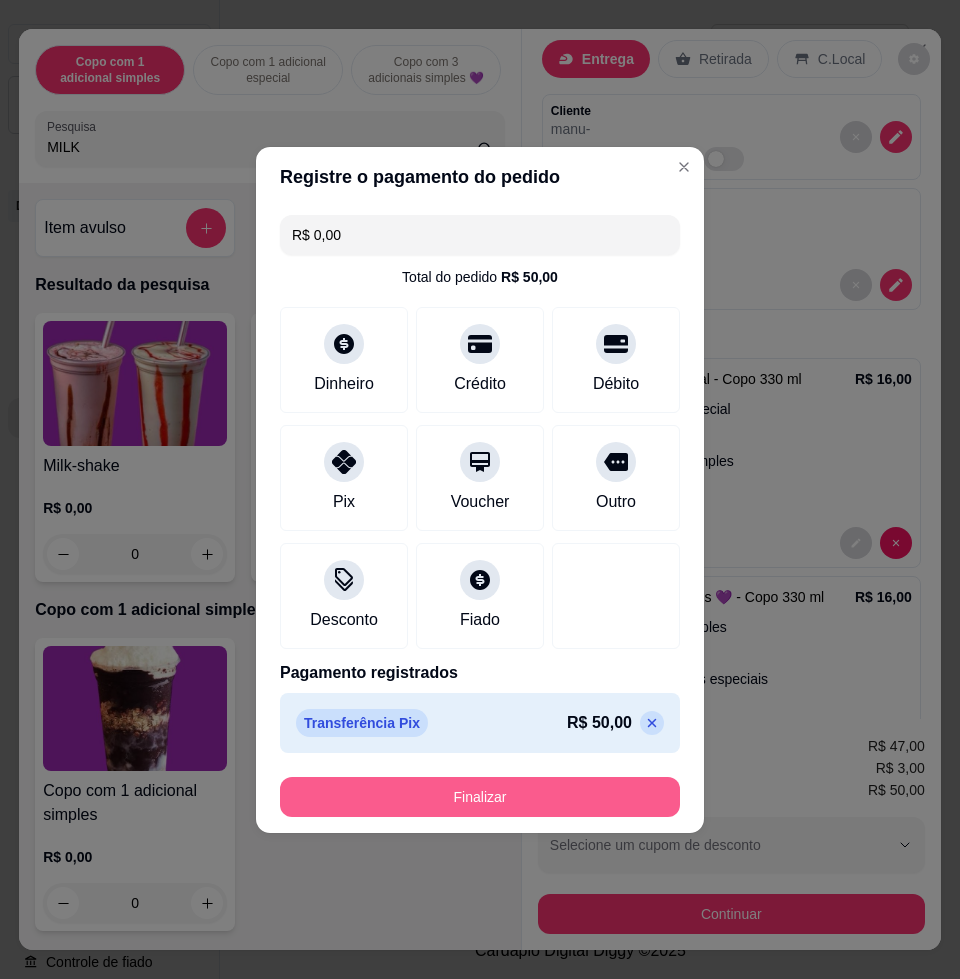 click on "Finalizar" at bounding box center (480, 797) 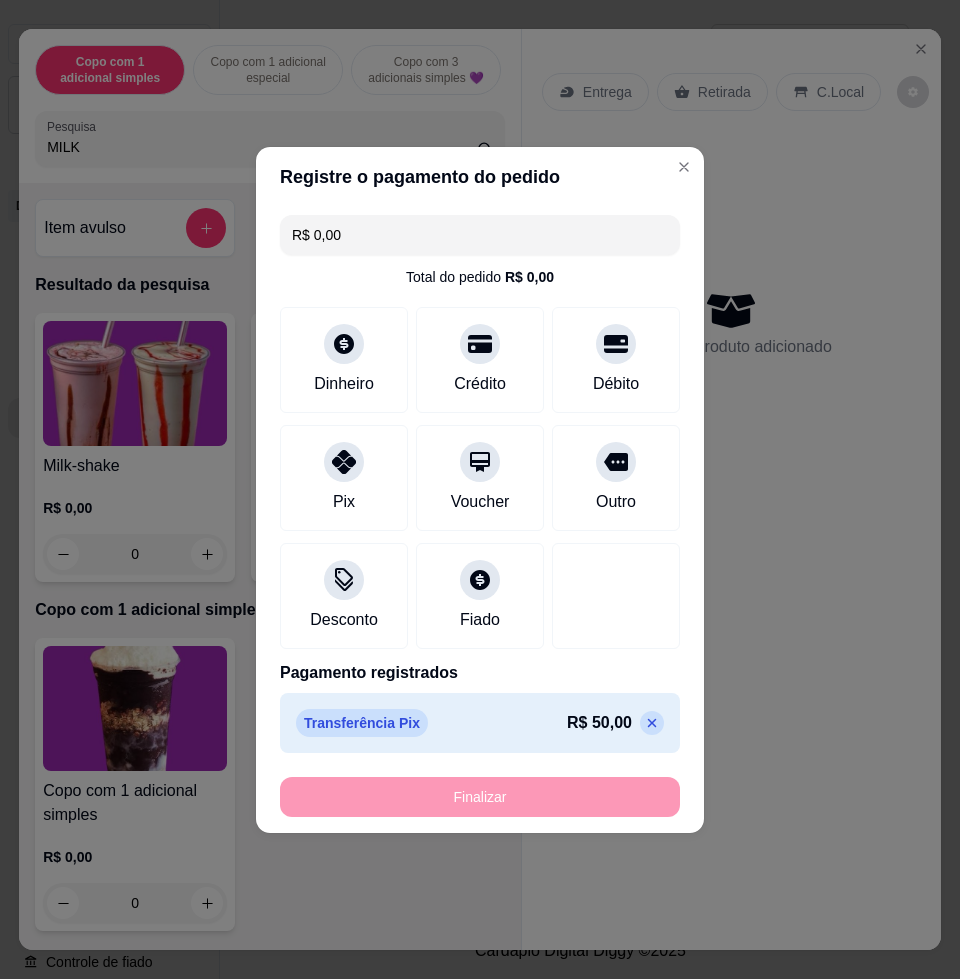 type on "-R$ 50,00" 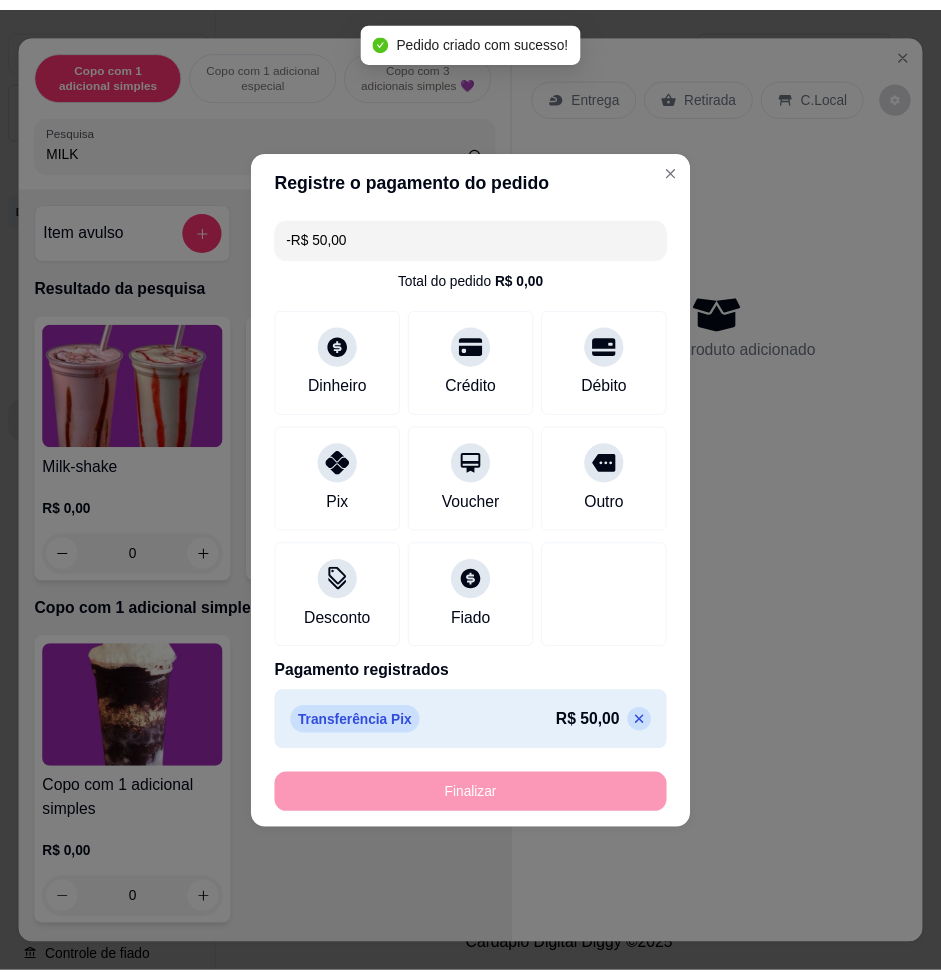scroll, scrollTop: 0, scrollLeft: 0, axis: both 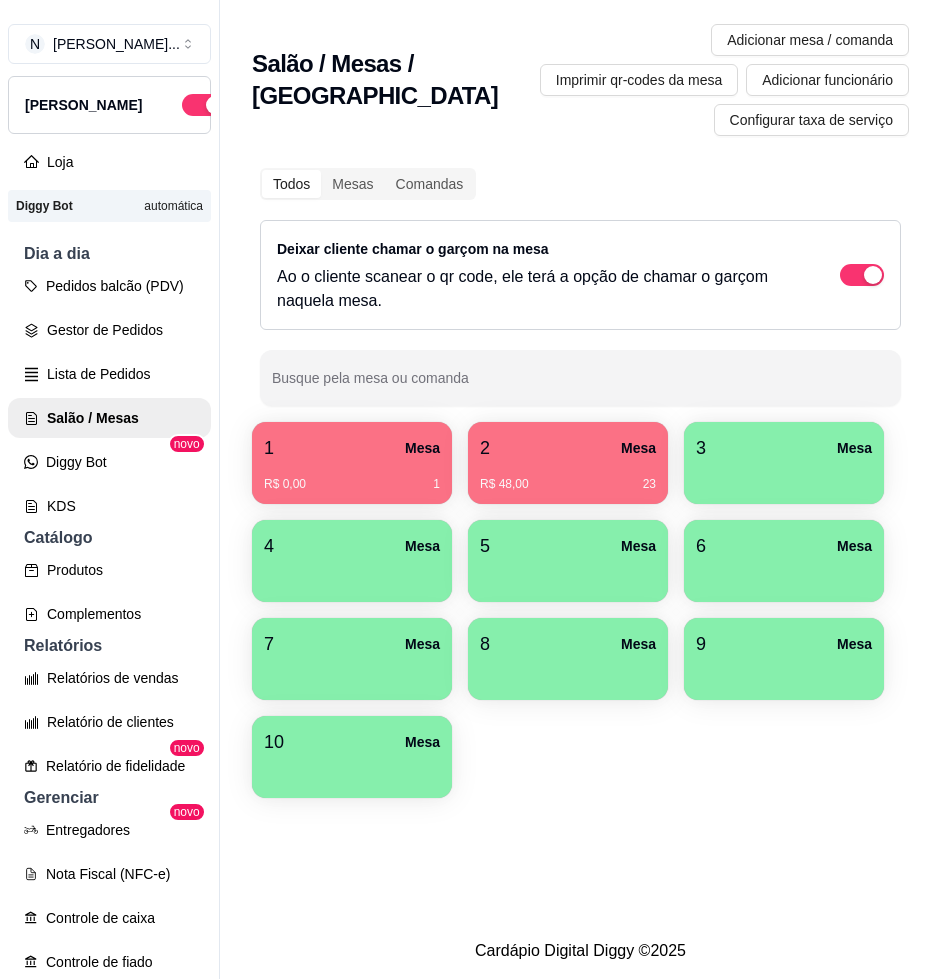 click on "Todos Mesas Comandas Deixar cliente chamar o garçom na mesa Ao o cliente scanear o qr code, ele terá a opção de chamar o garçom naquela mesa. Busque pela mesa ou comanda" at bounding box center (580, 287) 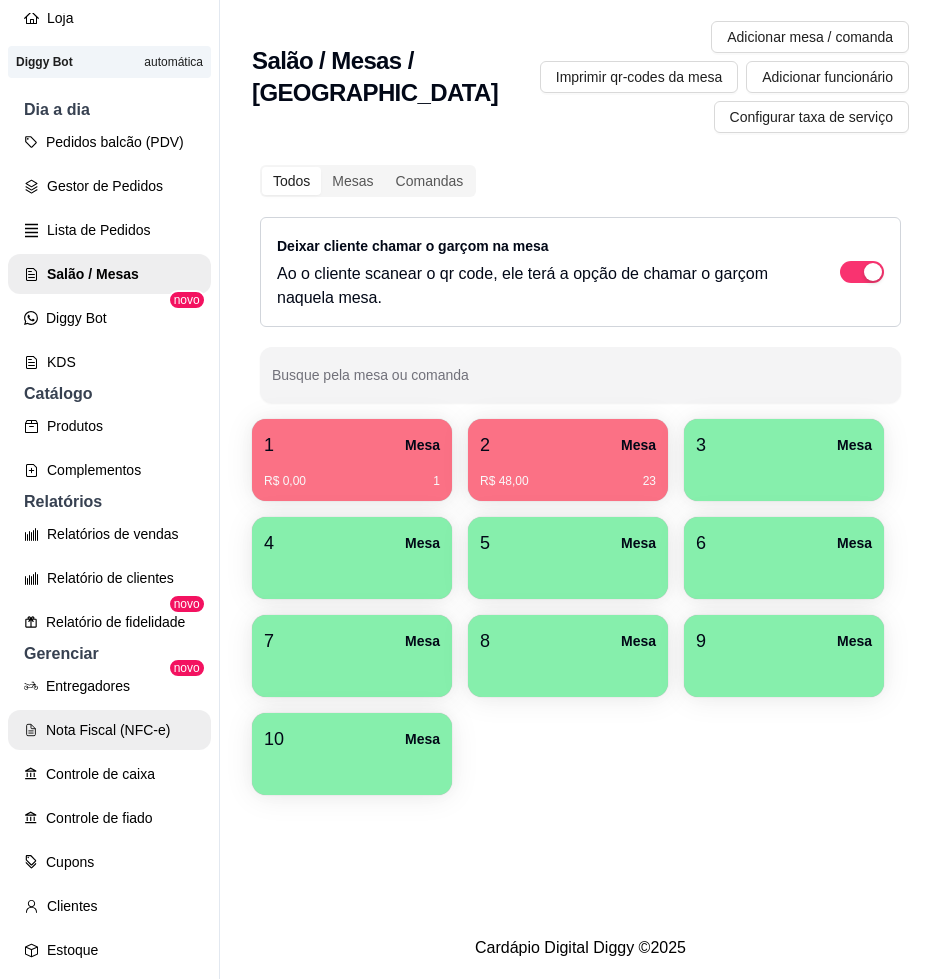 scroll, scrollTop: 0, scrollLeft: 0, axis: both 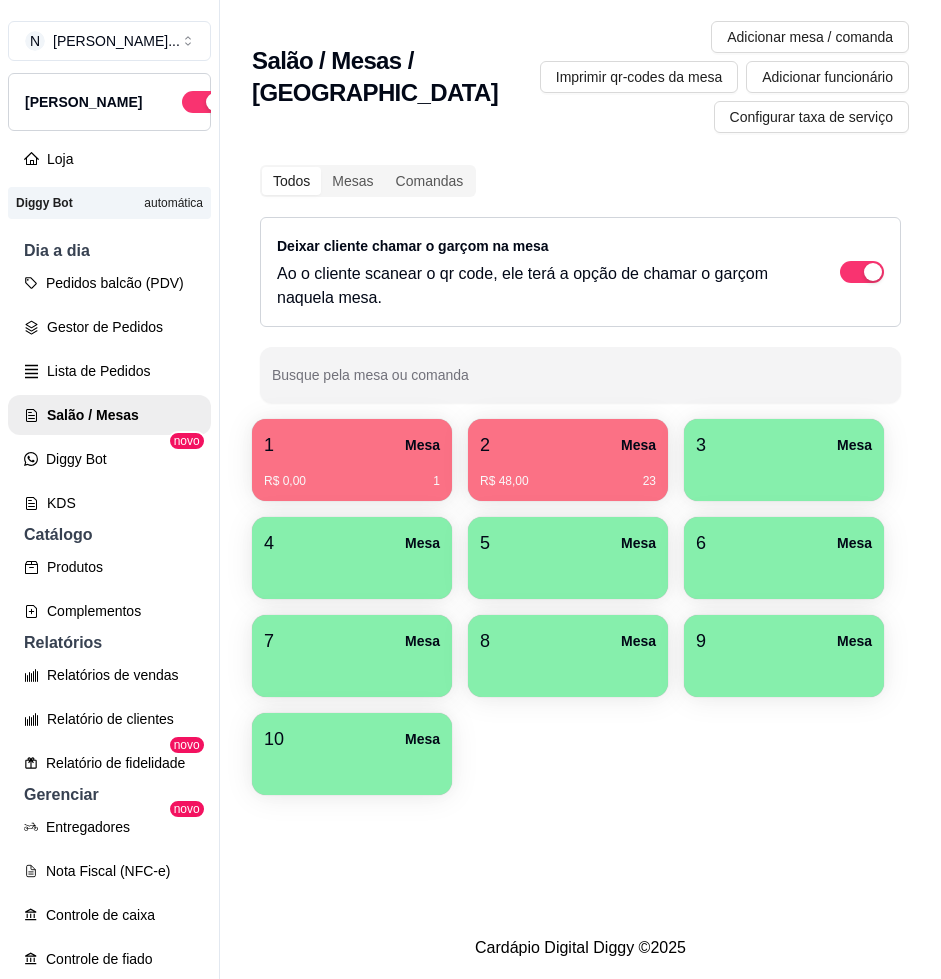 click on "Salão / Mesas / Comandas Adicionar mesa / comanda Imprimir qr-codes da mesa Adicionar funcionário Configurar taxa de serviço Todos Mesas Comandas Deixar cliente chamar o garçom na mesa Ao o cliente scanear o qr code, ele terá a opção de chamar o garçom naquela mesa. Busque pela mesa ou comanda
1 Mesa R$ 0,00 1 2 Mesa R$ 48,00 23 3 Mesa 4 Mesa 5 Mesa 6 [GEOGRAPHIC_DATA] 8 [GEOGRAPHIC_DATA]" at bounding box center (580, 458) 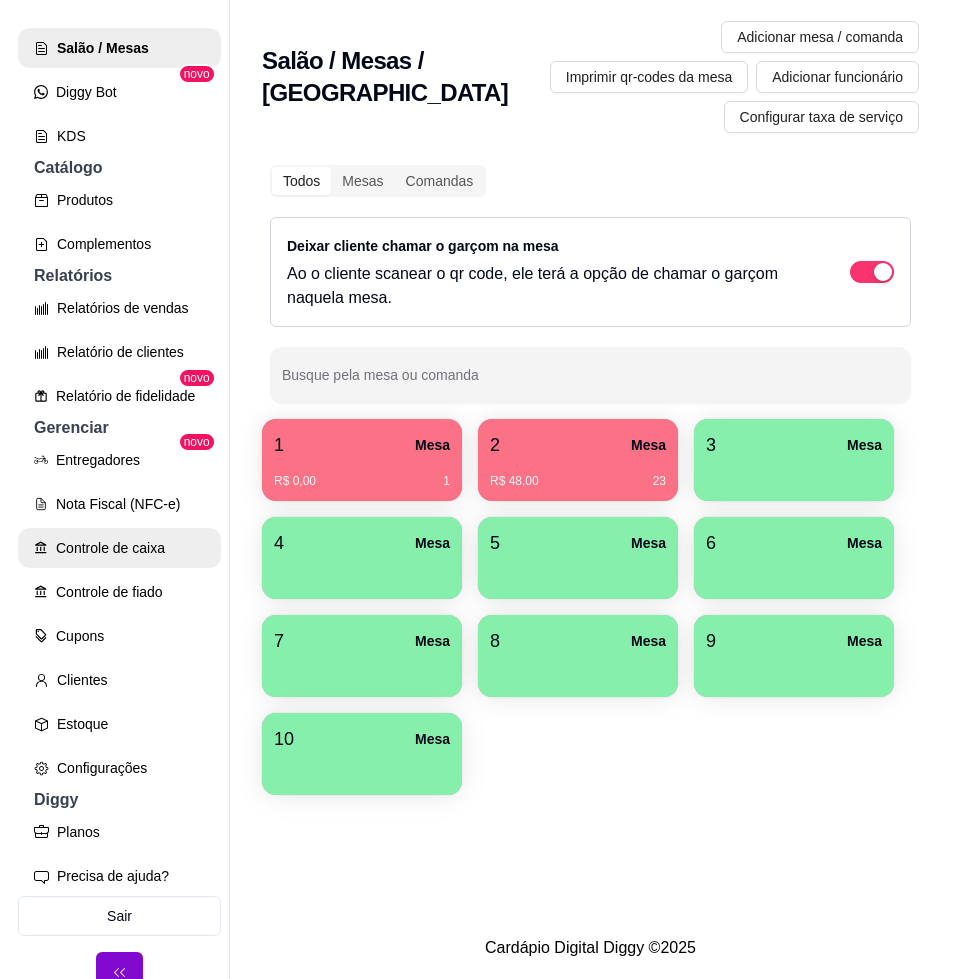 scroll, scrollTop: 0, scrollLeft: 0, axis: both 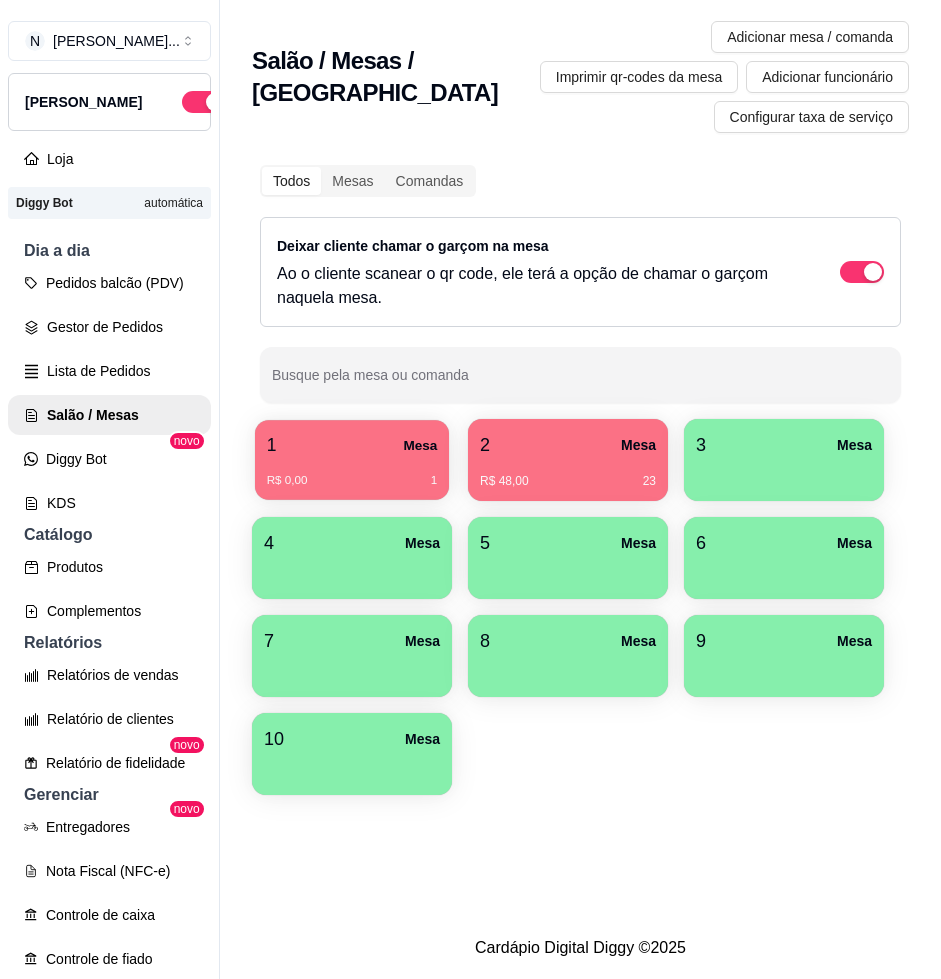 click on "R$ 0,00" at bounding box center [287, 481] 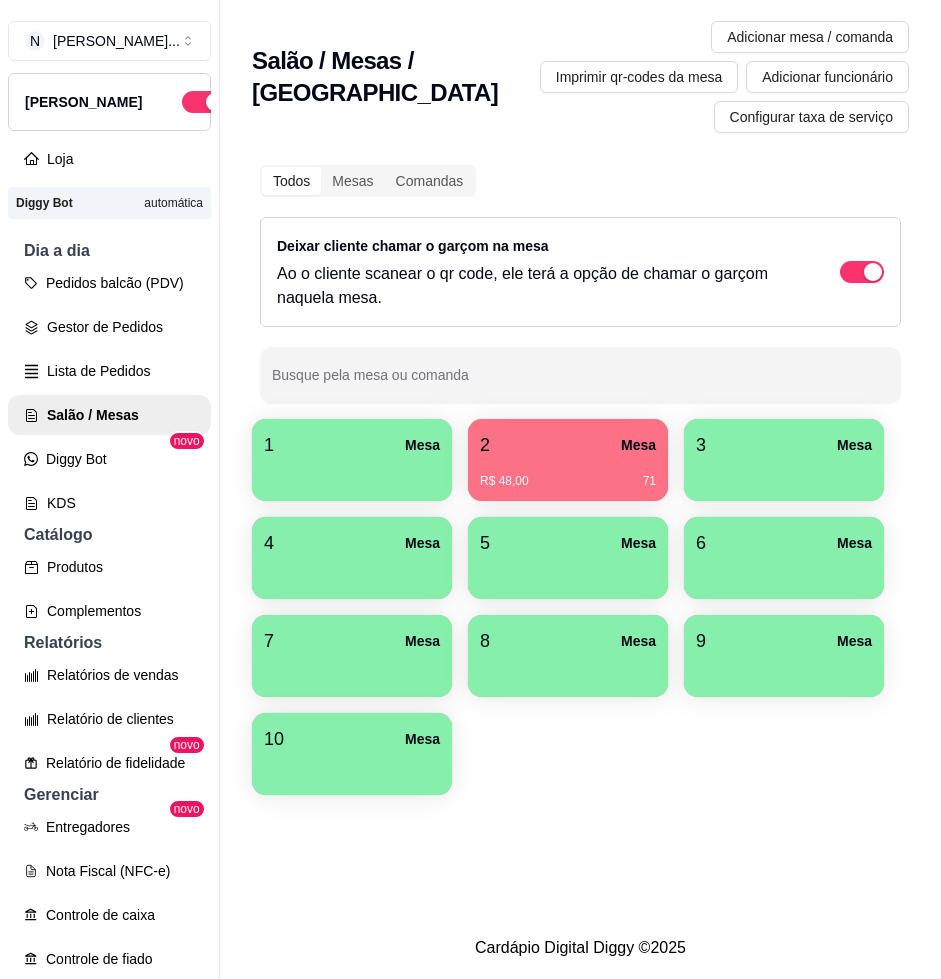 click on "R$ 48,00 71" at bounding box center (568, 481) 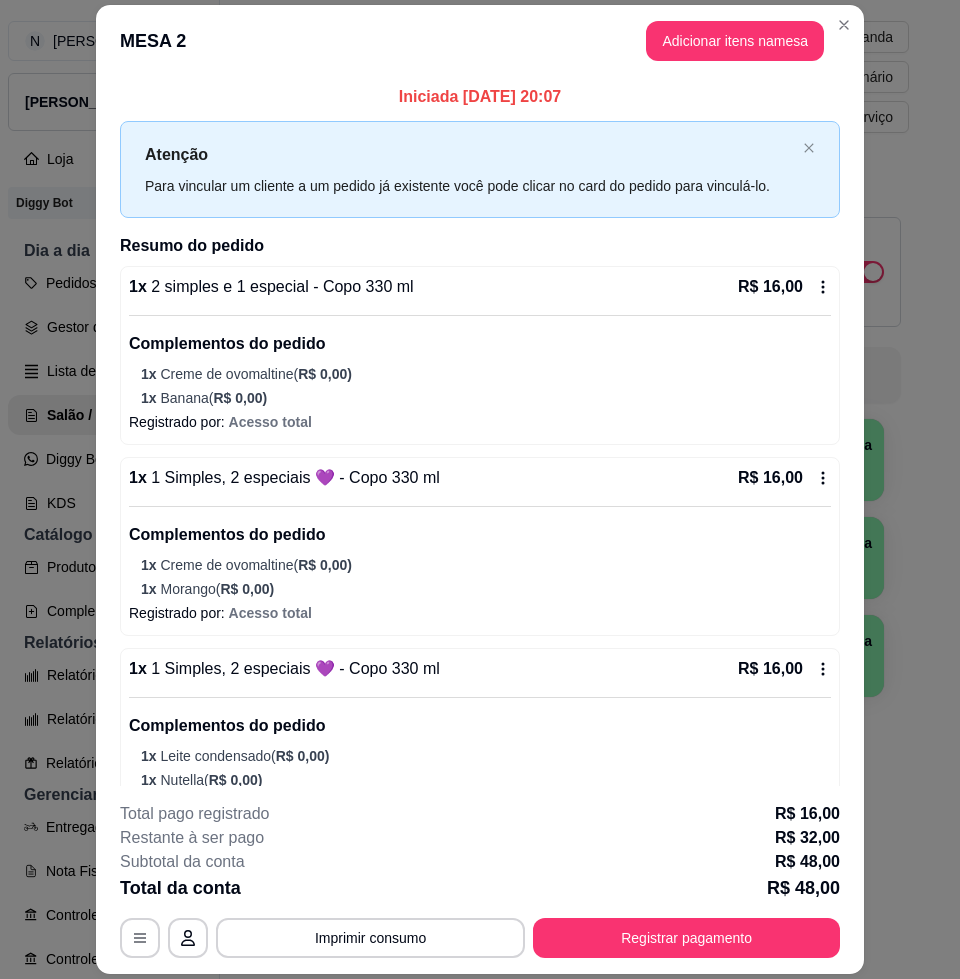 scroll, scrollTop: 129, scrollLeft: 0, axis: vertical 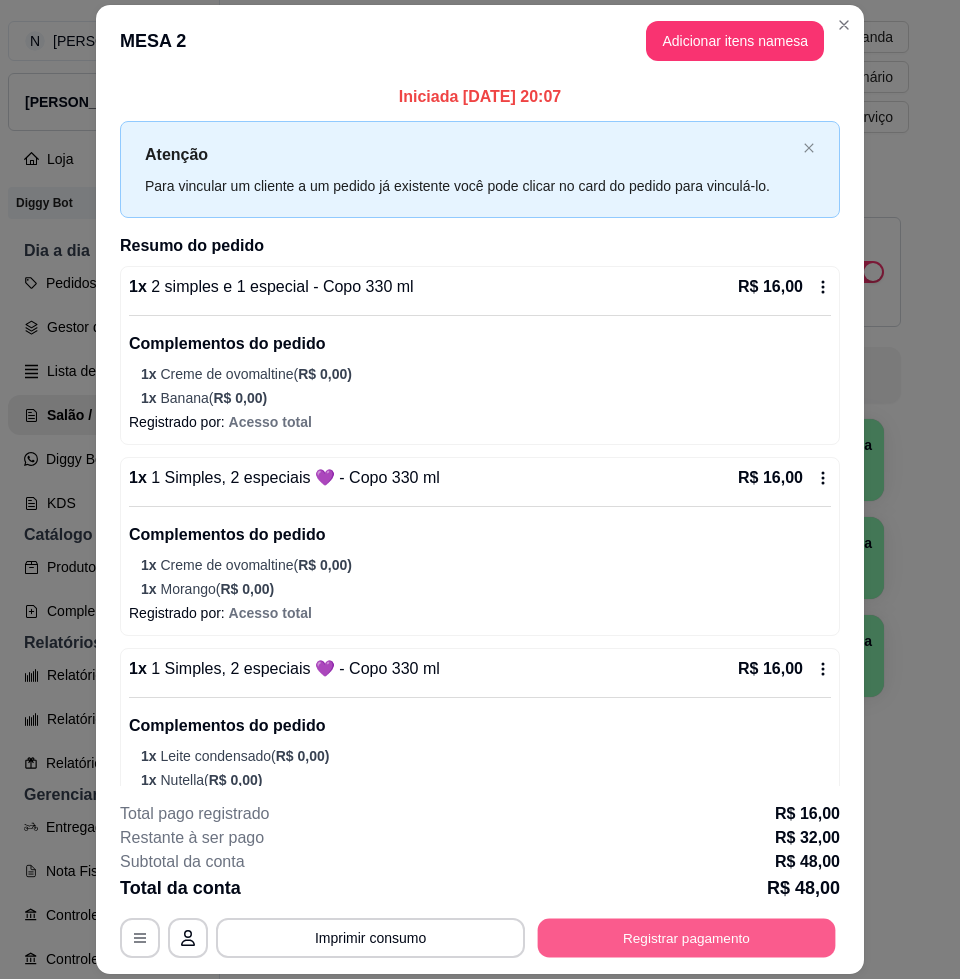 click on "Registrar pagamento" at bounding box center (687, 938) 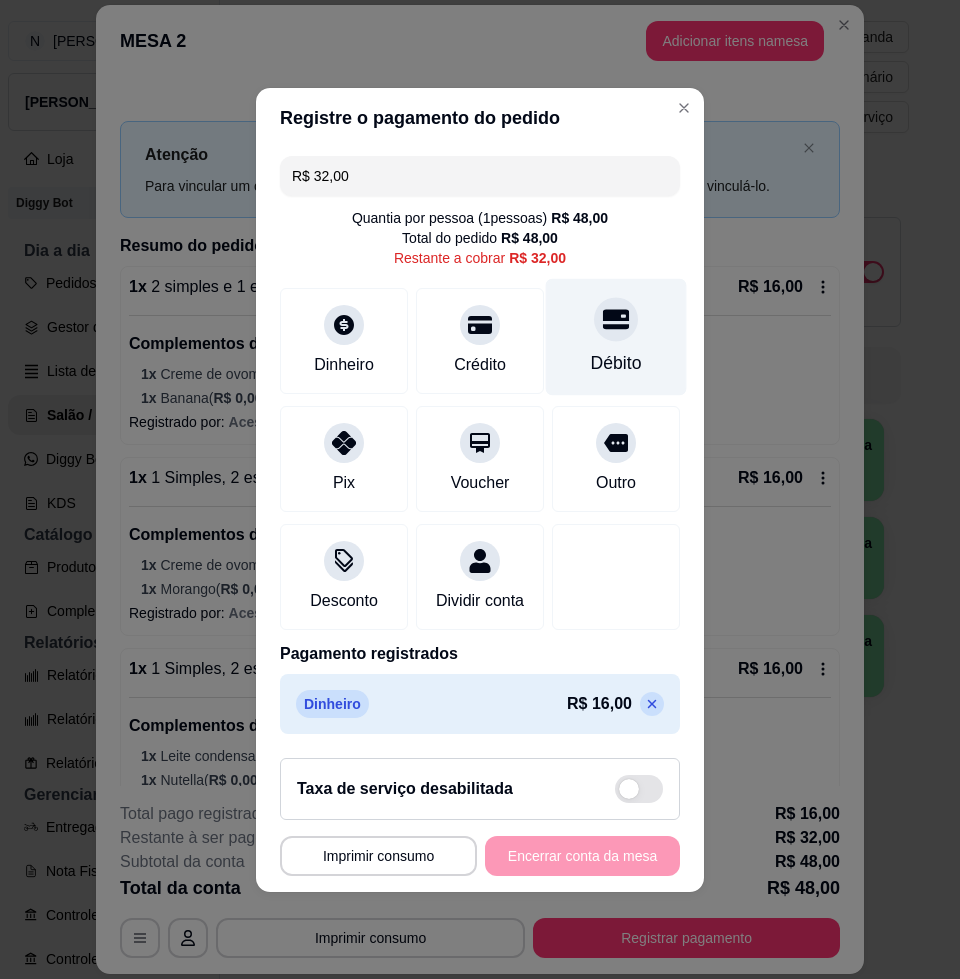 click on "Débito" at bounding box center (616, 336) 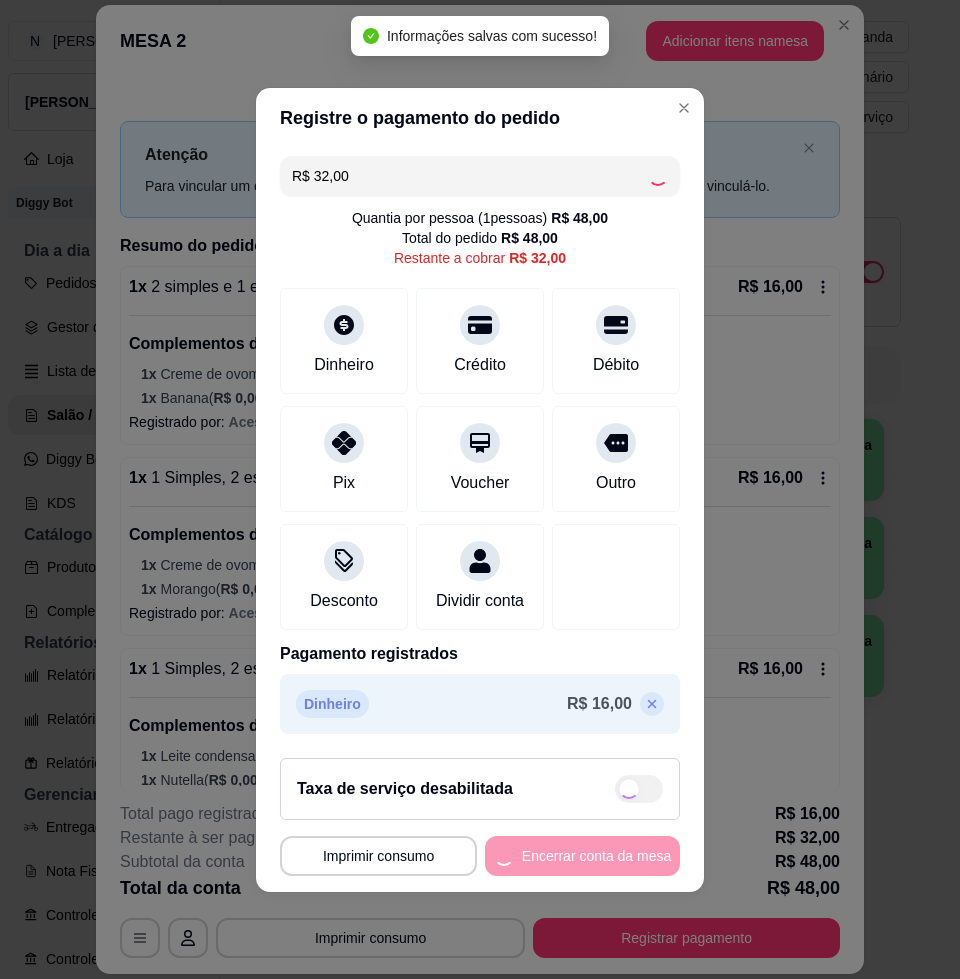 type on "R$ 0,00" 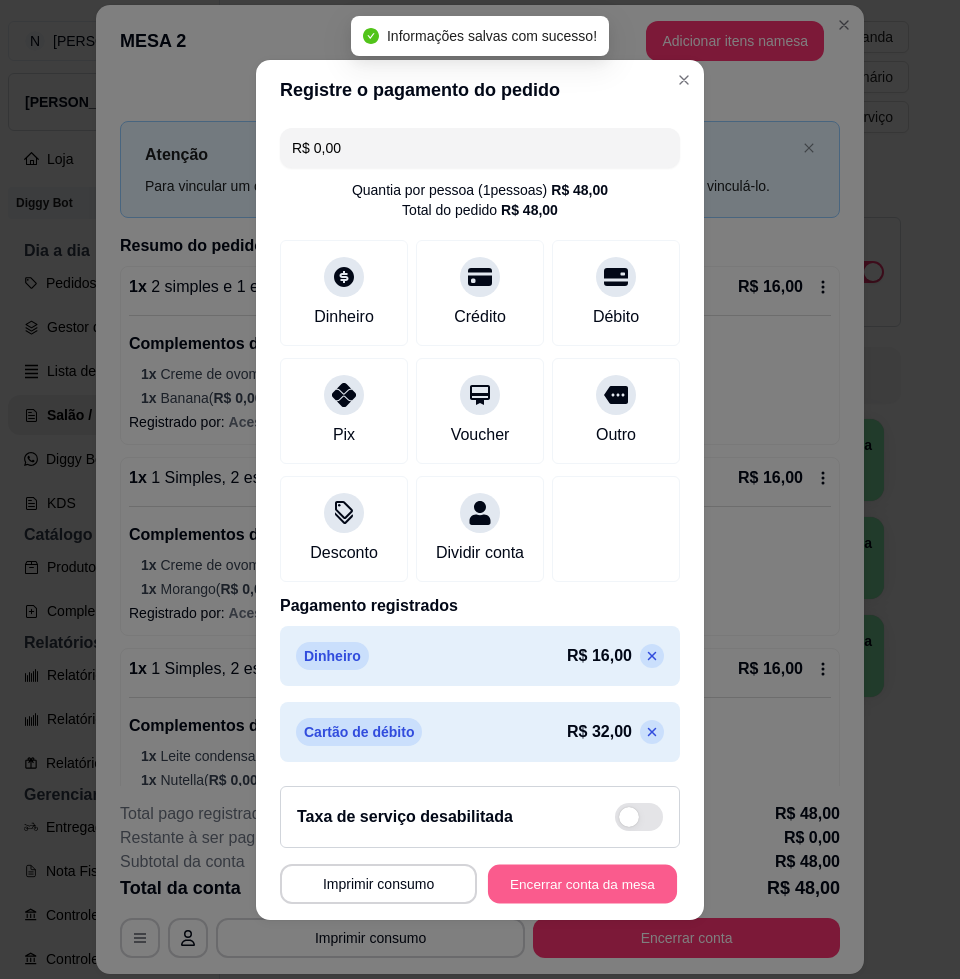 click on "Encerrar conta da mesa" at bounding box center [582, 883] 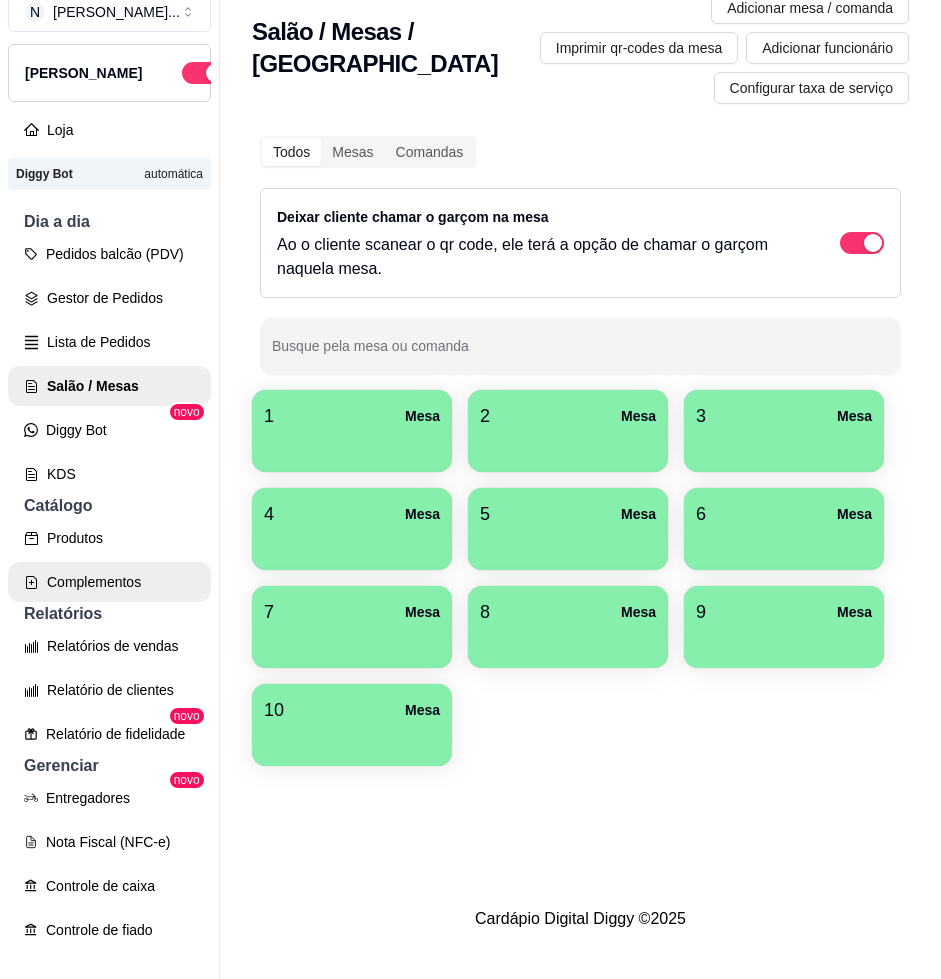 scroll, scrollTop: 0, scrollLeft: 0, axis: both 